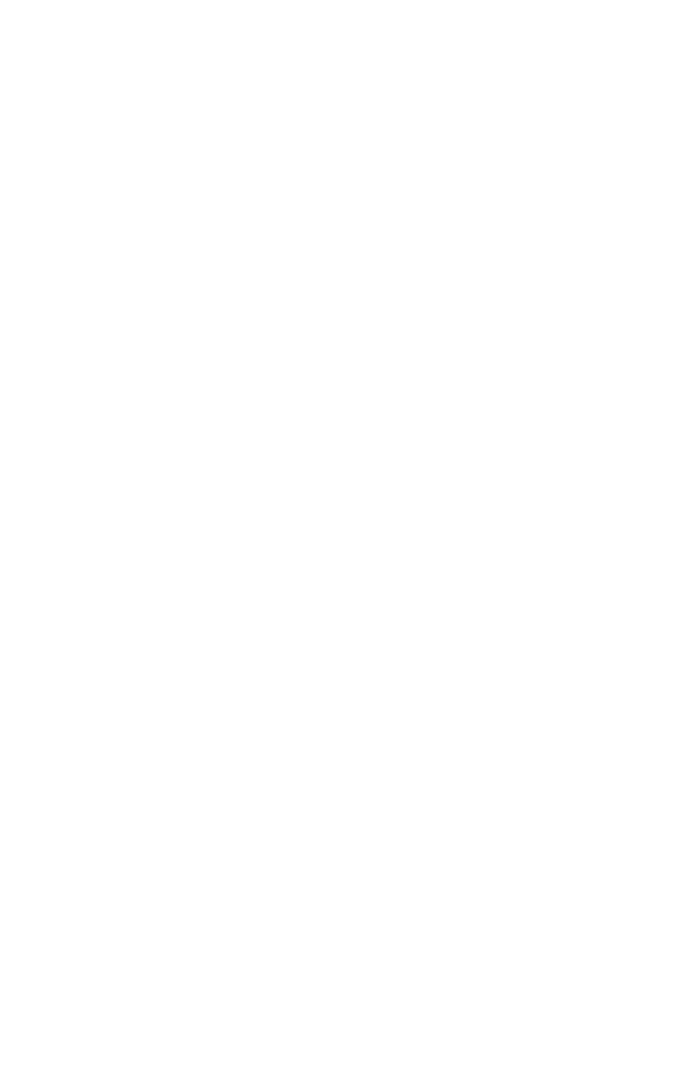 scroll, scrollTop: 0, scrollLeft: 0, axis: both 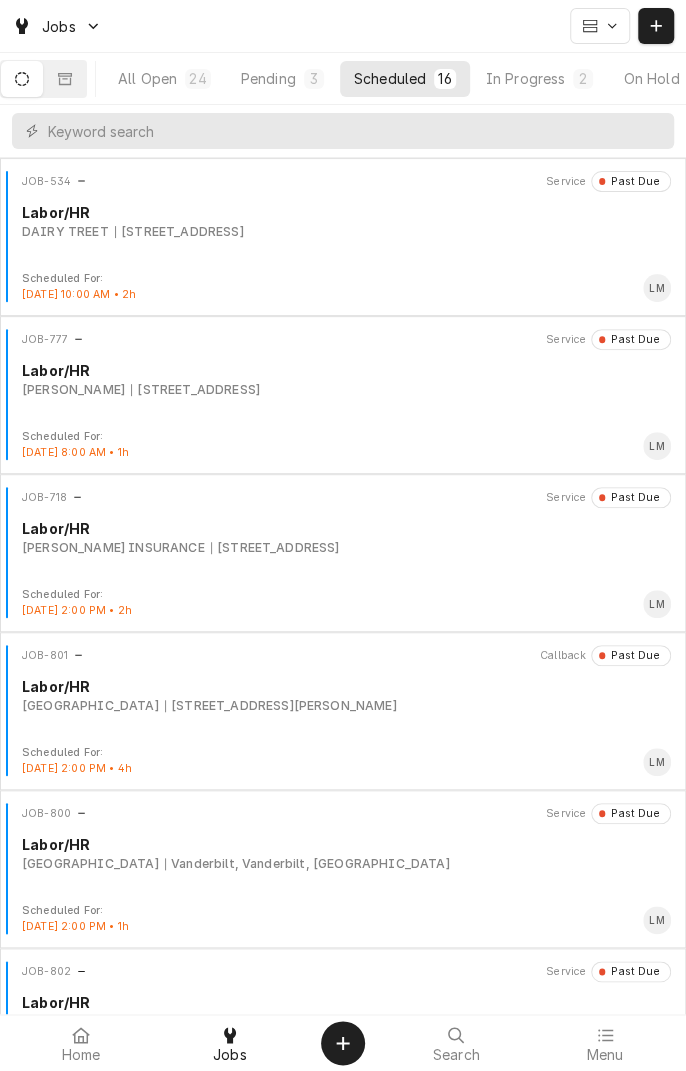 click on "All Open" at bounding box center [147, 78] 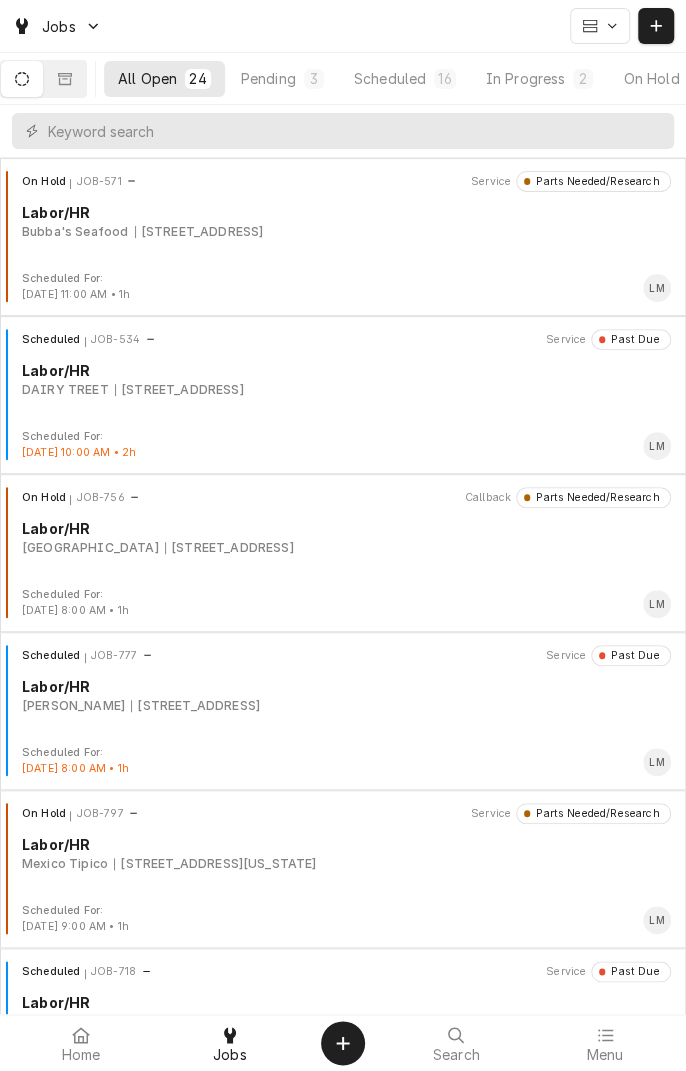 click on "Scheduled" at bounding box center (390, 78) 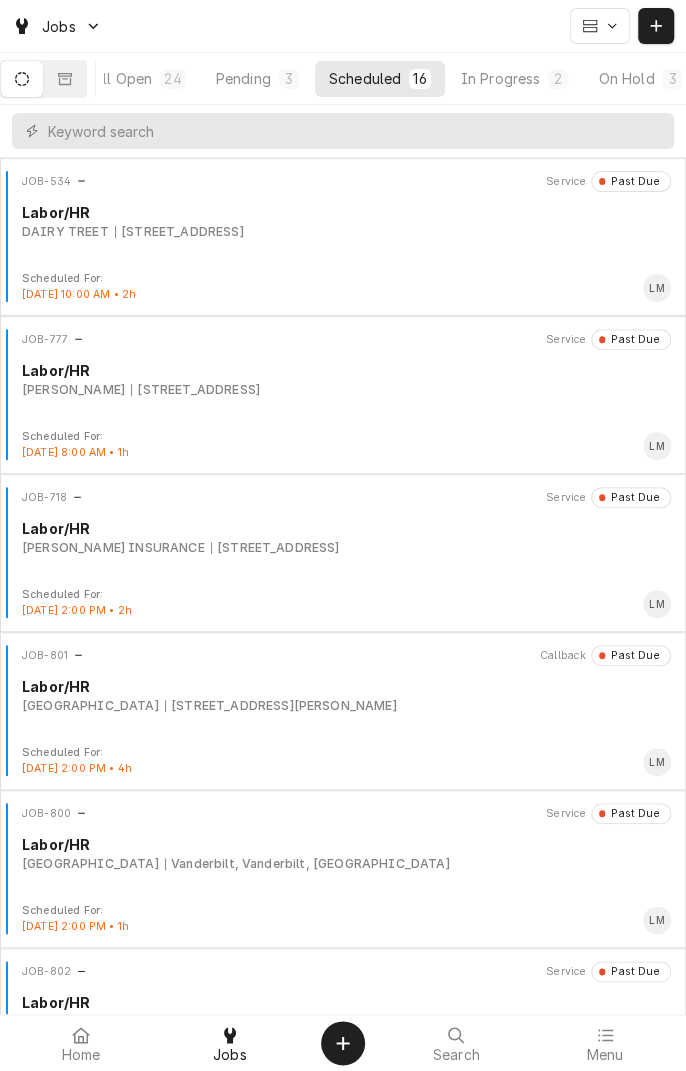 scroll, scrollTop: 0, scrollLeft: 0, axis: both 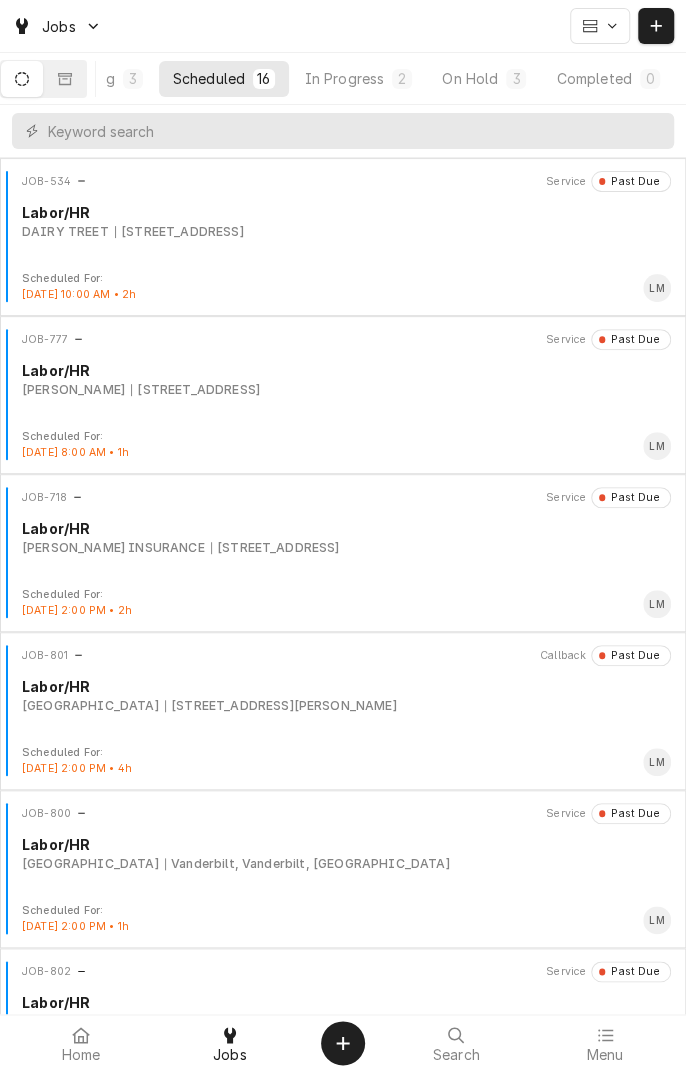 click on "In Progress" at bounding box center (345, 78) 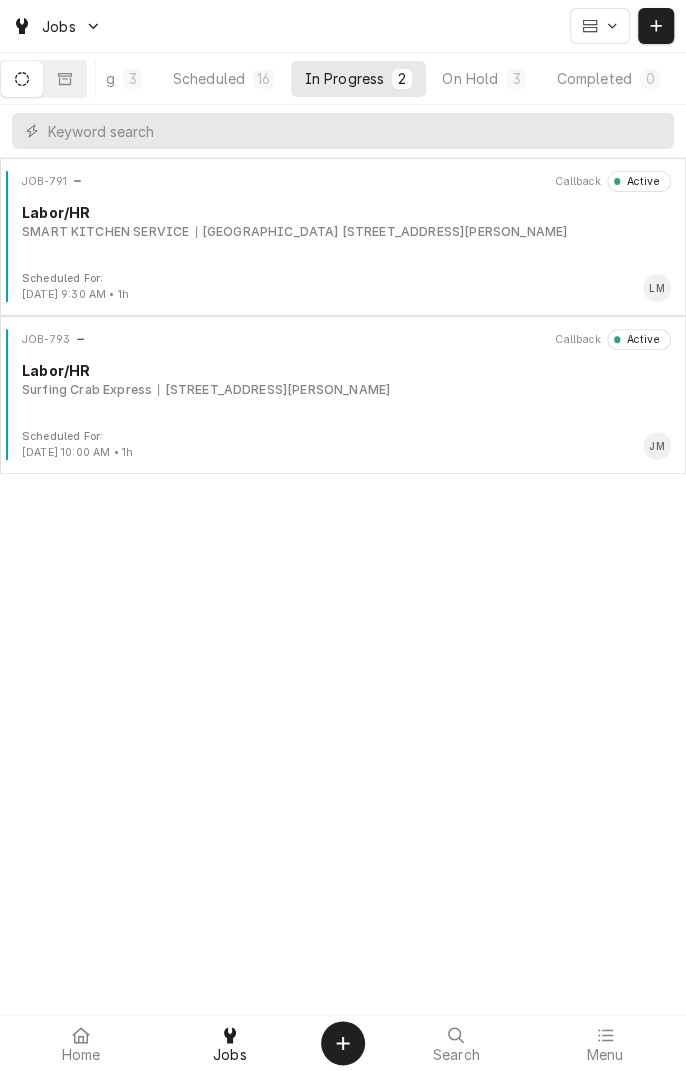 click on "JOB-793 Callback Active Labor/HR Surfing Crab Express 5206 N Navarro St, Victoria, TX 77904" at bounding box center [343, 379] 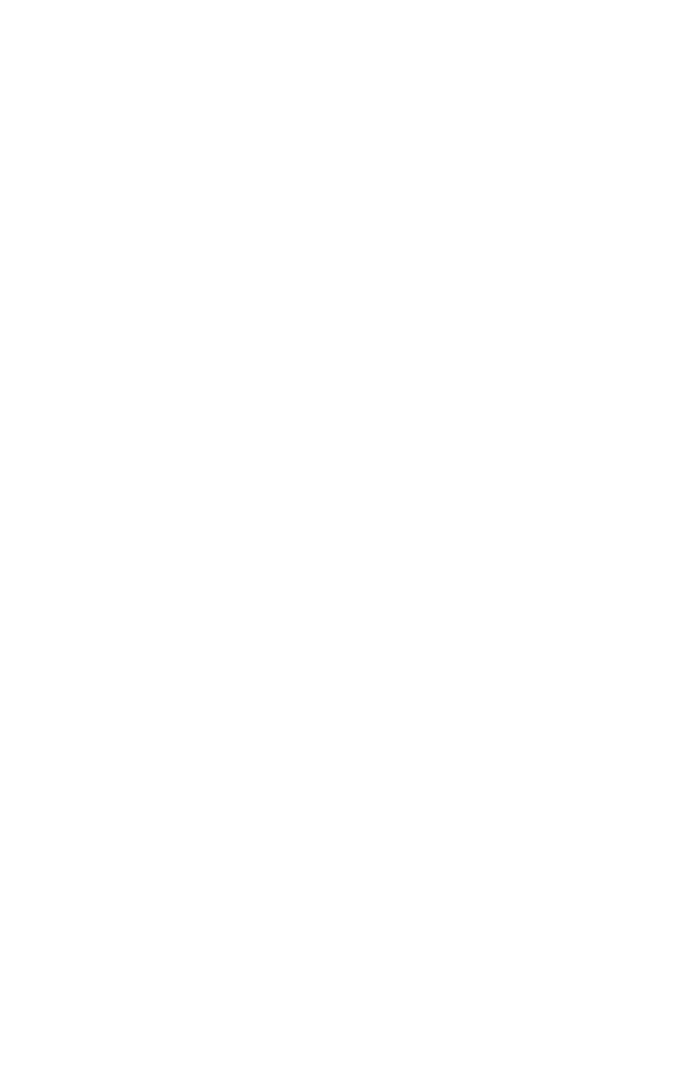 scroll, scrollTop: 0, scrollLeft: 0, axis: both 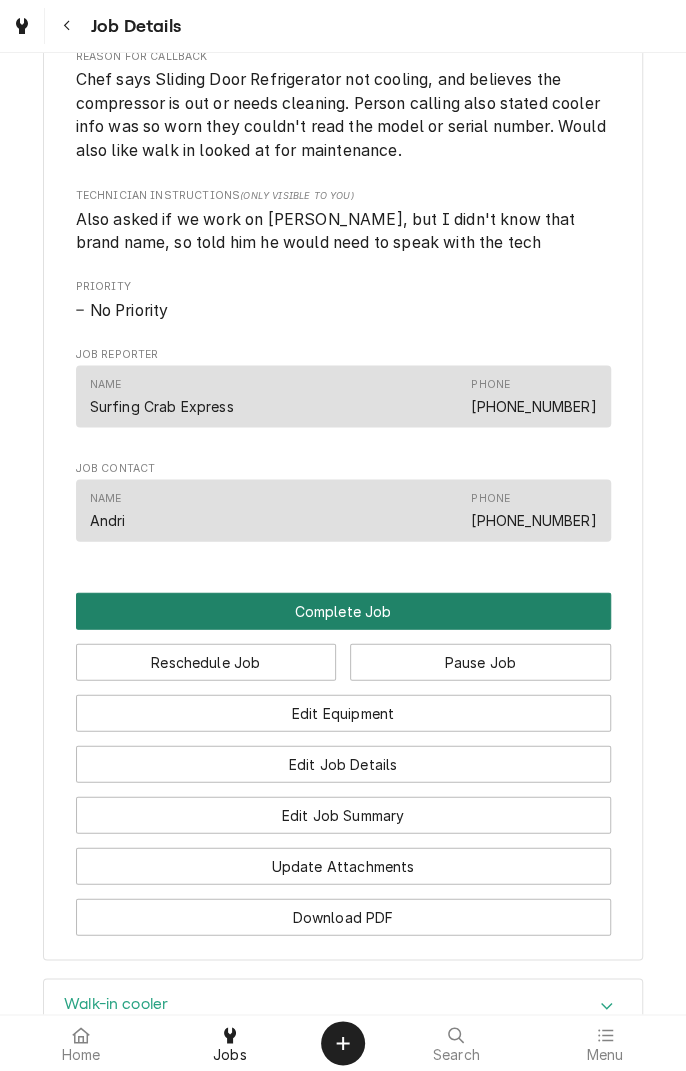 click on "Complete Job" at bounding box center (343, 610) 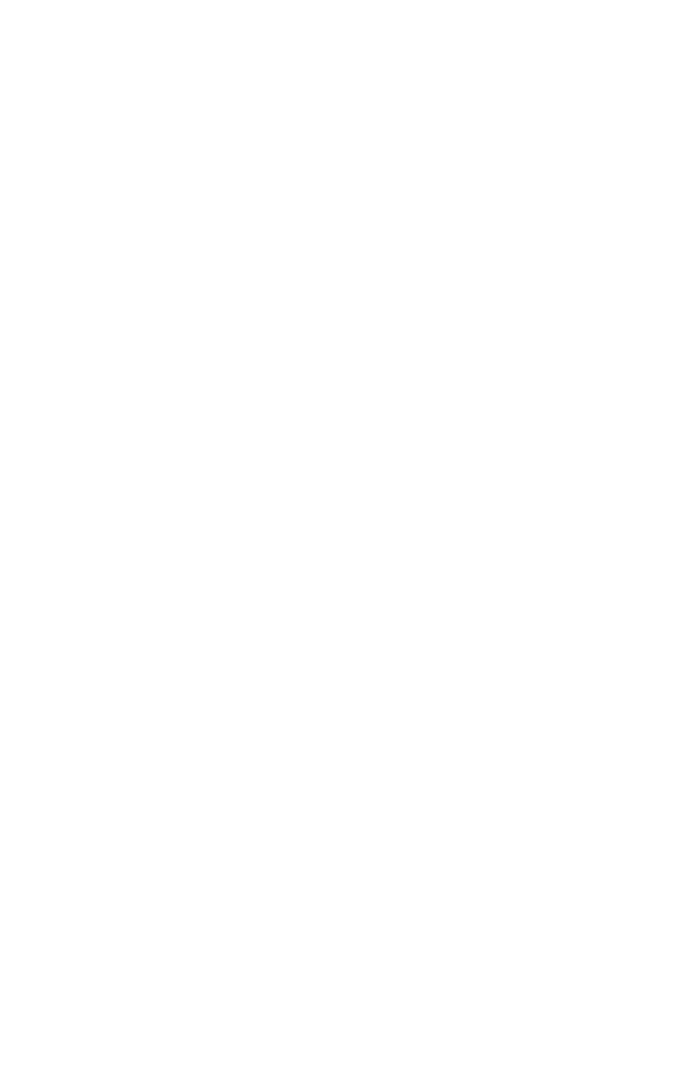 scroll, scrollTop: 0, scrollLeft: 0, axis: both 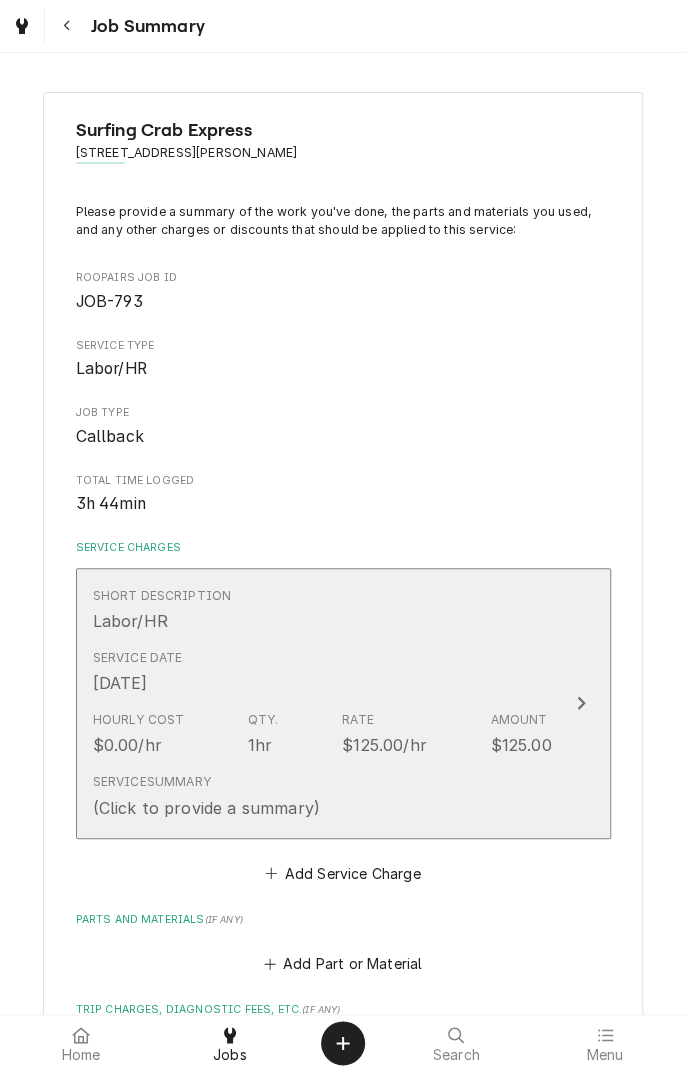 click on "Service Date Jul 30, 2025" at bounding box center (322, 672) 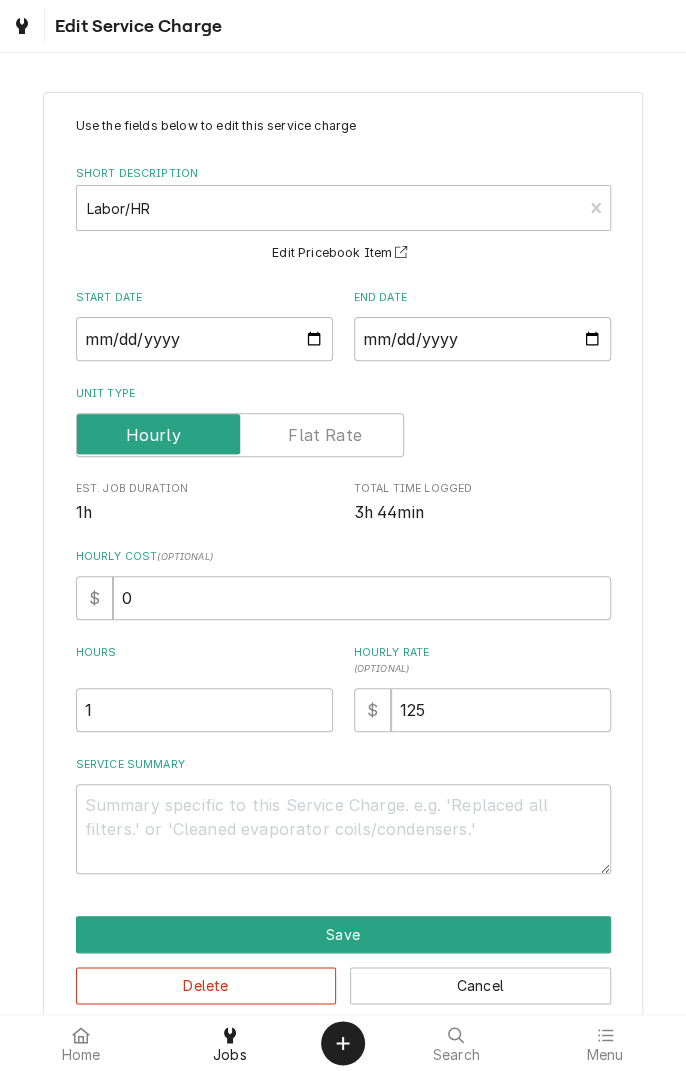 scroll, scrollTop: 33, scrollLeft: 0, axis: vertical 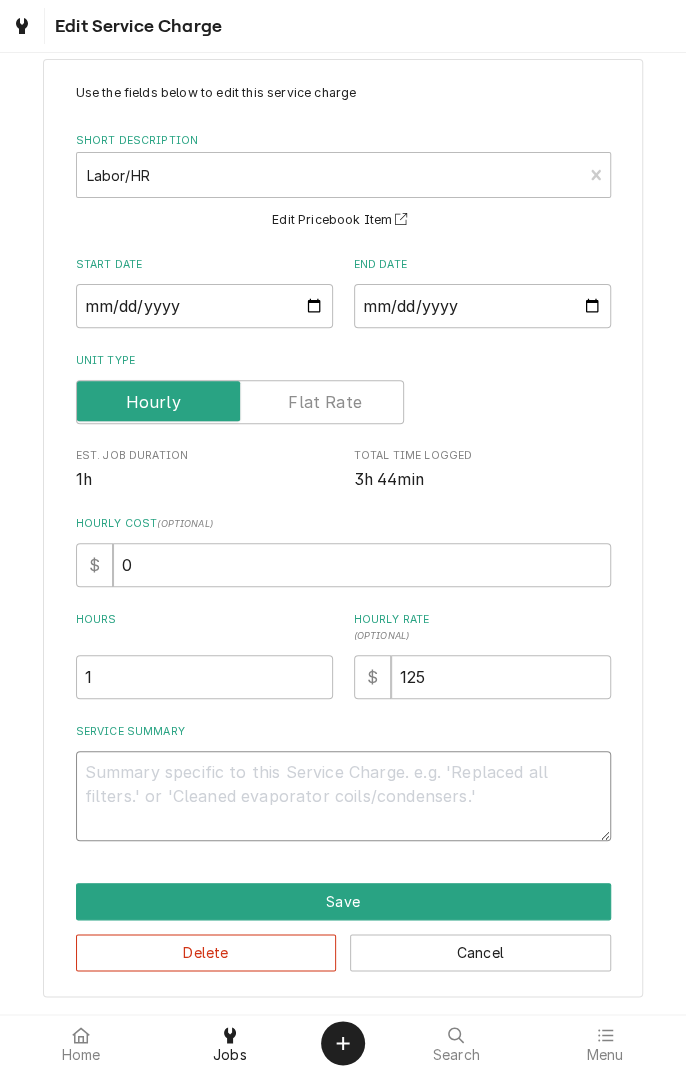 click on "Service Summary" at bounding box center (343, 796) 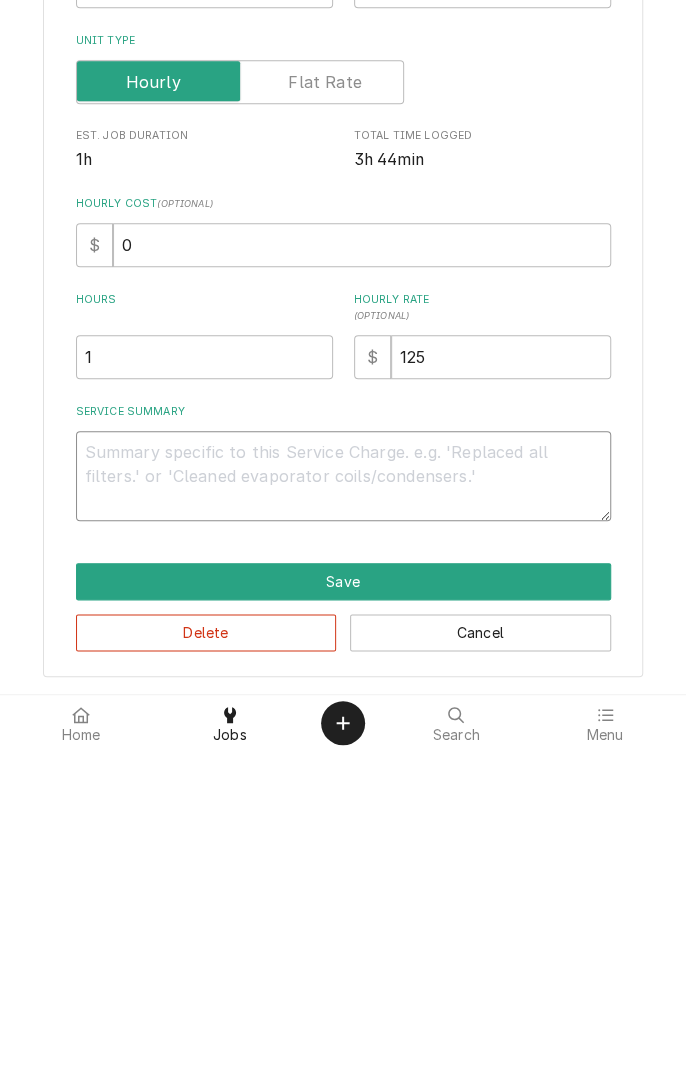 type on "R" 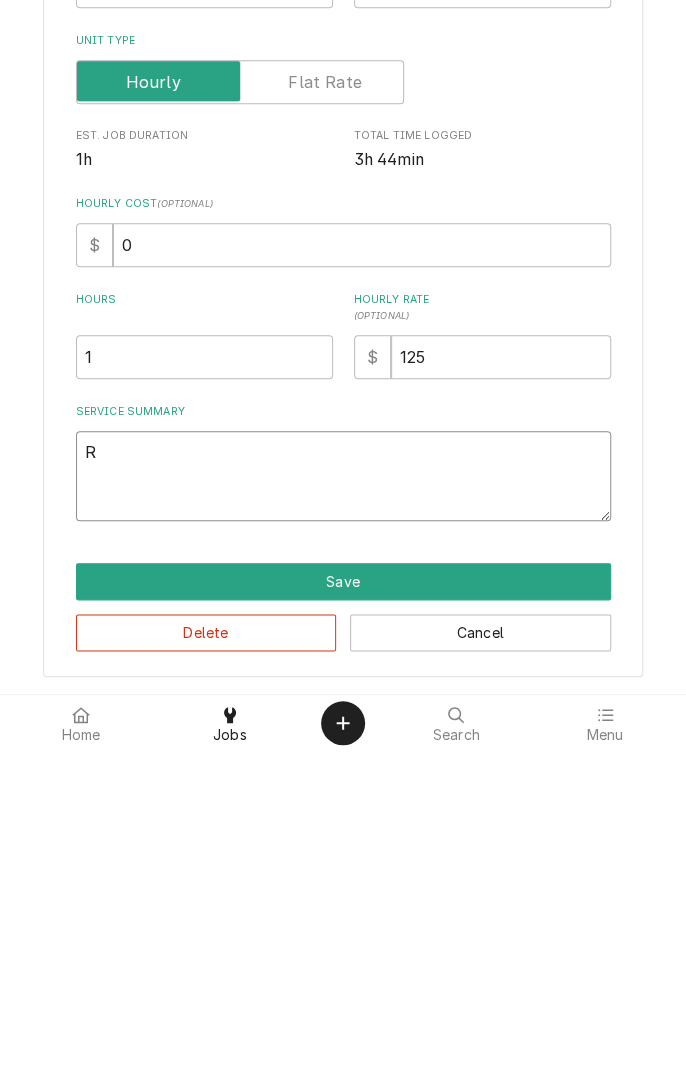 type on "x" 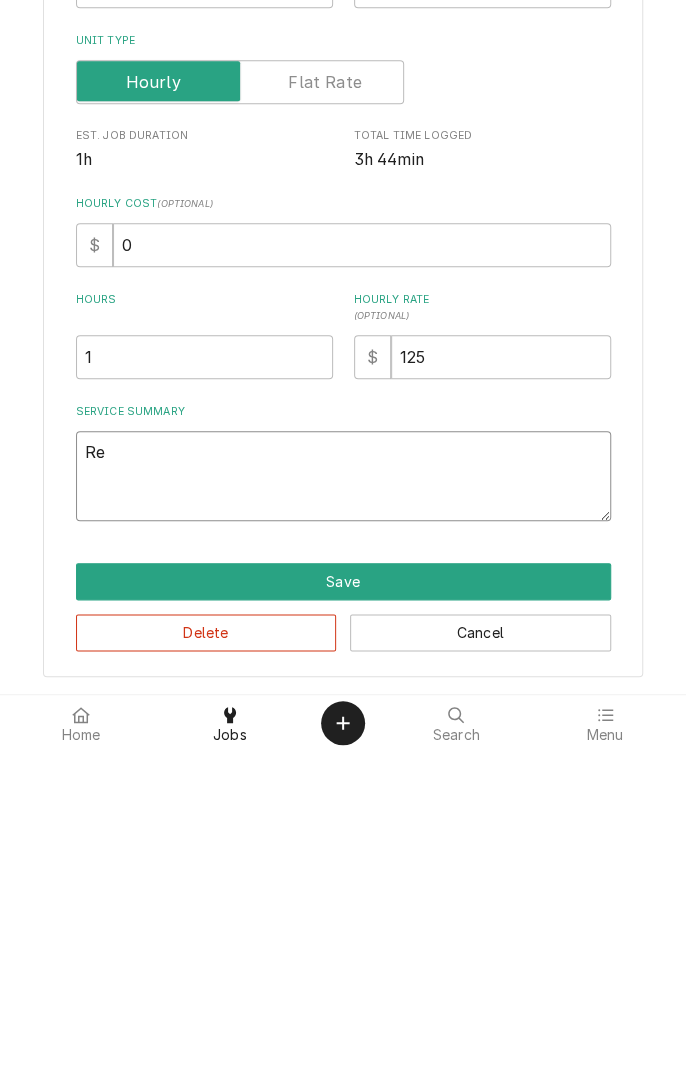 type on "x" 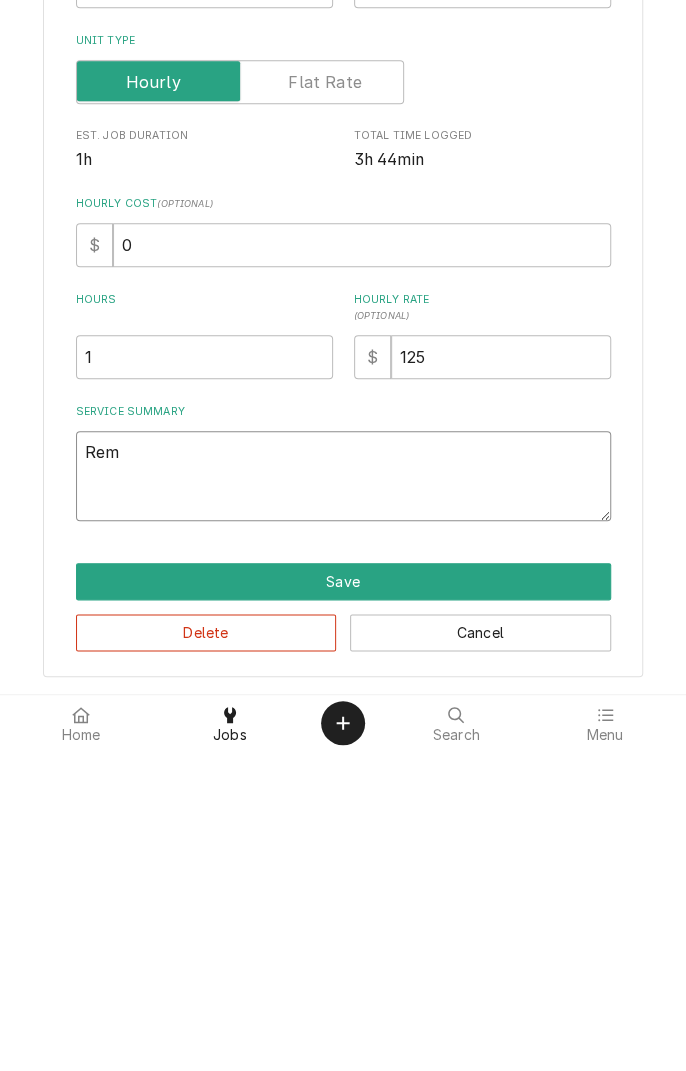 type on "x" 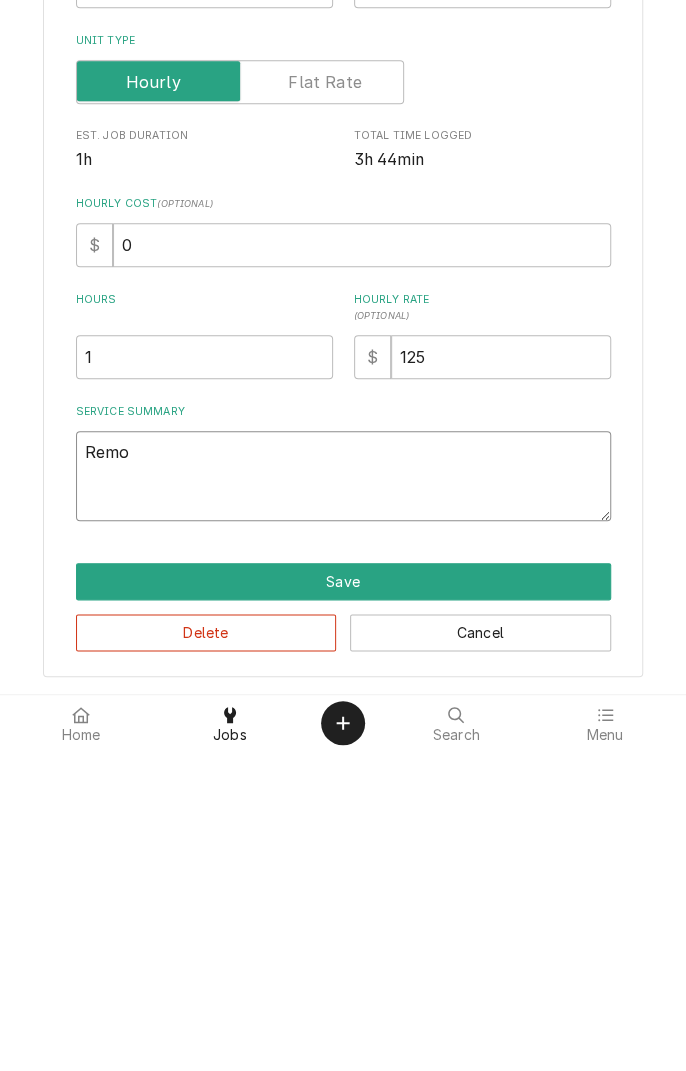 type on "x" 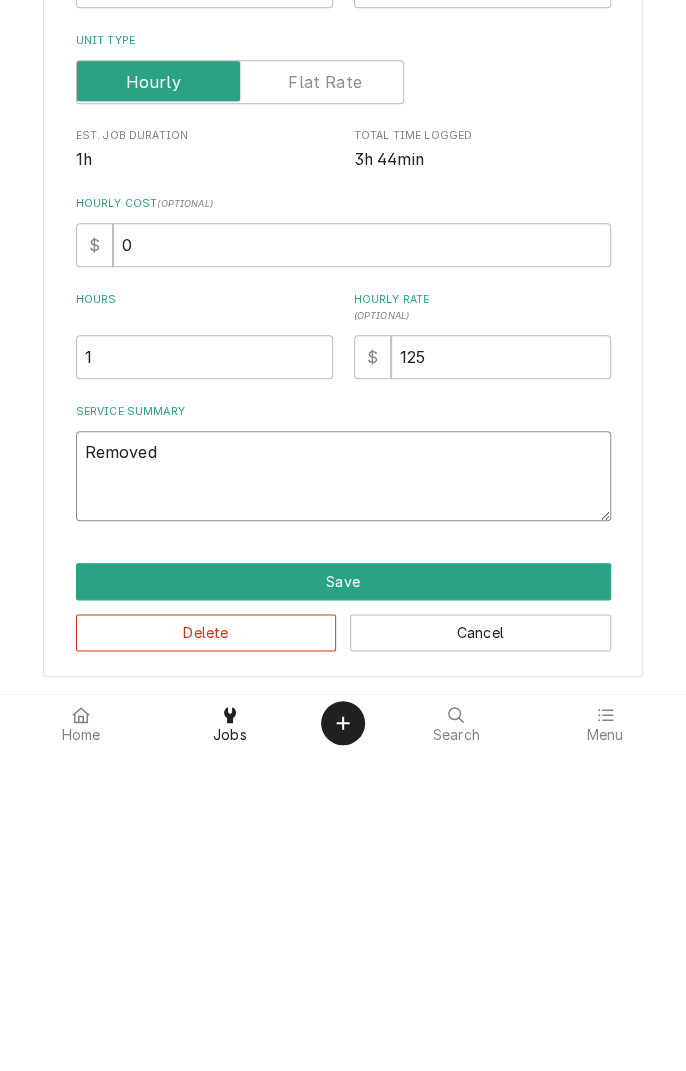 type on "x" 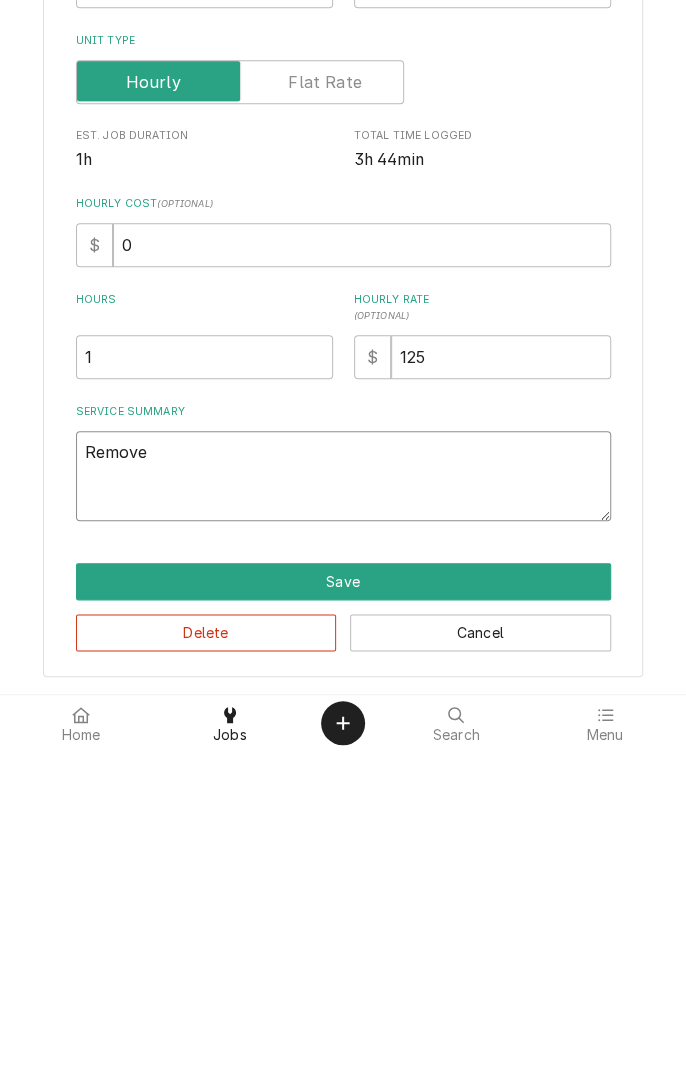type on "x" 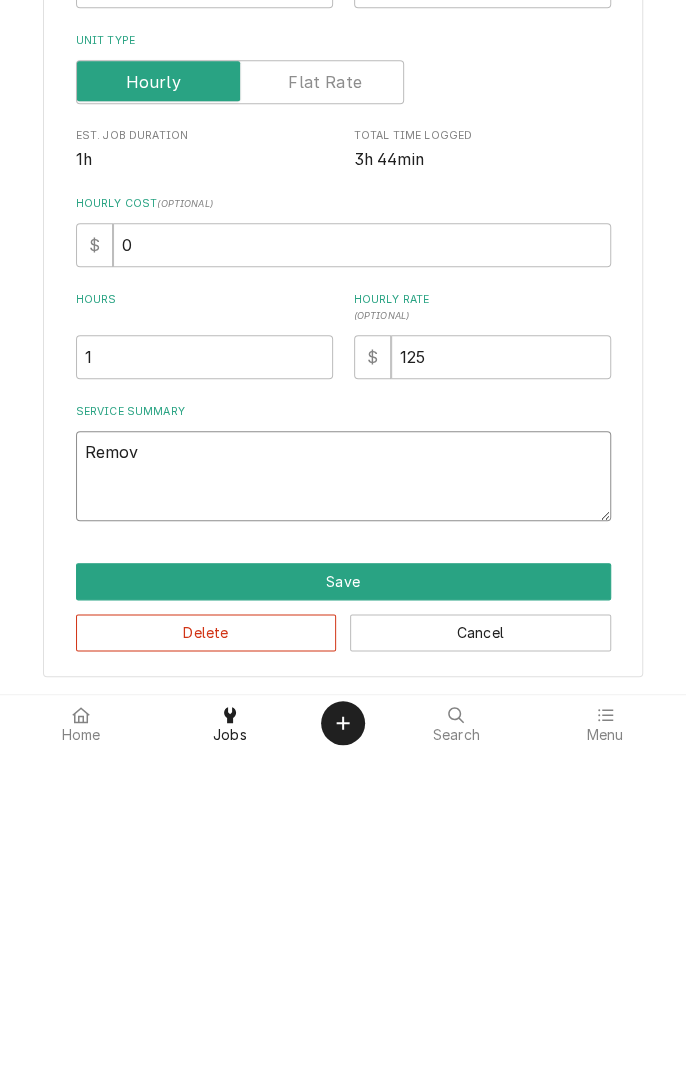 type on "x" 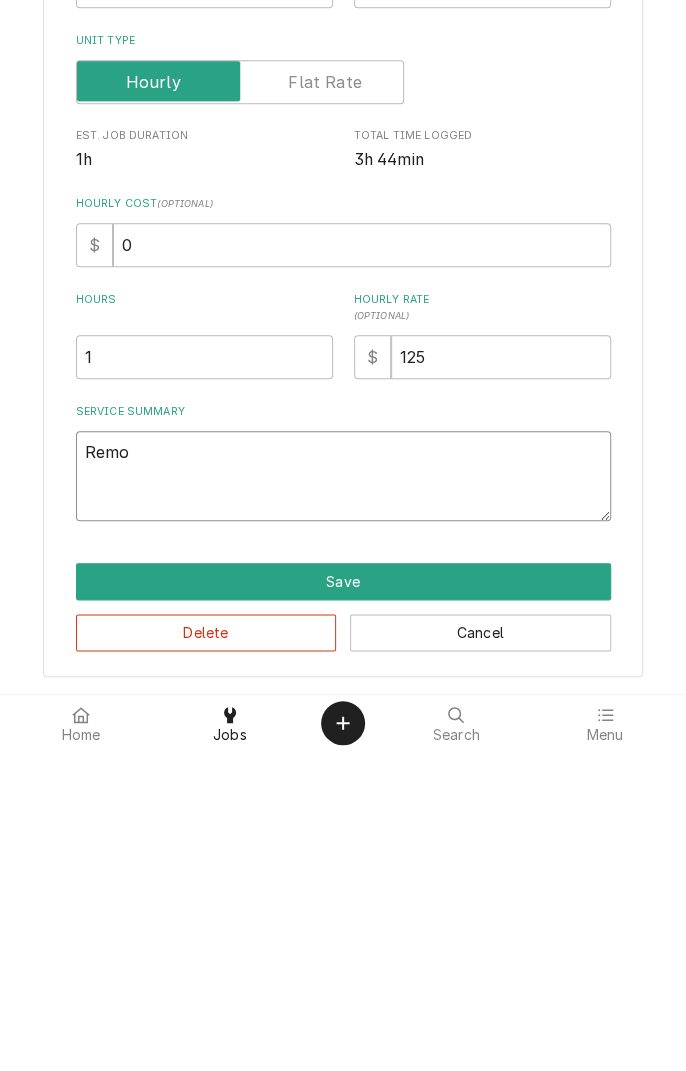 type on "x" 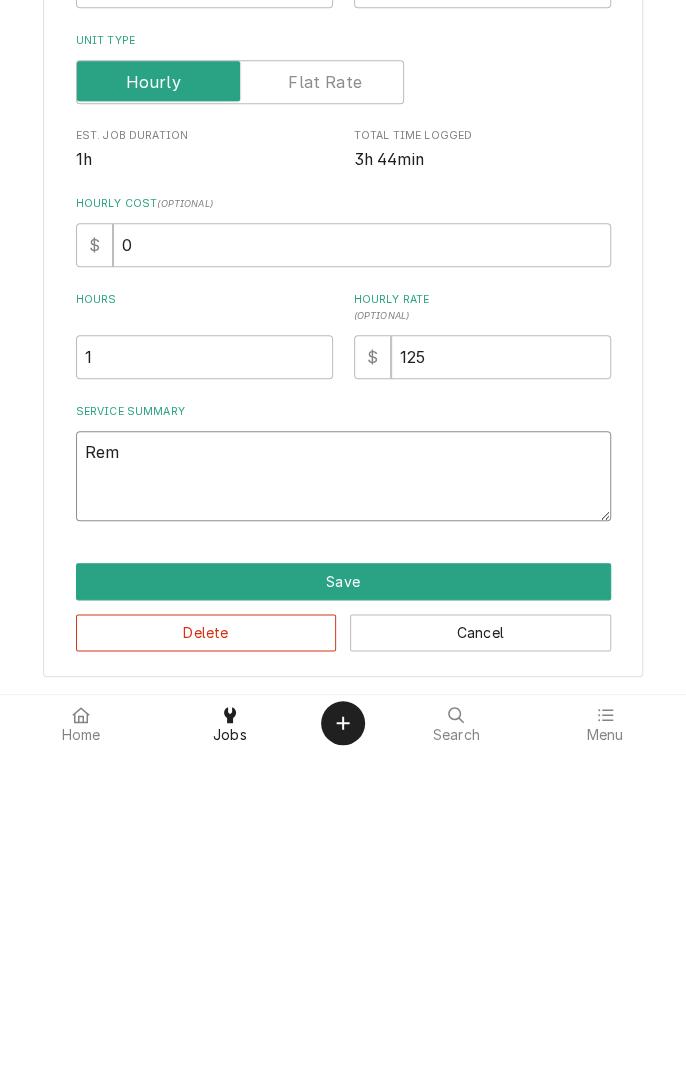 type on "x" 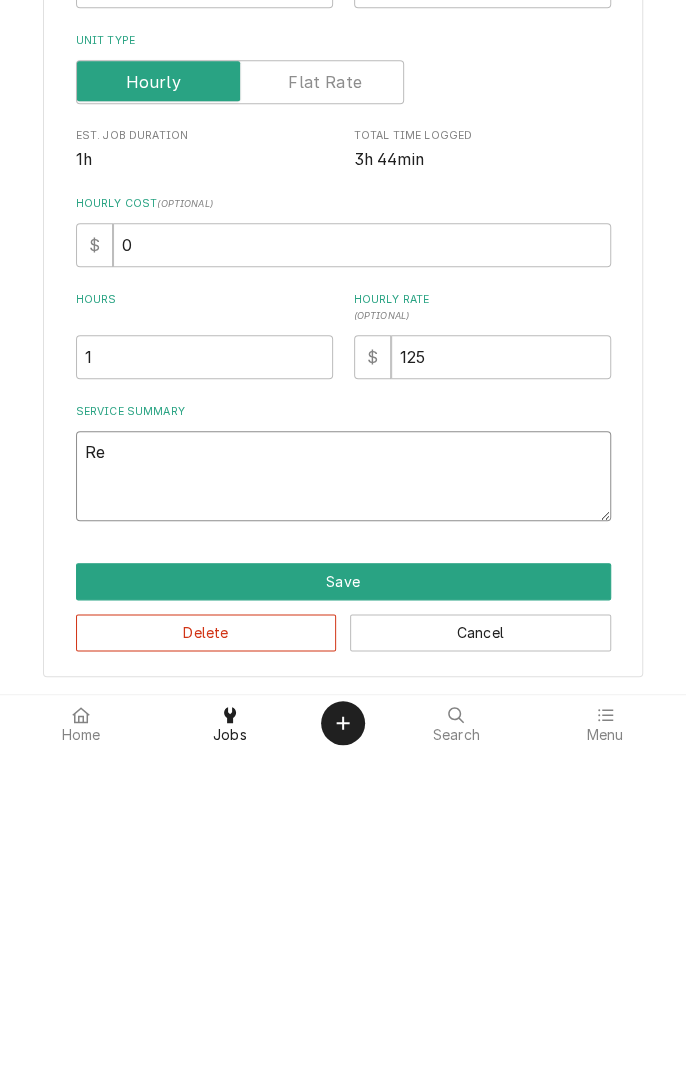 type on "x" 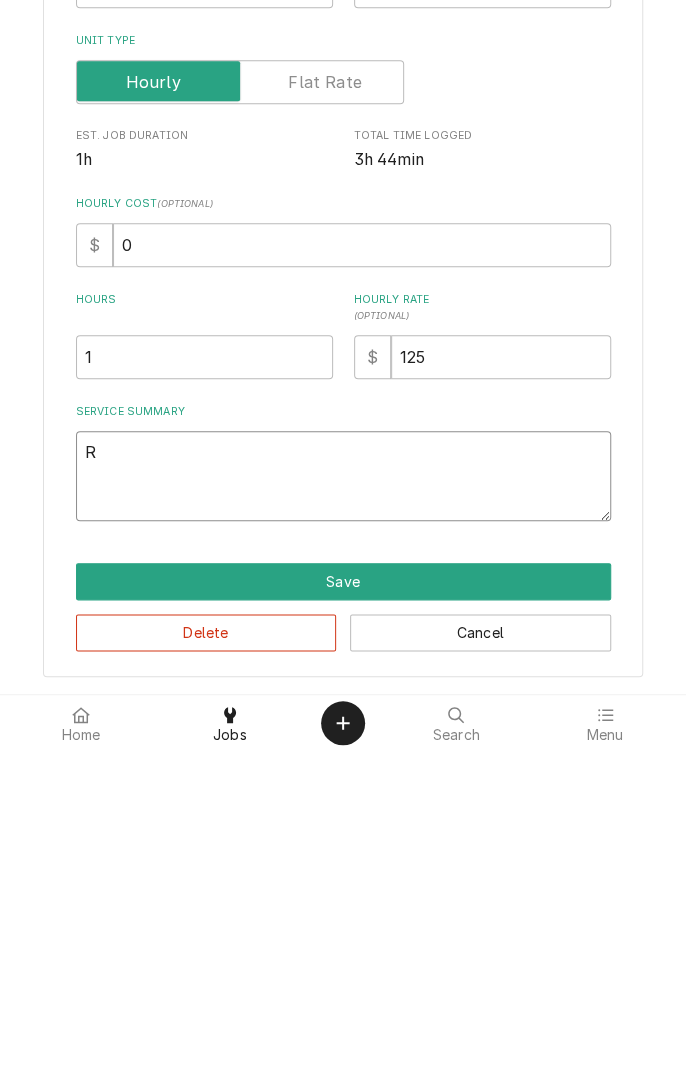 type on "x" 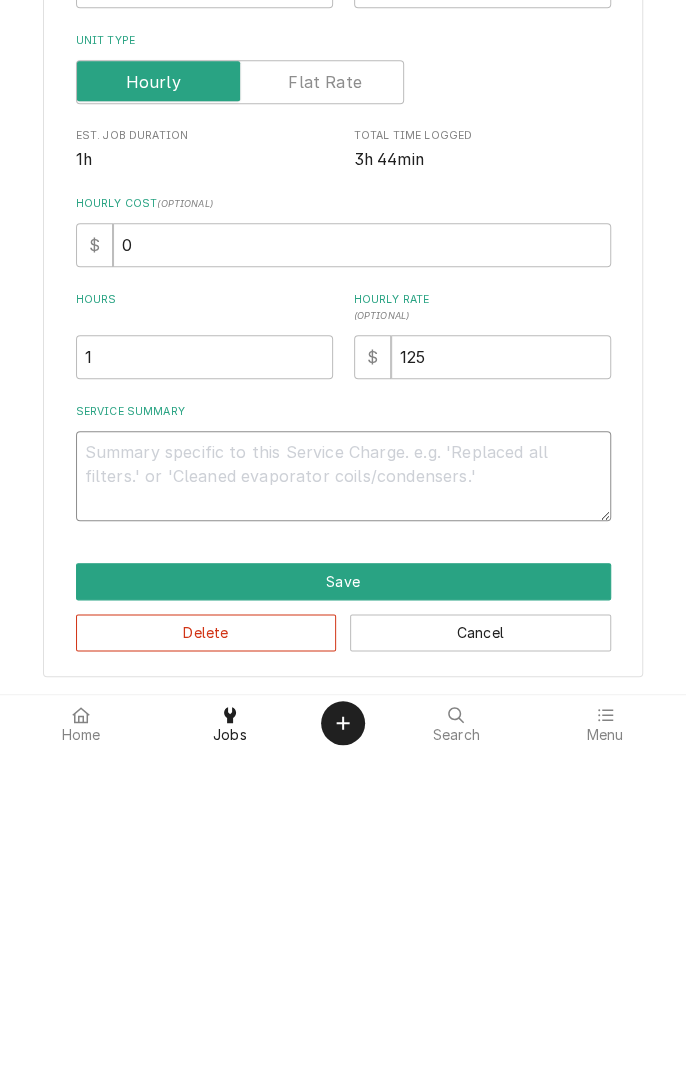 type on "x" 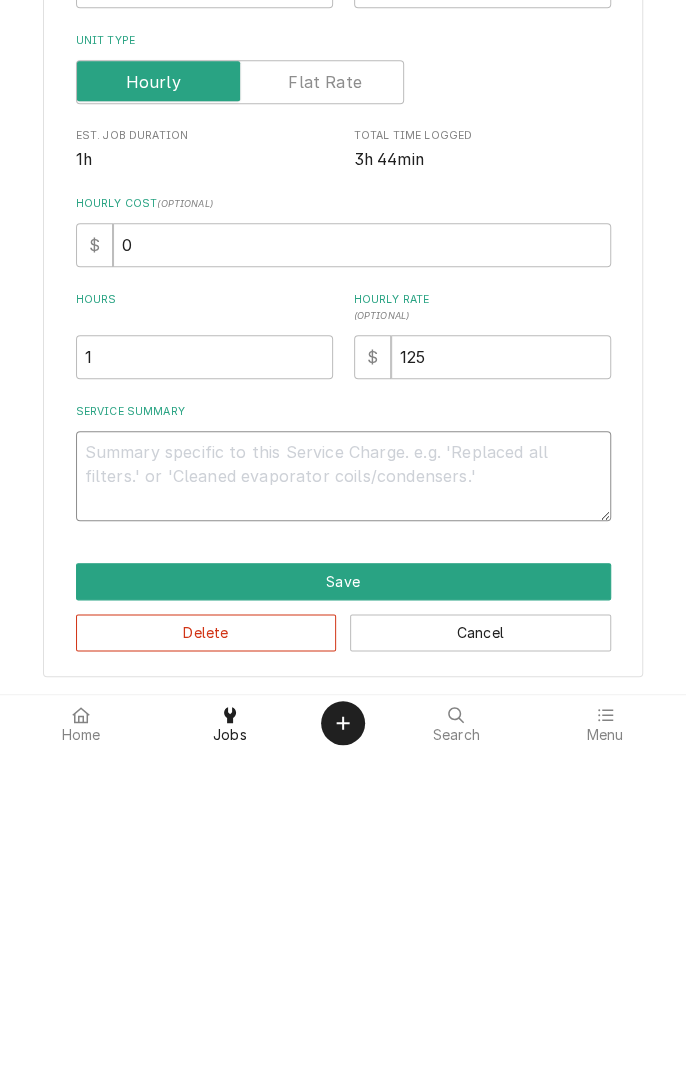 type on "C" 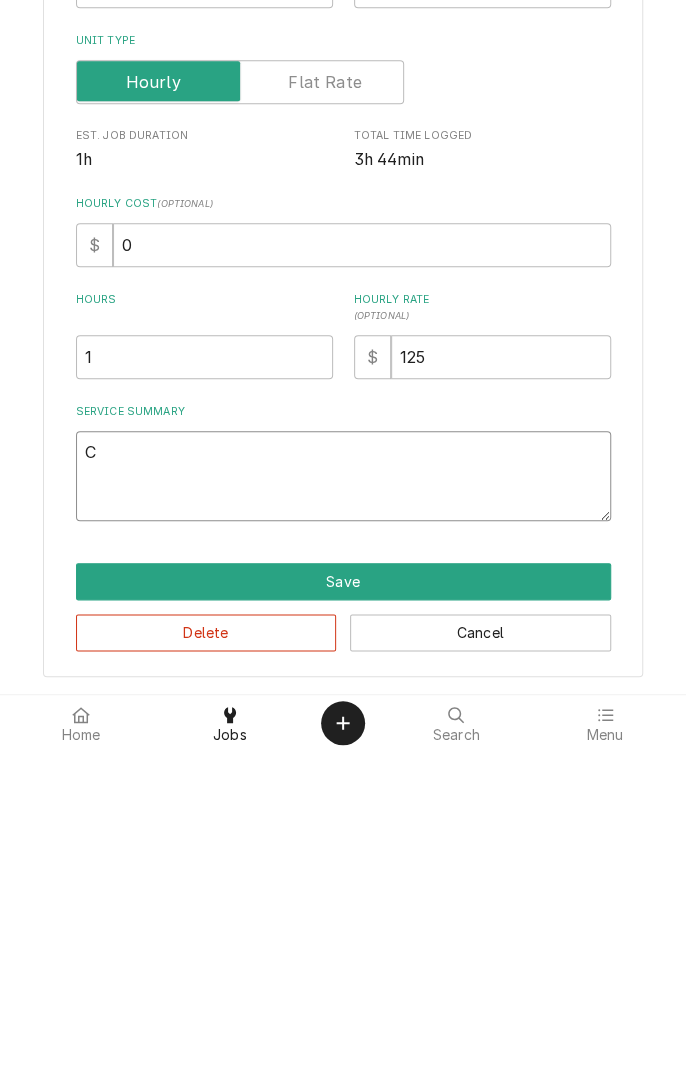 type on "x" 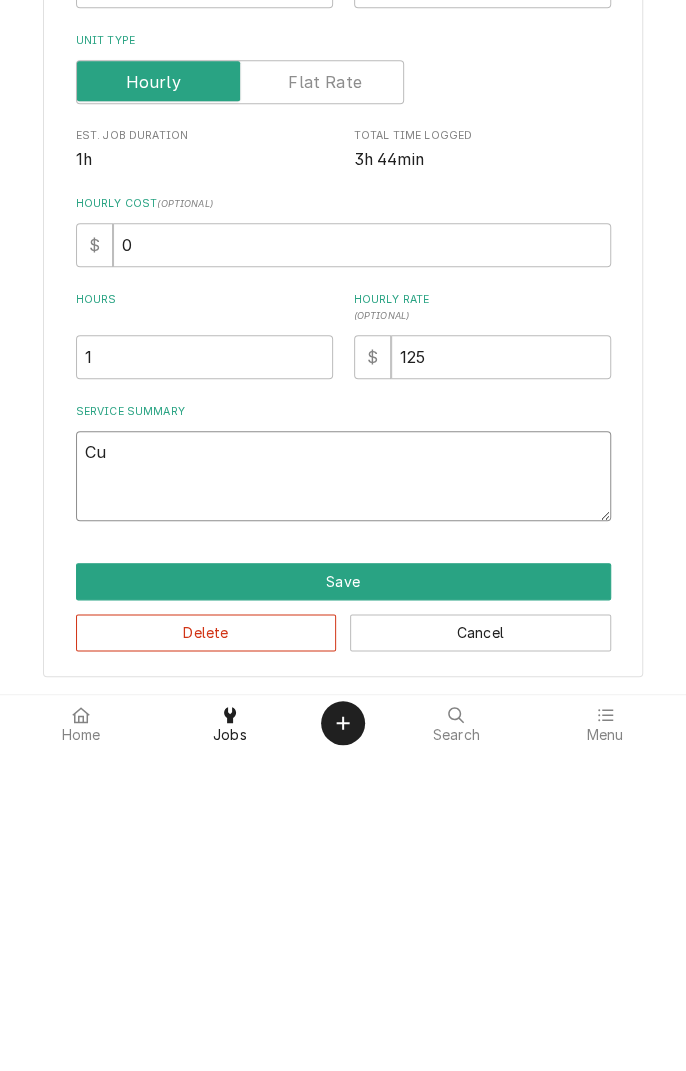 type on "x" 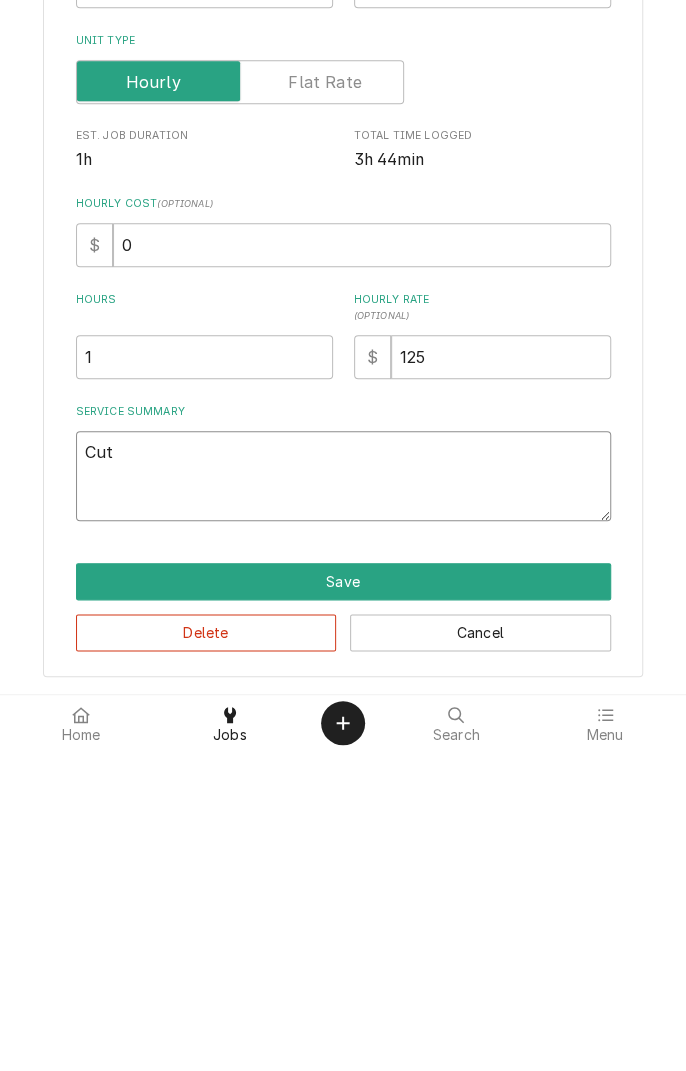 type on "x" 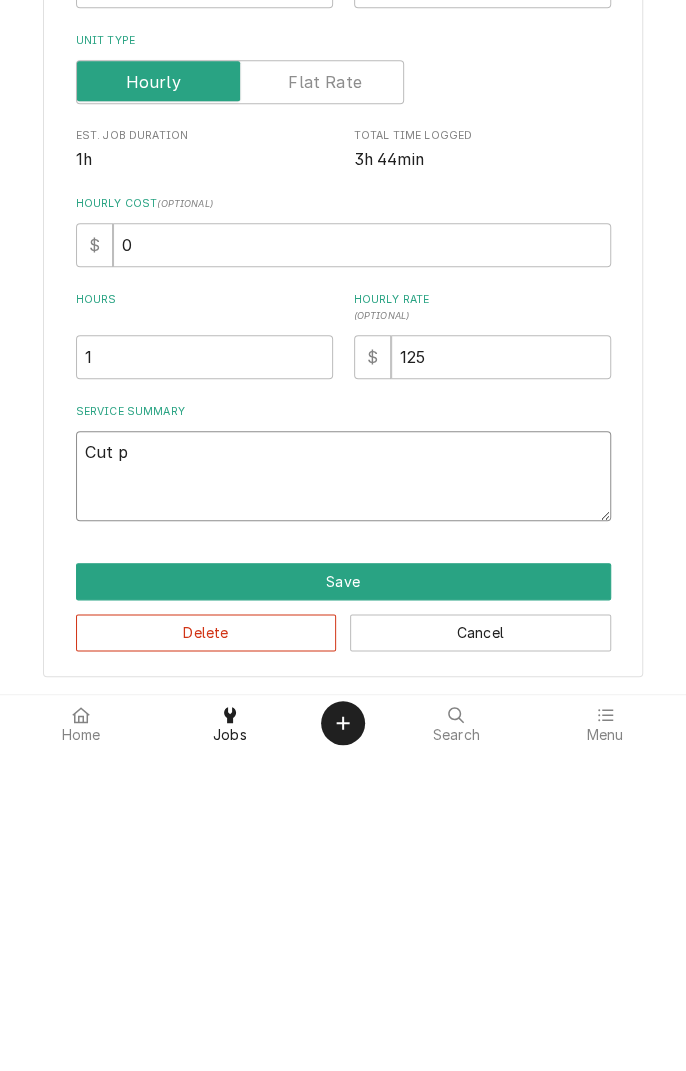 type on "x" 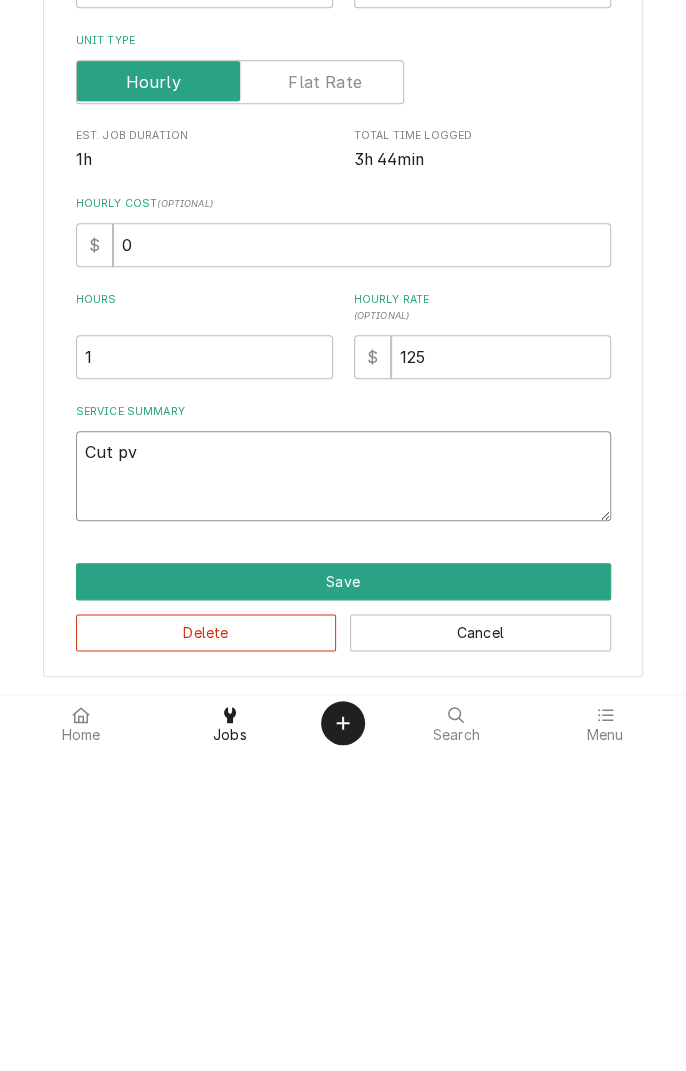 type on "x" 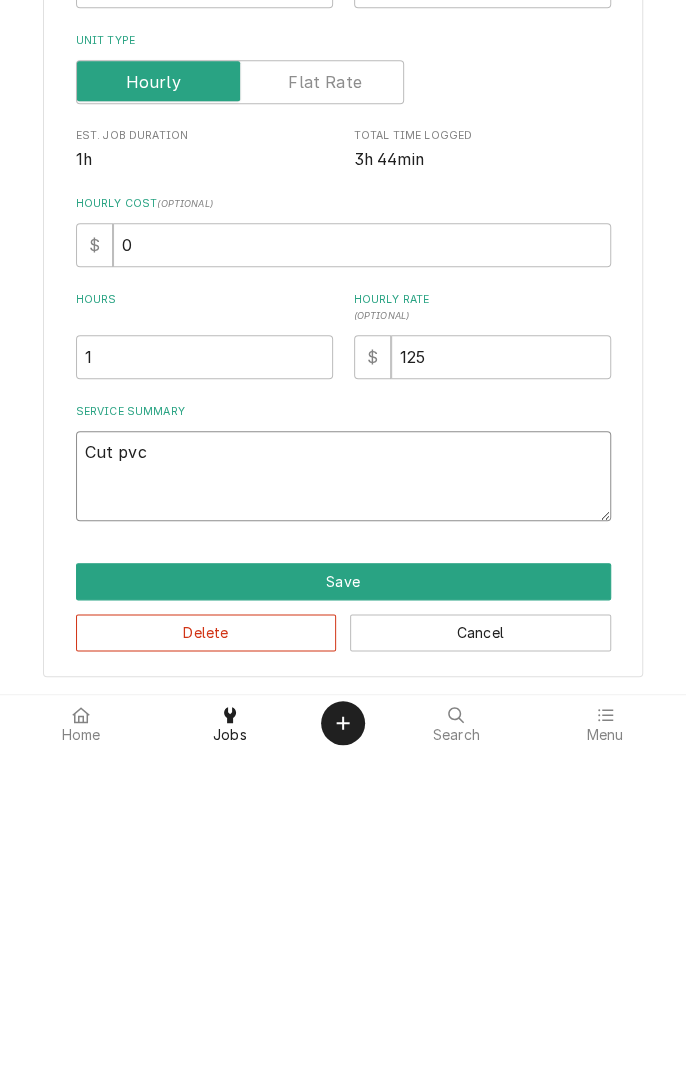 type on "x" 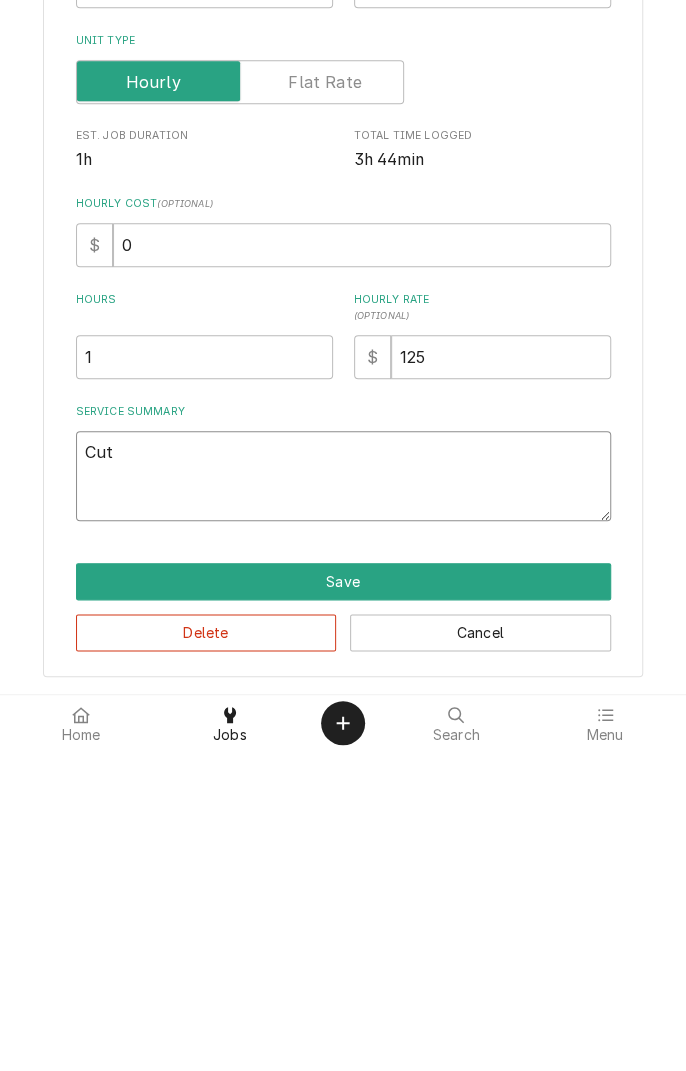 type on "Cut PVC" 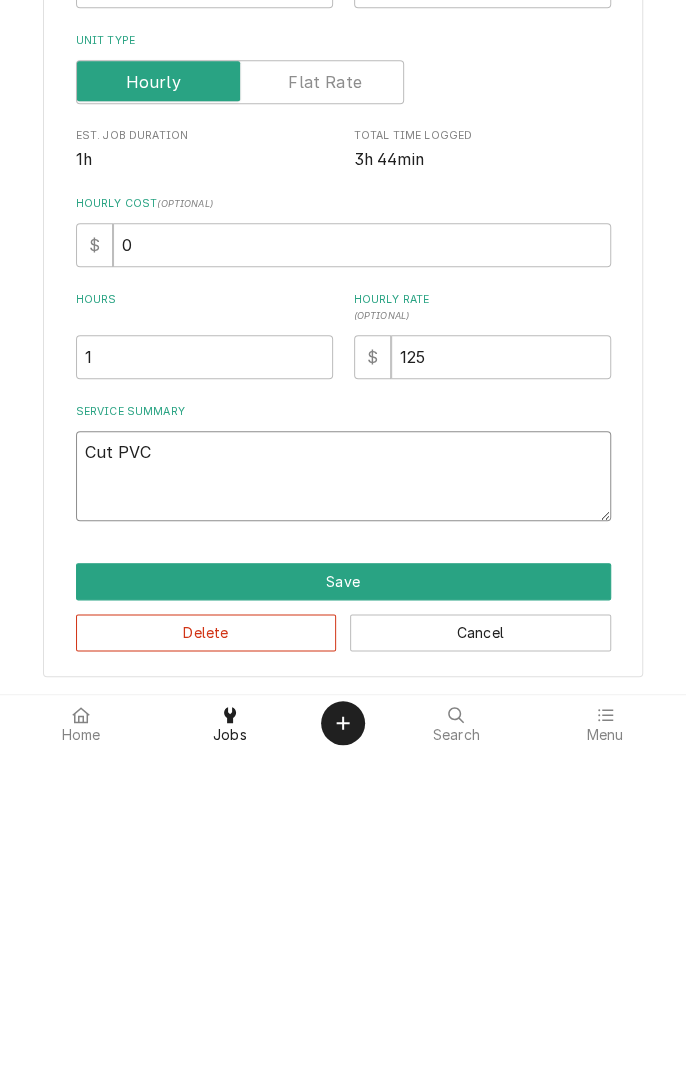 type on "x" 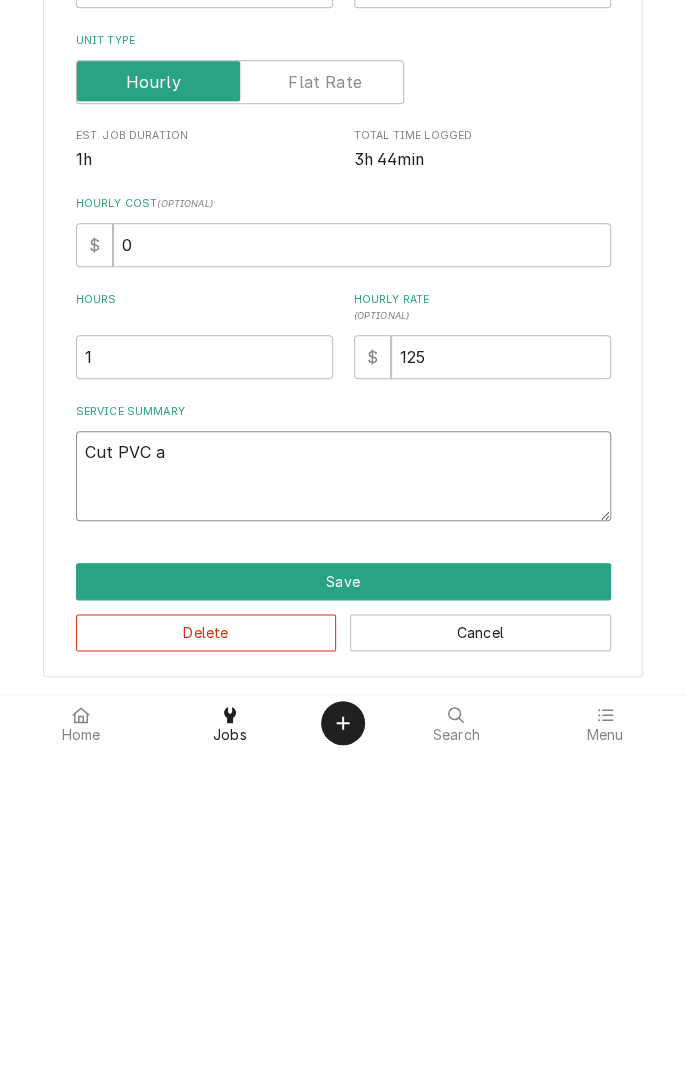 type on "x" 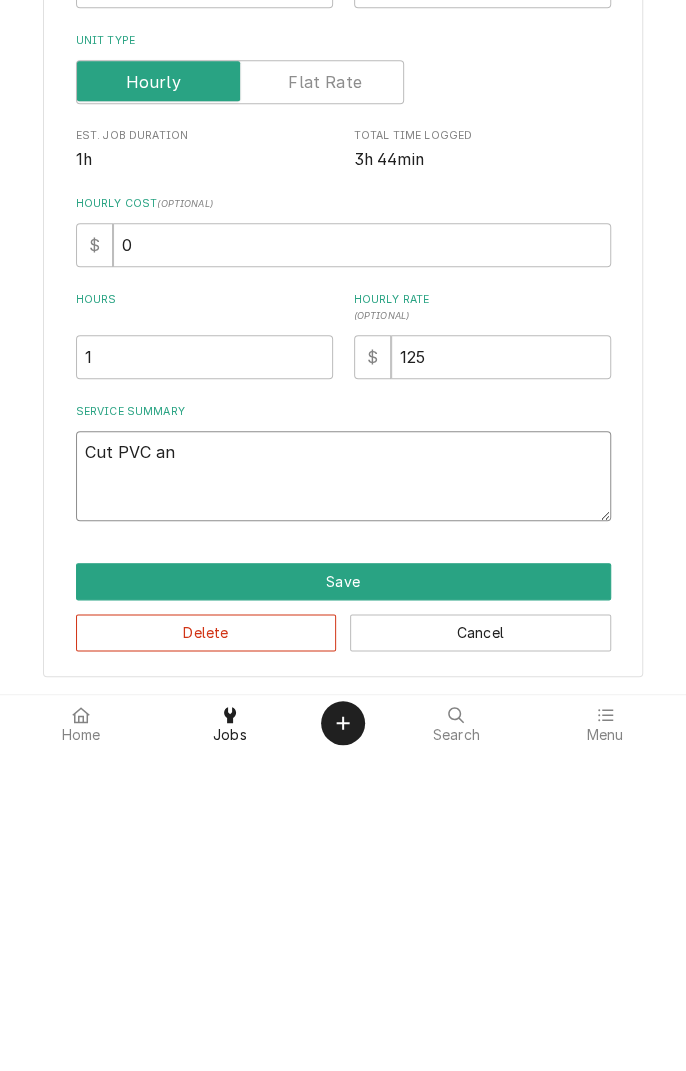 type on "x" 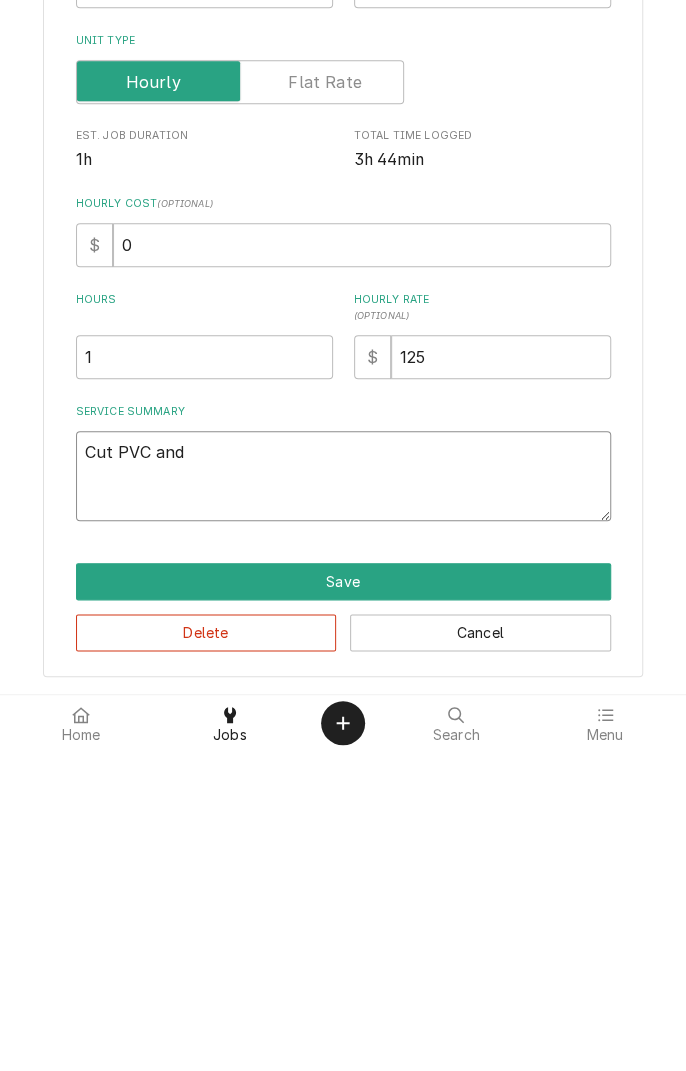 type on "x" 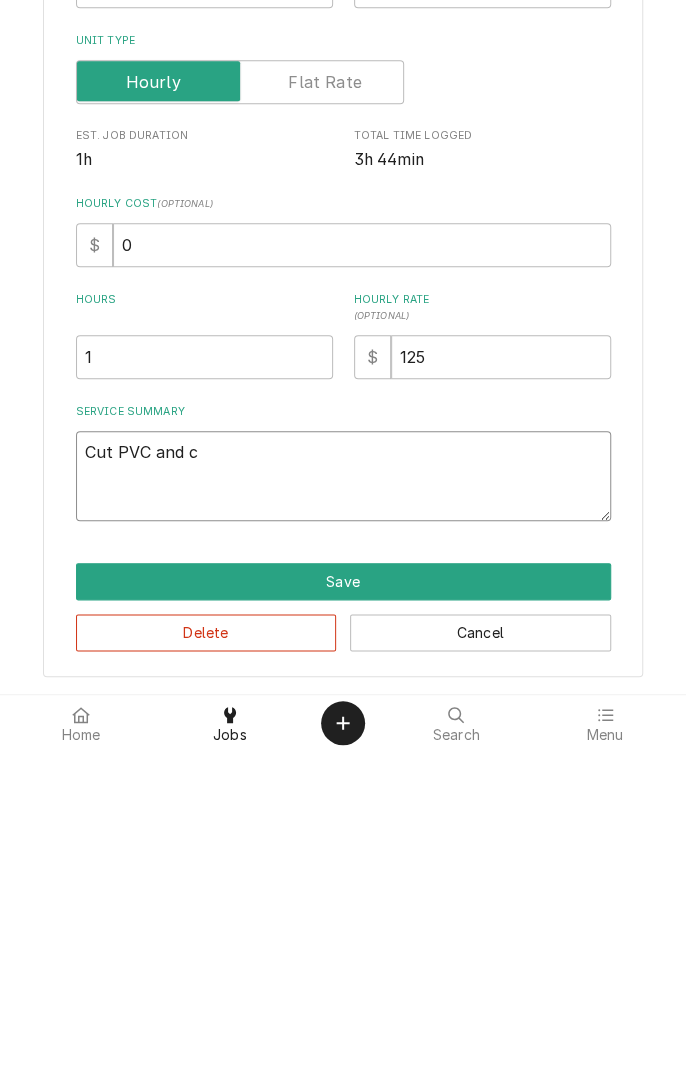 type on "x" 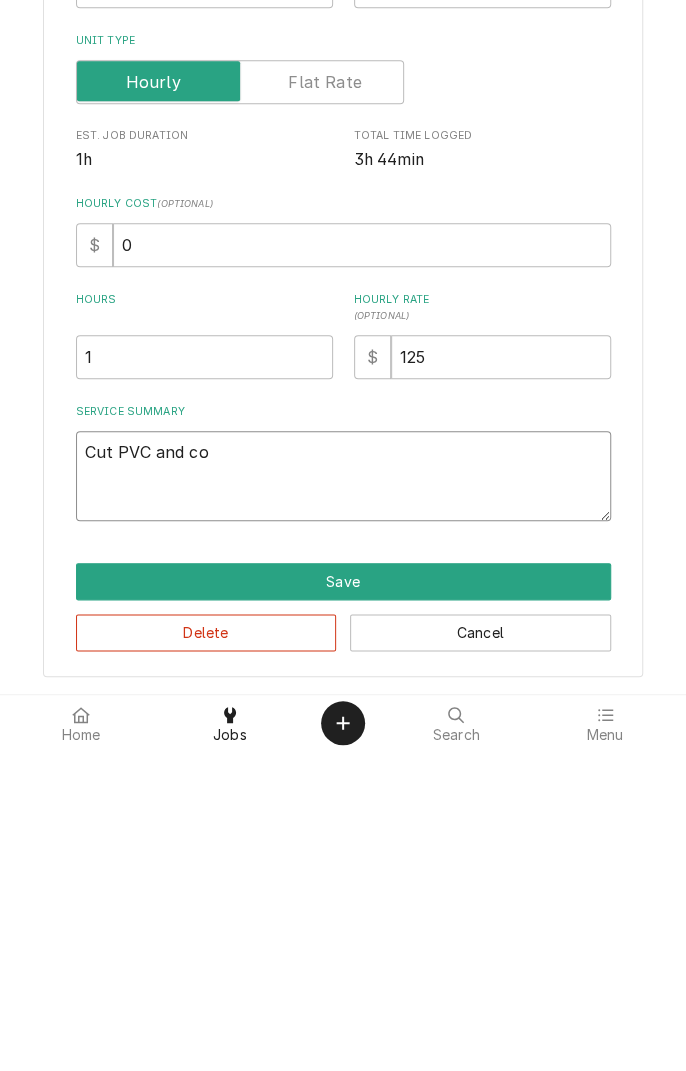 type on "x" 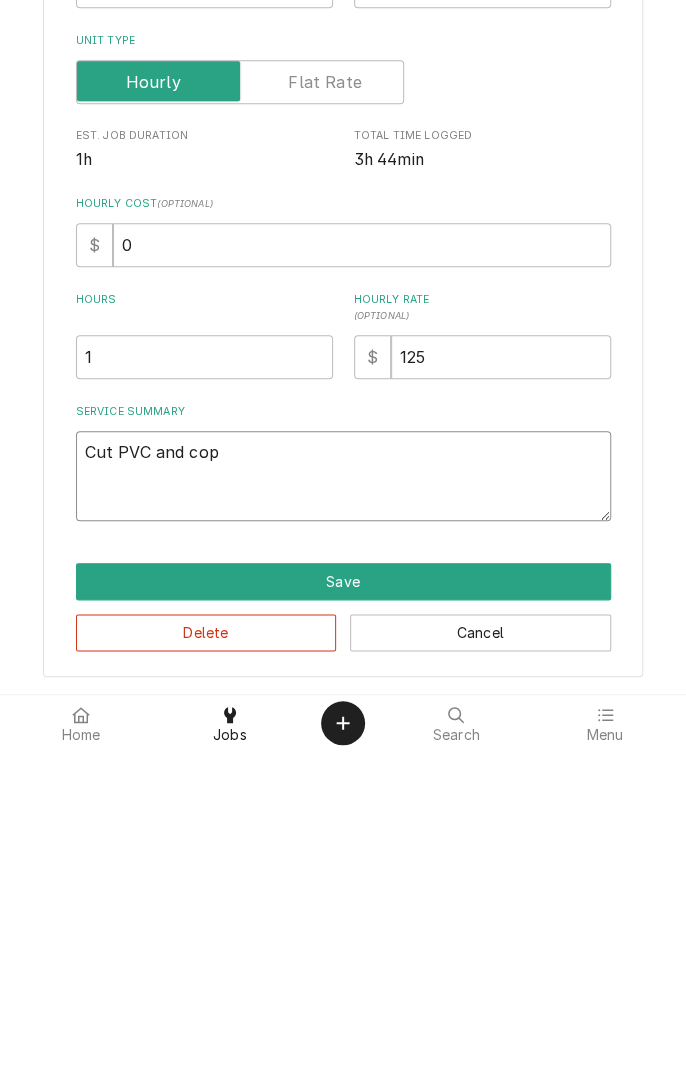 type on "x" 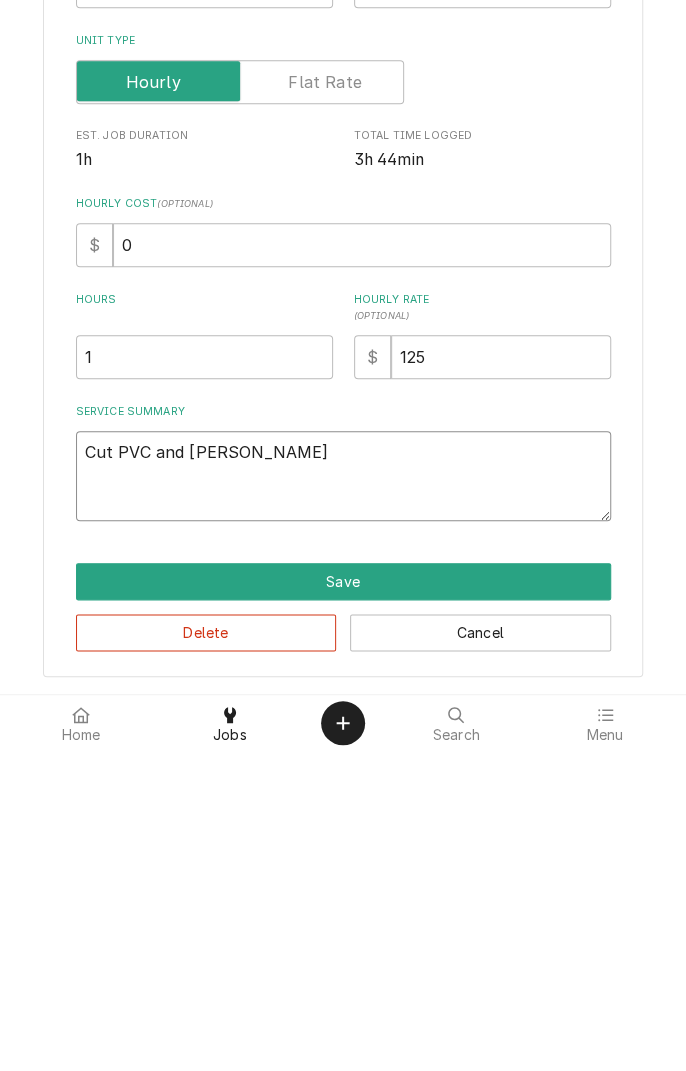 type on "x" 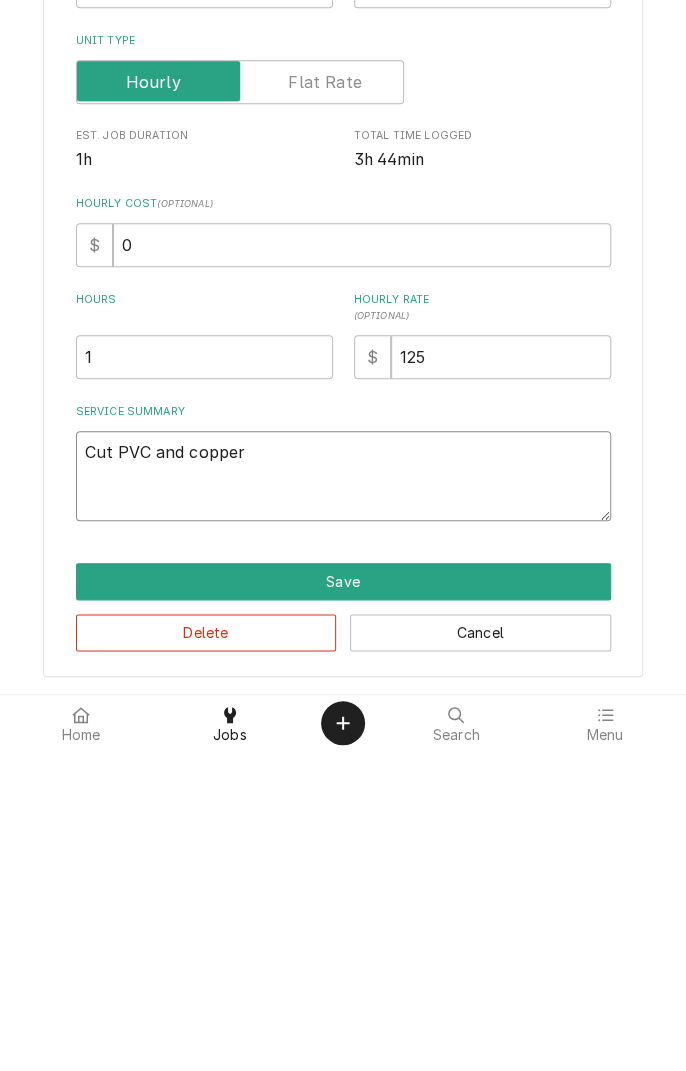 type on "x" 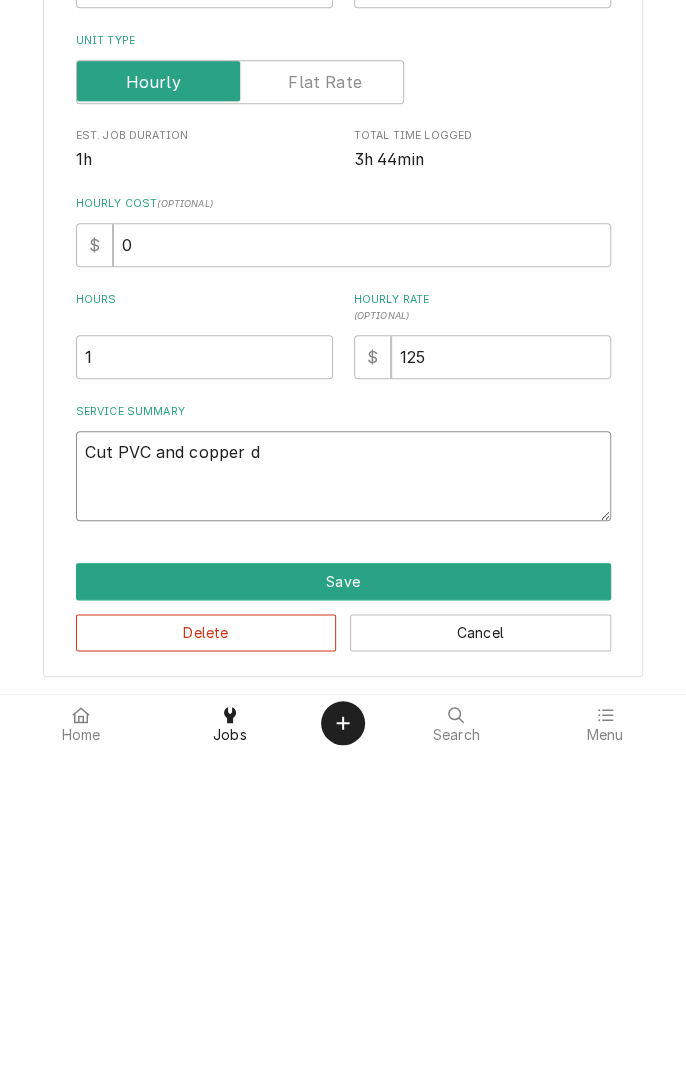 type on "x" 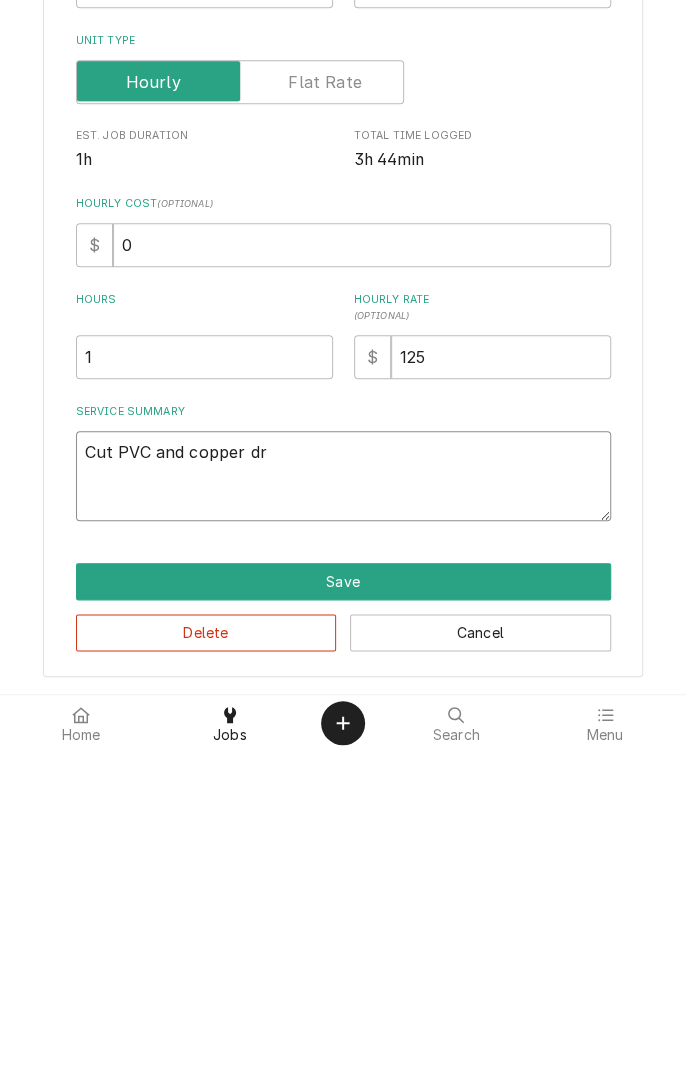 type on "x" 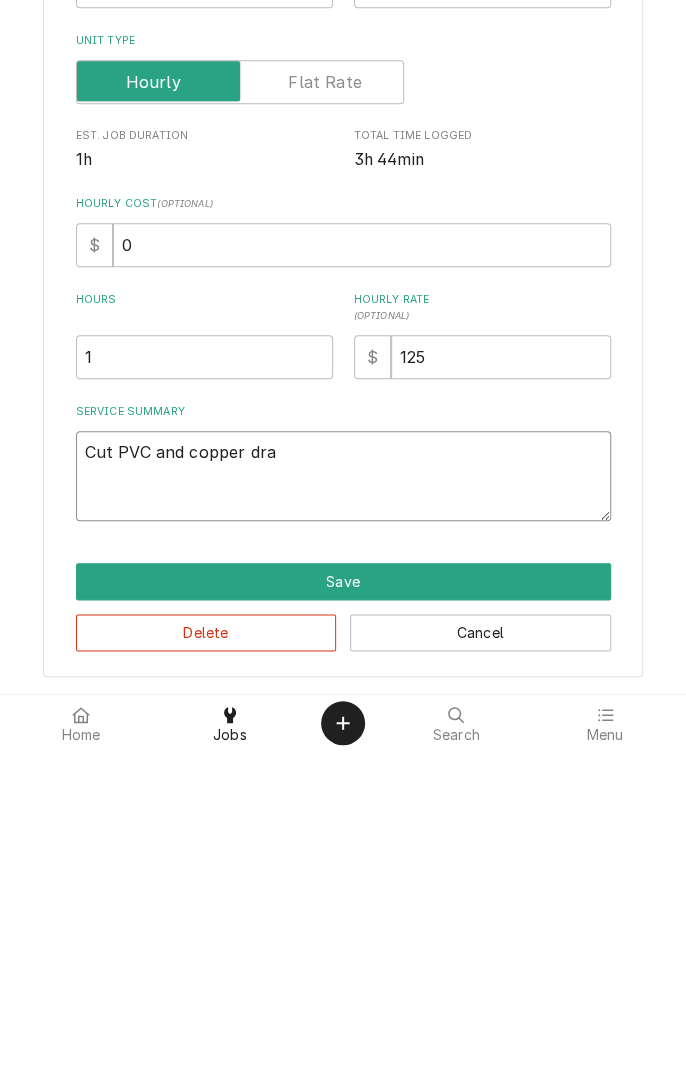 type on "x" 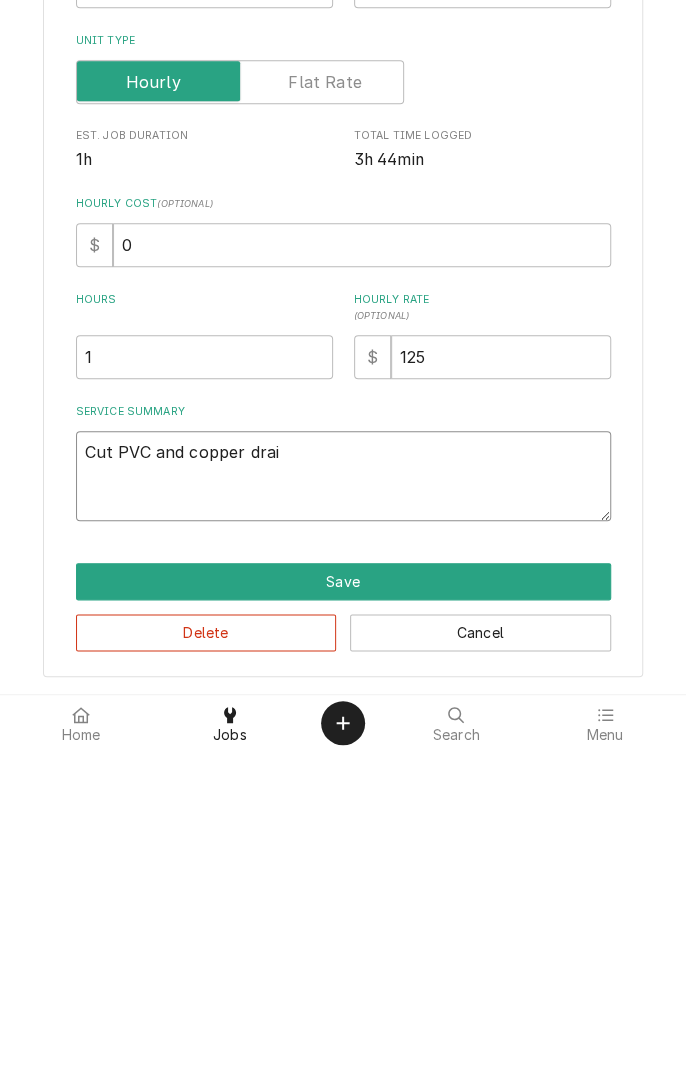 type on "x" 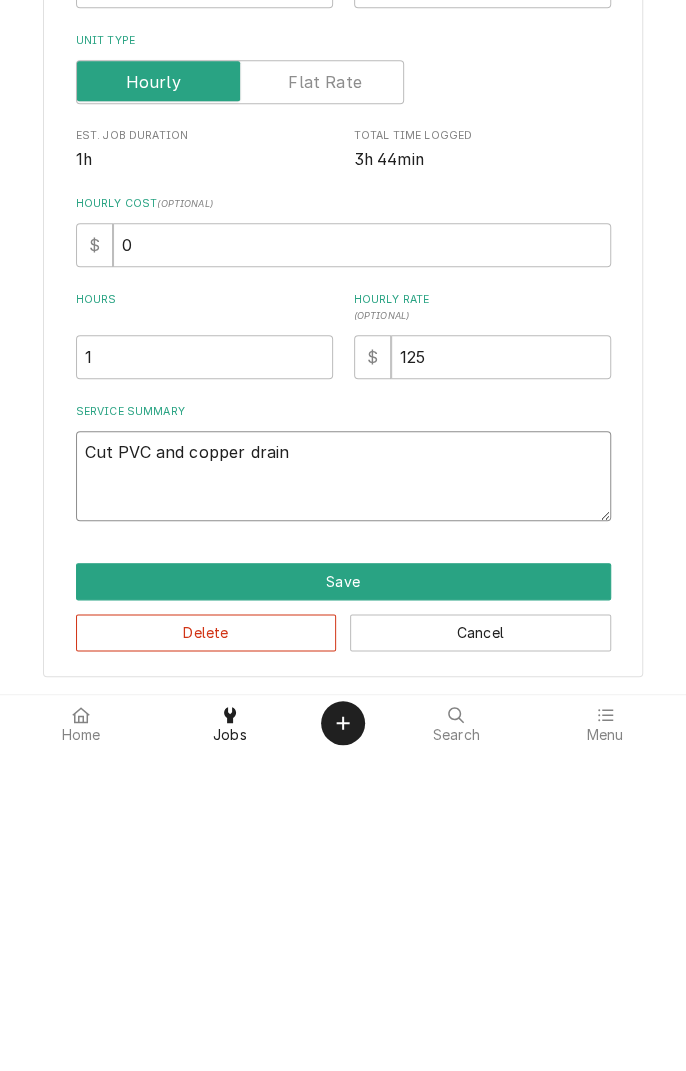 type on "x" 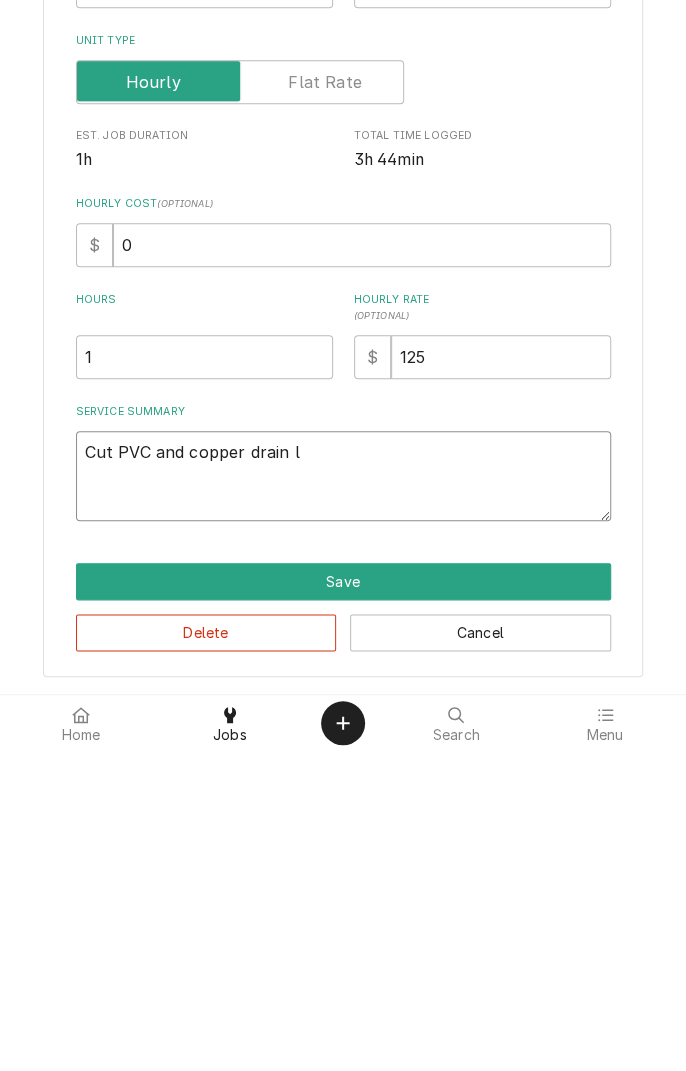 type on "x" 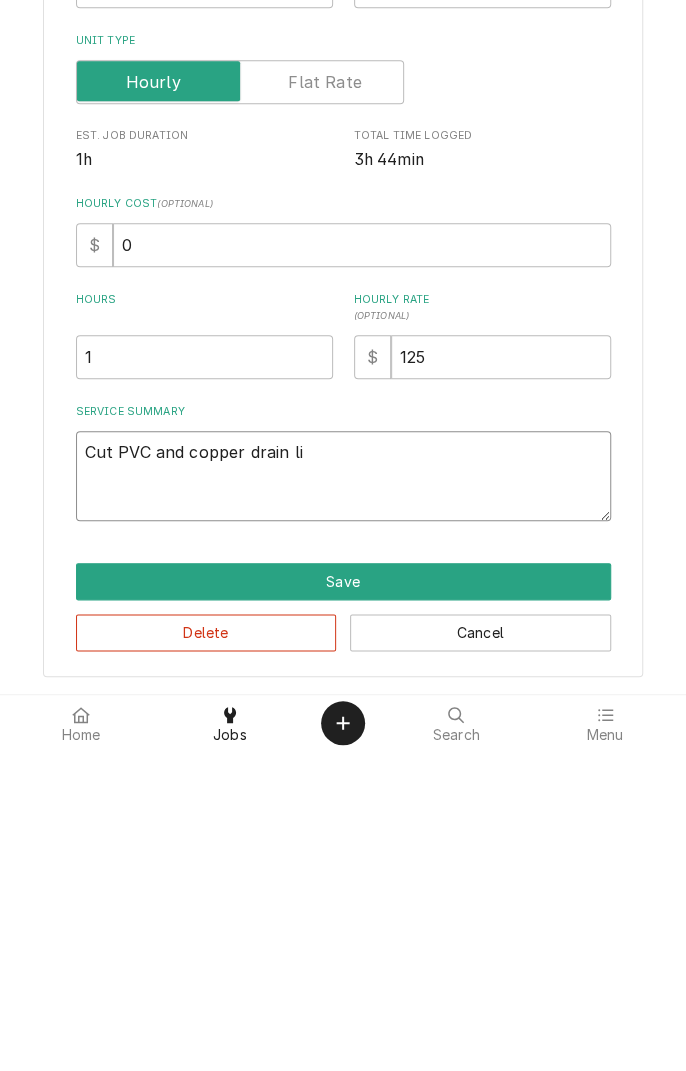 type on "x" 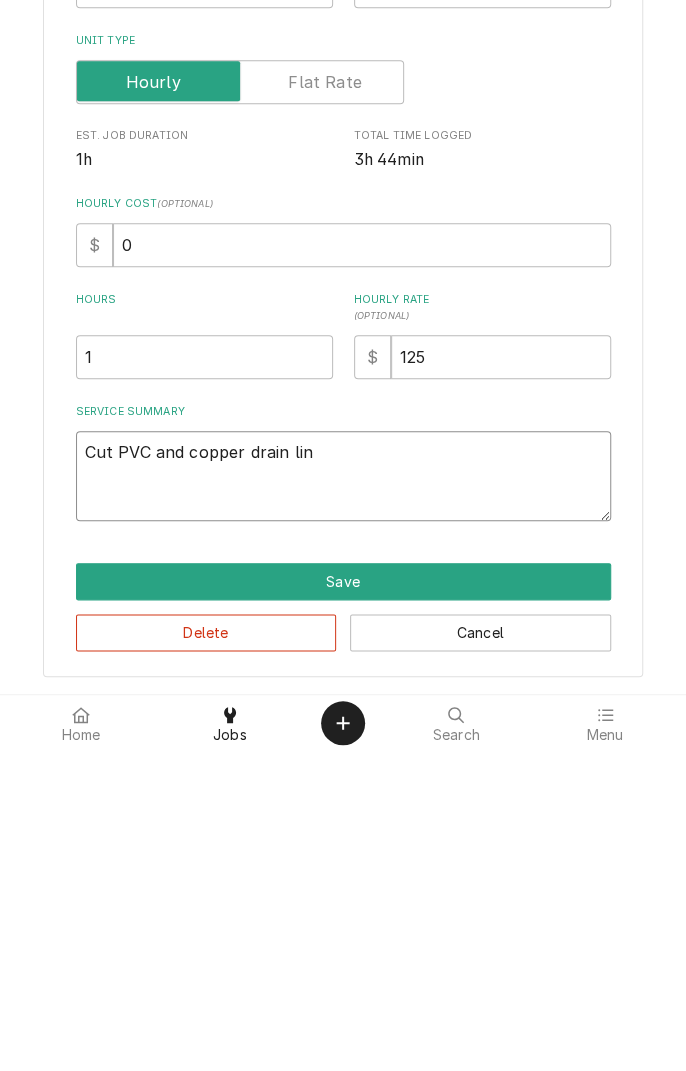 type on "x" 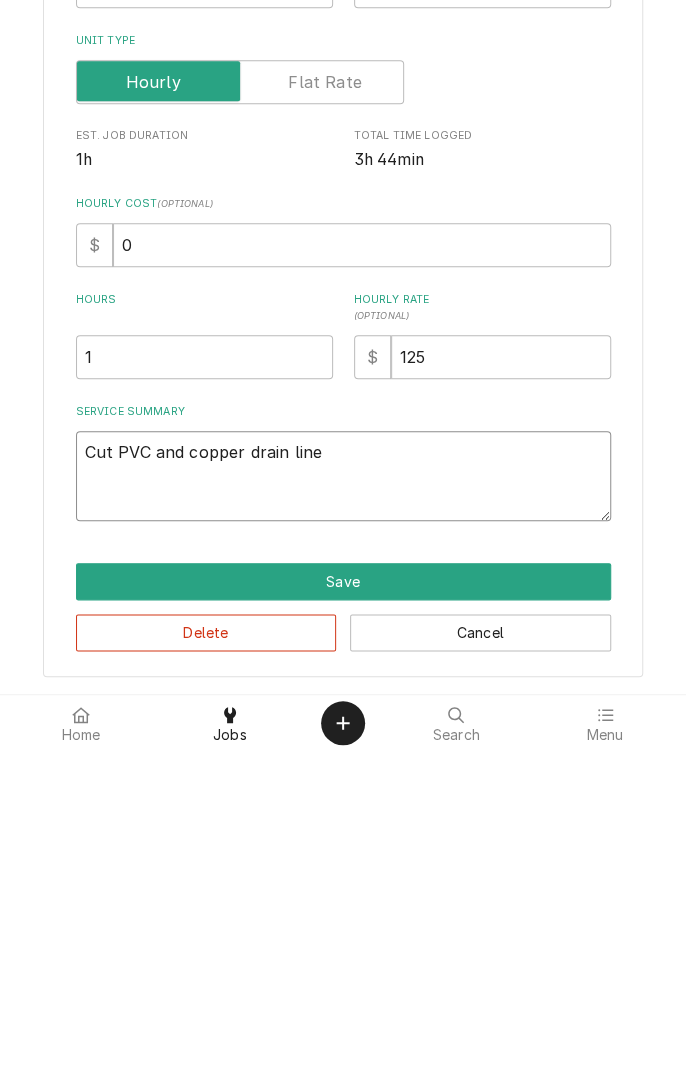 type on "x" 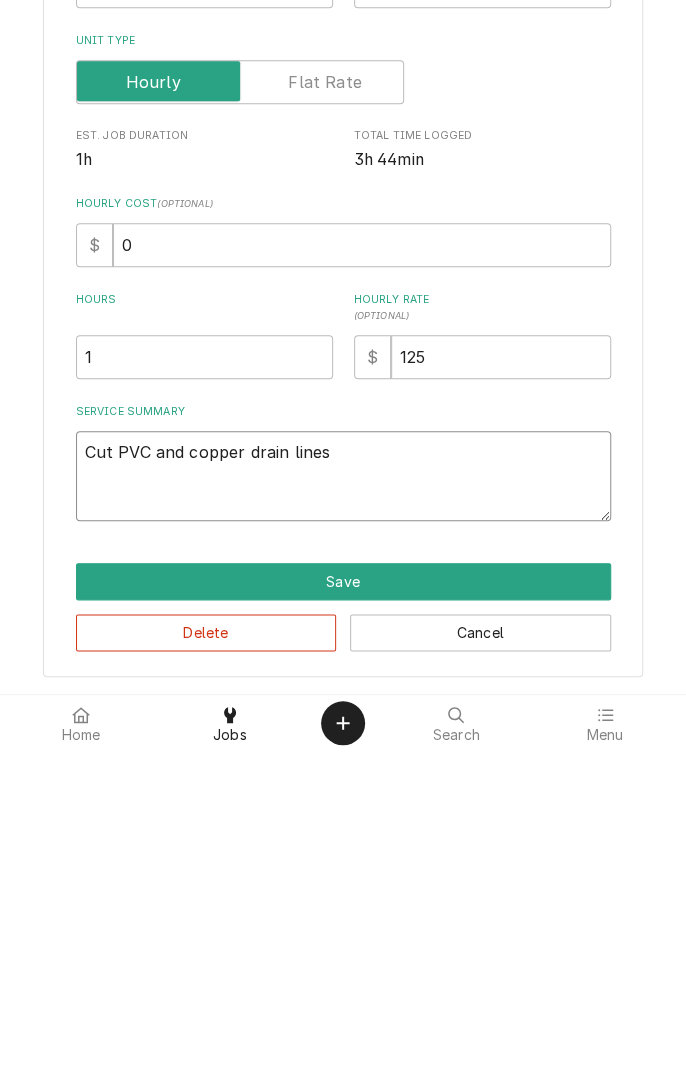 type on "x" 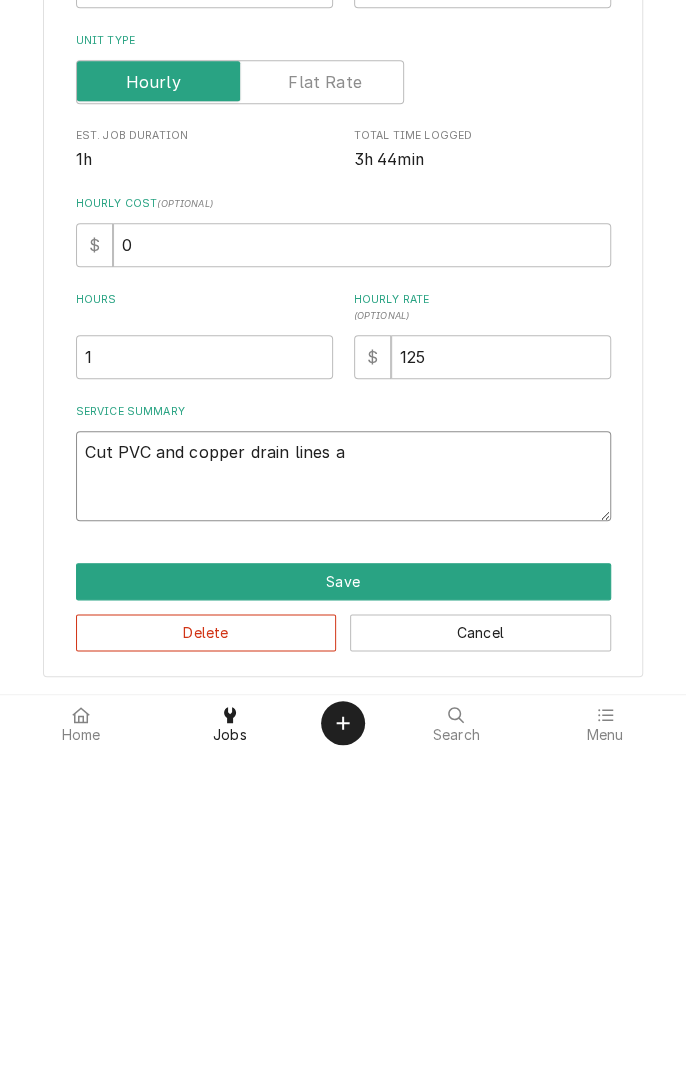 type on "x" 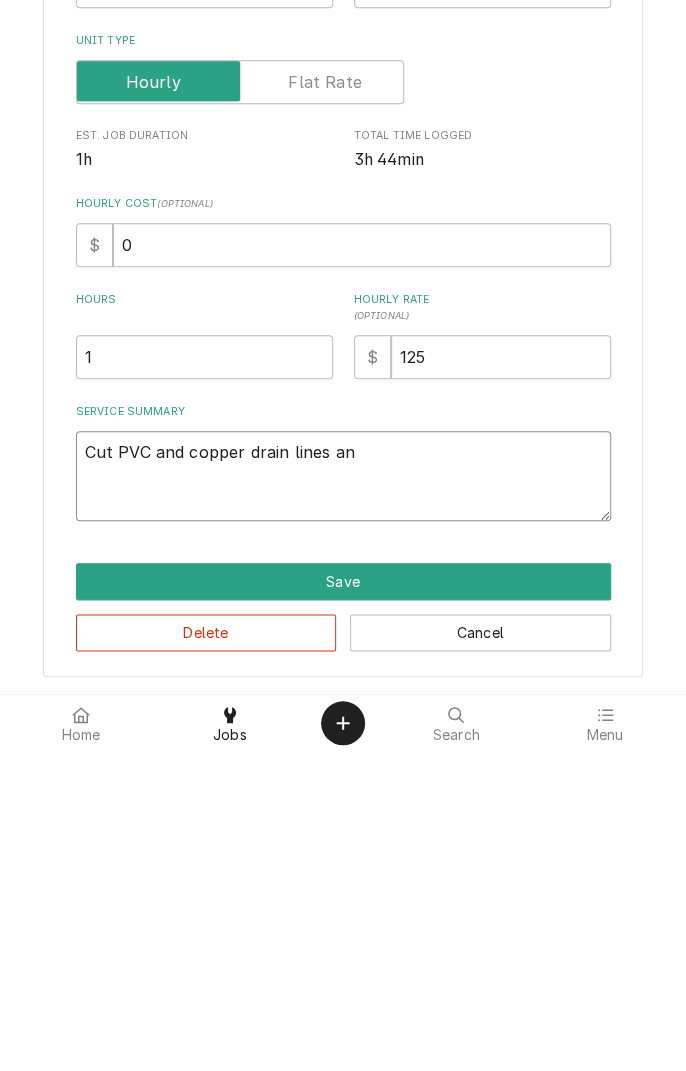 type on "x" 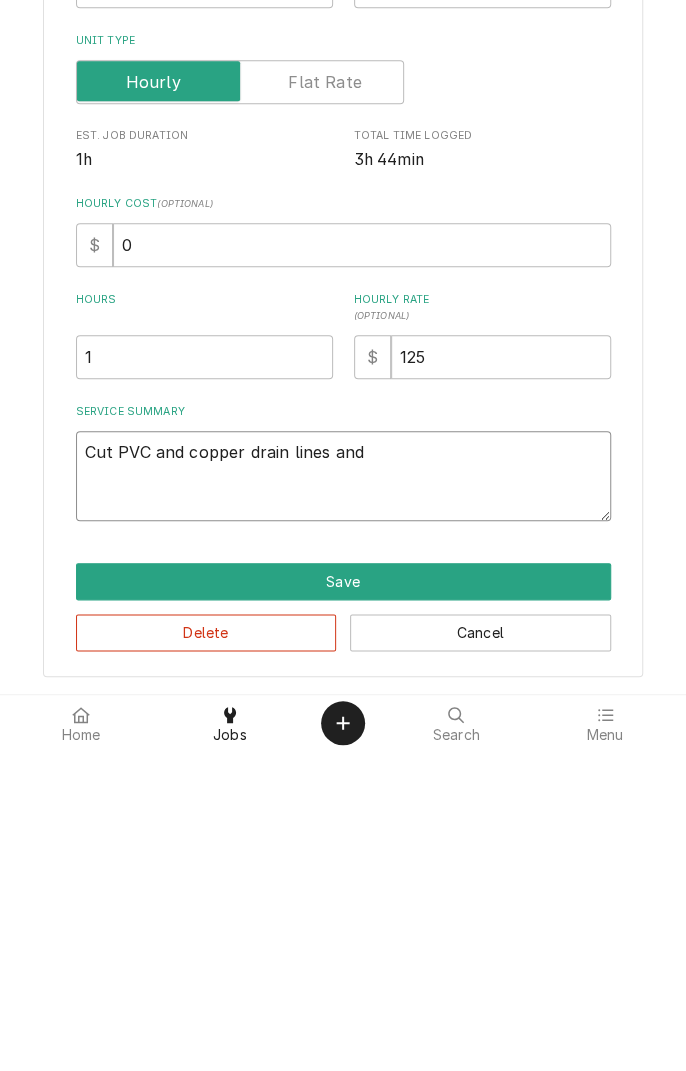 type on "x" 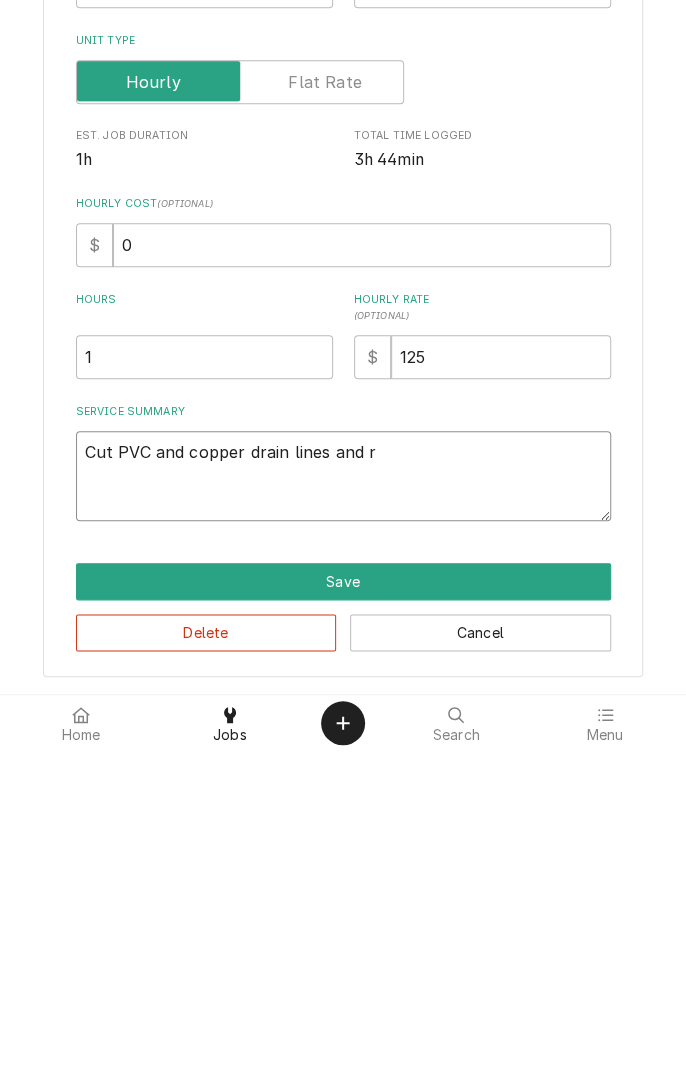 type on "x" 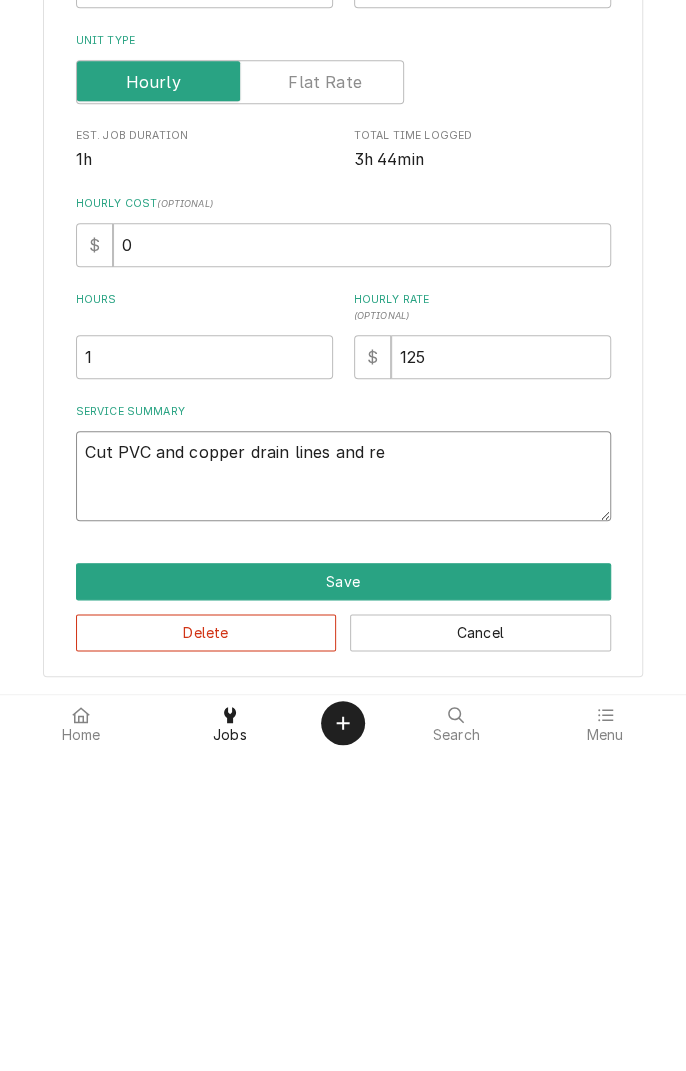 type on "x" 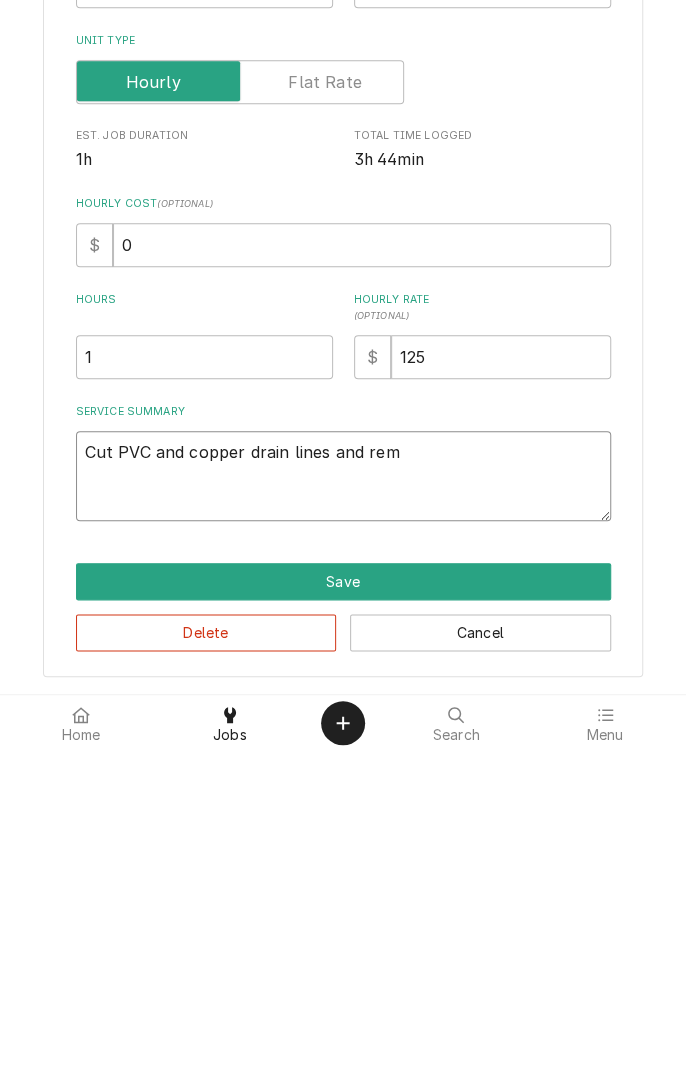 type on "x" 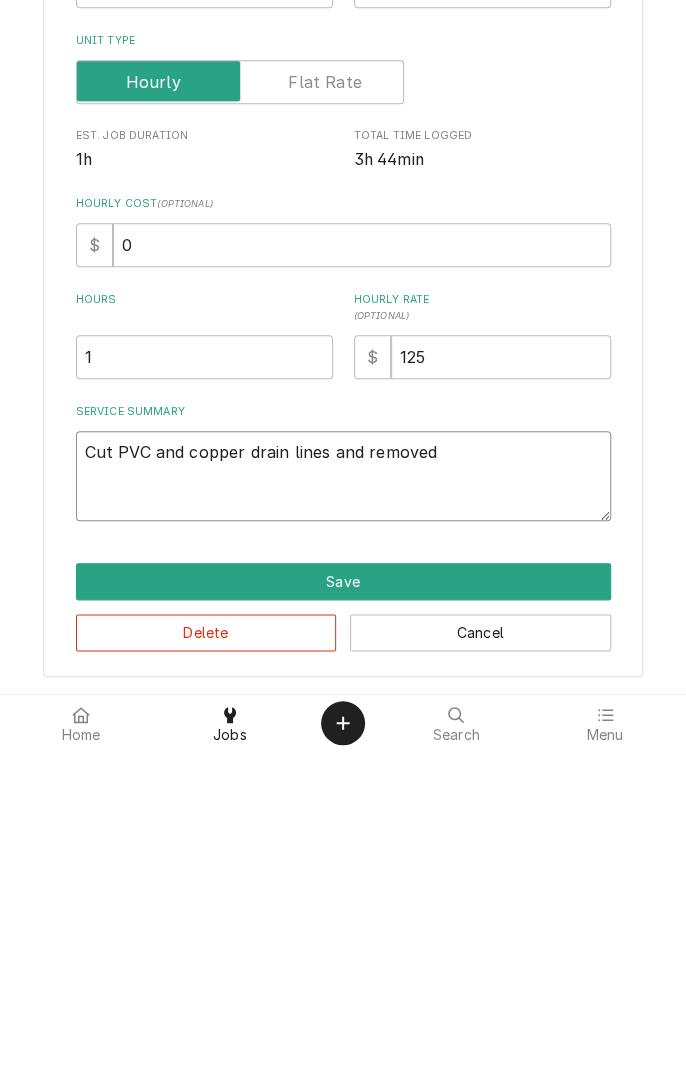 type on "x" 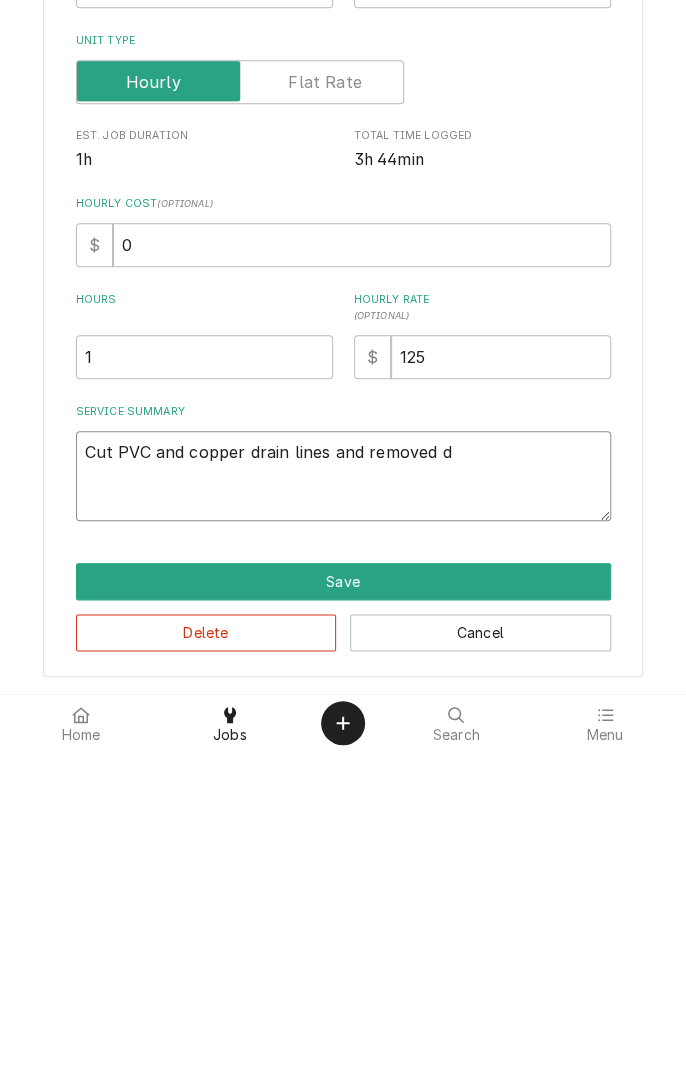 type on "x" 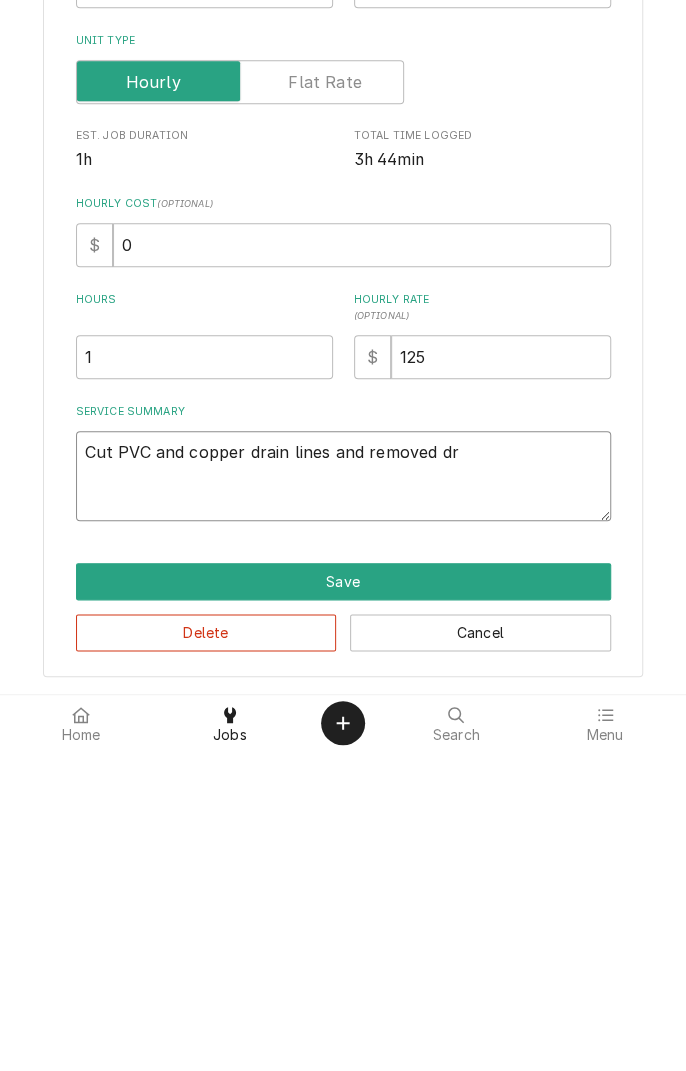 type on "x" 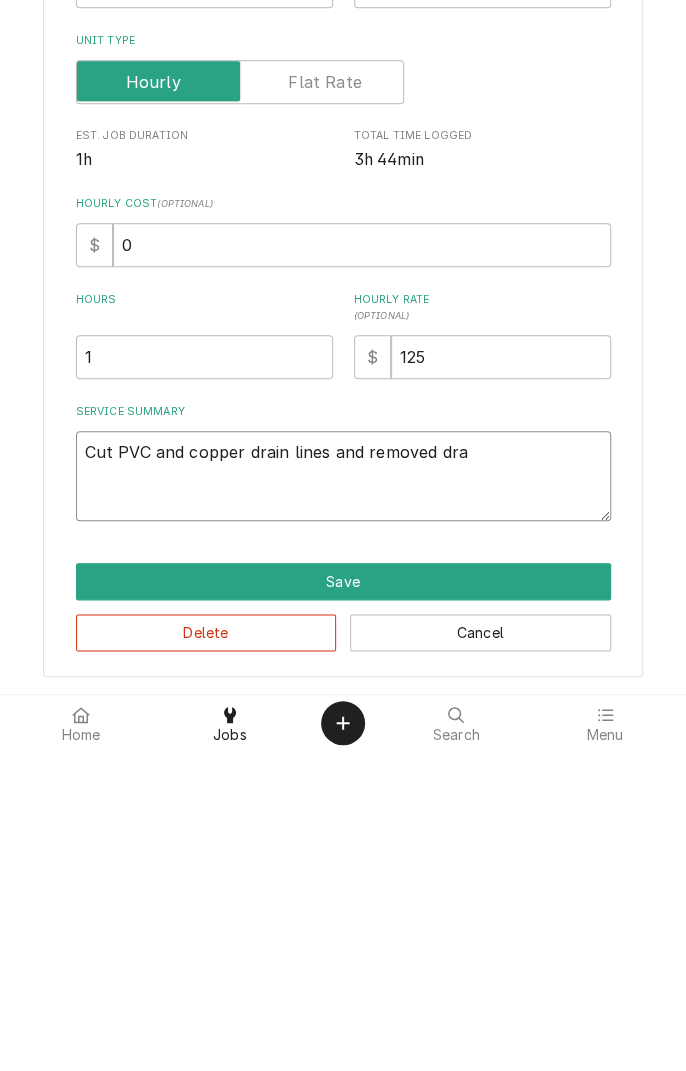 type on "x" 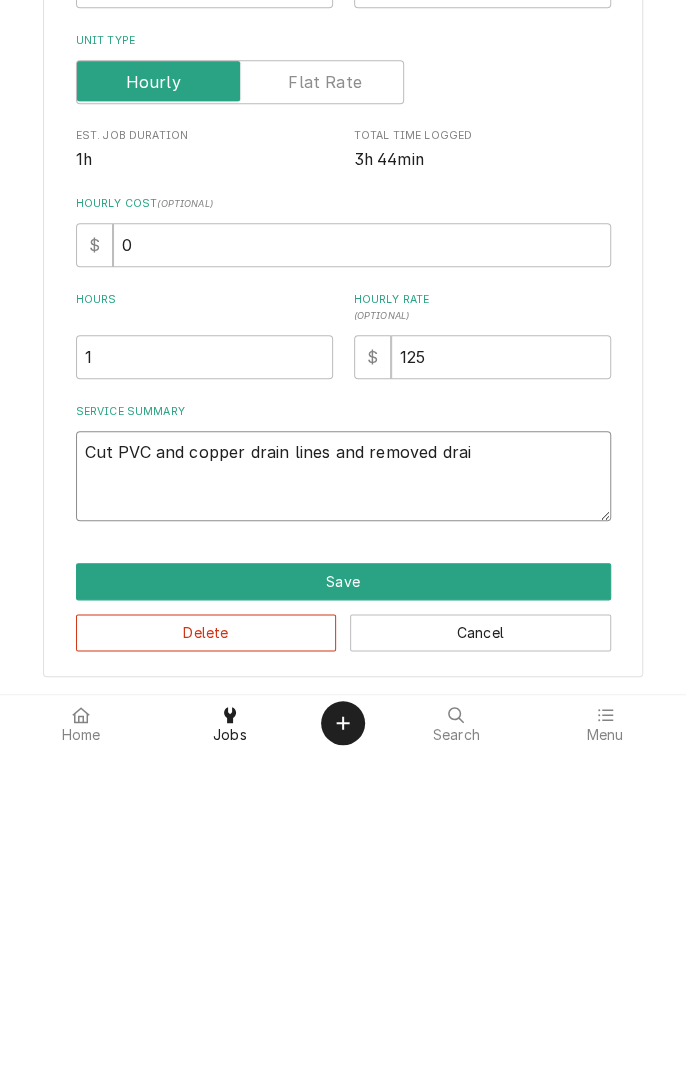 type on "x" 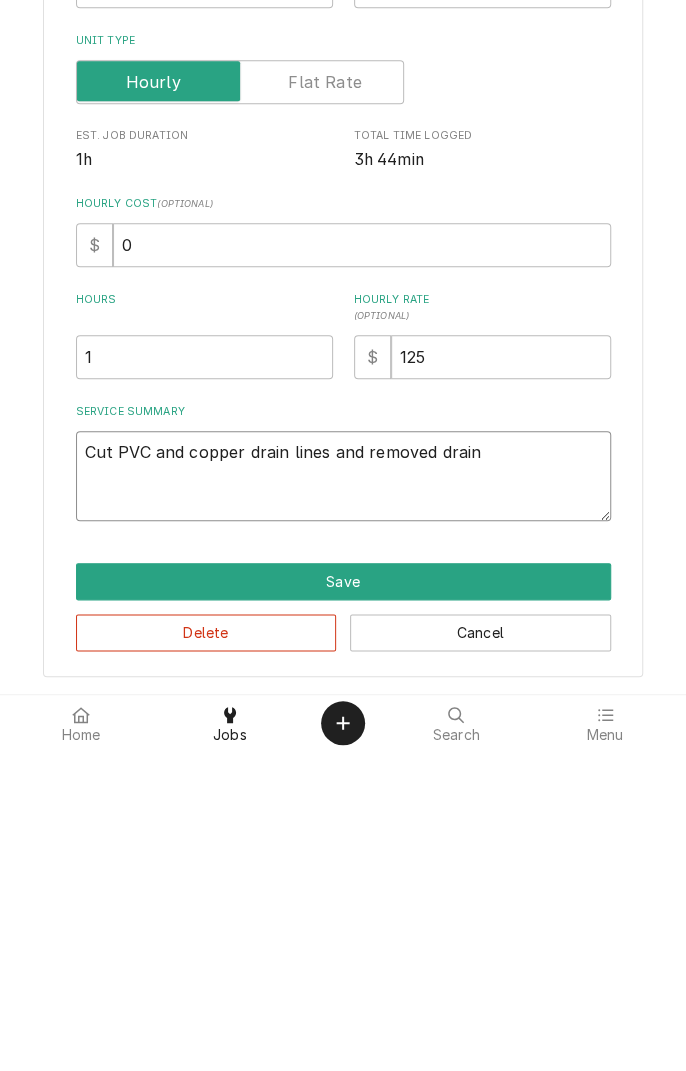 type on "x" 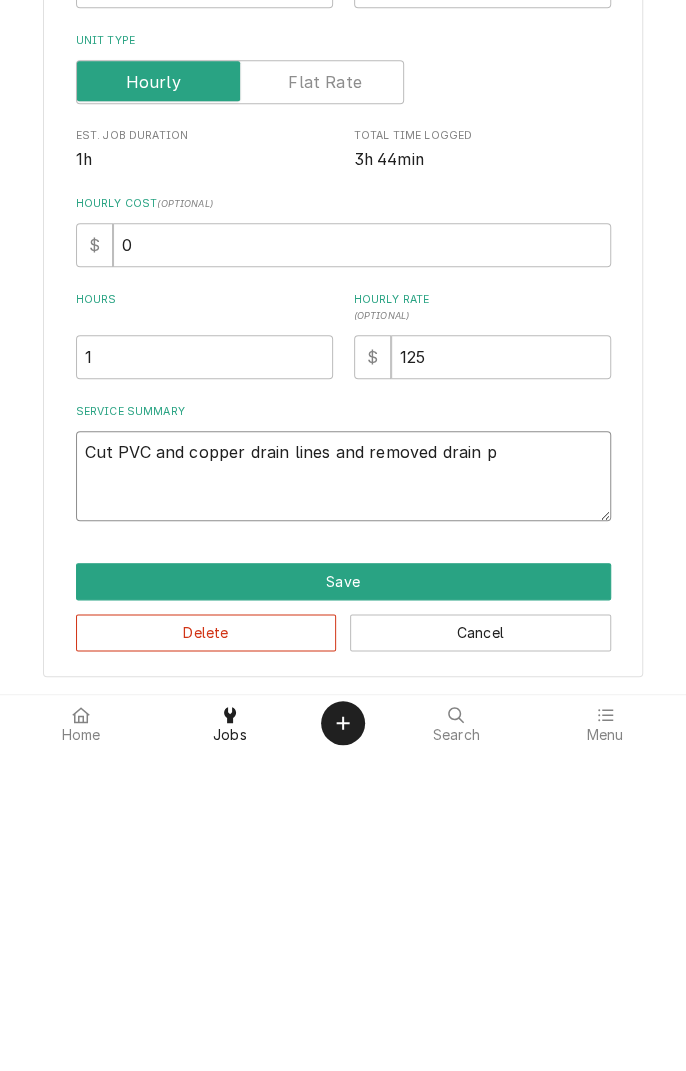 type on "x" 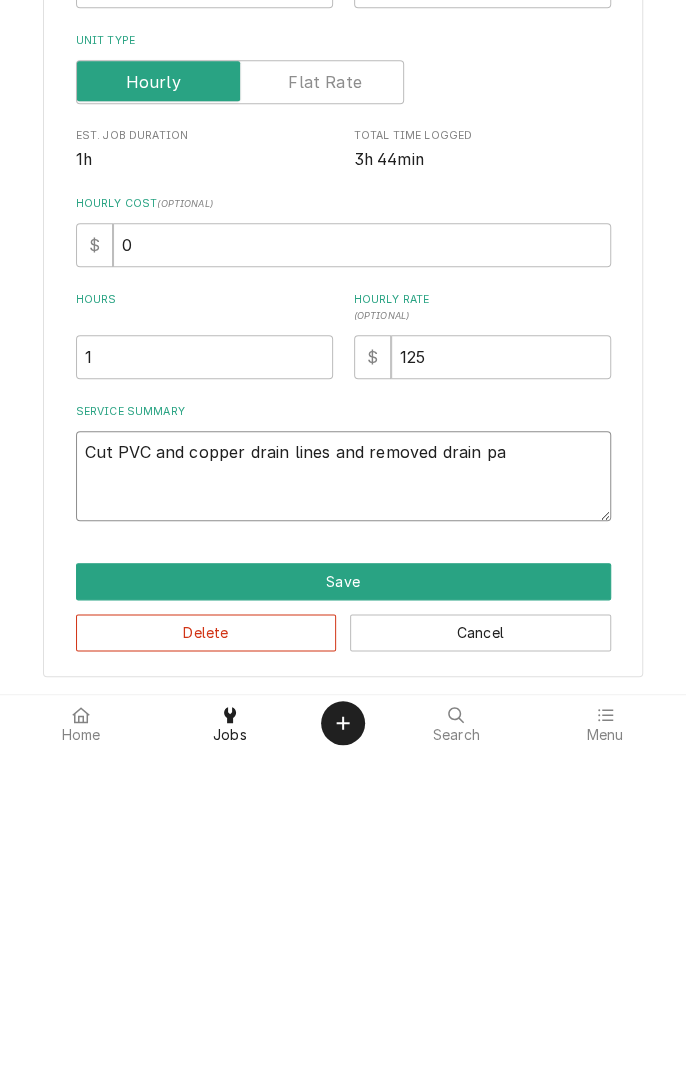 type on "x" 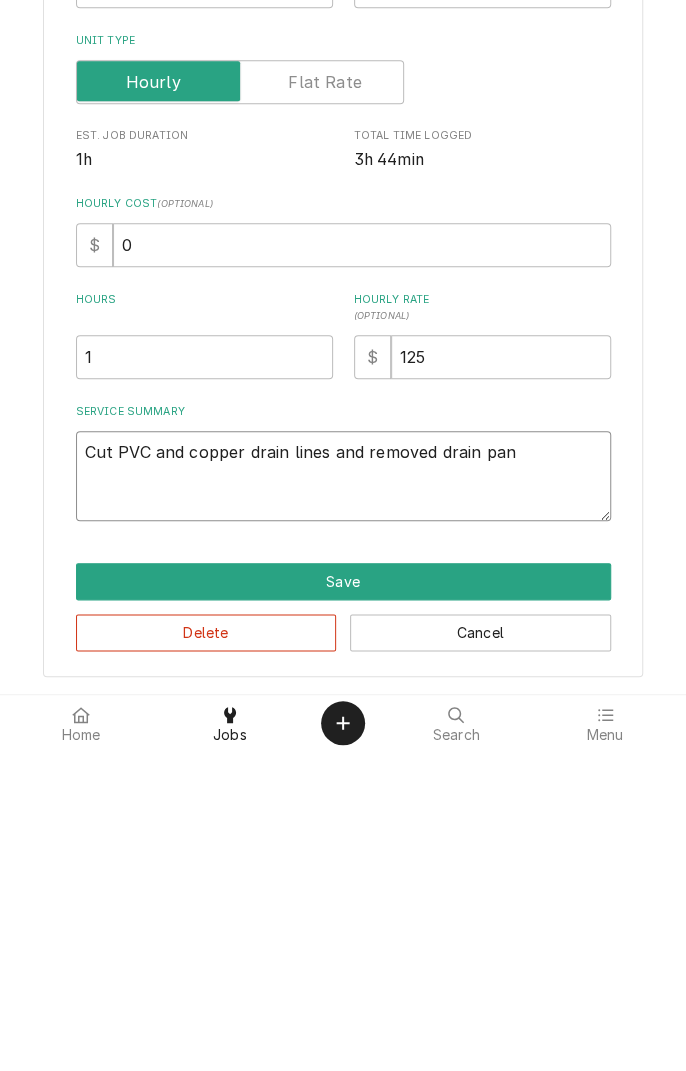 type on "x" 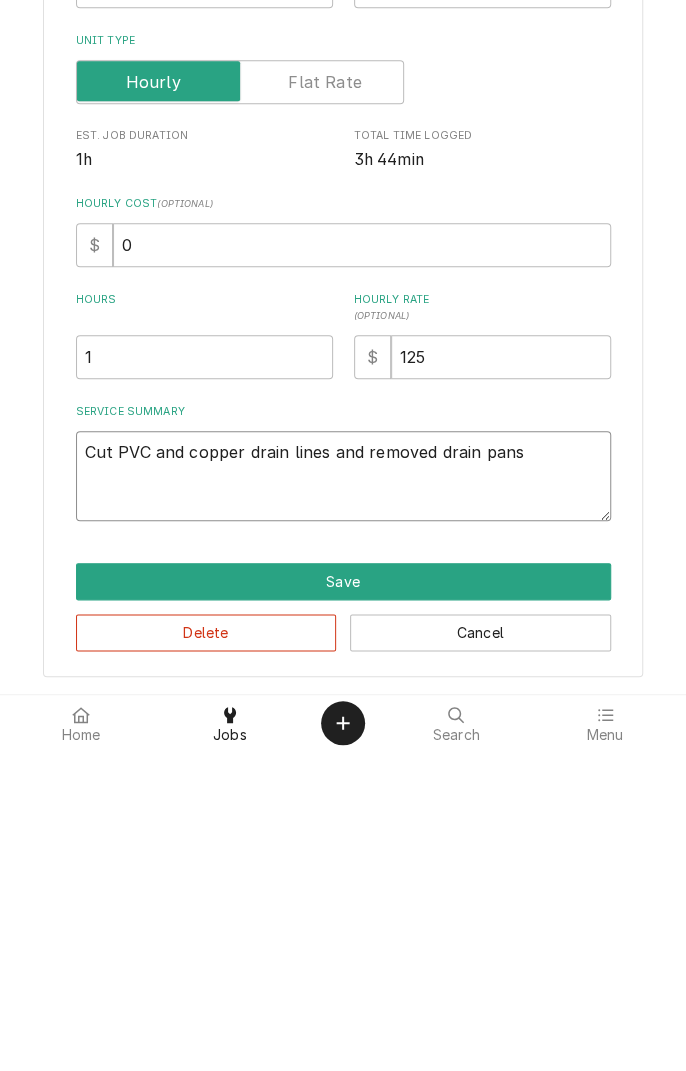 type on "x" 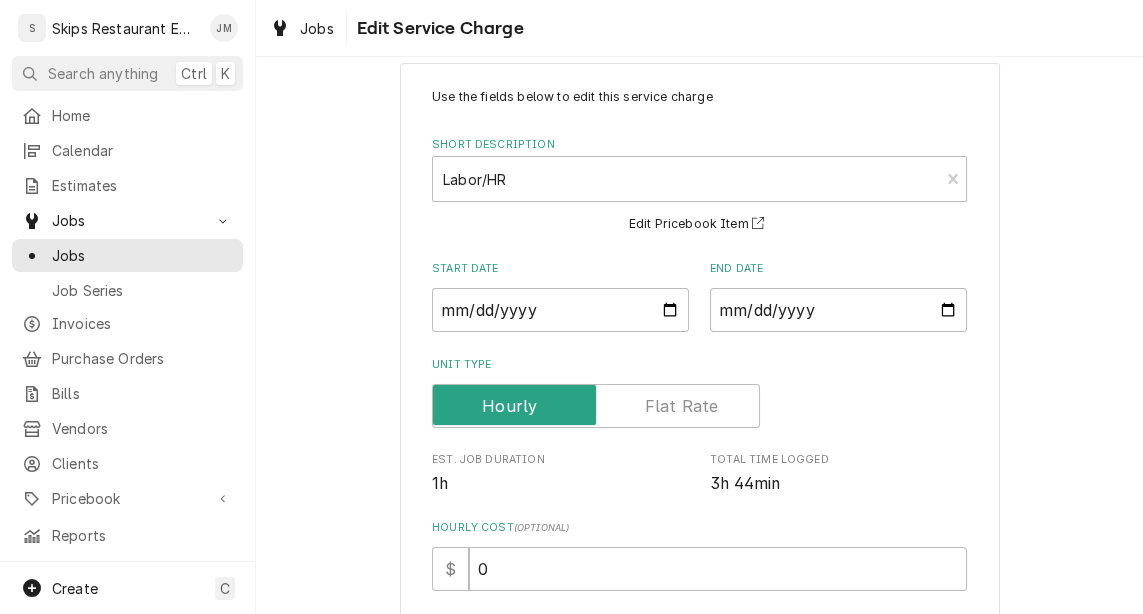type on "x" 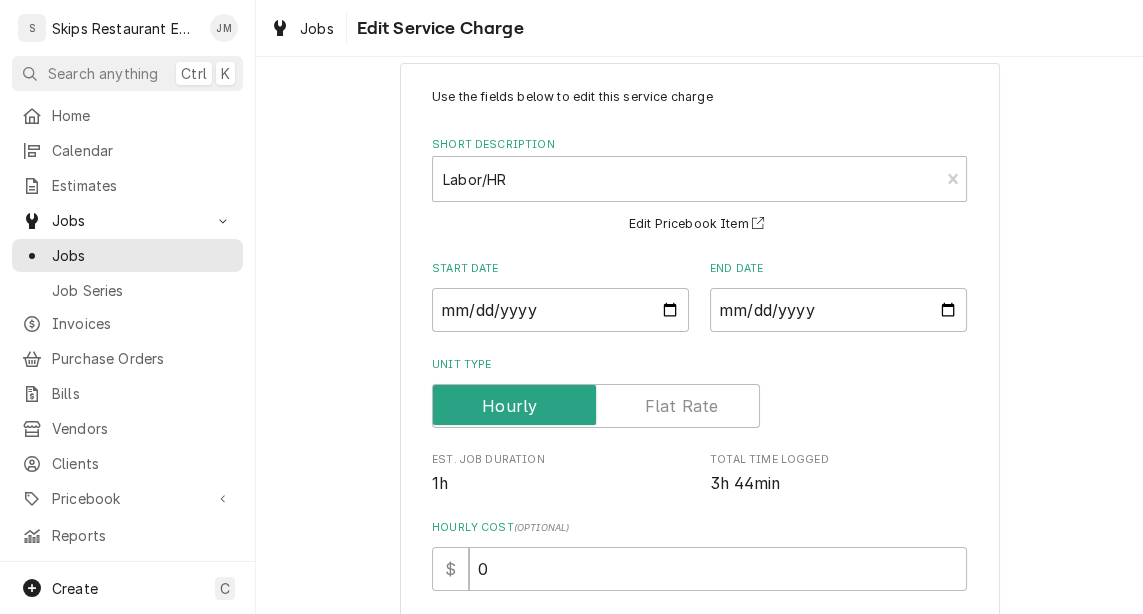 type on "Cut PVC and copper drain lines and removed drain pans" 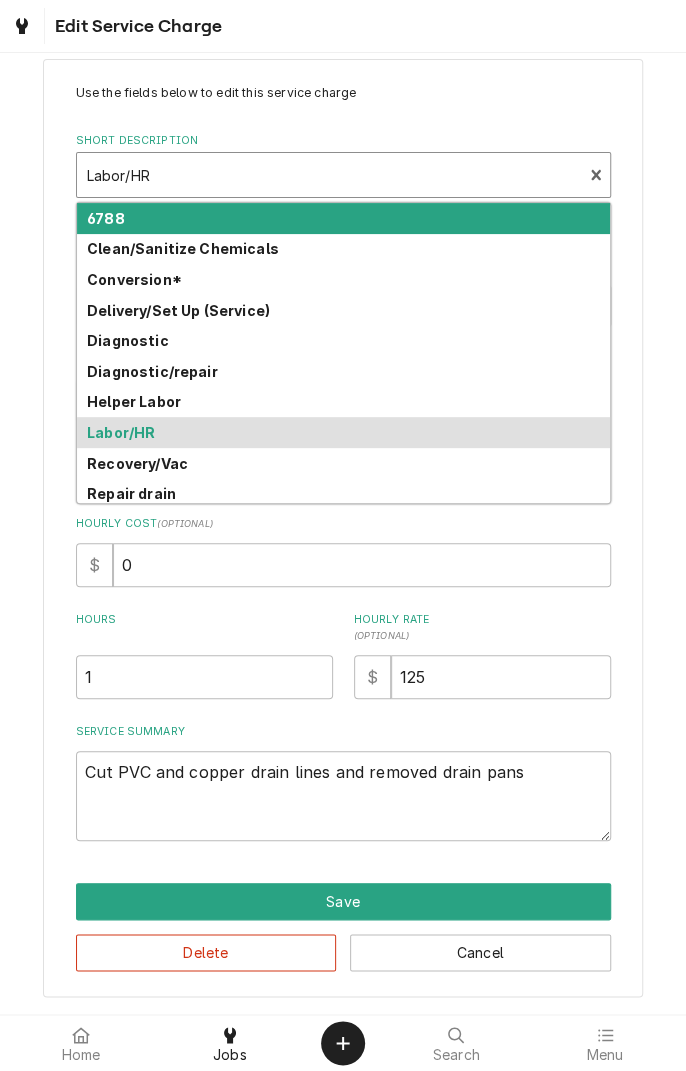 scroll, scrollTop: 0, scrollLeft: 0, axis: both 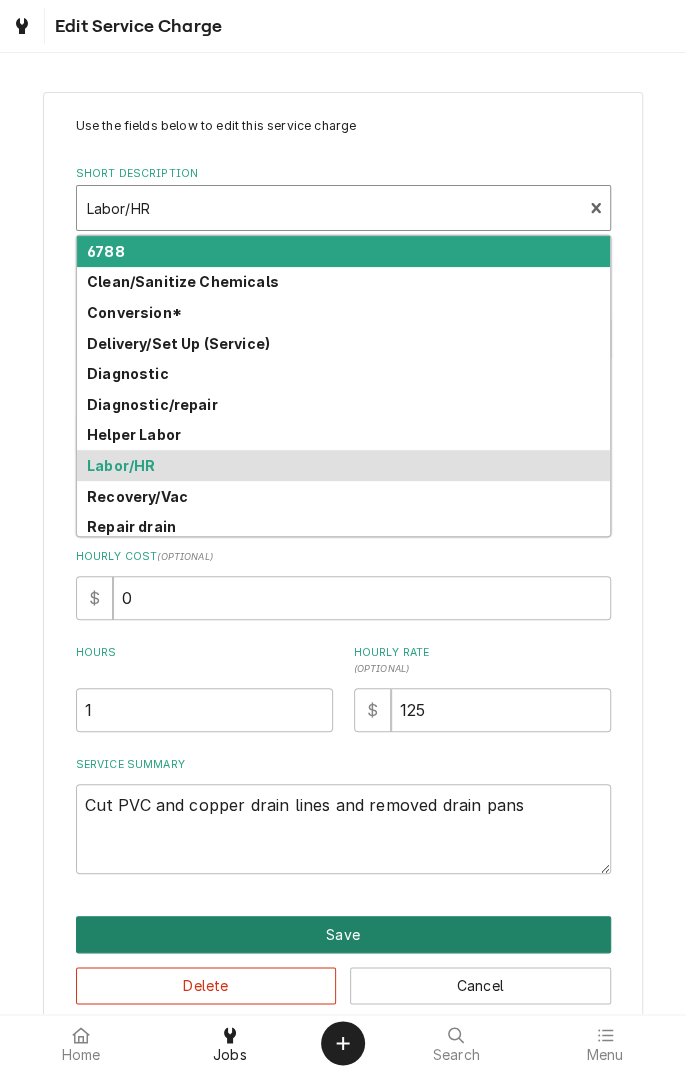 click on "Save" at bounding box center (343, 934) 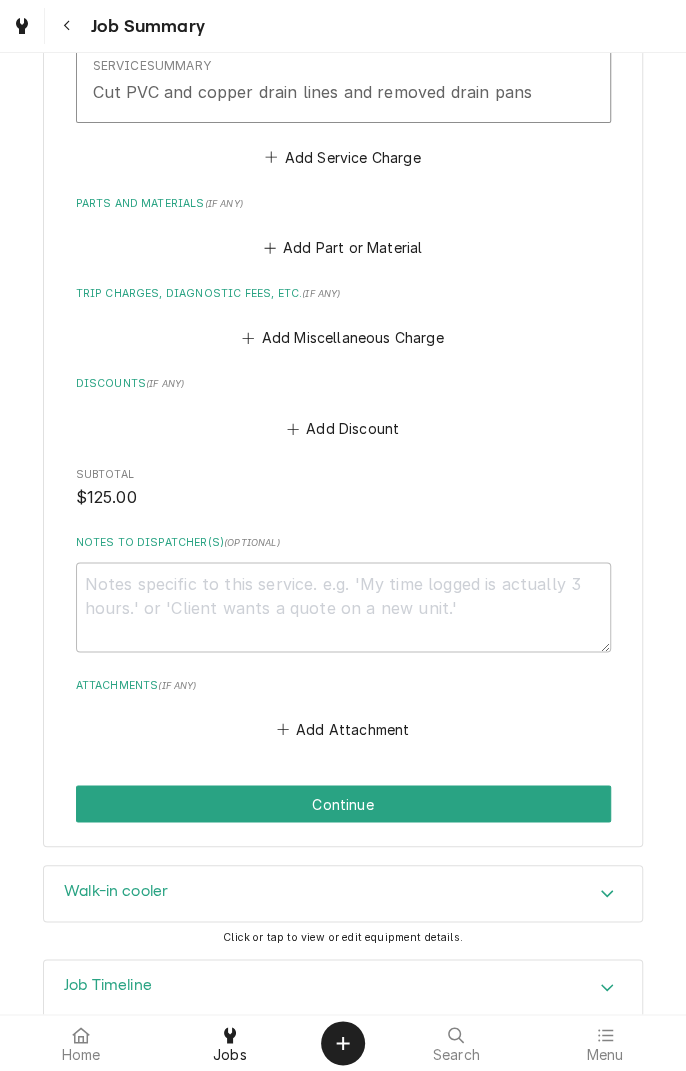 scroll, scrollTop: 753, scrollLeft: 0, axis: vertical 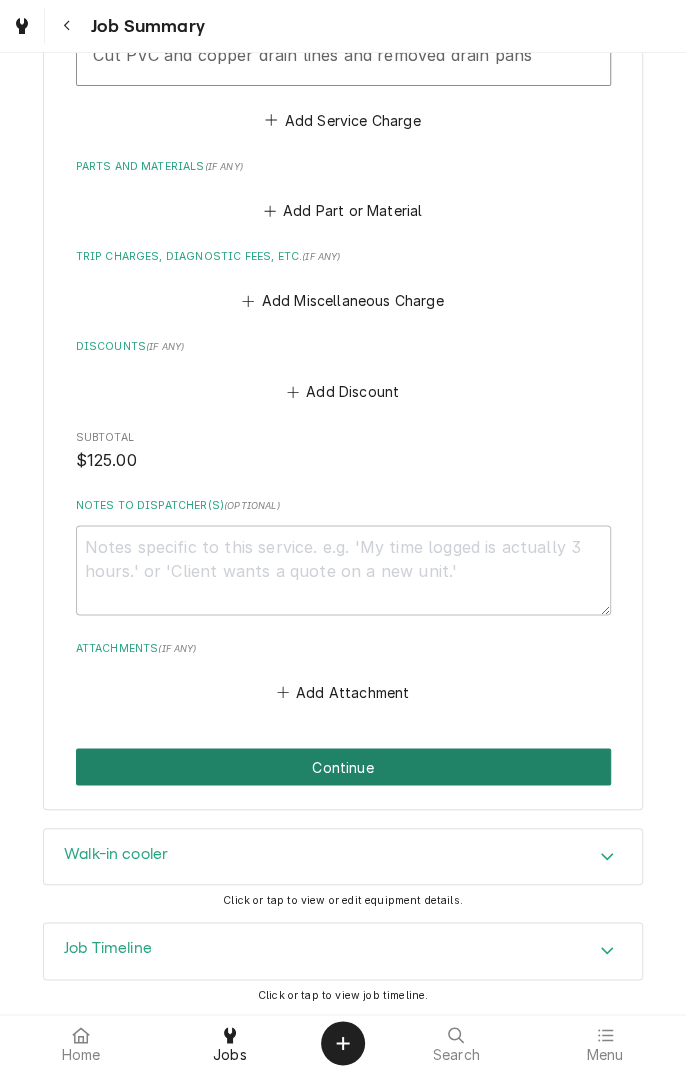 click on "Continue" at bounding box center [343, 766] 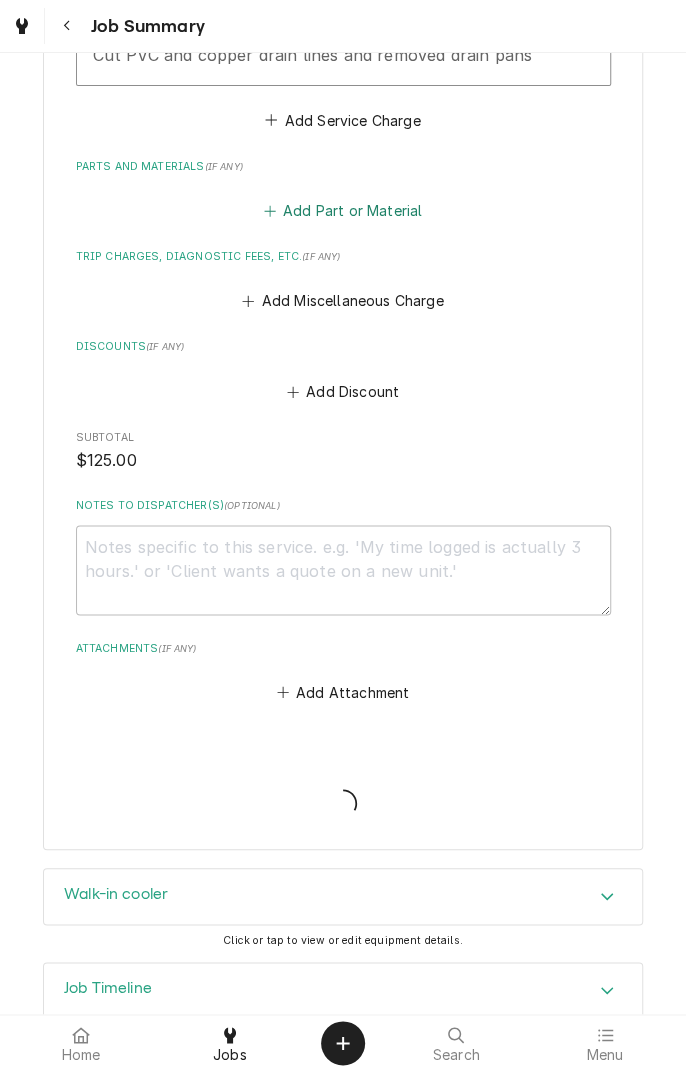 click on "Add Part or Material" at bounding box center (342, 211) 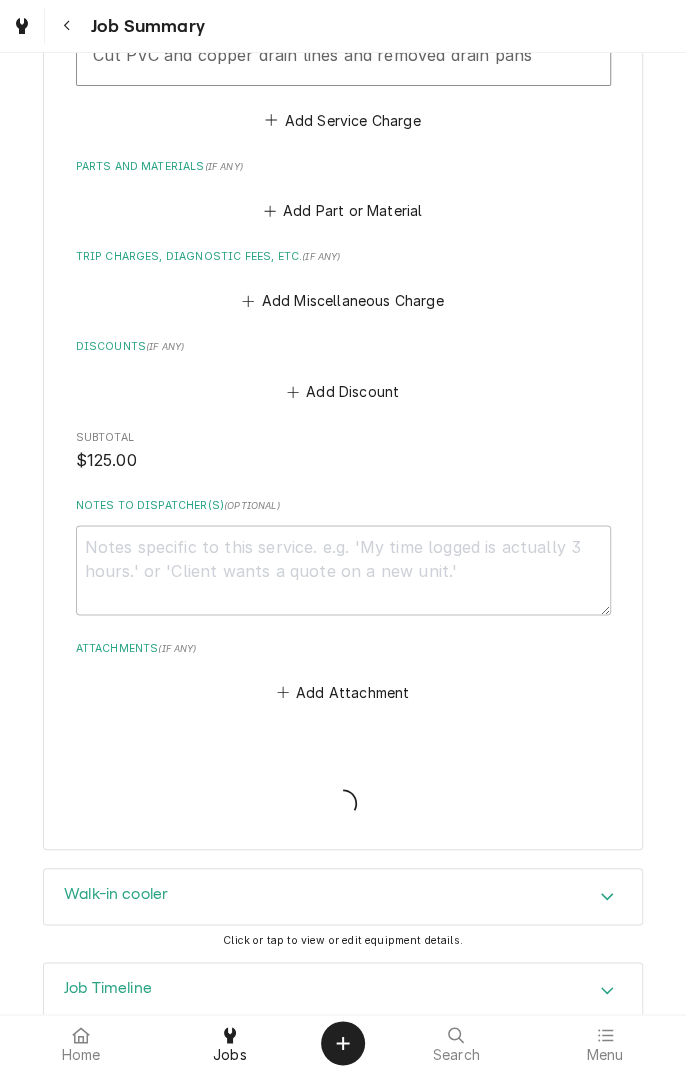 scroll, scrollTop: 0, scrollLeft: 0, axis: both 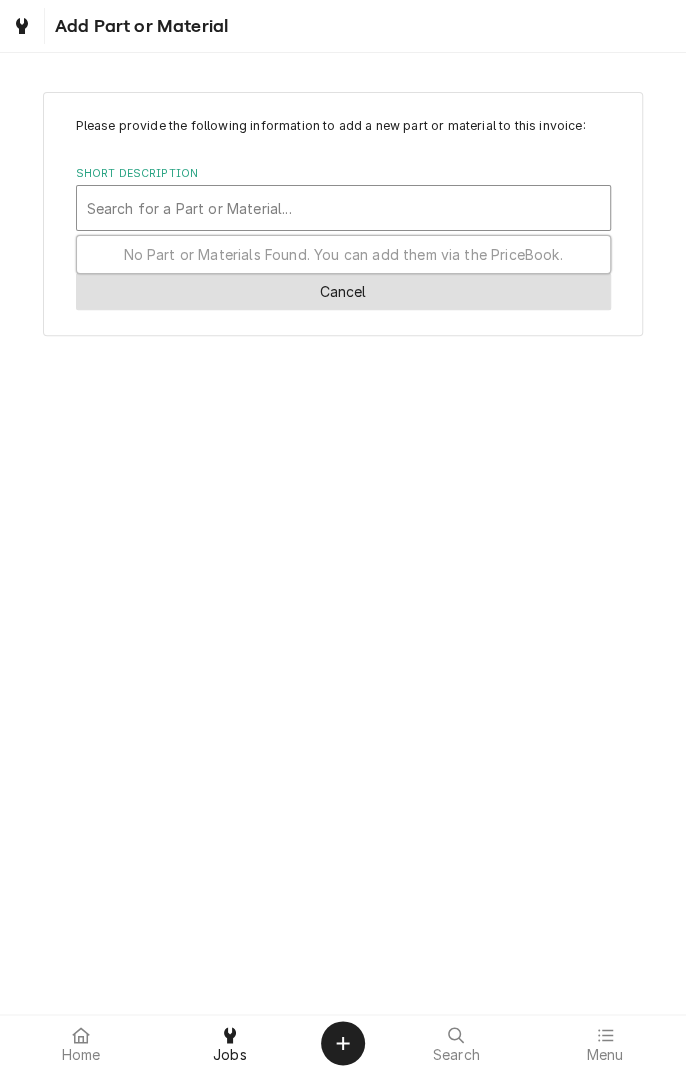 click on "Cancel" at bounding box center (343, 291) 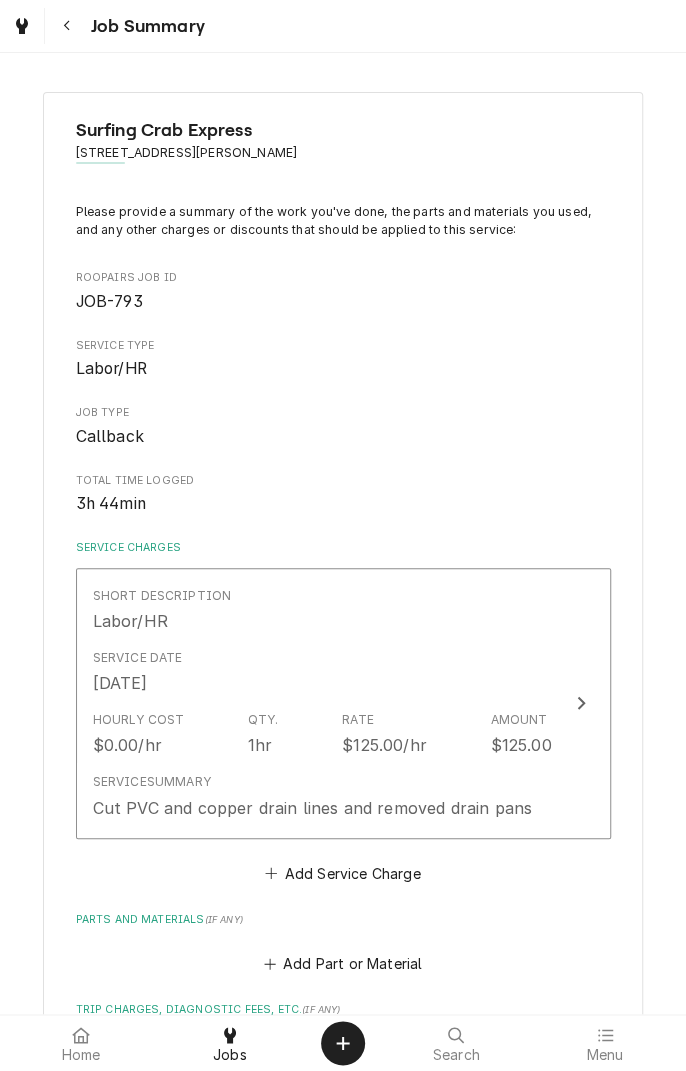 scroll, scrollTop: 753, scrollLeft: 0, axis: vertical 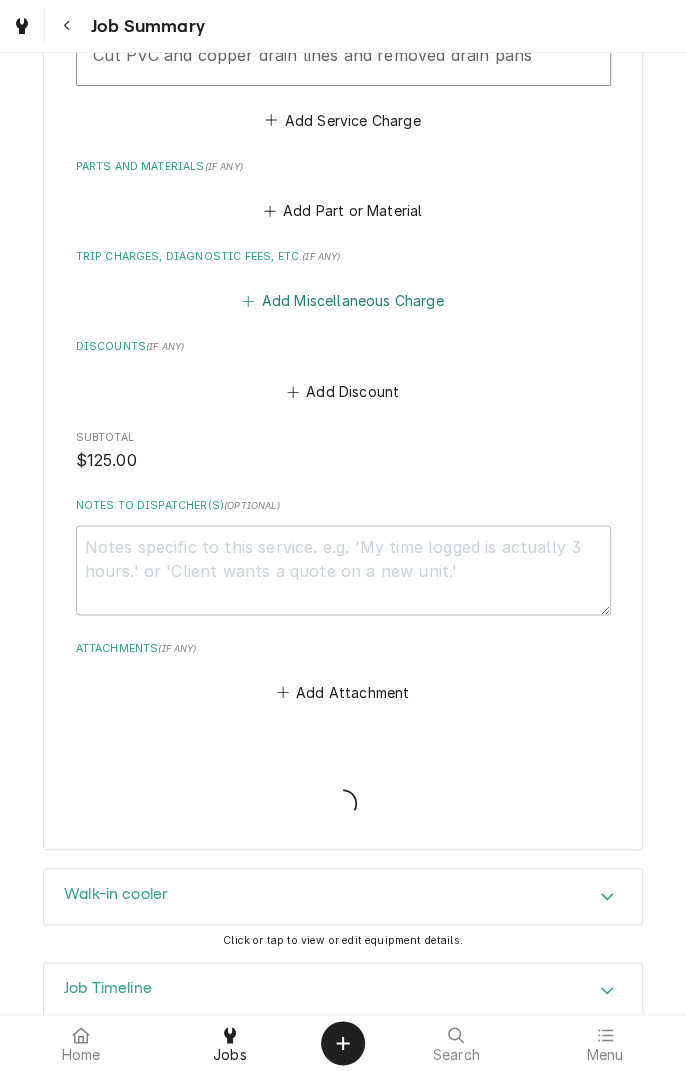 click on "Add Miscellaneous Charge" at bounding box center (343, 301) 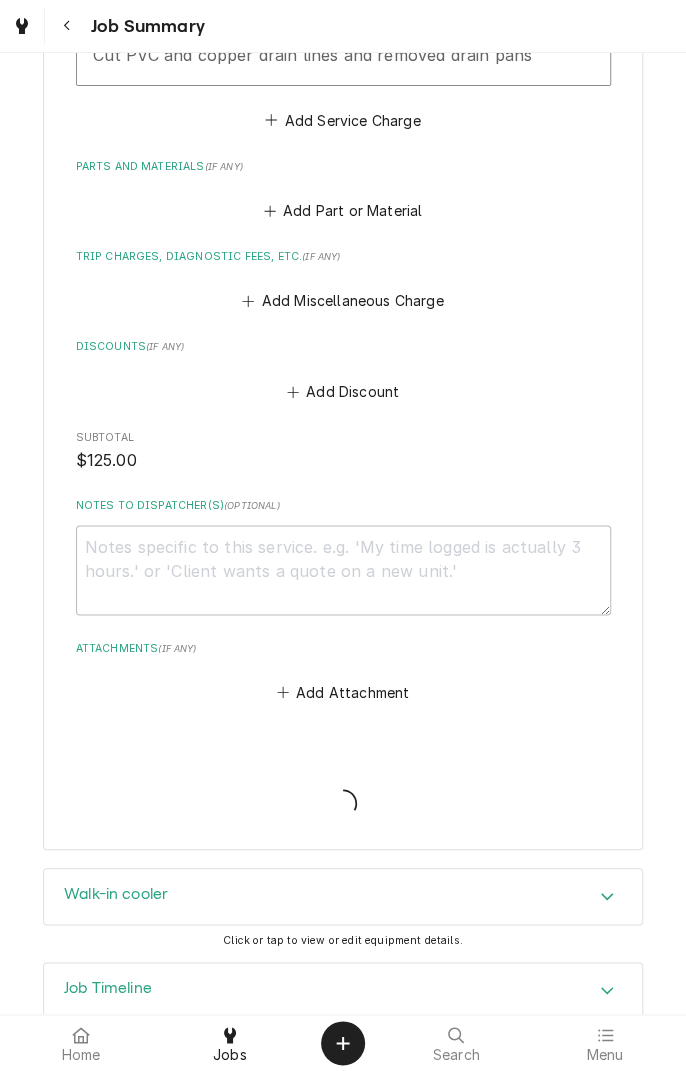 scroll, scrollTop: 0, scrollLeft: 0, axis: both 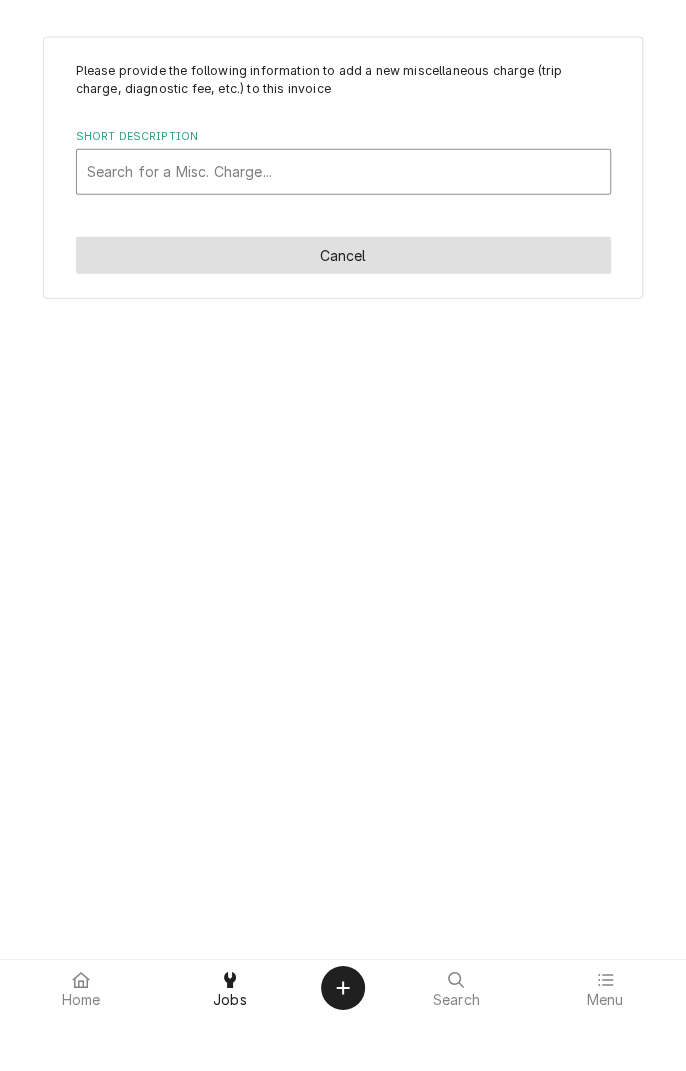 click on "Cancel" at bounding box center [343, 310] 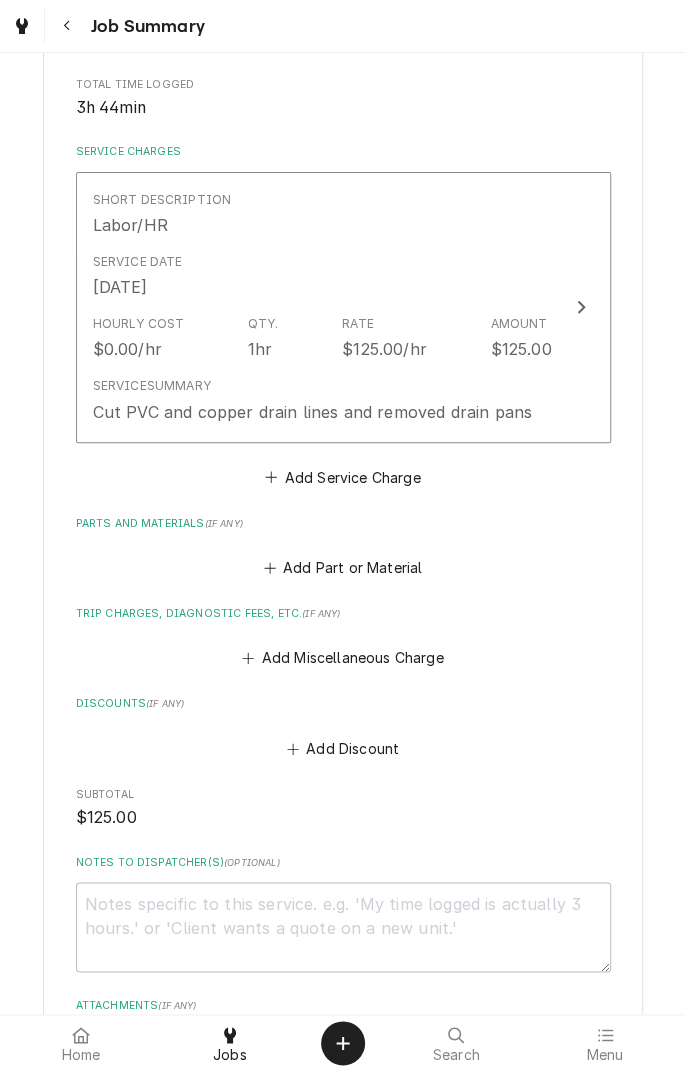 scroll, scrollTop: 396, scrollLeft: 0, axis: vertical 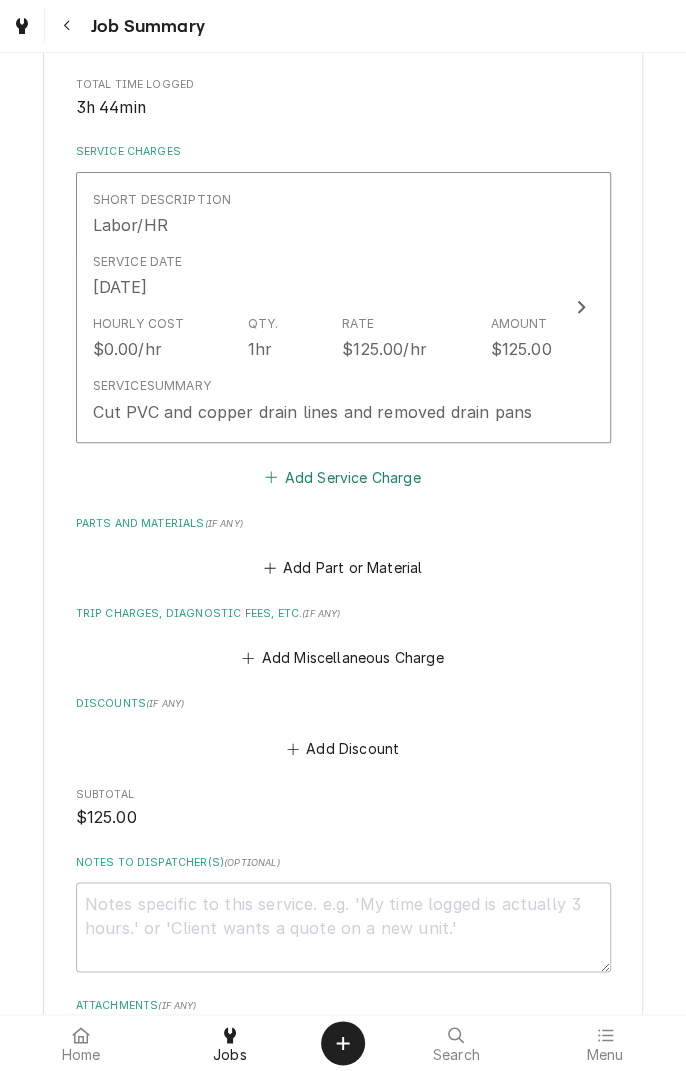 click on "Add Service Charge" at bounding box center (343, 477) 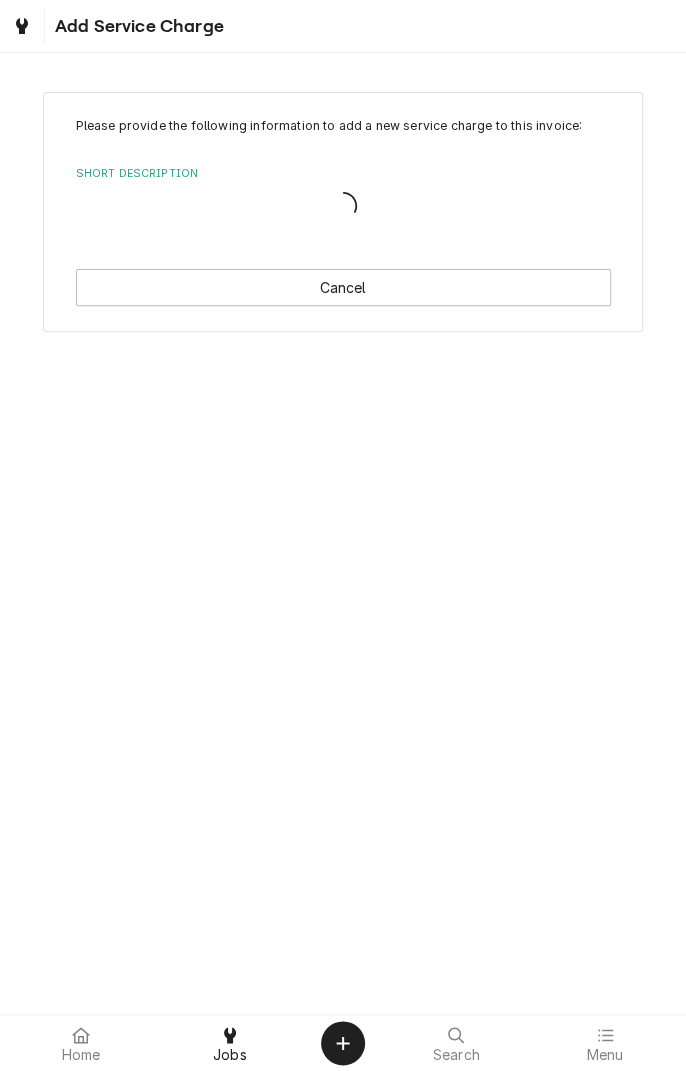 scroll, scrollTop: 0, scrollLeft: 0, axis: both 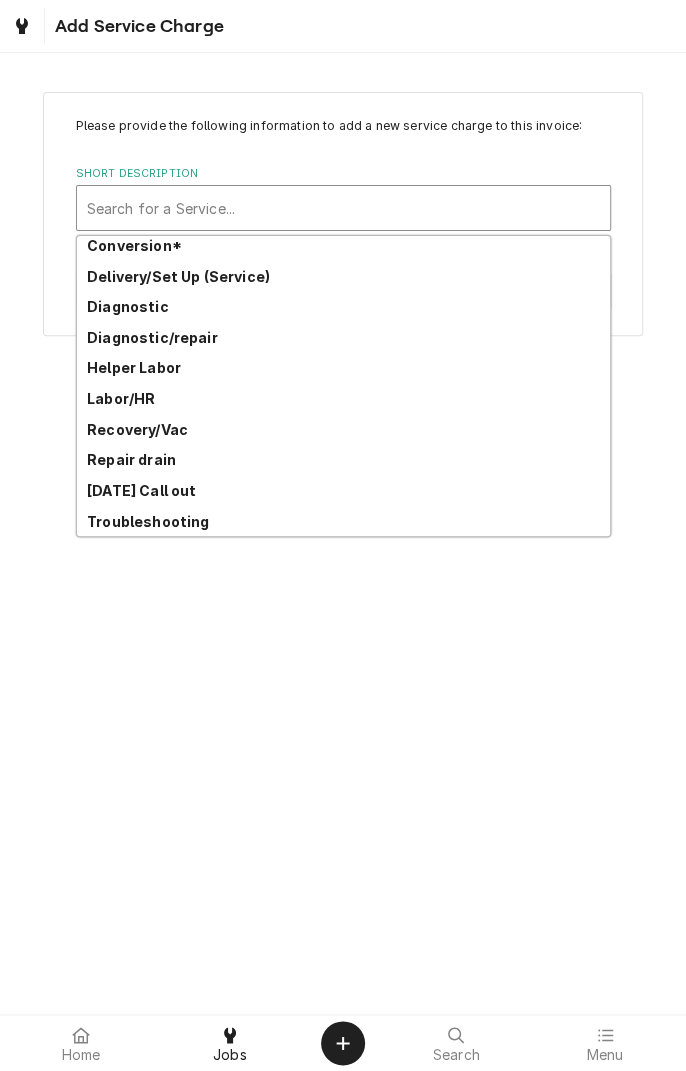 click on "Add Service Charge" at bounding box center (343, 26) 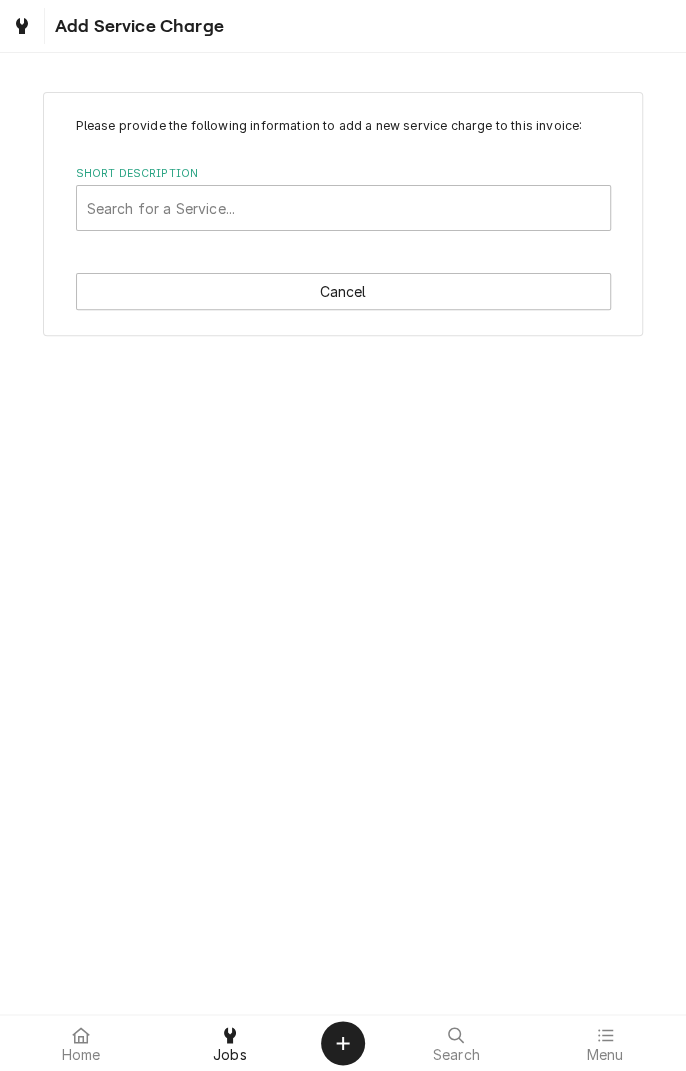 click on "Cancel" at bounding box center [343, 291] 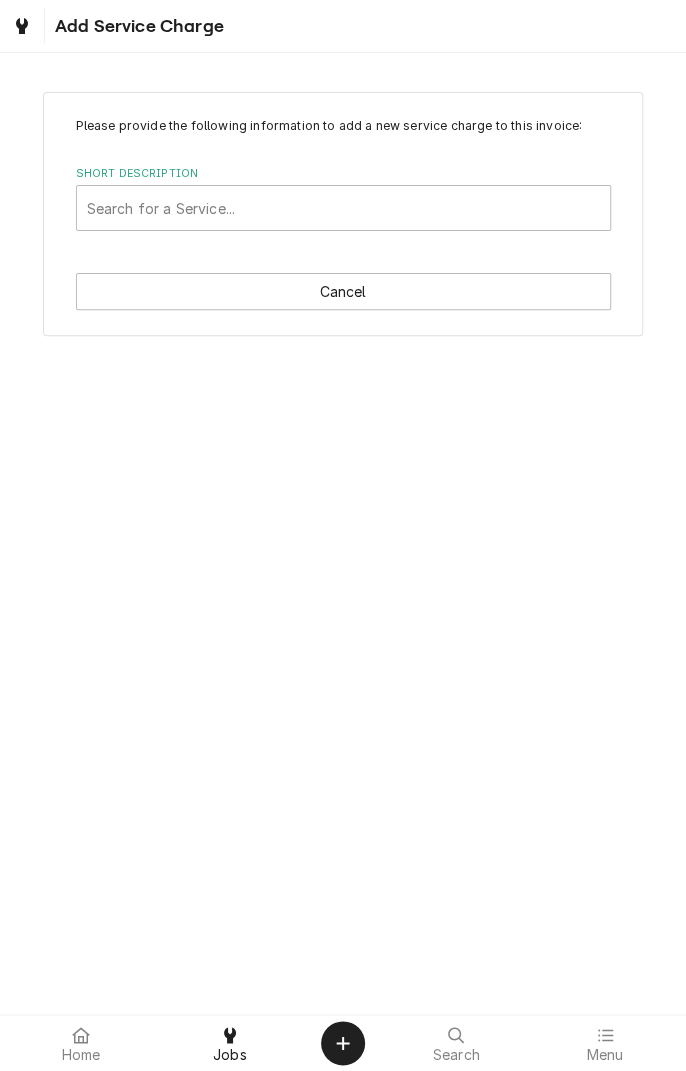 scroll, scrollTop: 396, scrollLeft: 0, axis: vertical 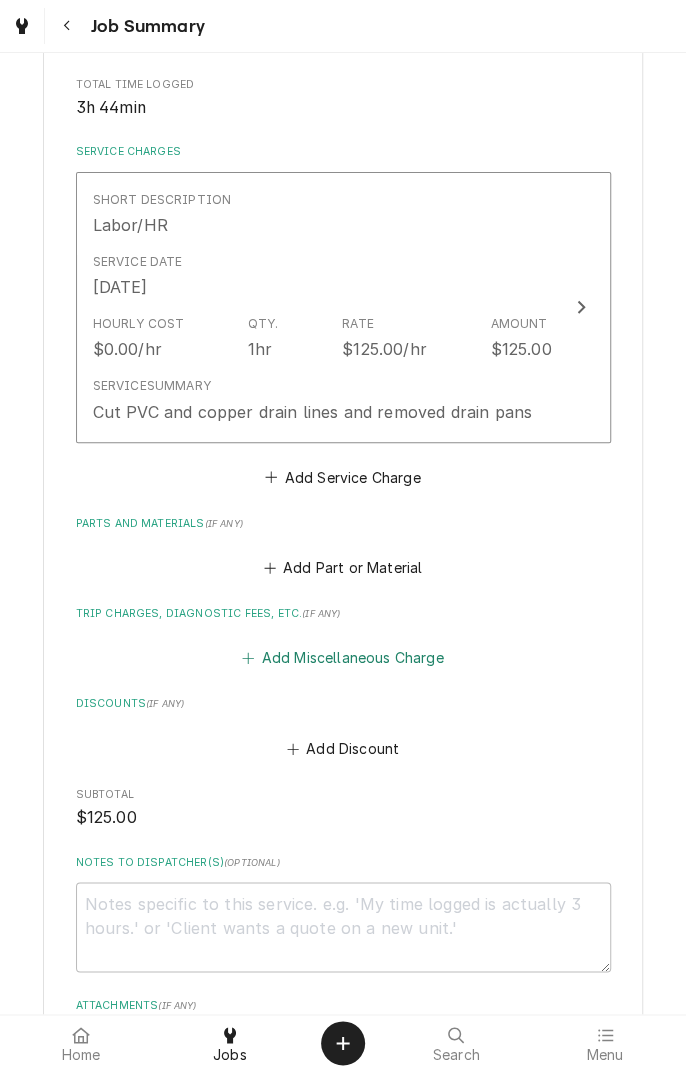 click on "Add Miscellaneous Charge" at bounding box center (343, 658) 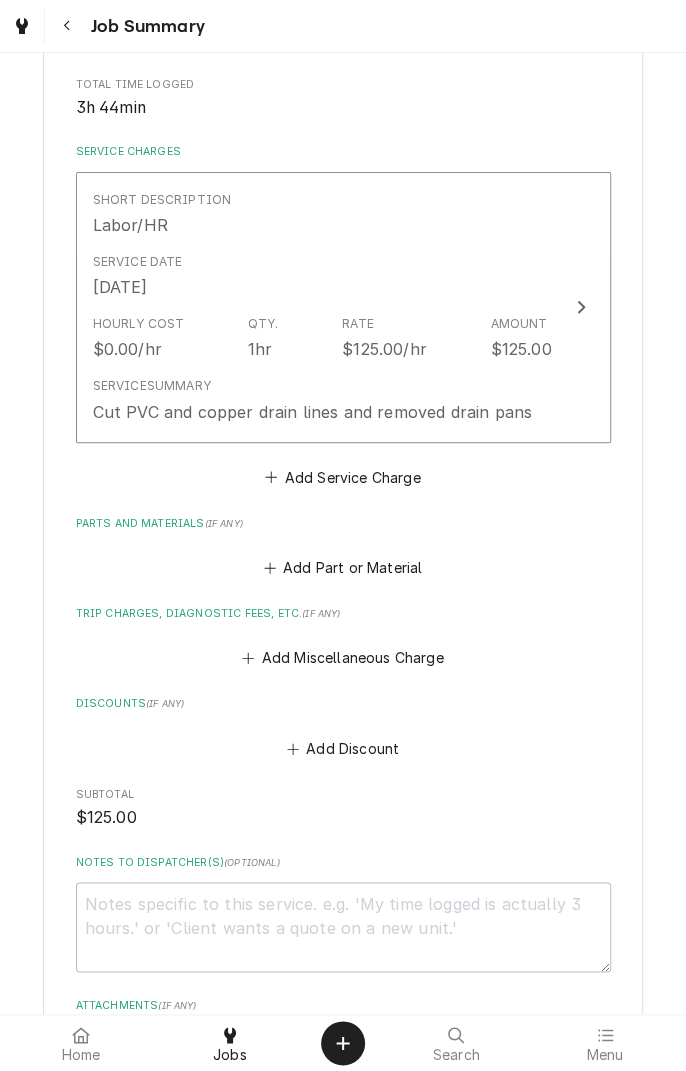 scroll, scrollTop: 0, scrollLeft: 0, axis: both 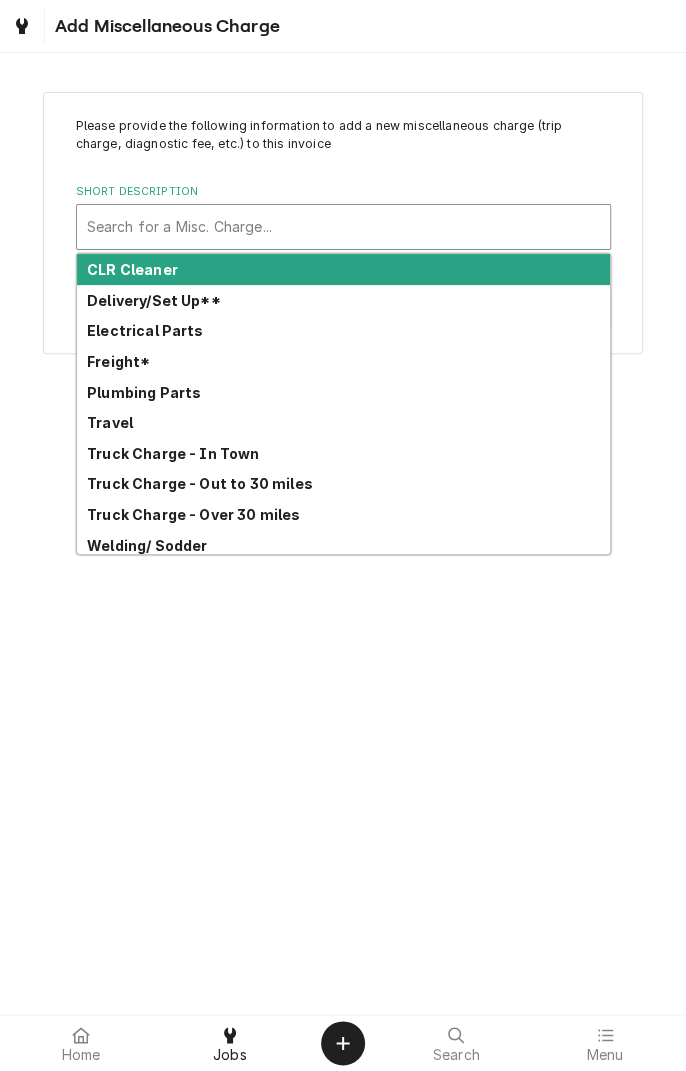 click on "Plumbing Parts" at bounding box center [343, 392] 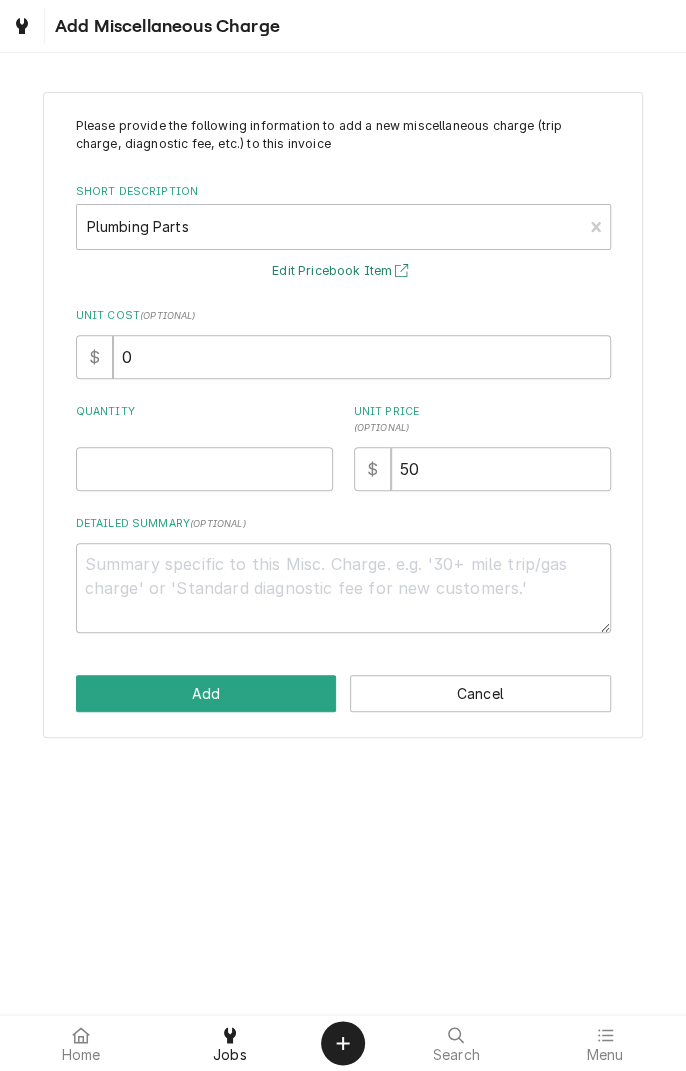 click on "Edit Pricebook Item" at bounding box center [343, 271] 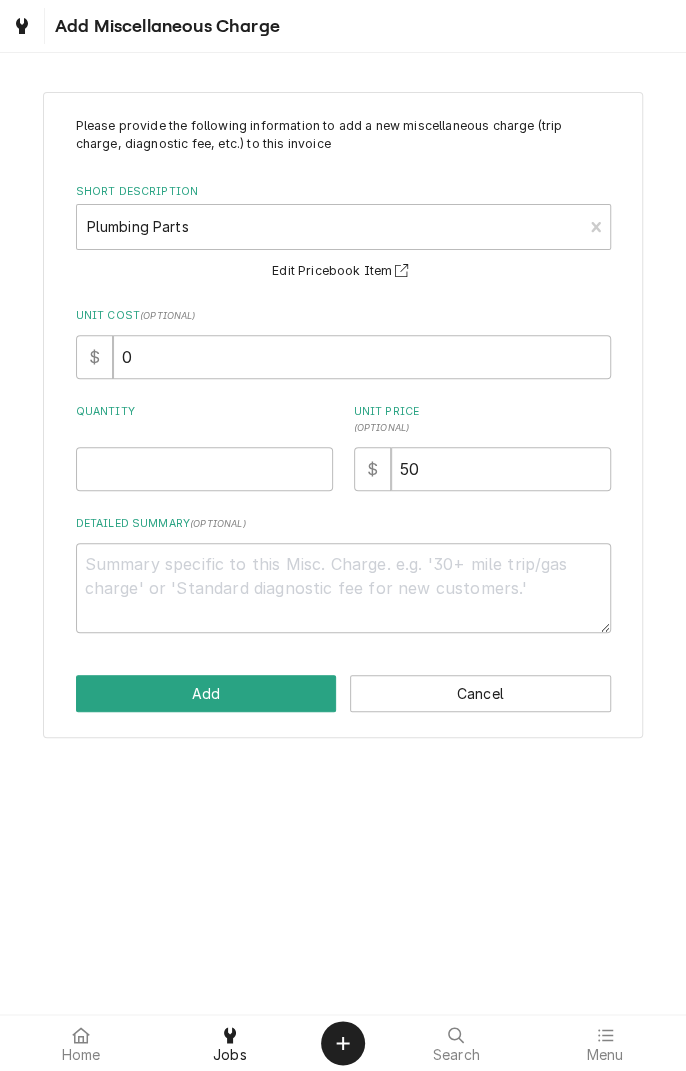 type on "x" 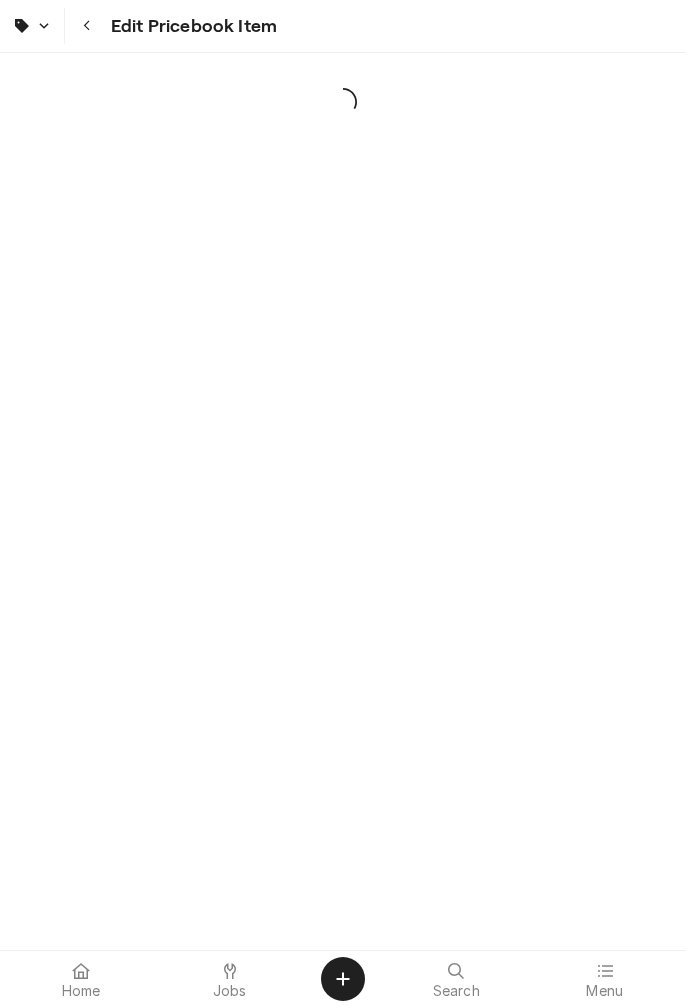 scroll, scrollTop: 0, scrollLeft: 0, axis: both 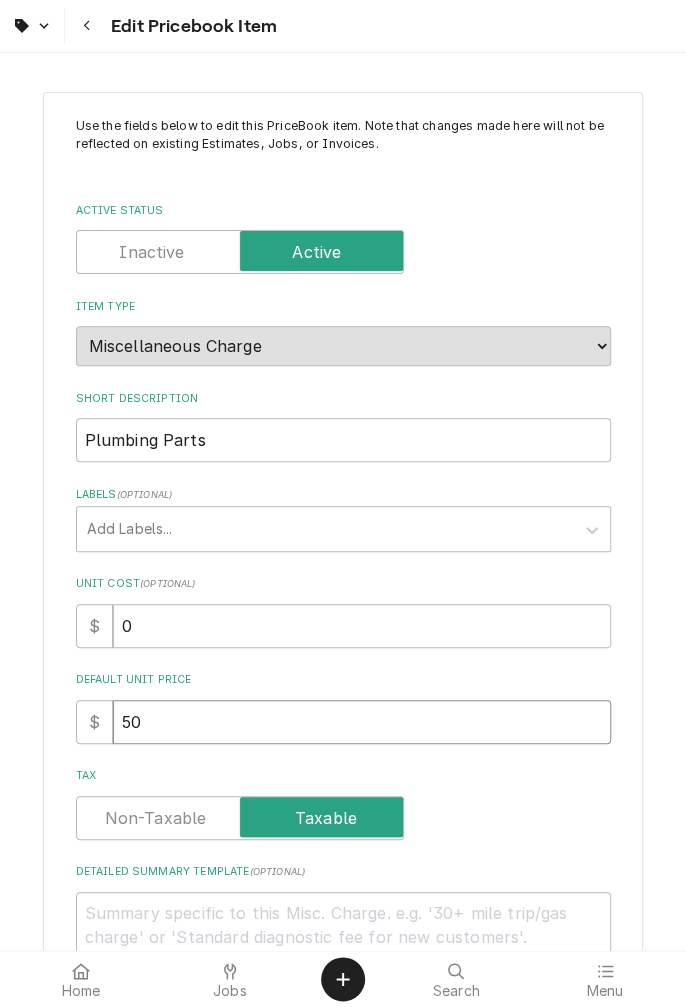 click on "50" at bounding box center [362, 722] 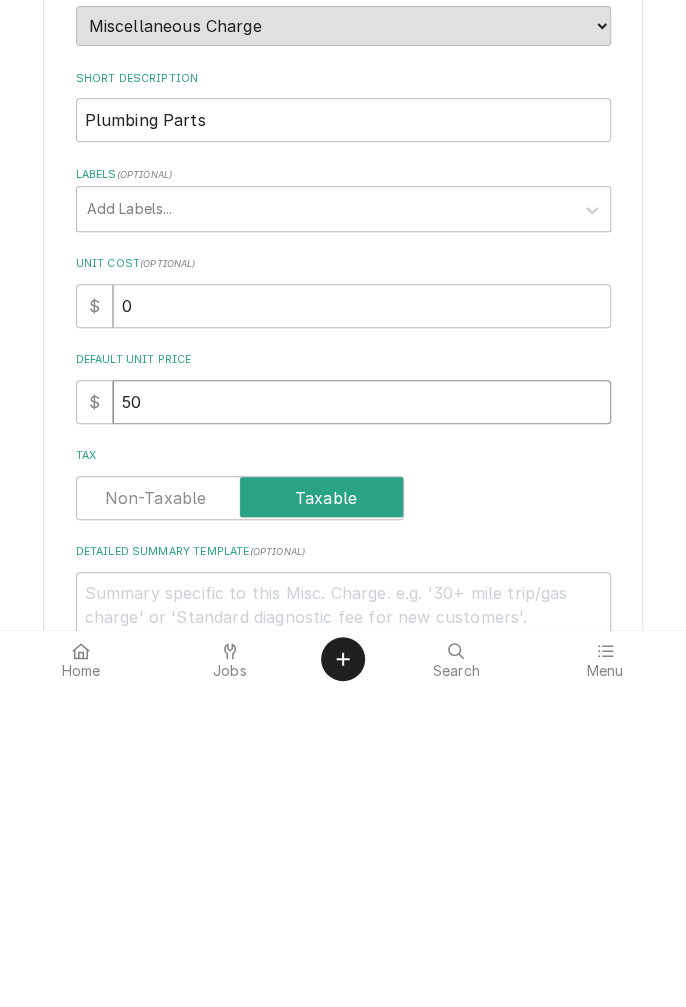 type on "x" 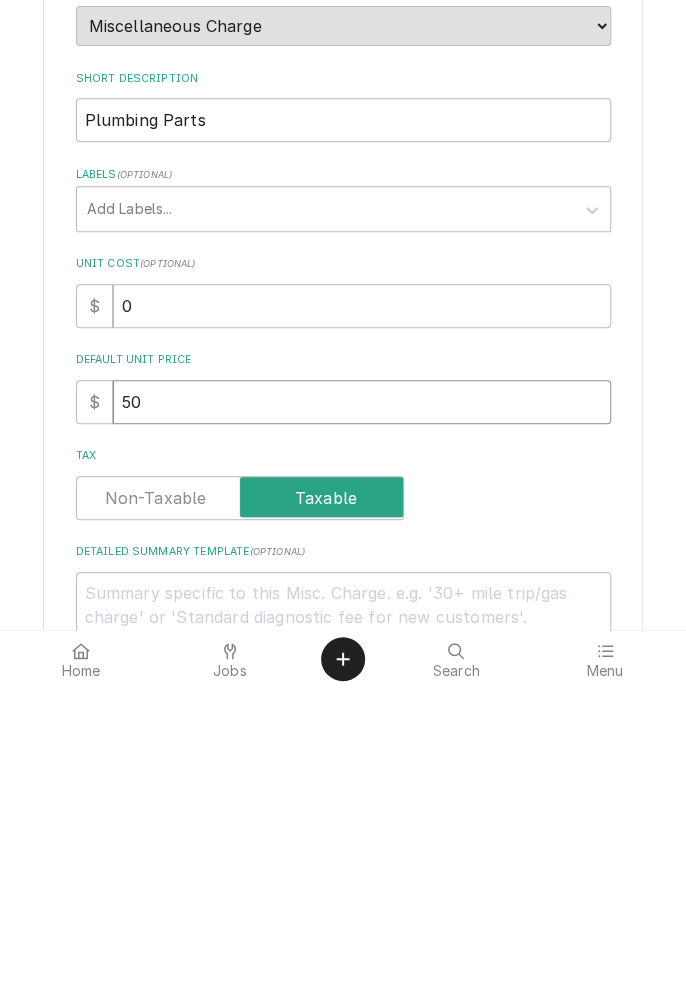 type on "5" 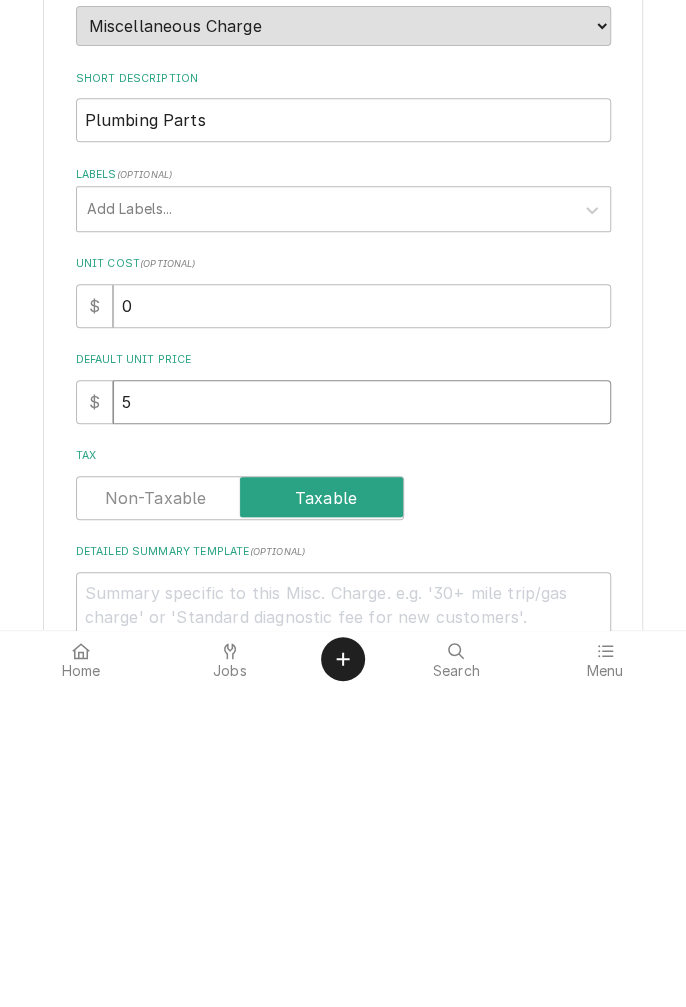 type on "x" 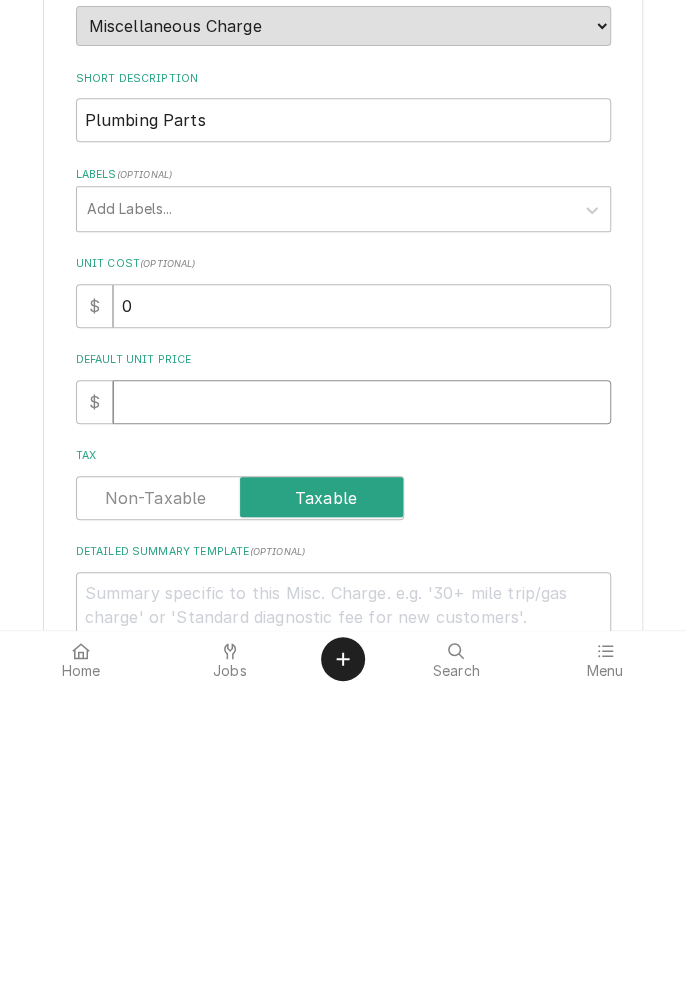 type on "x" 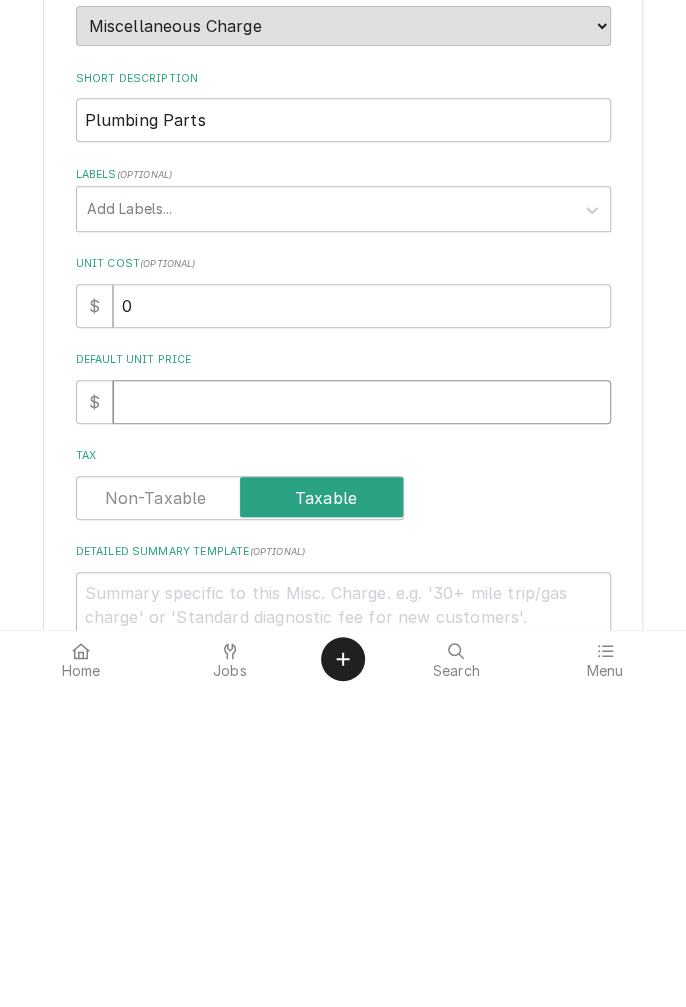 type on "1" 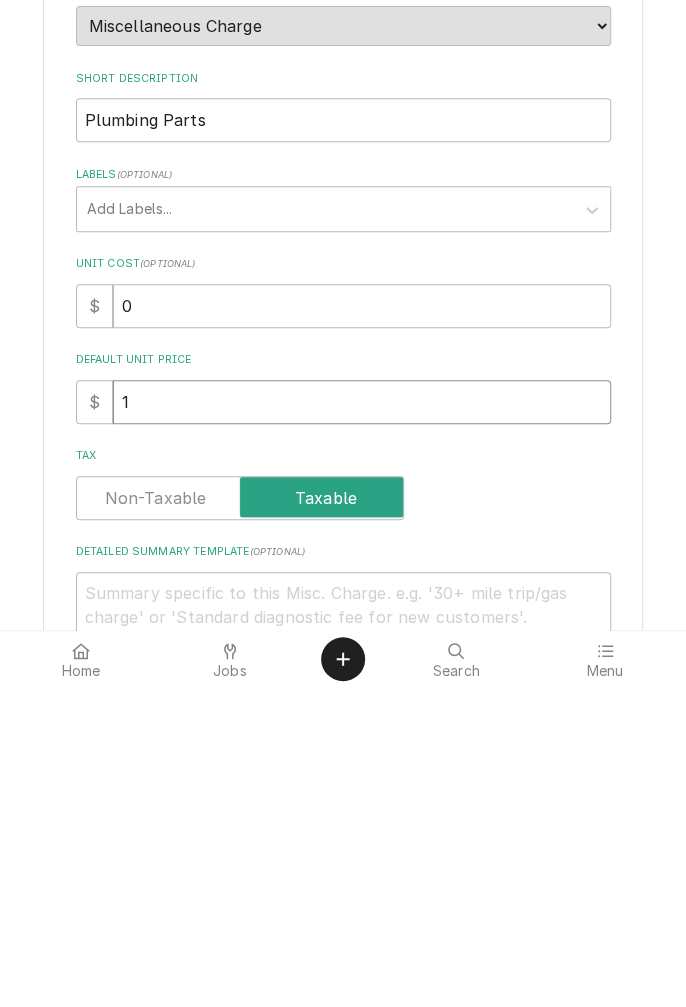 type on "x" 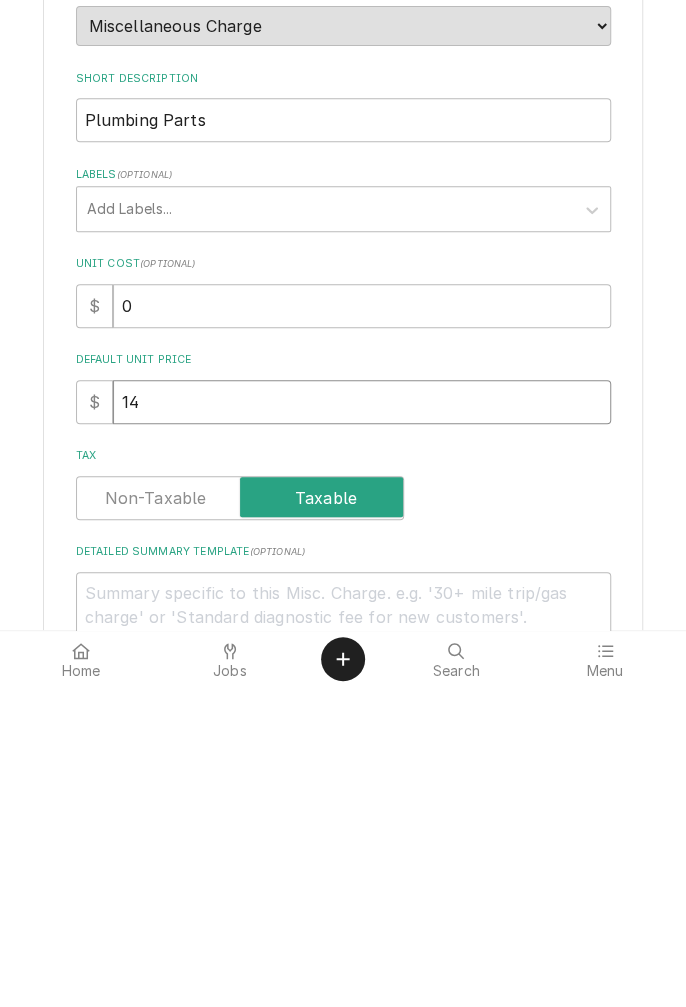 type on "x" 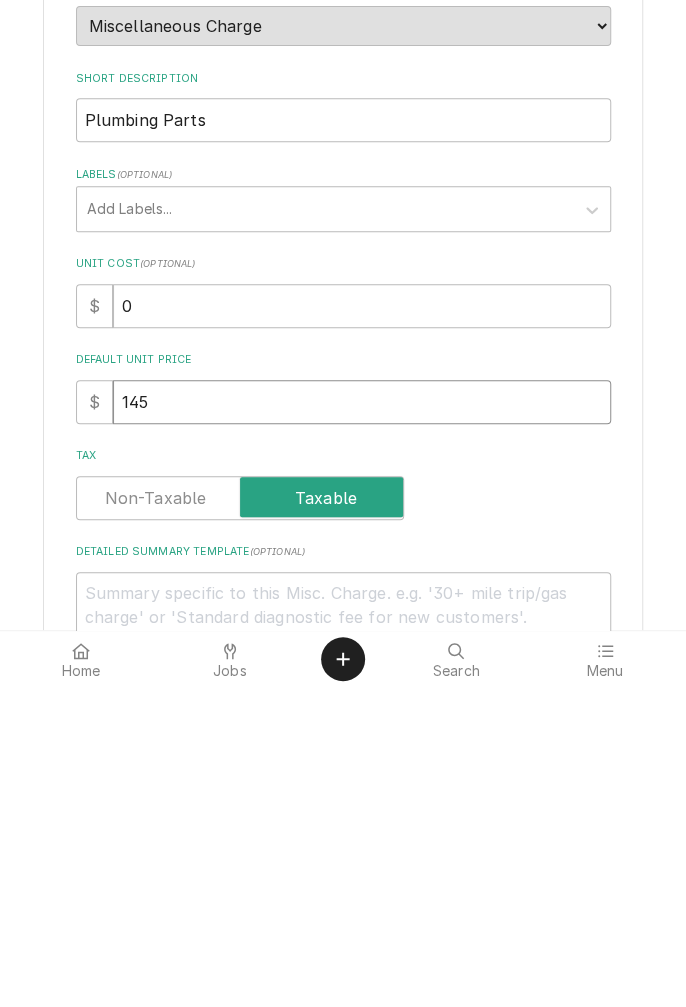 type on "x" 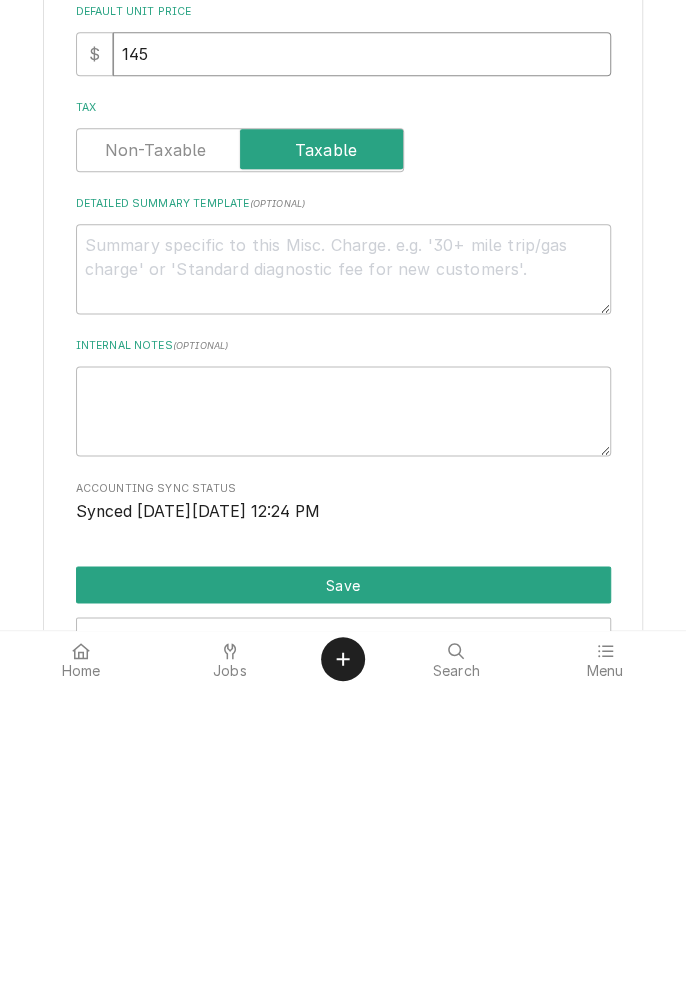scroll, scrollTop: 506, scrollLeft: 0, axis: vertical 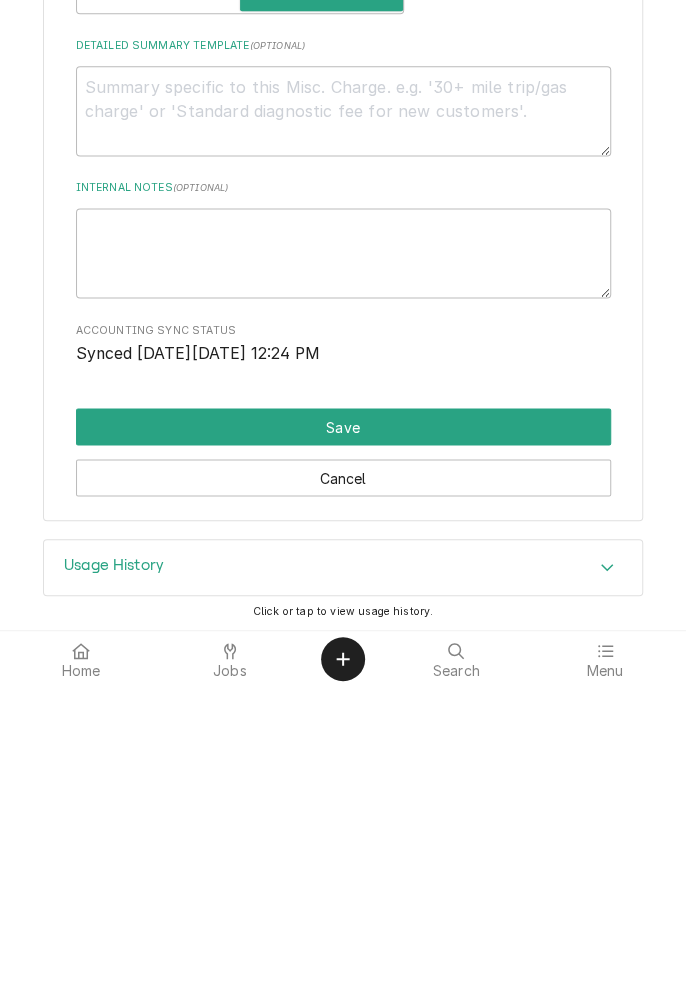 type on "145" 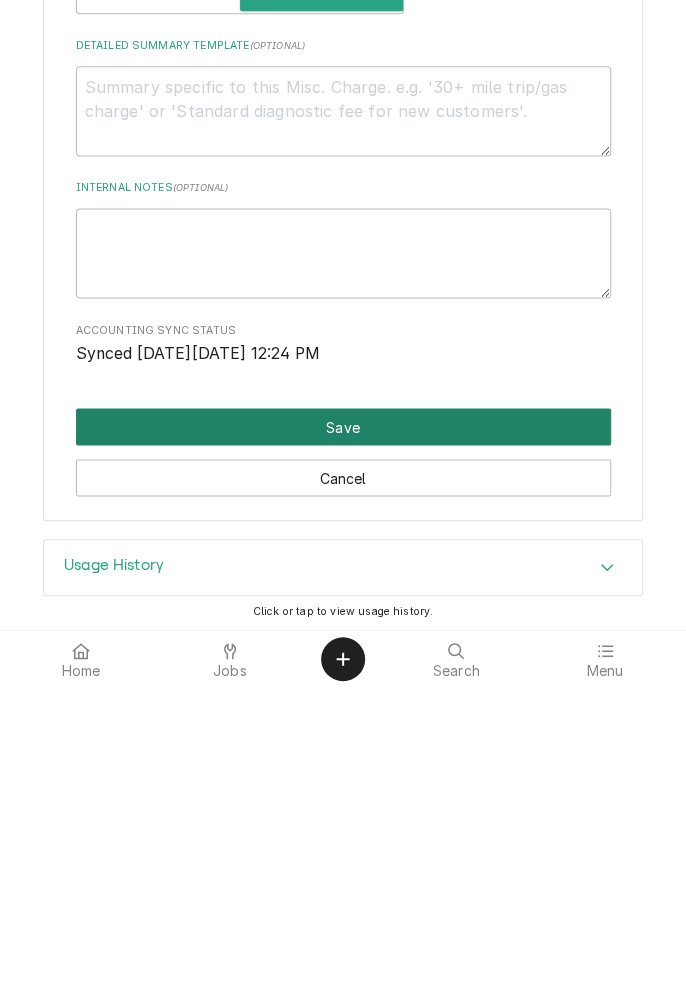 click on "Save" at bounding box center [343, 746] 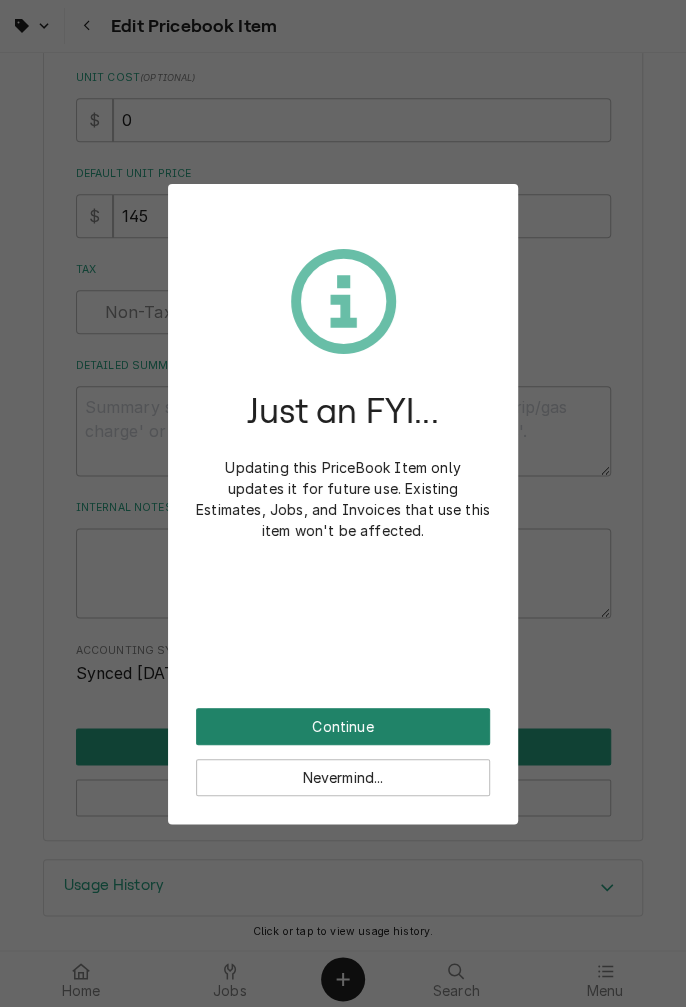 click on "Continue" at bounding box center [343, 726] 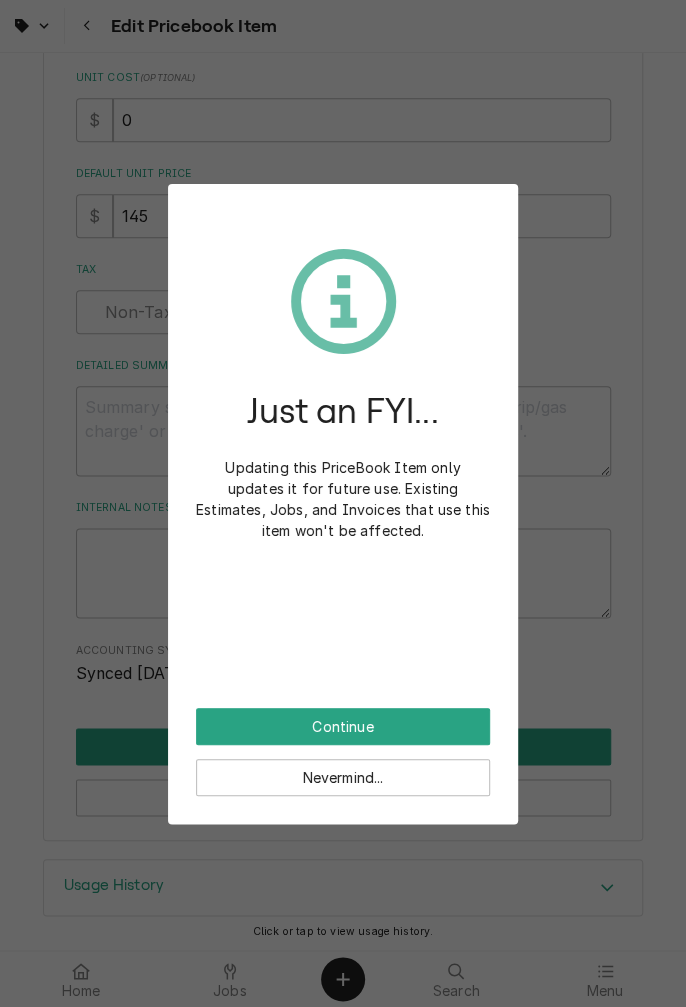 scroll, scrollTop: 495, scrollLeft: 0, axis: vertical 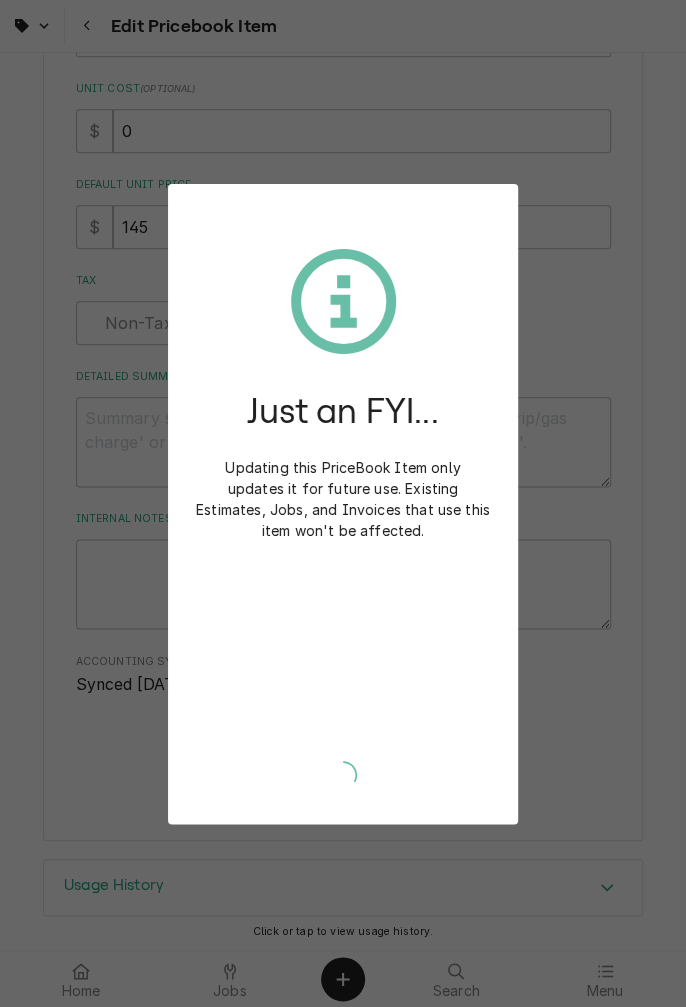 type on "x" 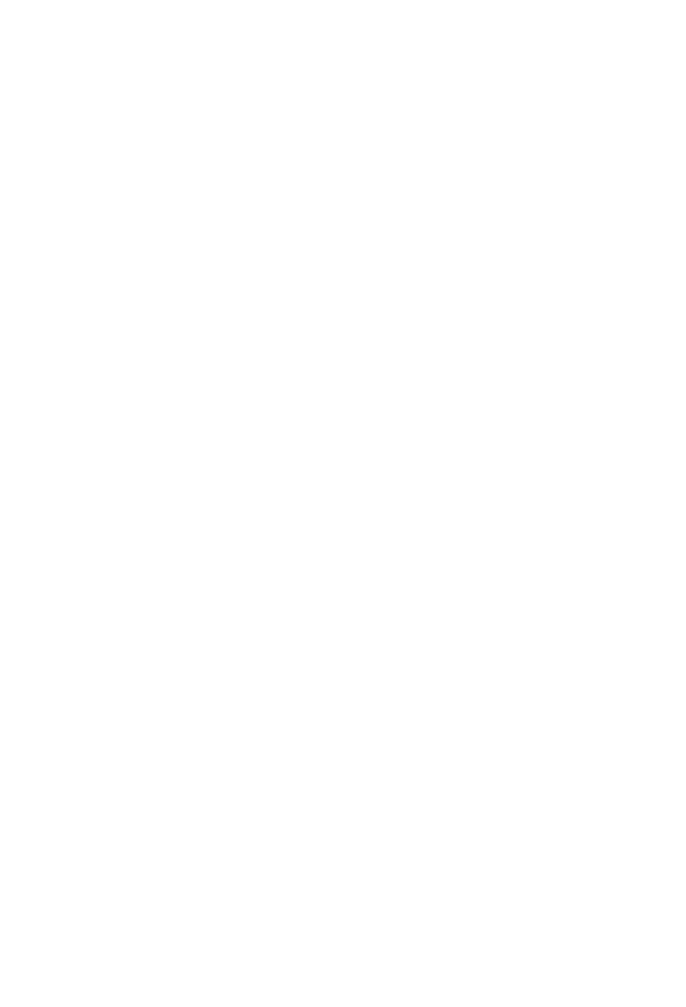 scroll, scrollTop: 0, scrollLeft: 0, axis: both 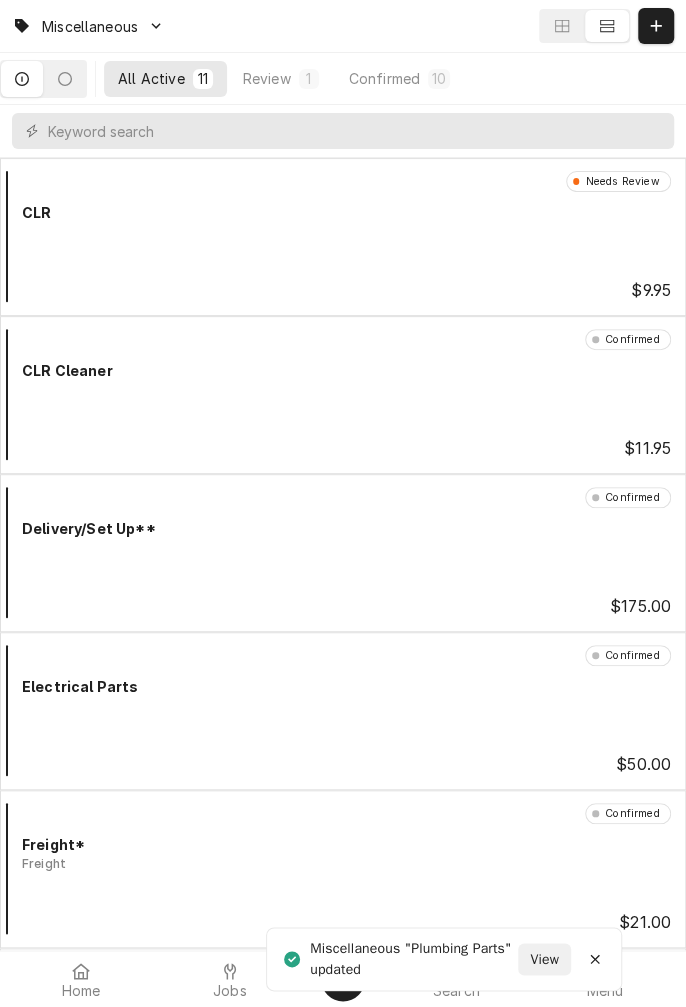 click on "Jobs" at bounding box center (230, 991) 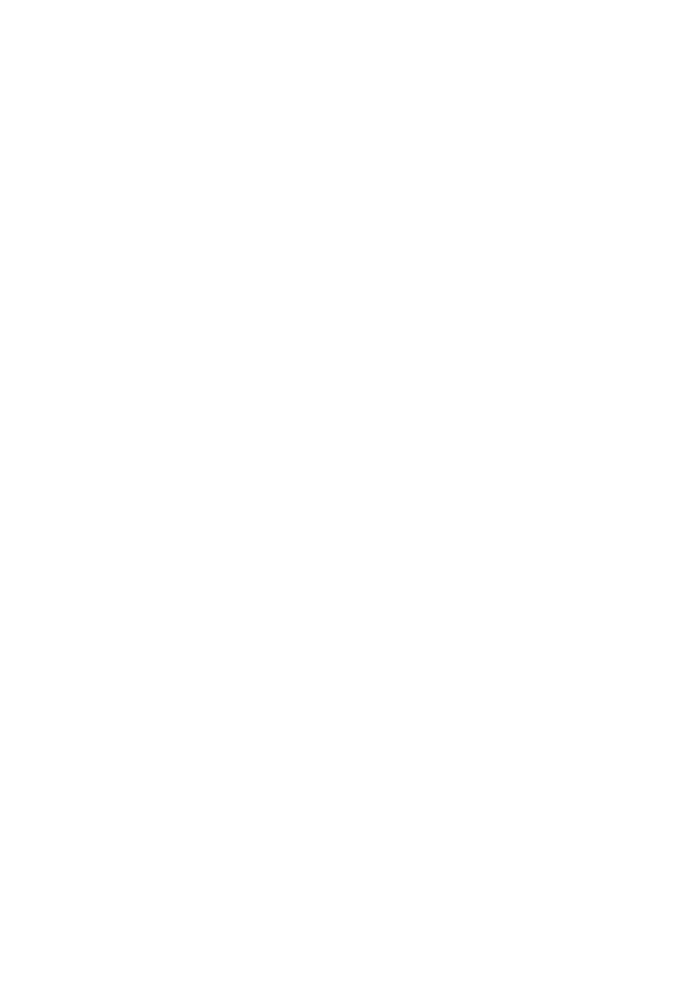 scroll, scrollTop: 0, scrollLeft: 0, axis: both 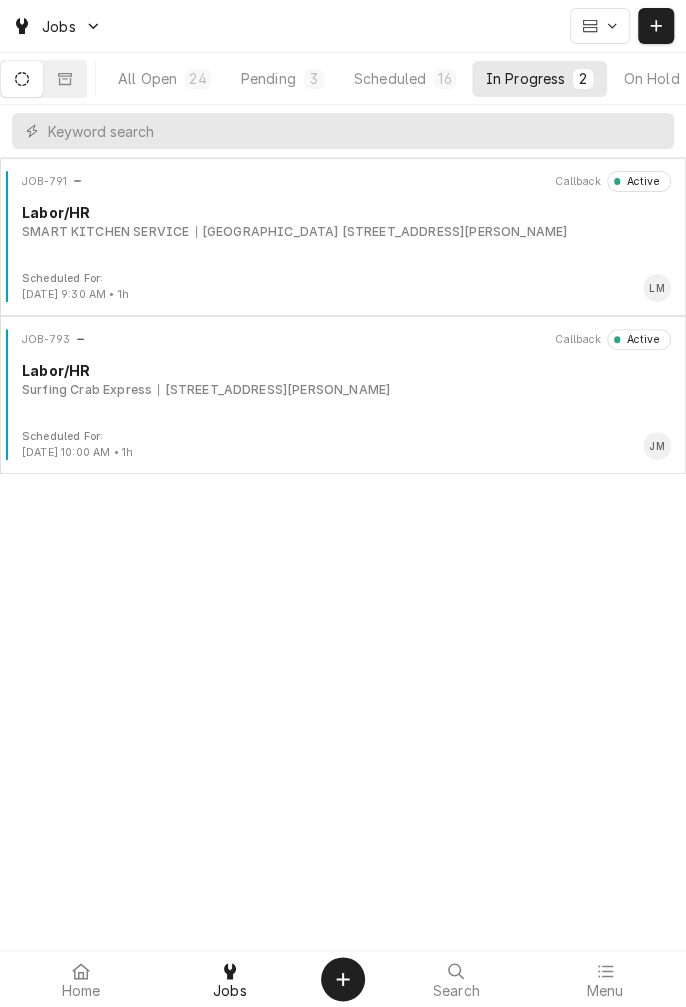 click on "In Progress" at bounding box center (526, 78) 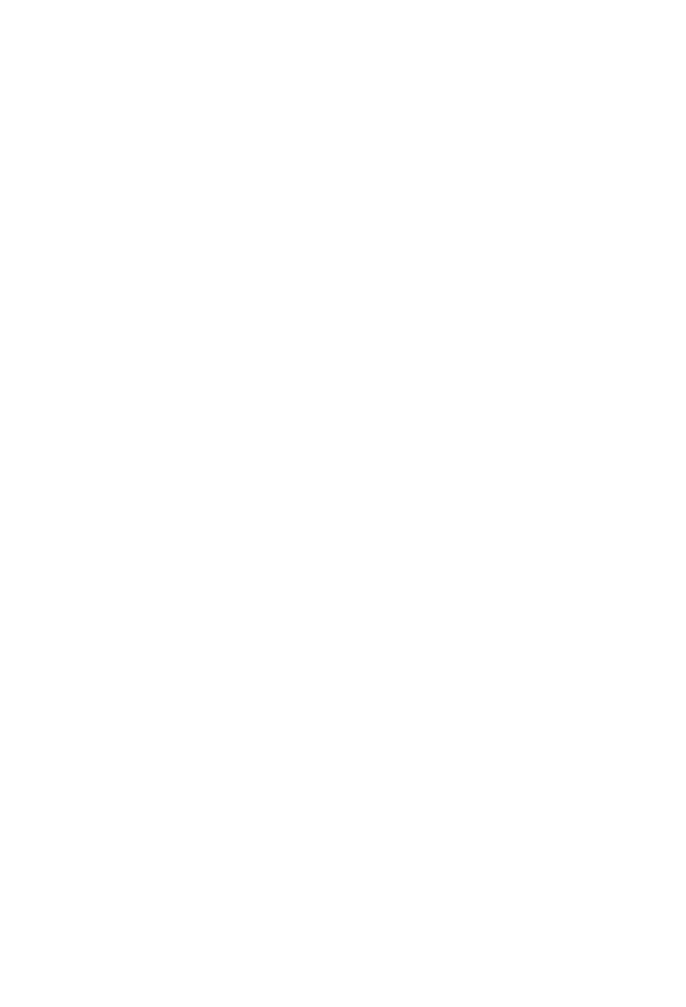 scroll, scrollTop: 0, scrollLeft: 0, axis: both 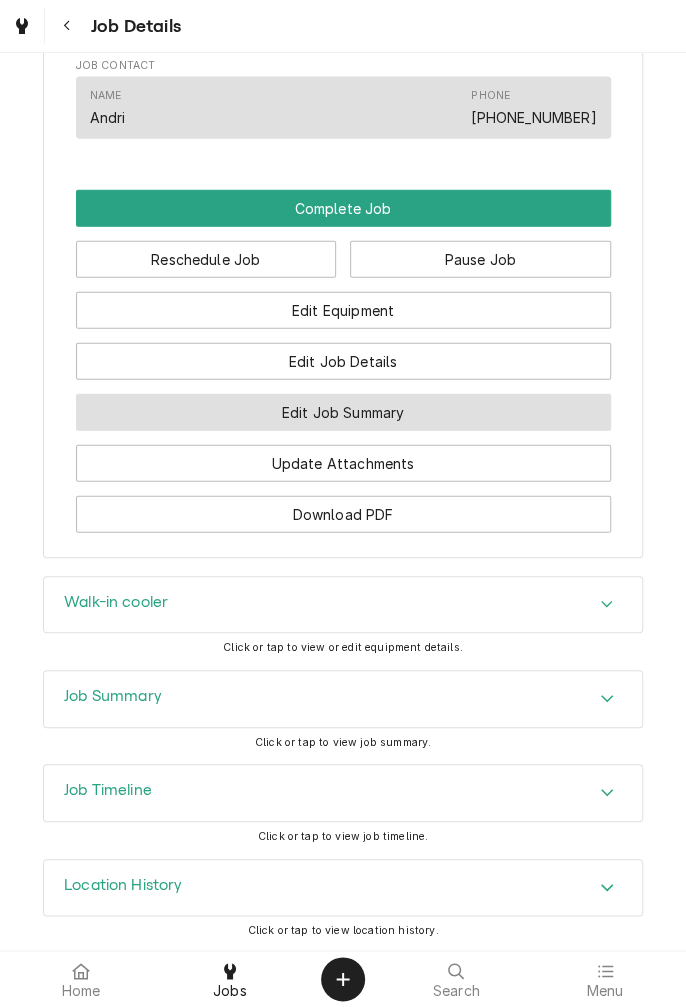 click on "Edit Job Summary" at bounding box center [343, 412] 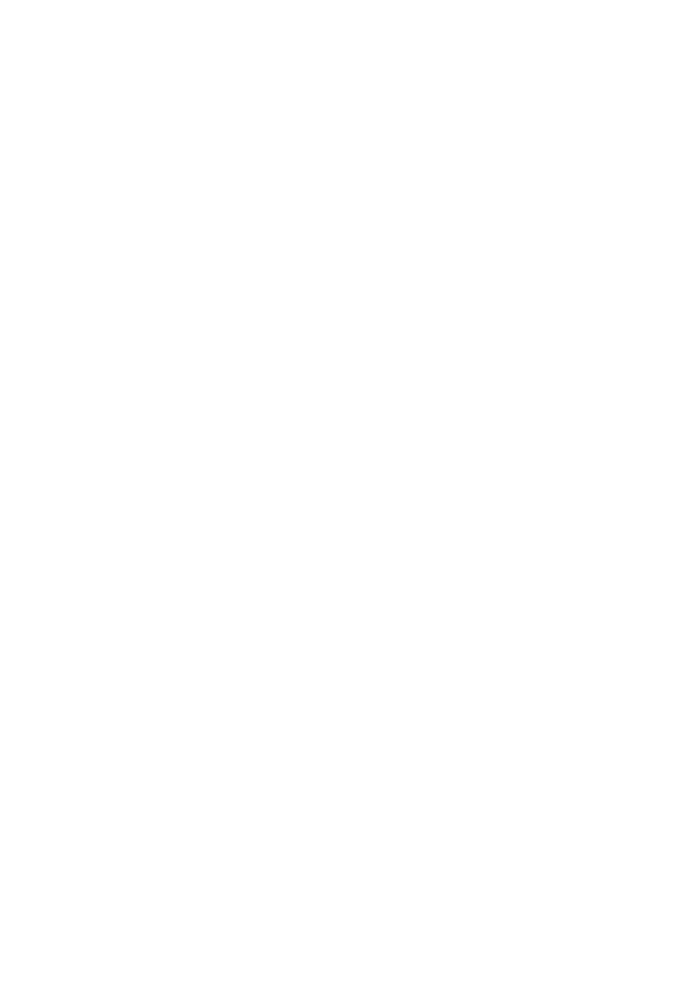 scroll, scrollTop: 0, scrollLeft: 0, axis: both 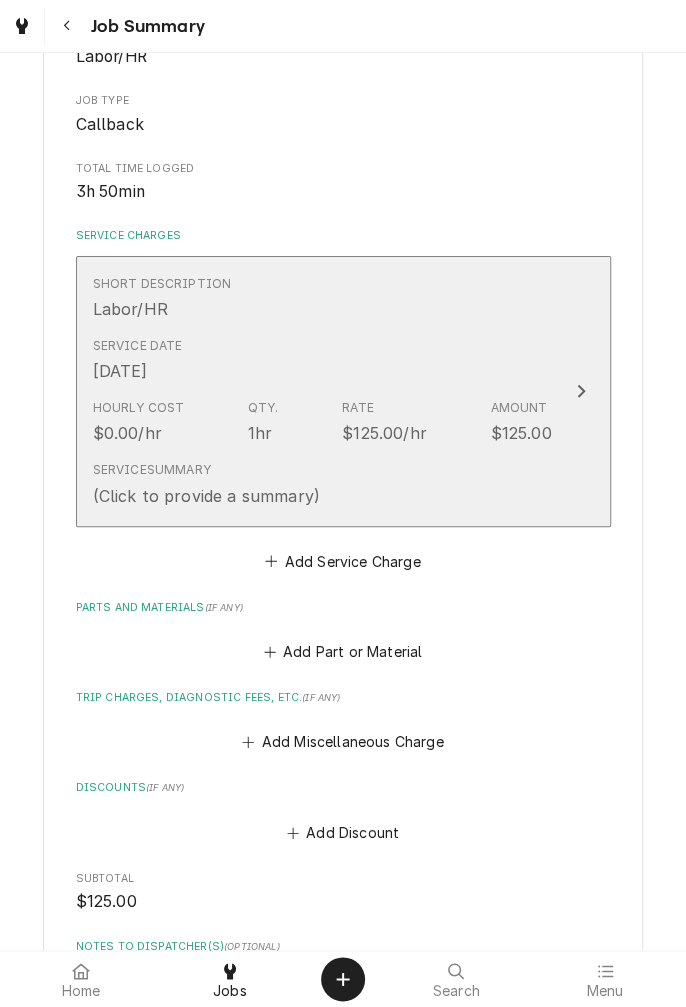 click on "Service  Summary (Click to provide a summary)" at bounding box center [322, 484] 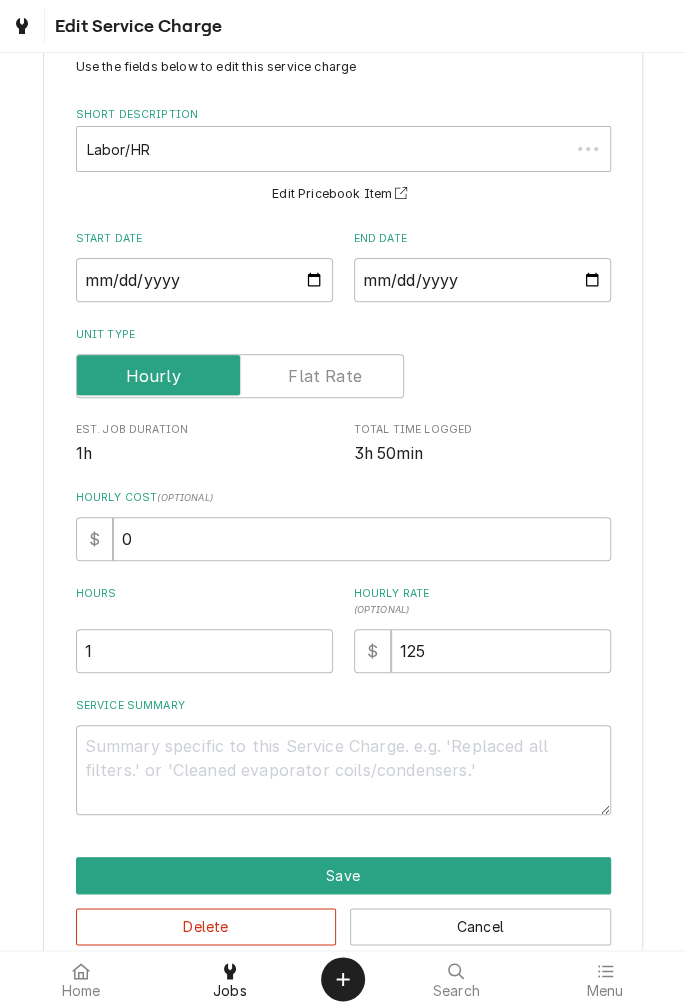 scroll, scrollTop: 0, scrollLeft: 0, axis: both 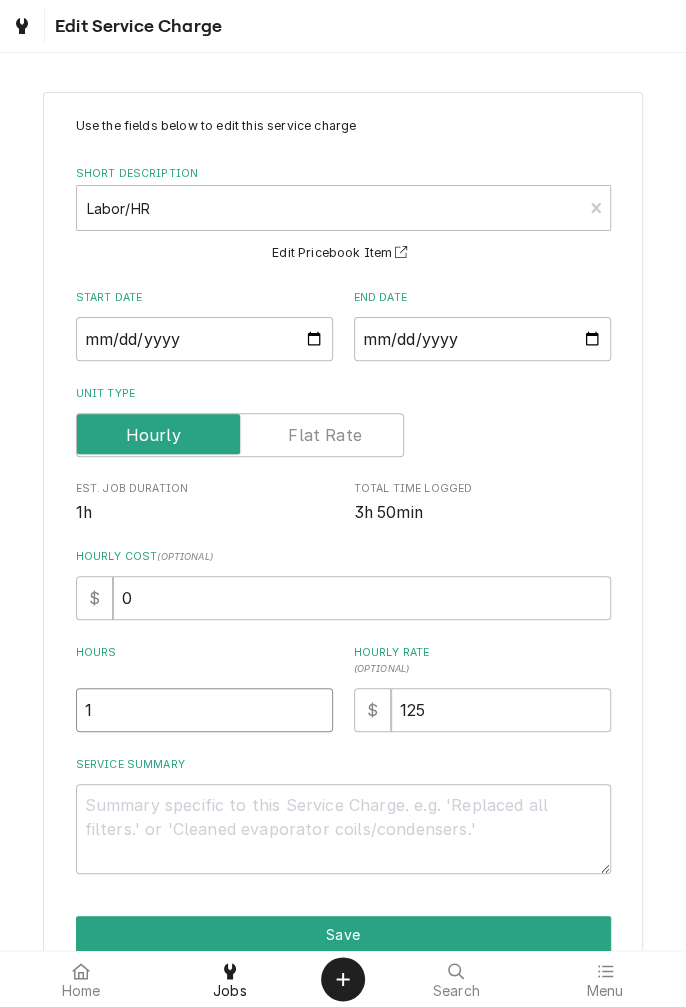 click on "1" at bounding box center [204, 710] 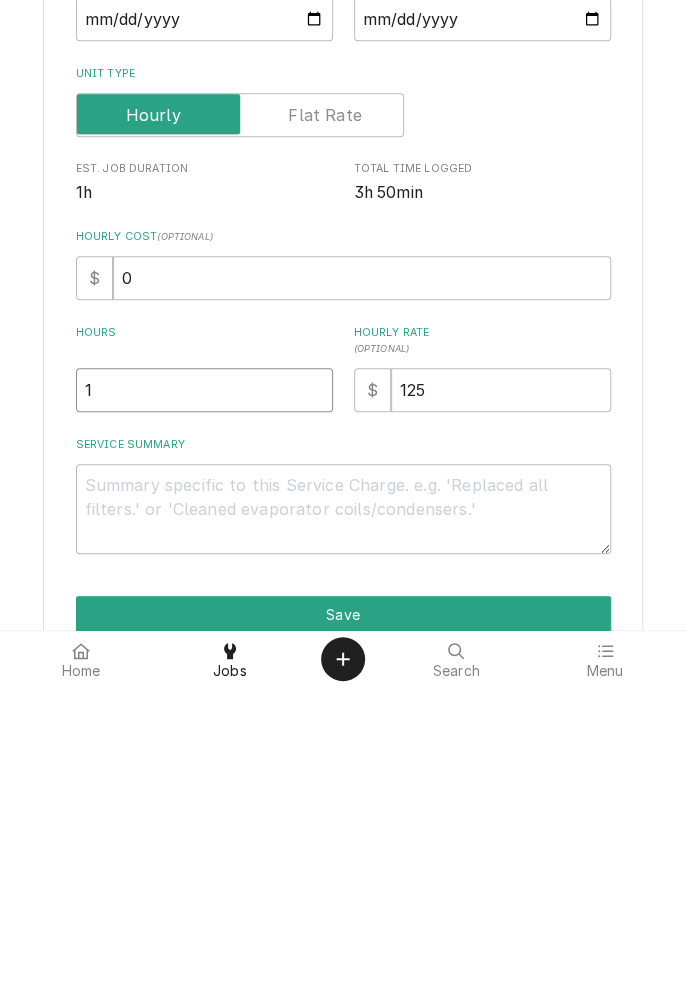 type 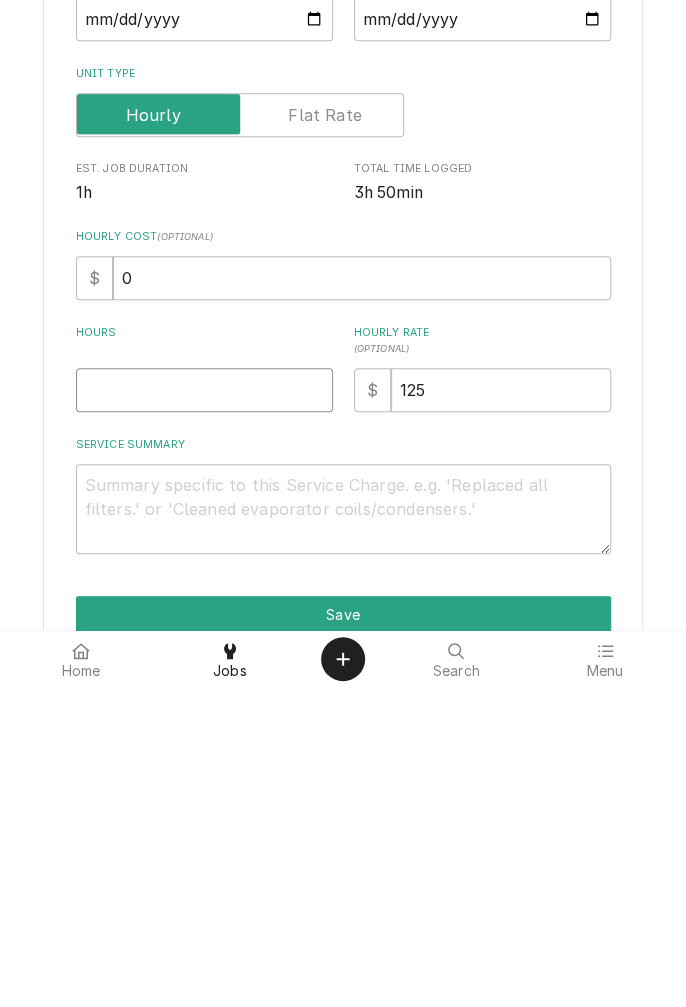 type on "x" 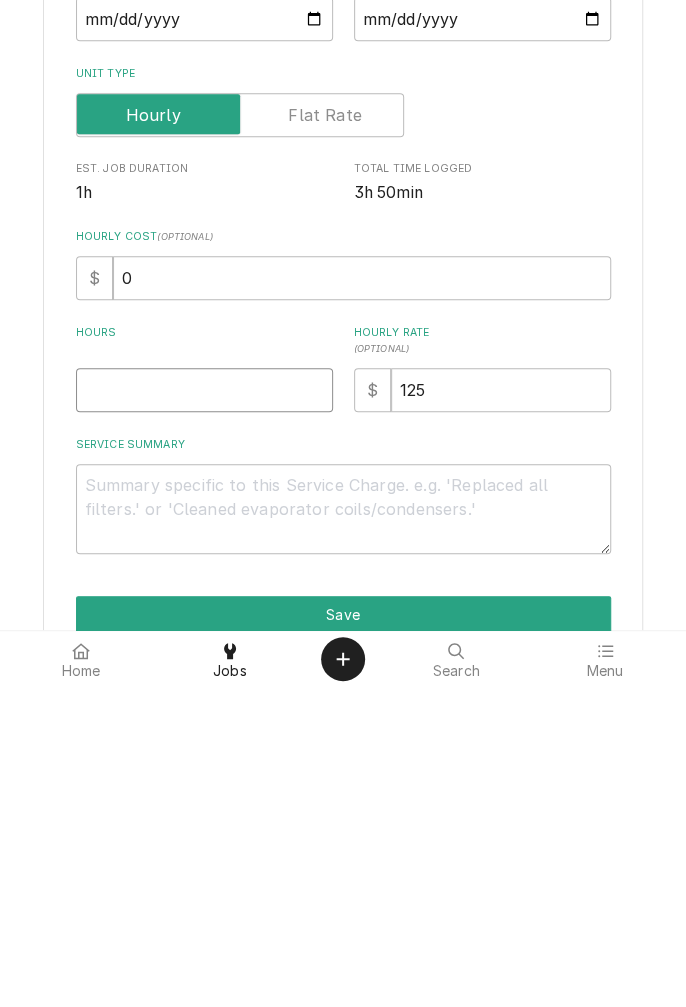 type on "3" 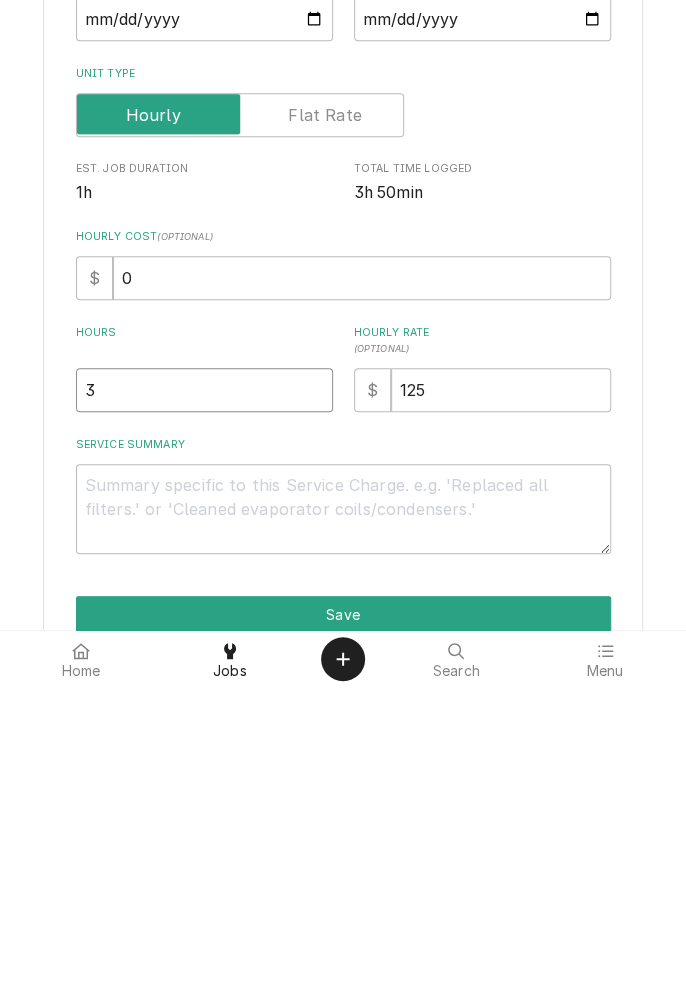 type on "x" 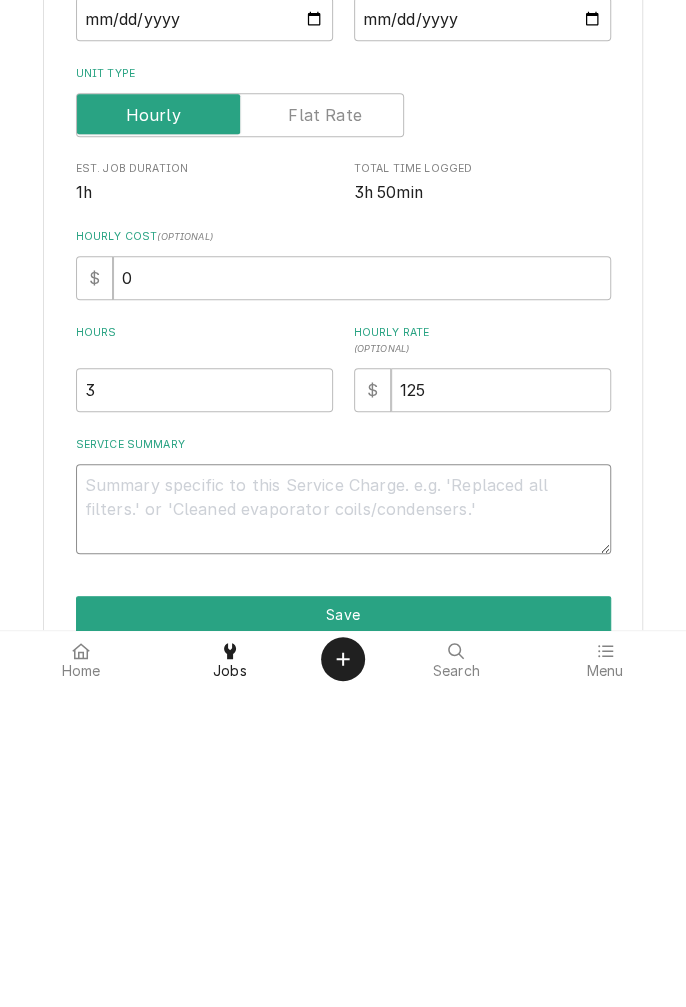 click on "Service Summary" at bounding box center [343, 829] 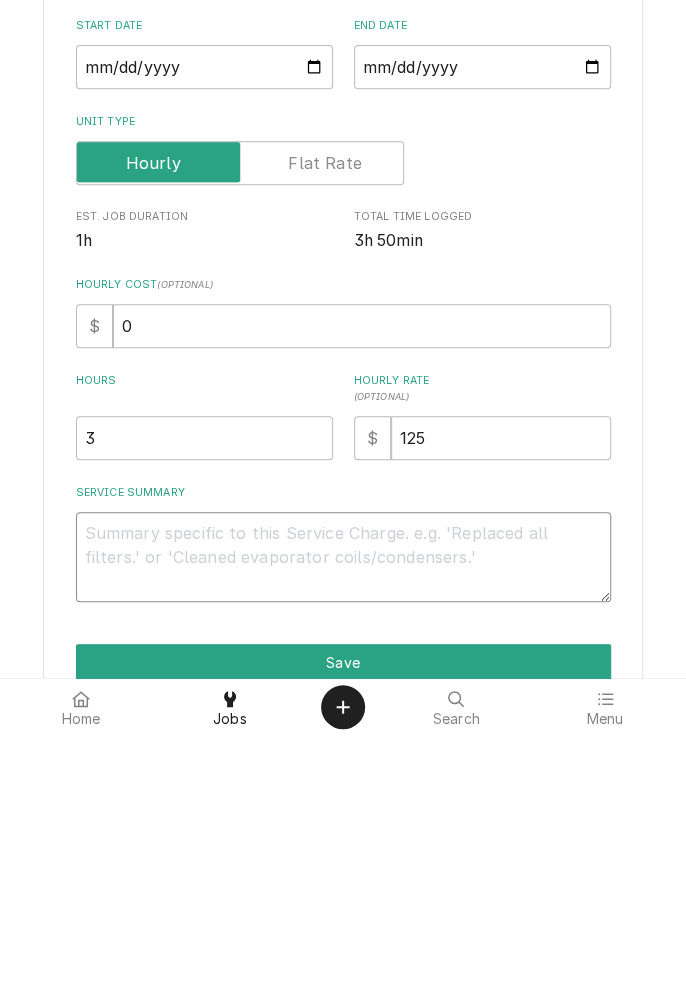 type on "x" 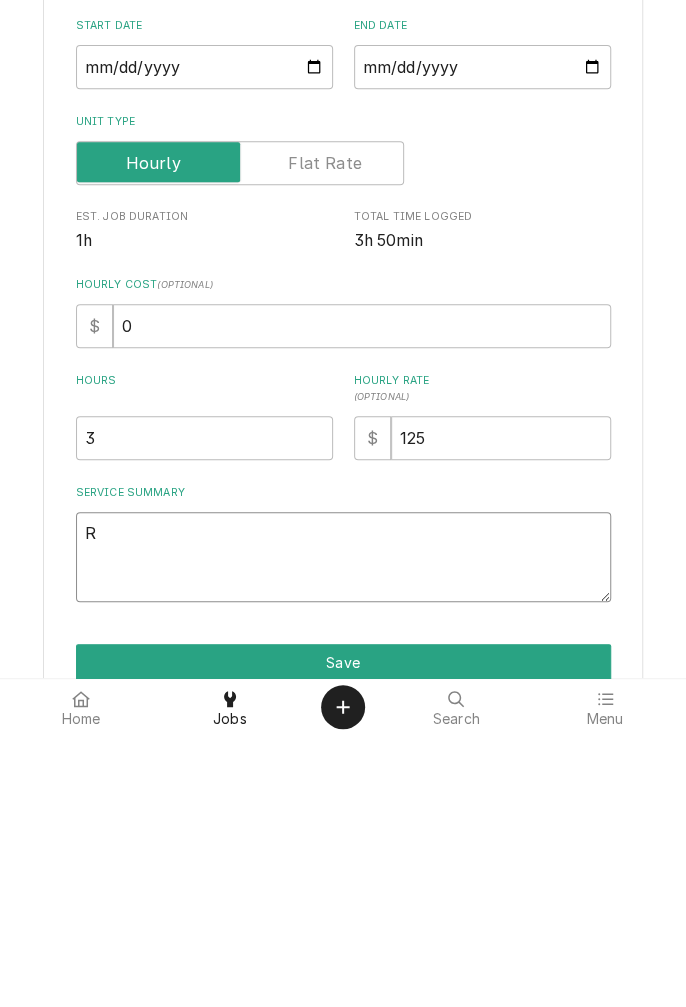 type on "x" 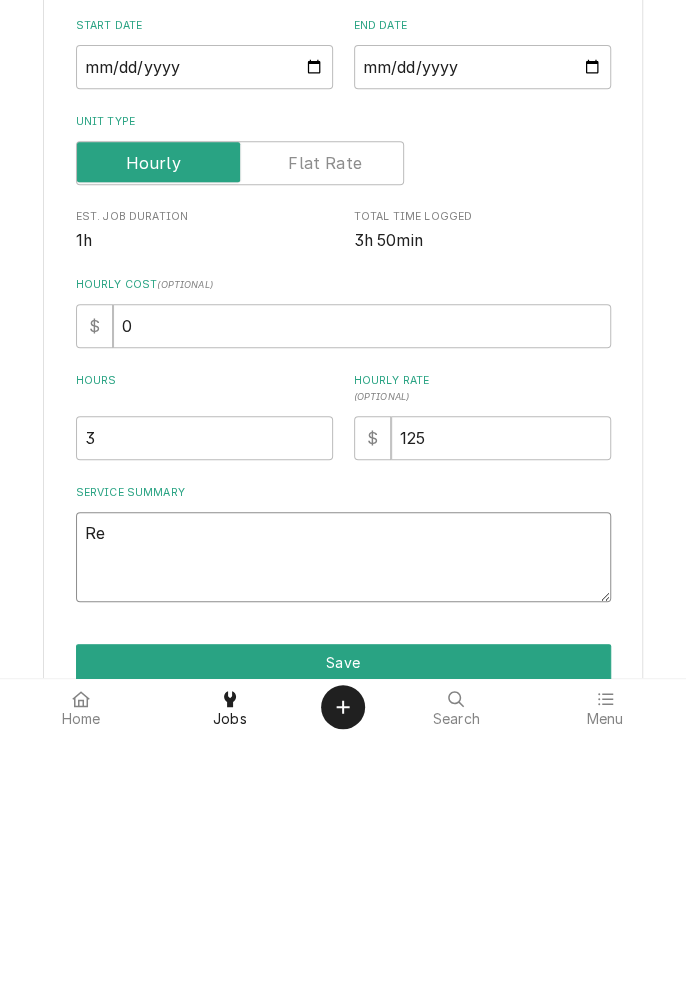 type on "x" 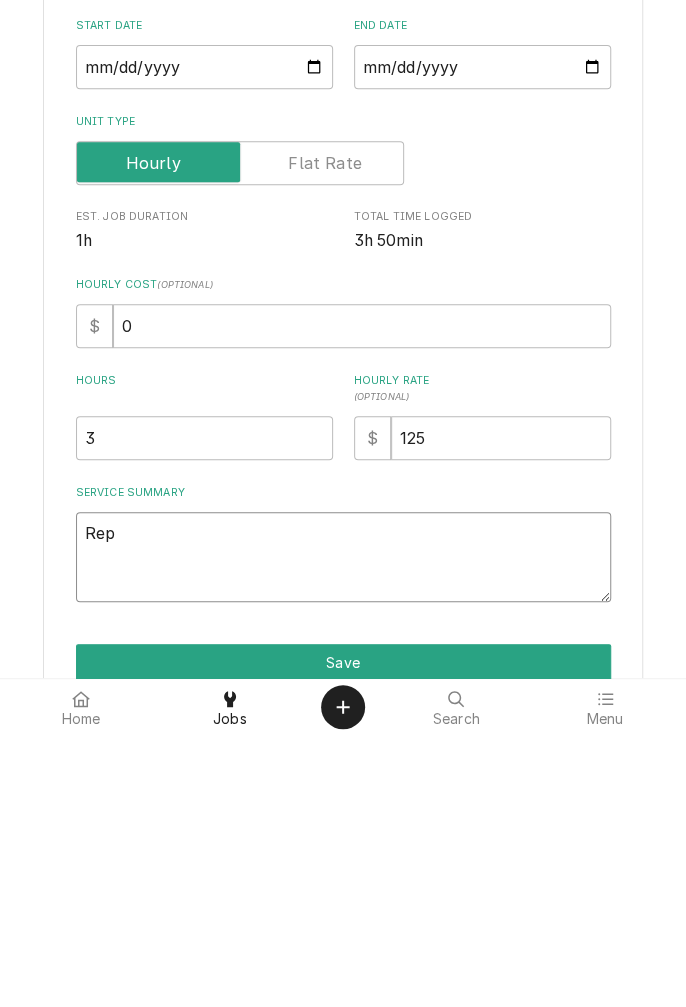 type on "x" 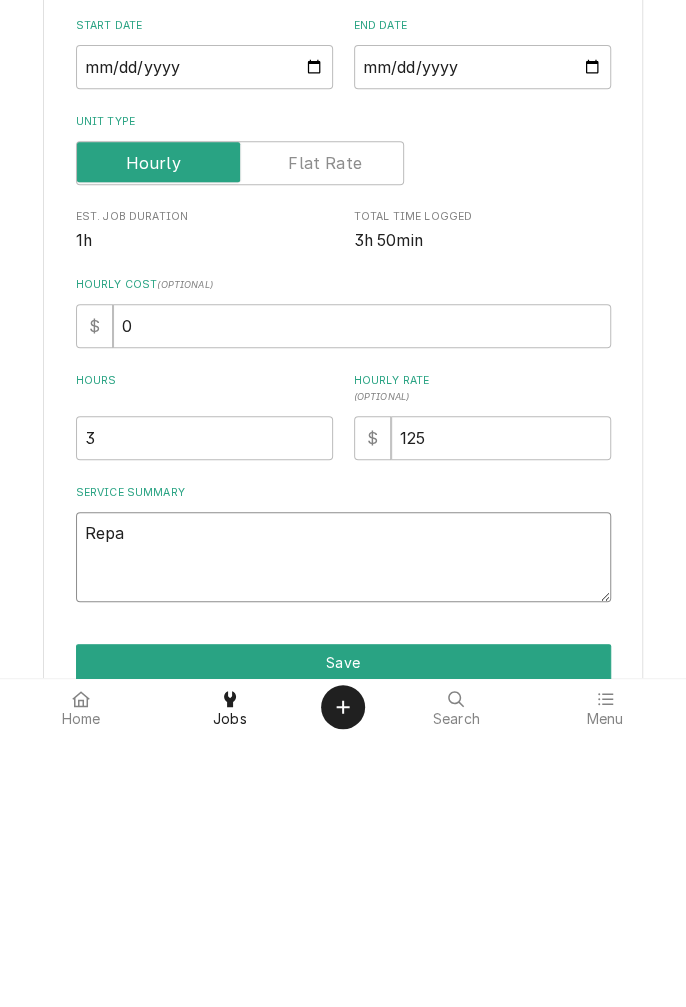 type on "x" 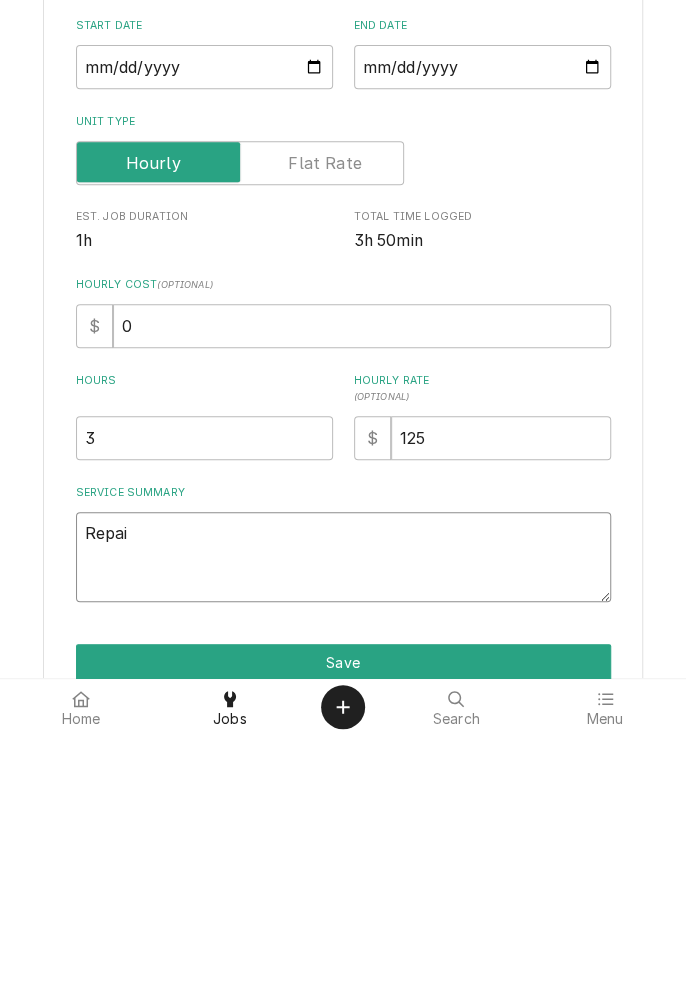 type on "x" 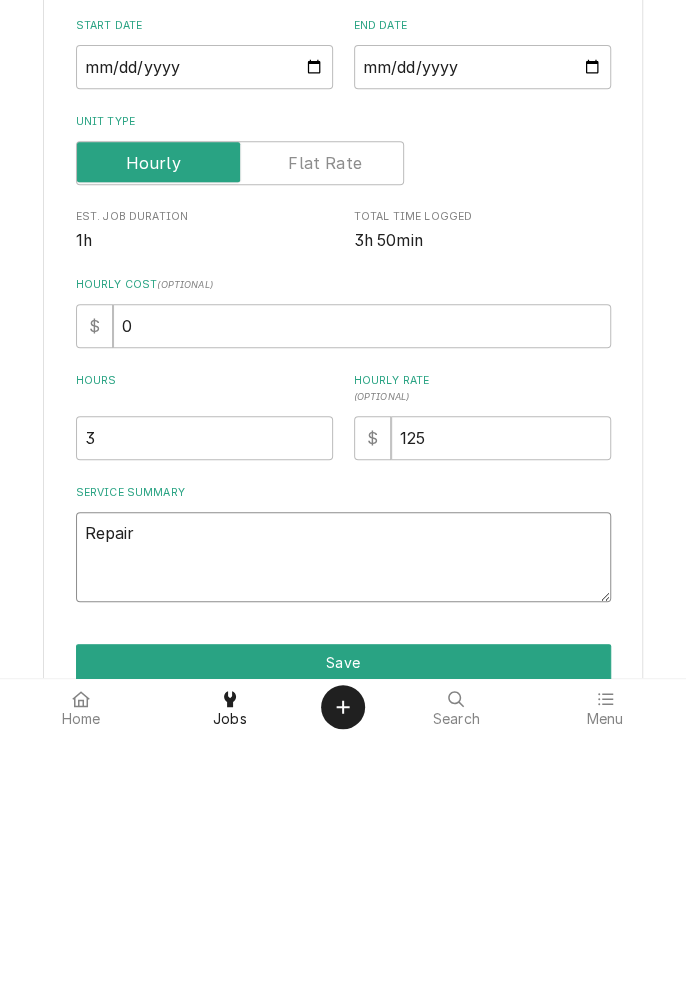 type on "x" 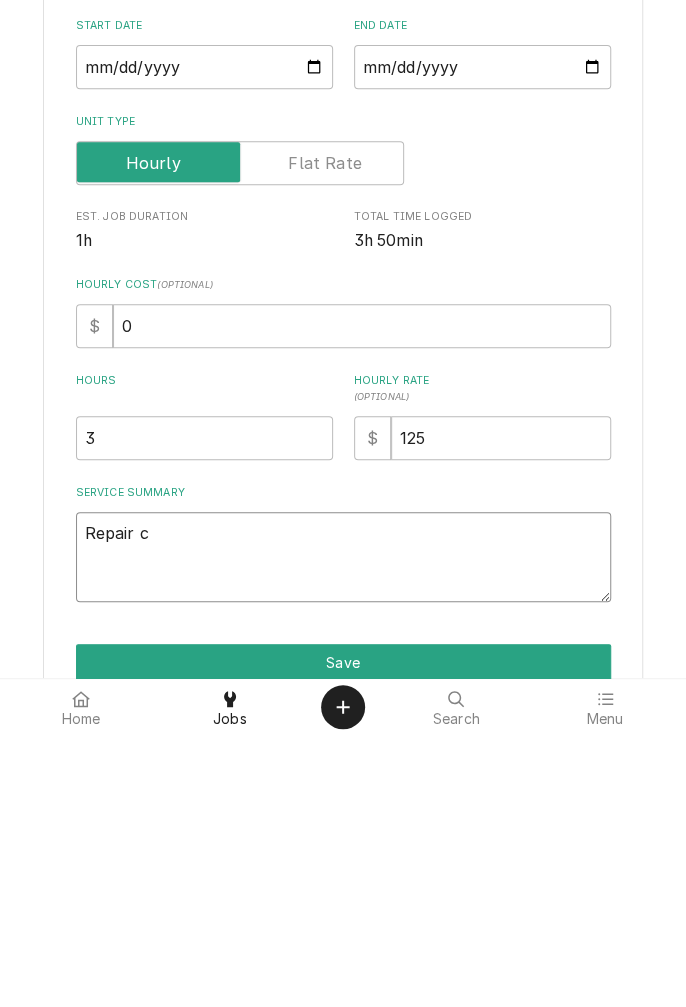 type on "x" 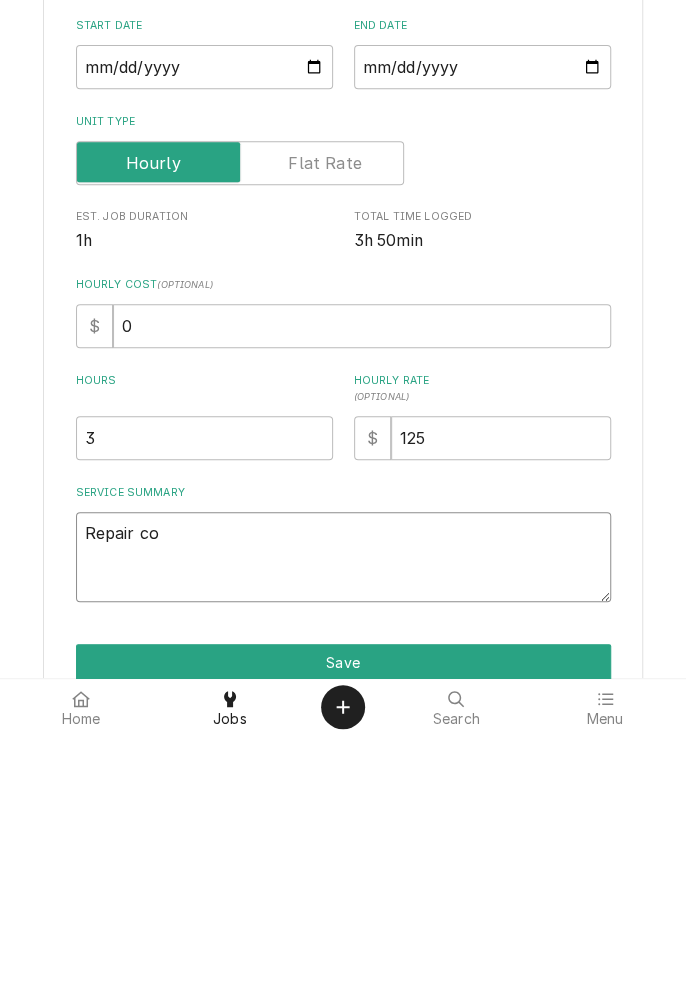 type on "x" 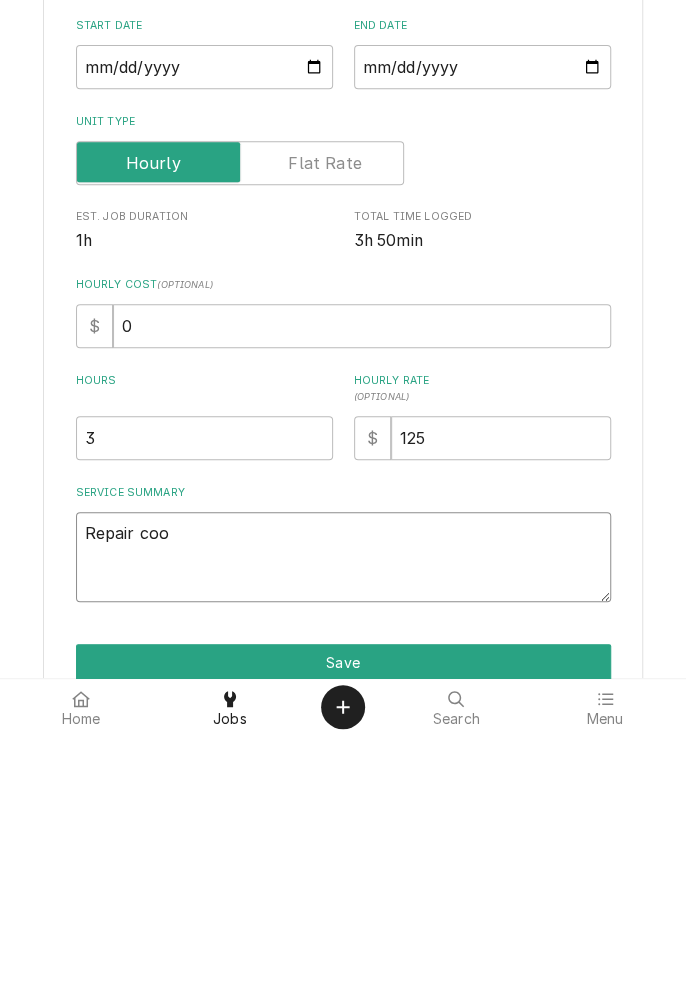 type on "x" 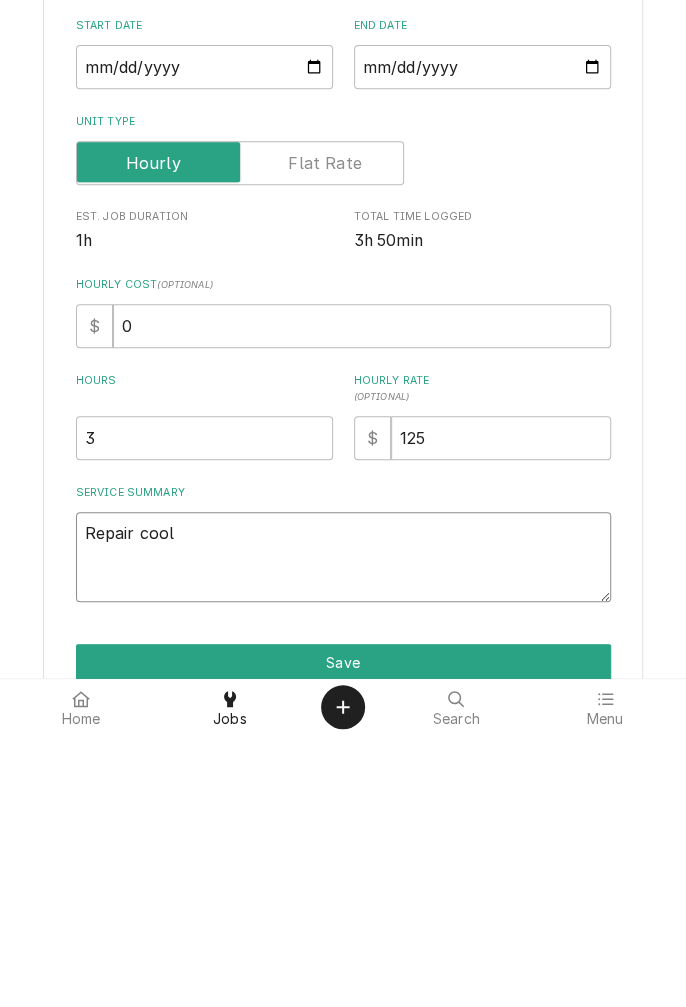 type on "x" 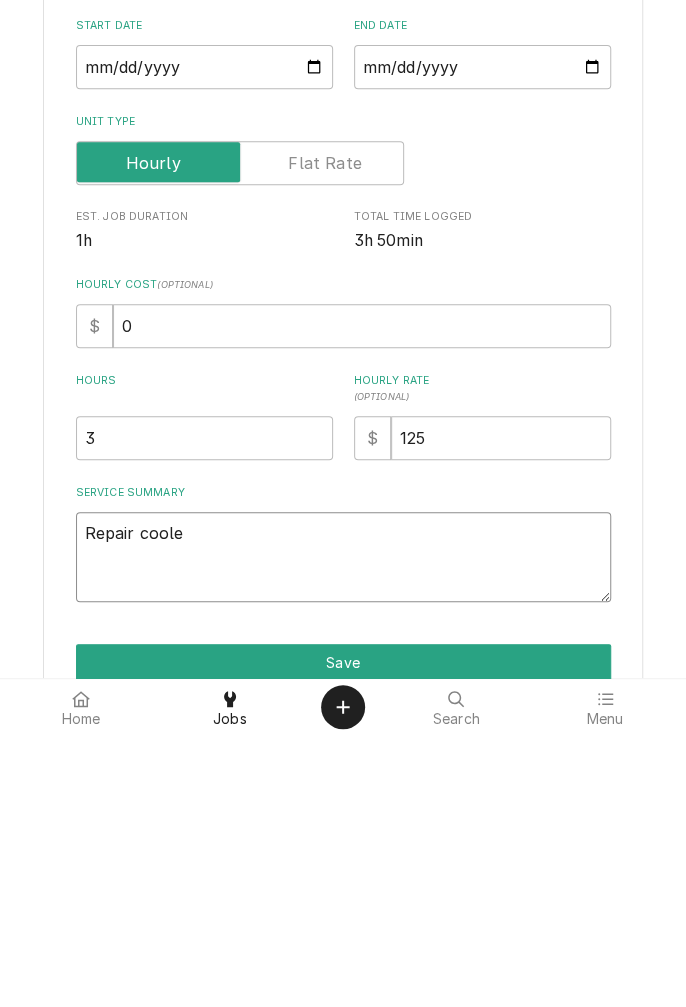 type on "x" 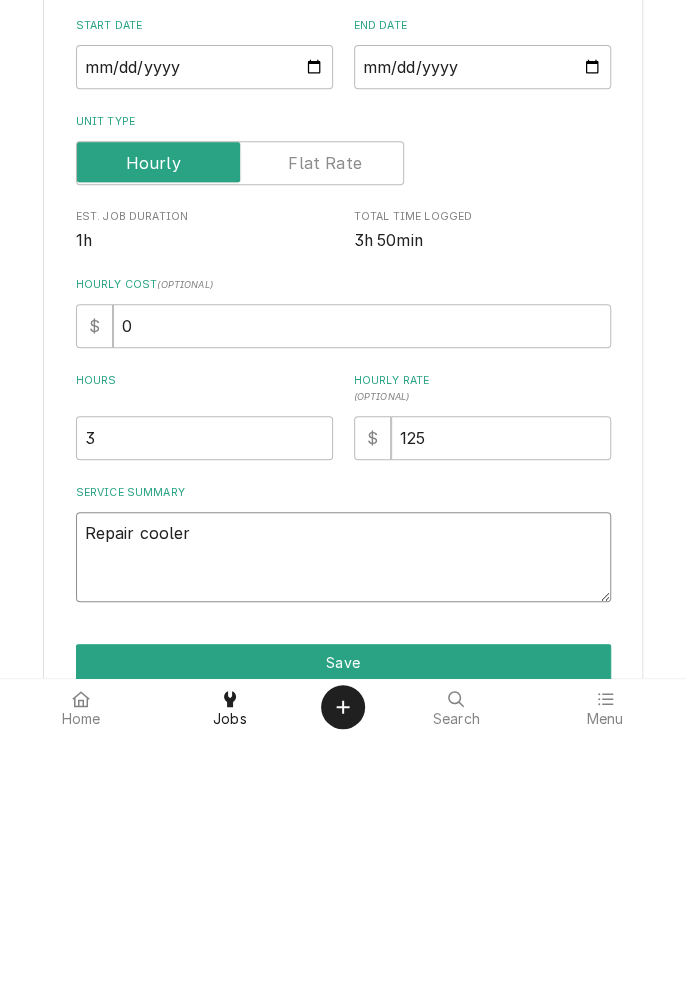 type on "x" 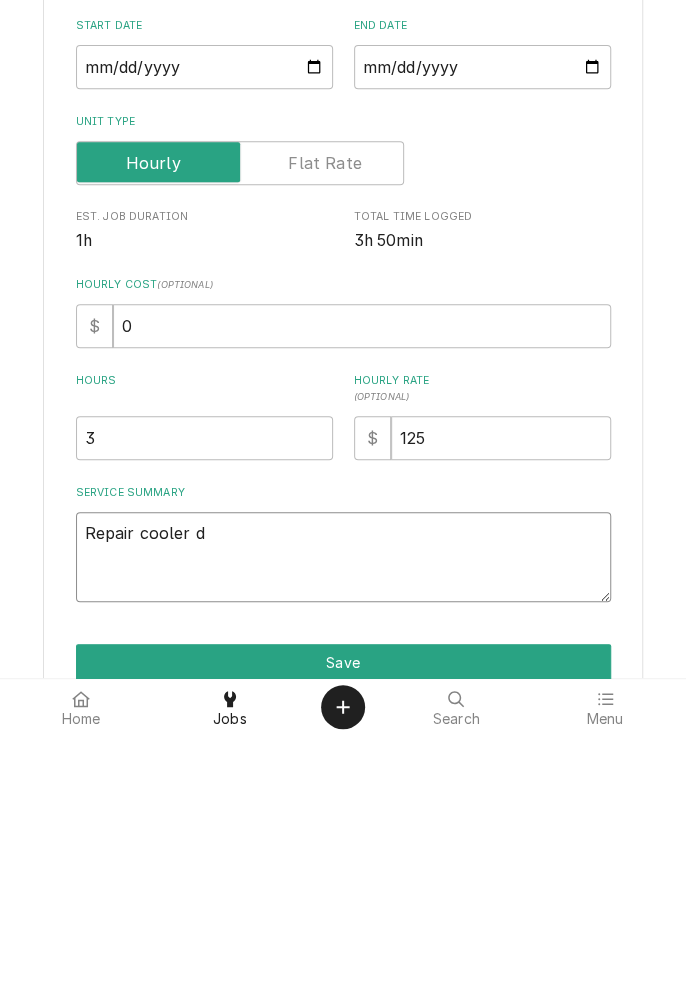type on "x" 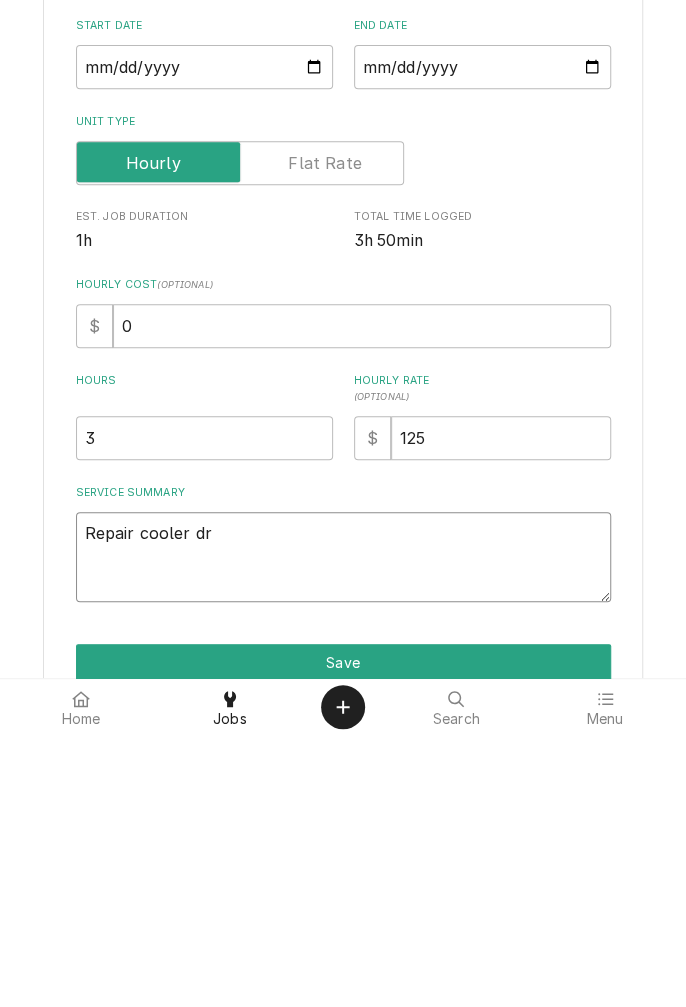 type on "x" 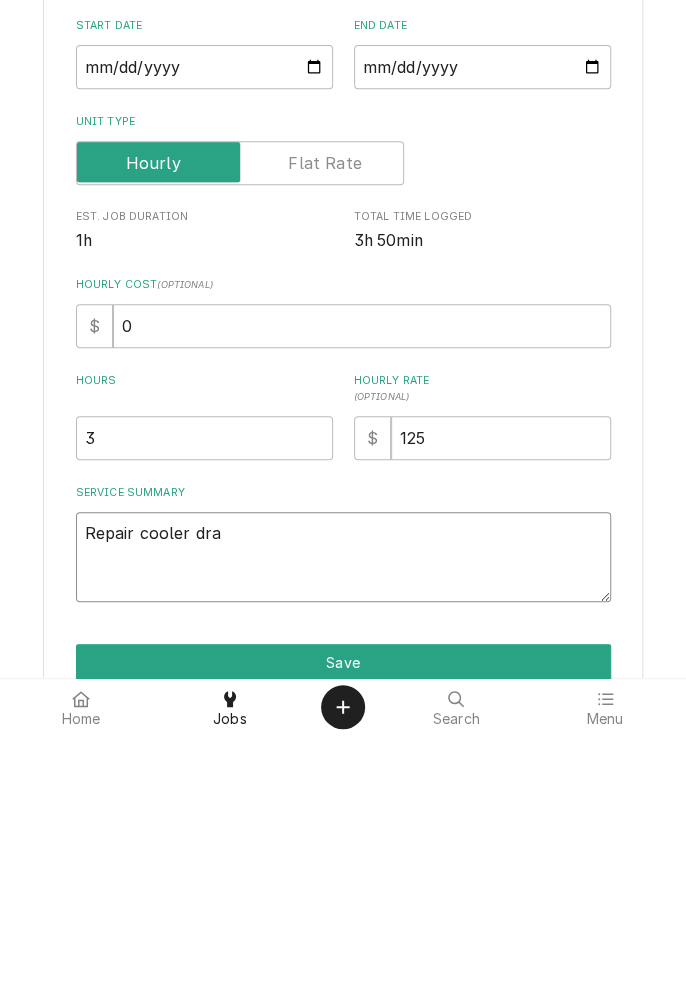 type on "x" 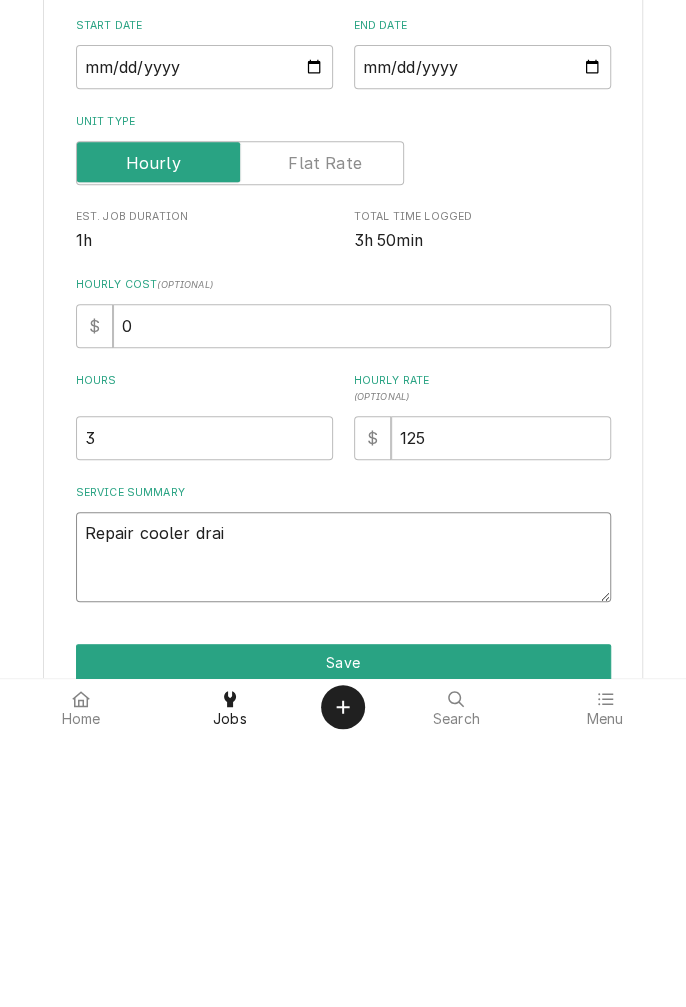 type on "x" 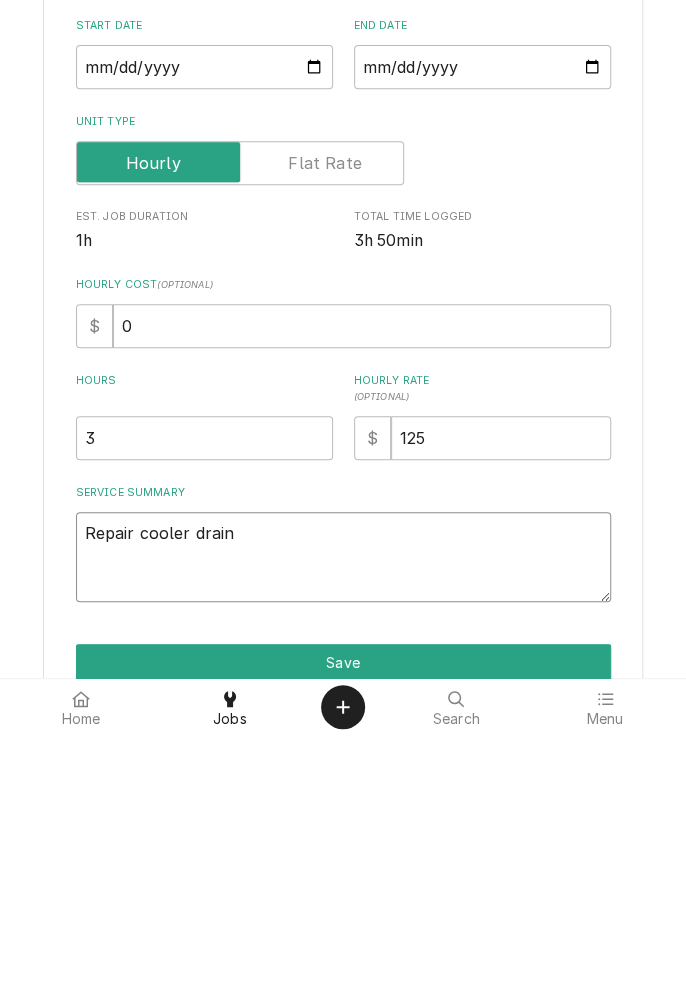 type on "x" 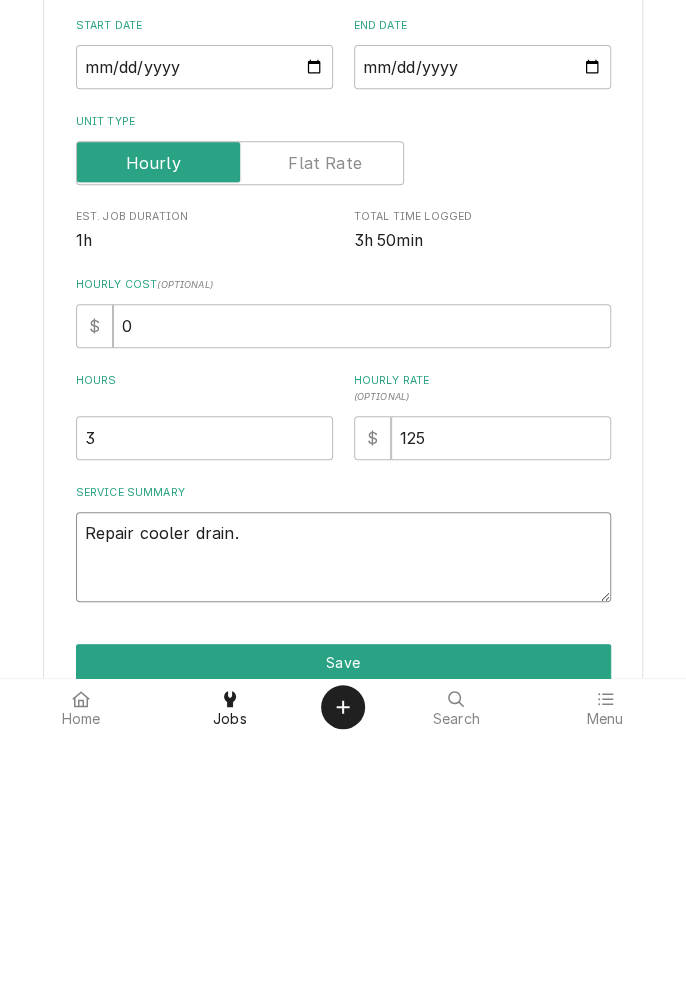 type on "x" 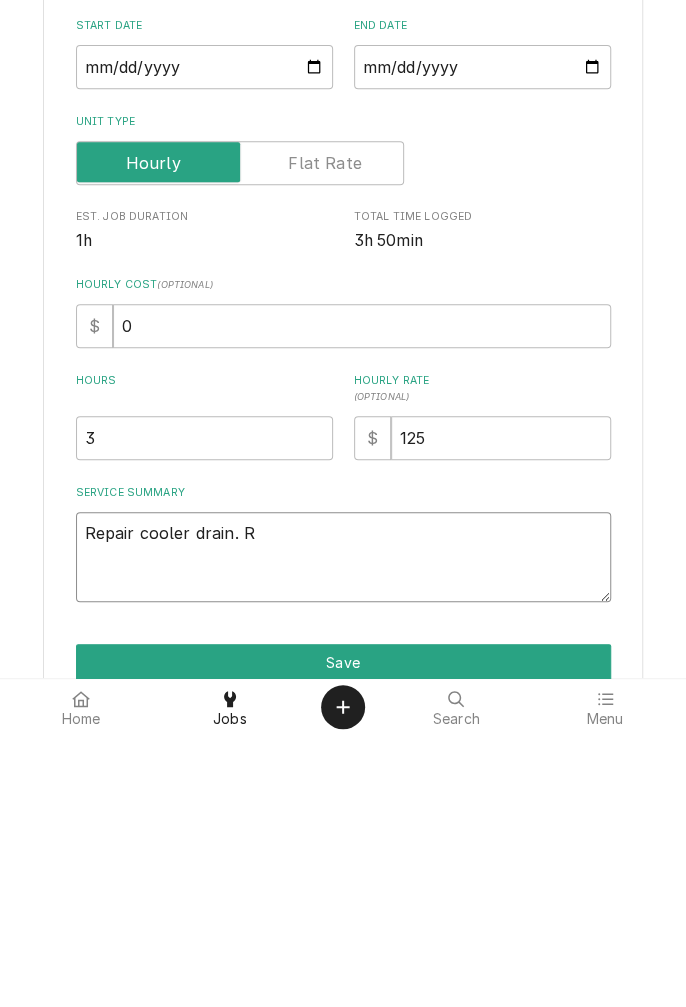 type on "x" 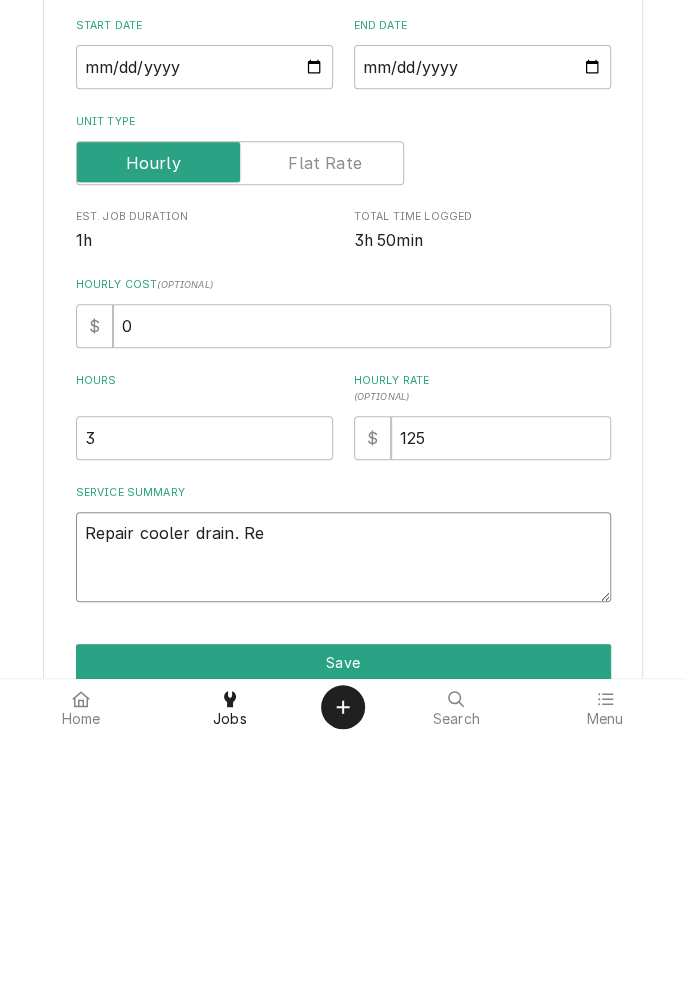 type on "x" 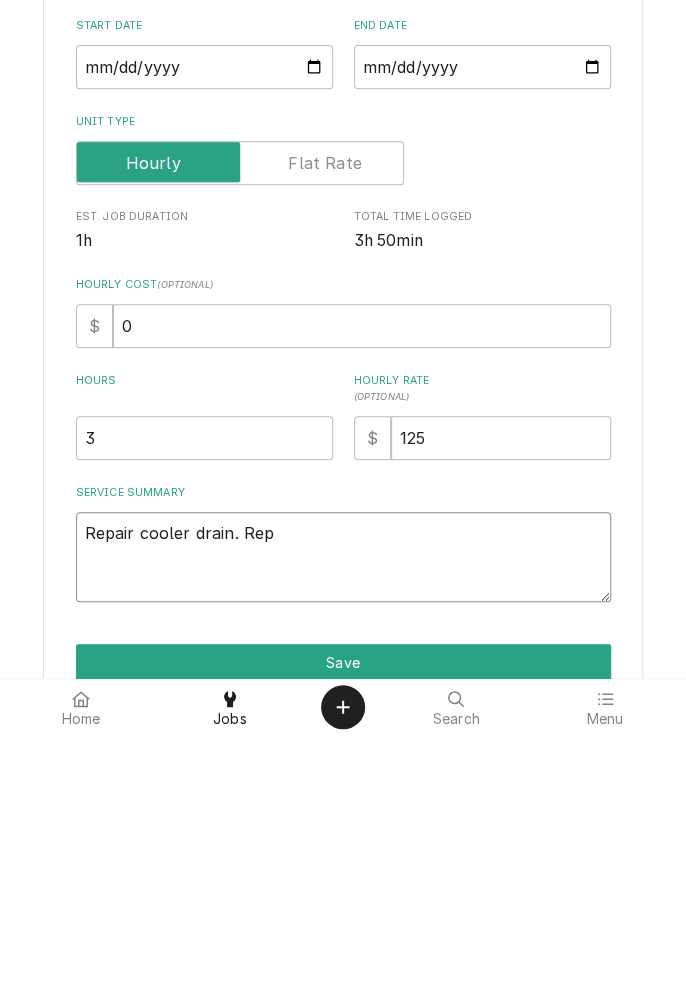 type on "x" 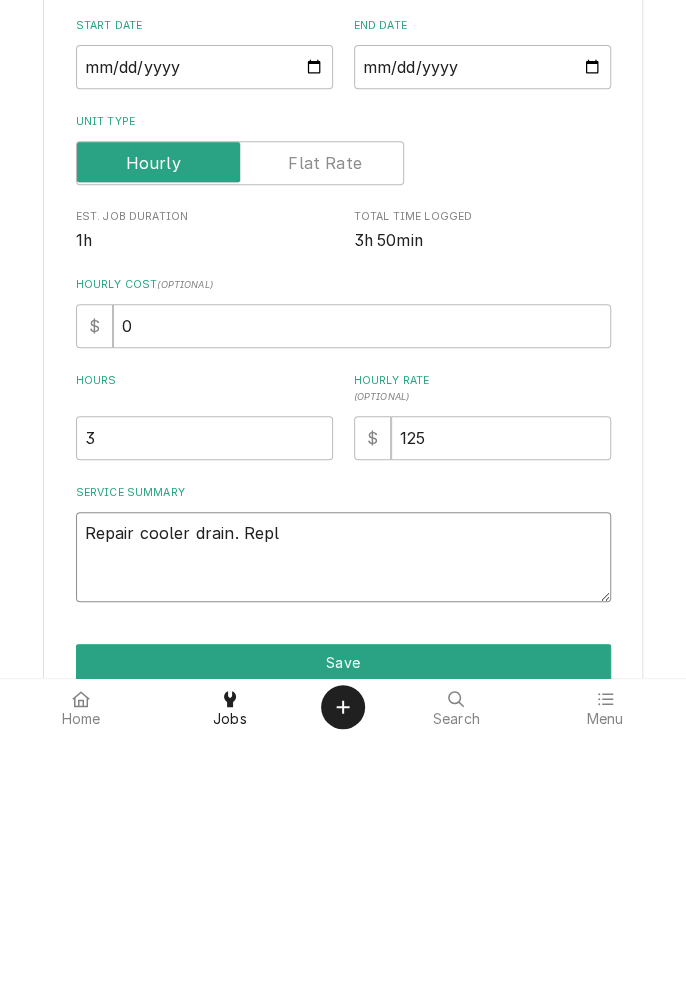 type on "x" 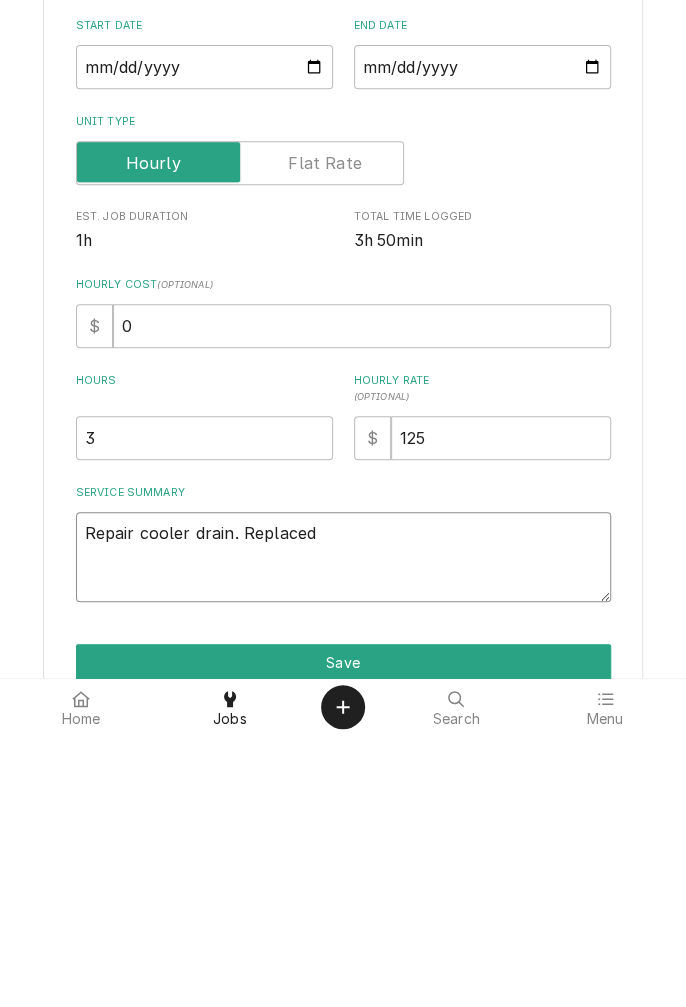 type on "Repair cooler drain. Replaced" 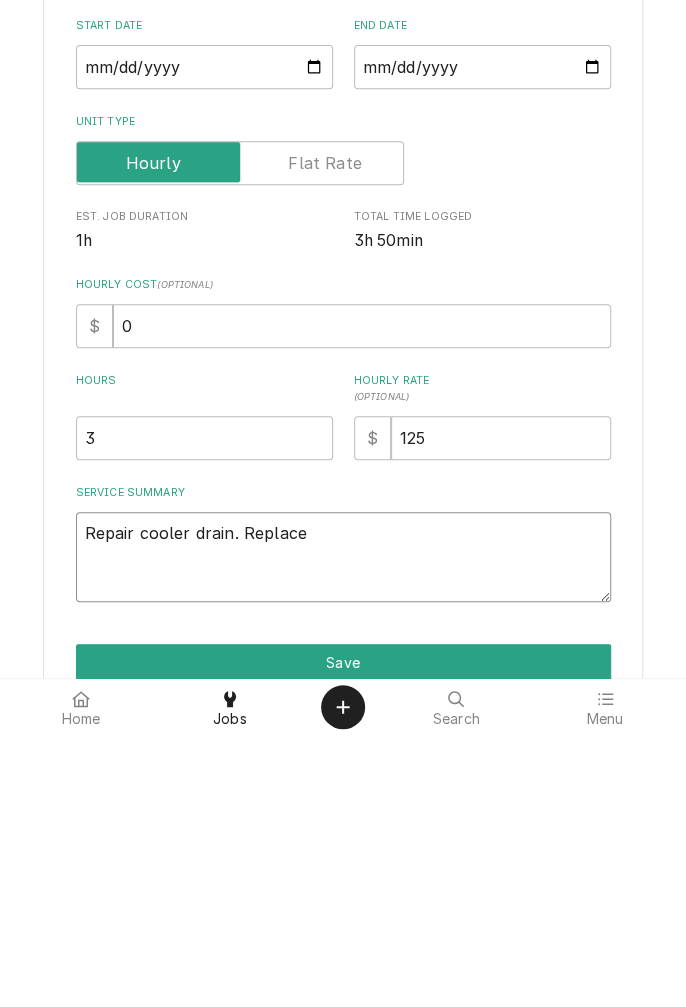 type on "x" 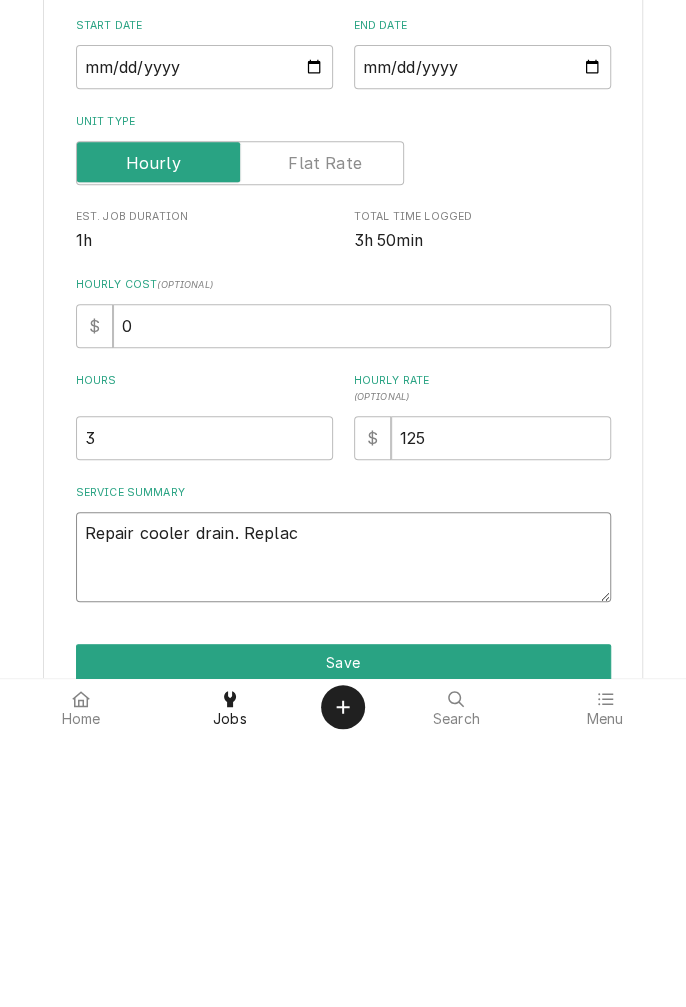 type on "x" 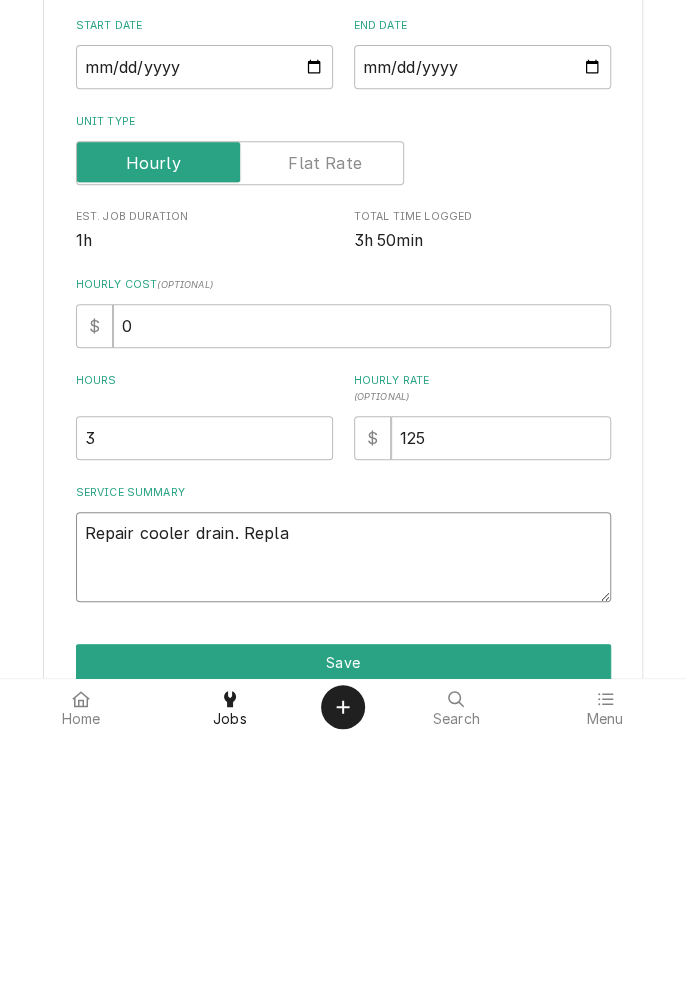 type on "x" 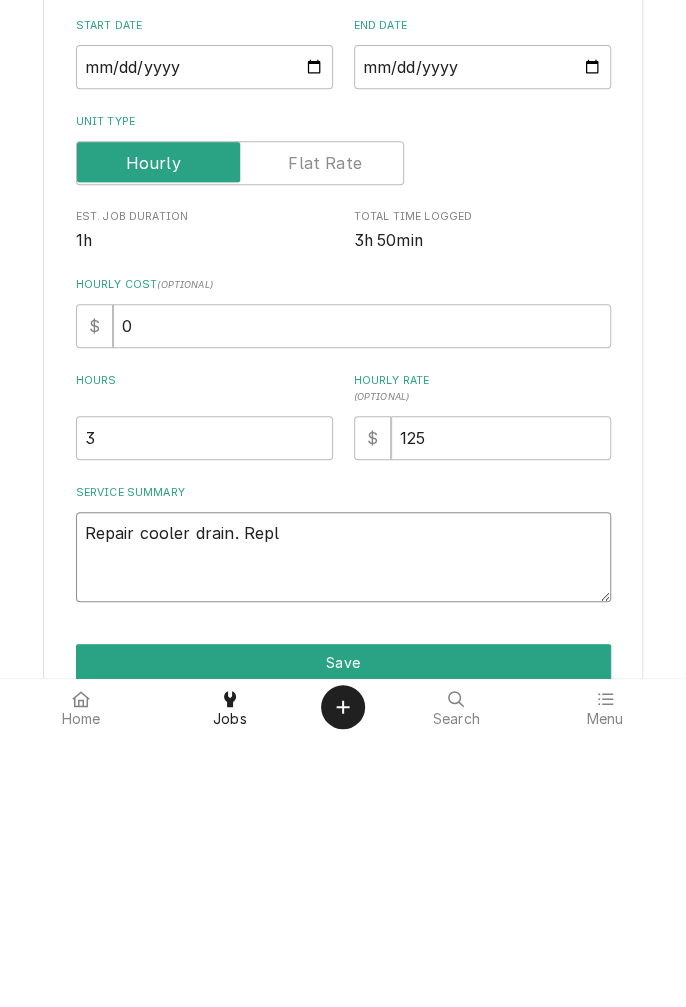type on "x" 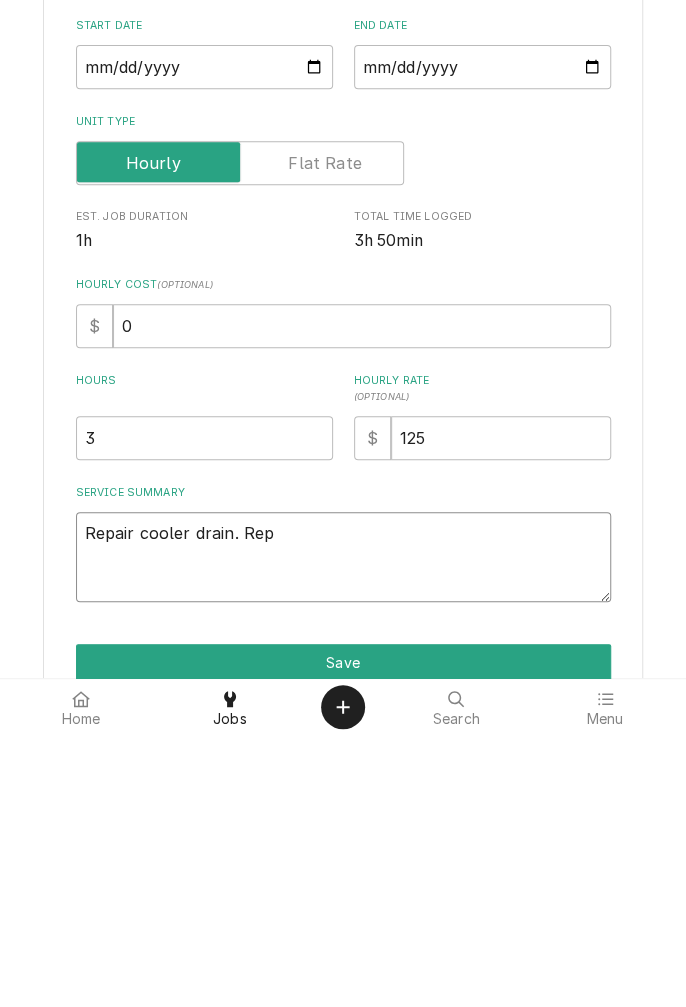 type on "x" 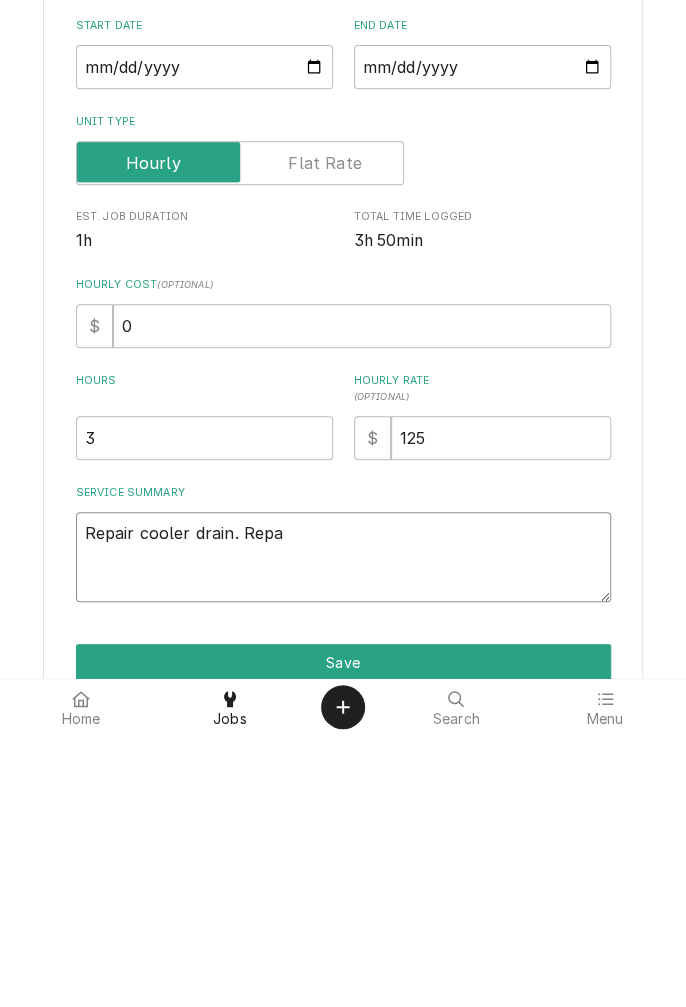 type on "x" 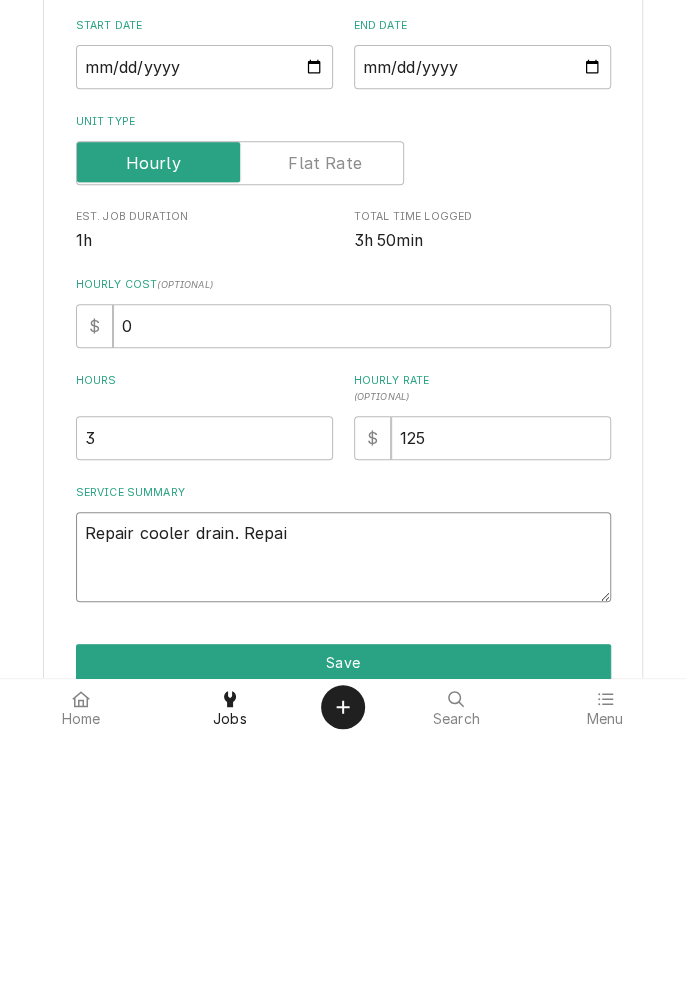 type on "Repair cooler drain. Repair" 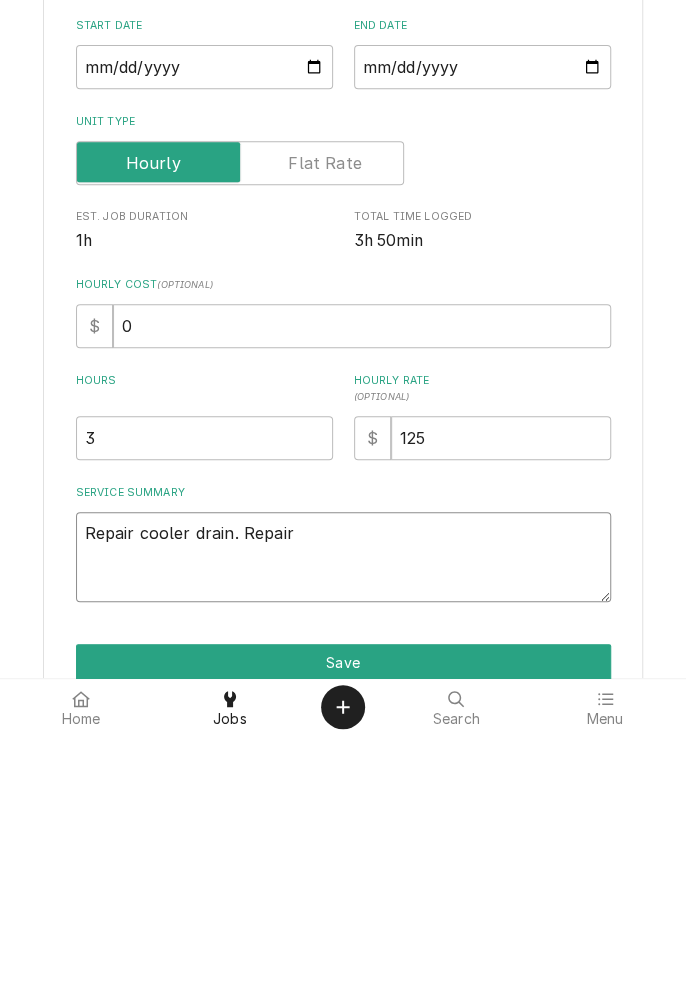 type on "x" 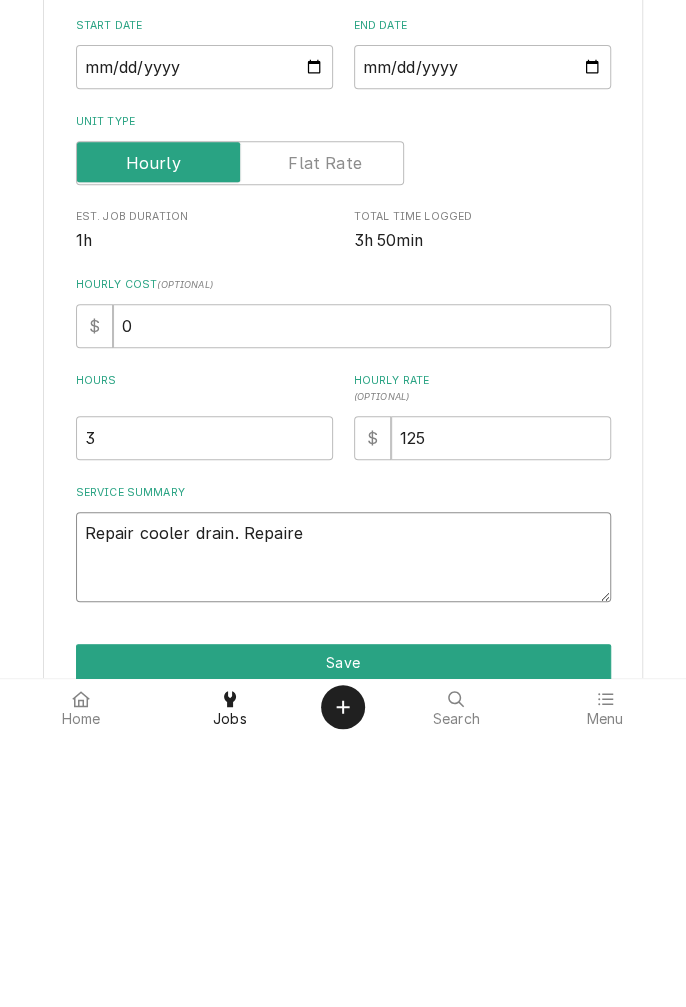 type on "x" 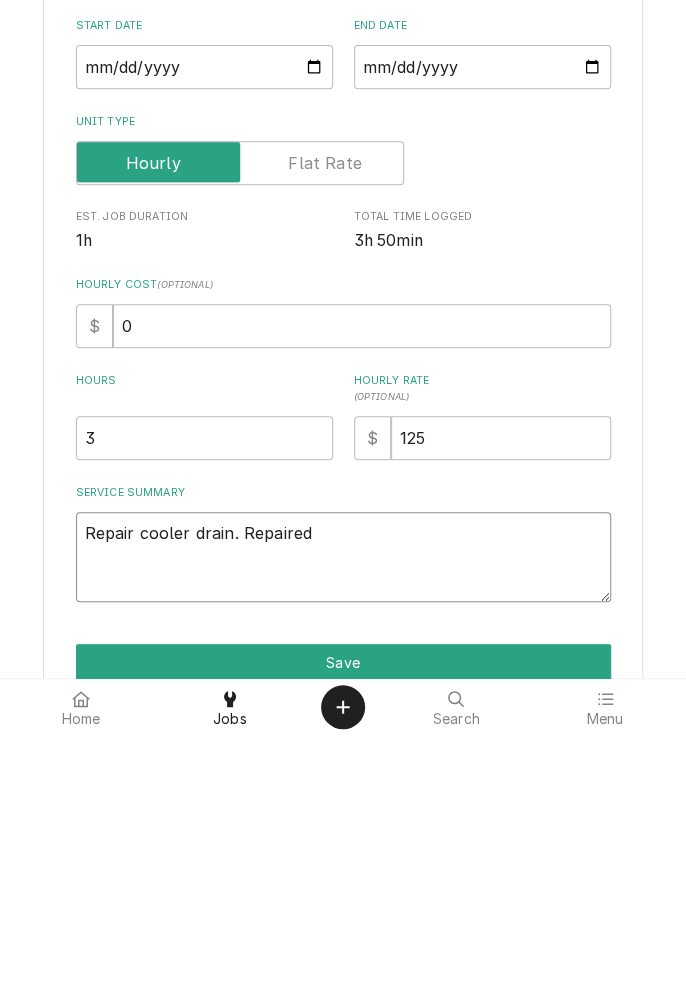 type on "x" 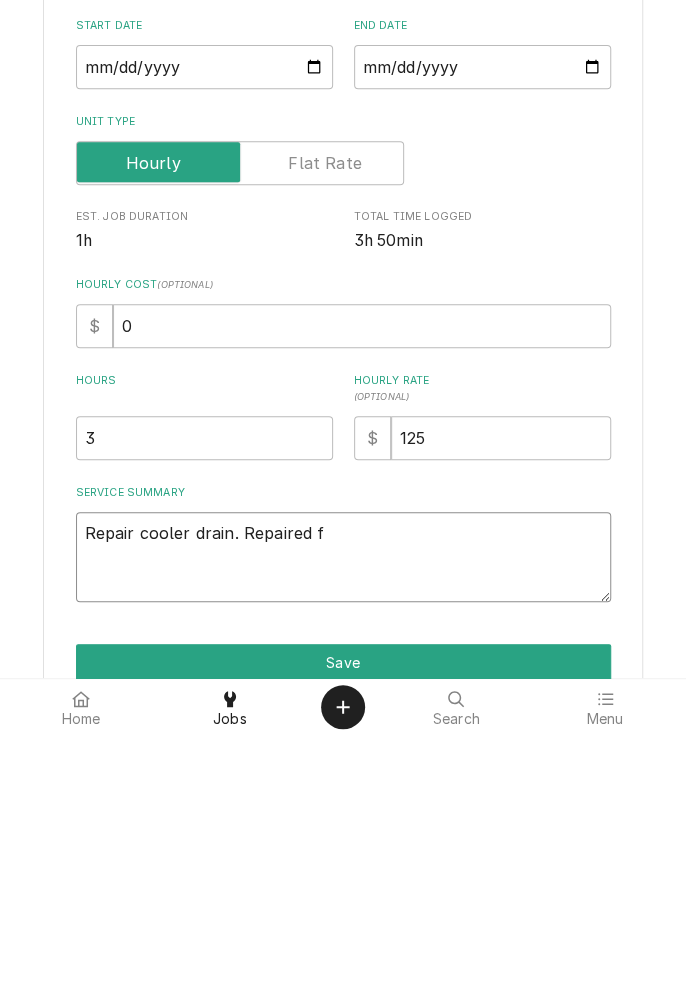 type on "x" 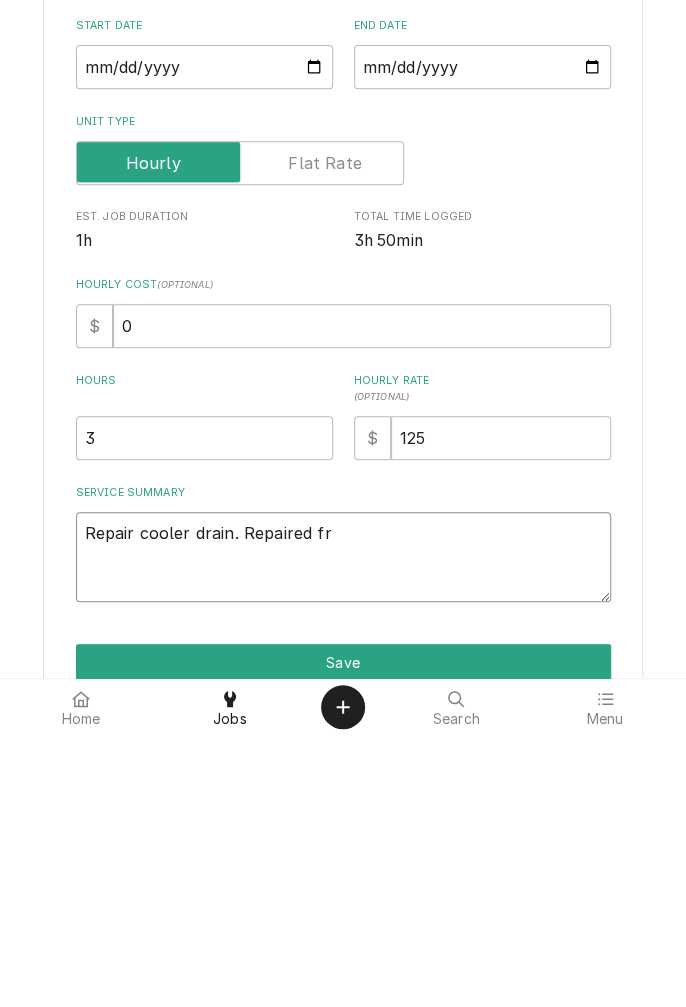 type on "x" 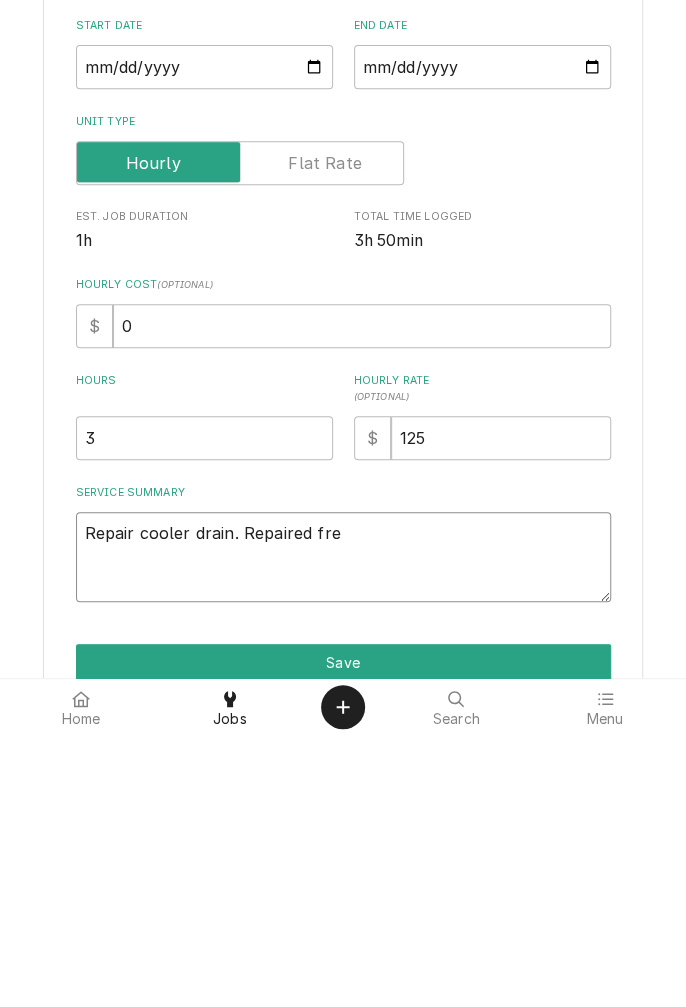 type on "x" 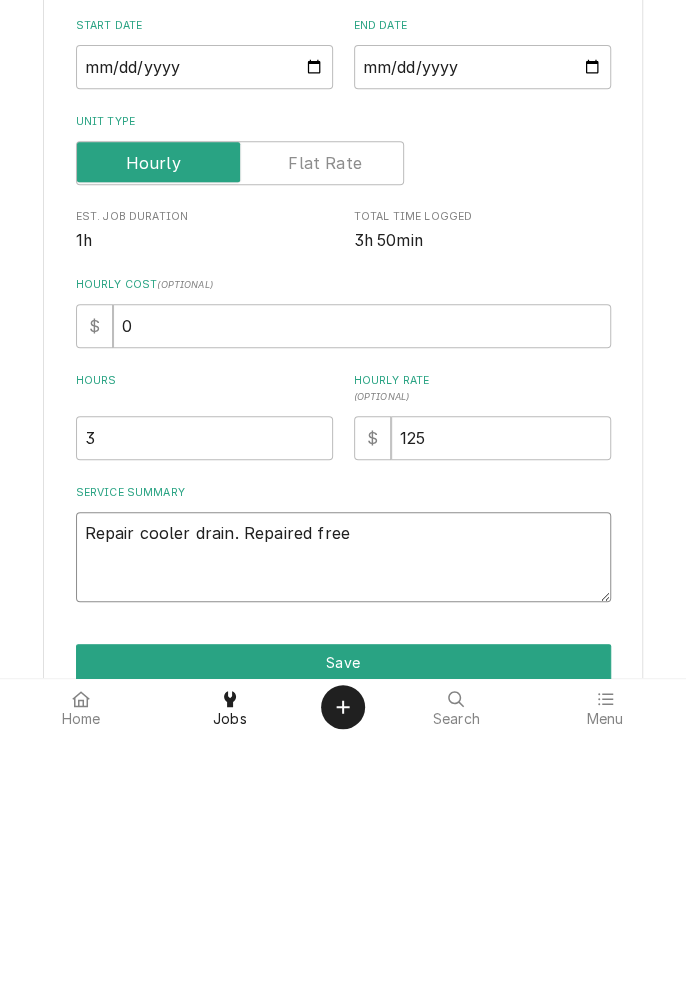 type on "x" 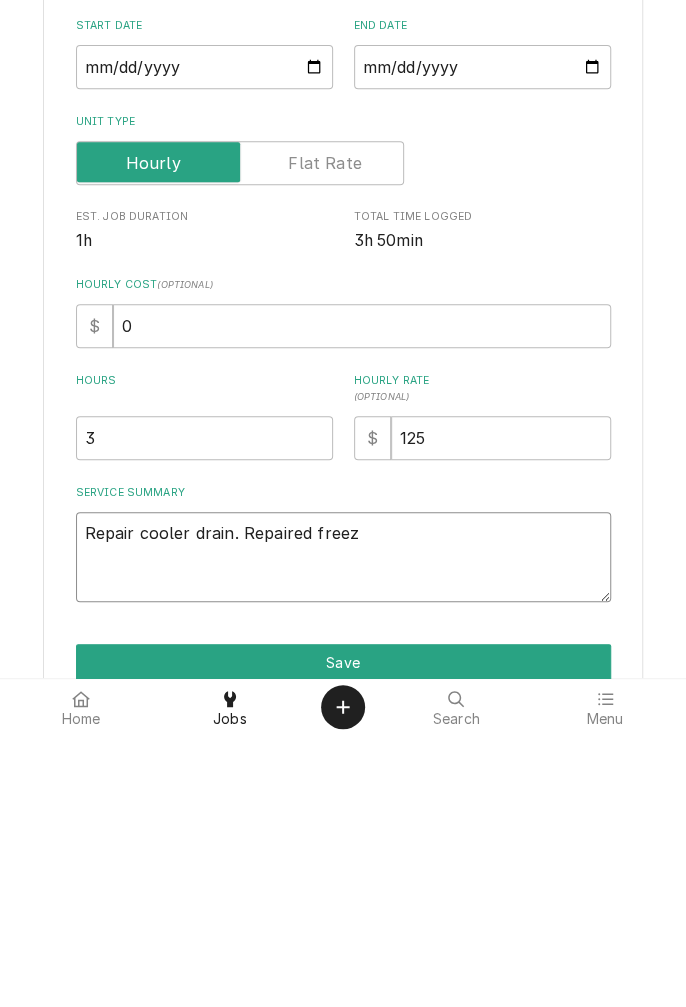 type on "x" 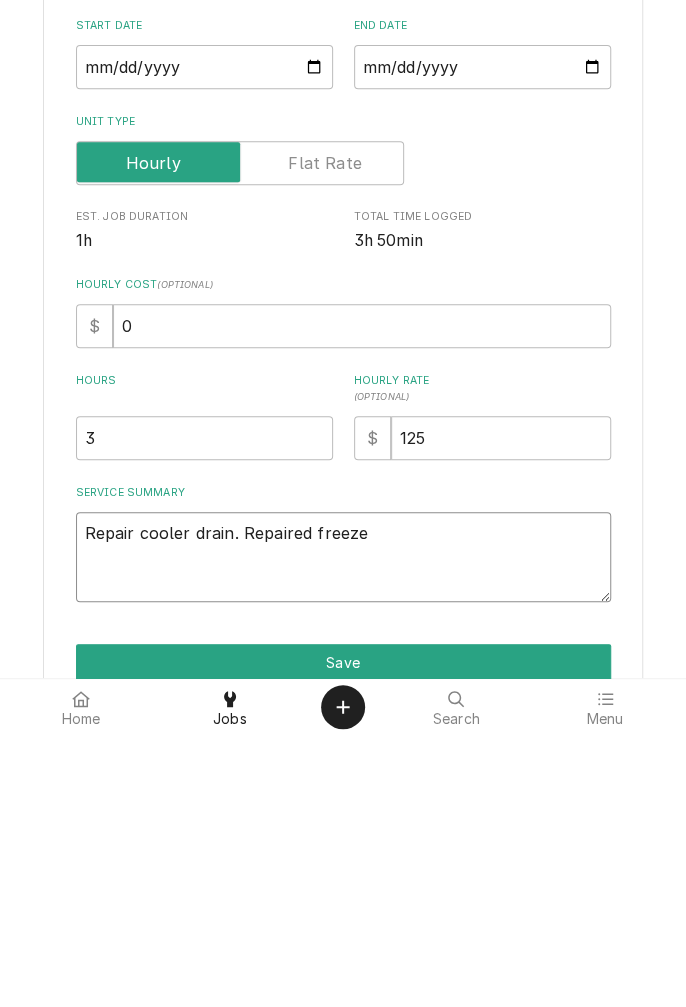 type on "x" 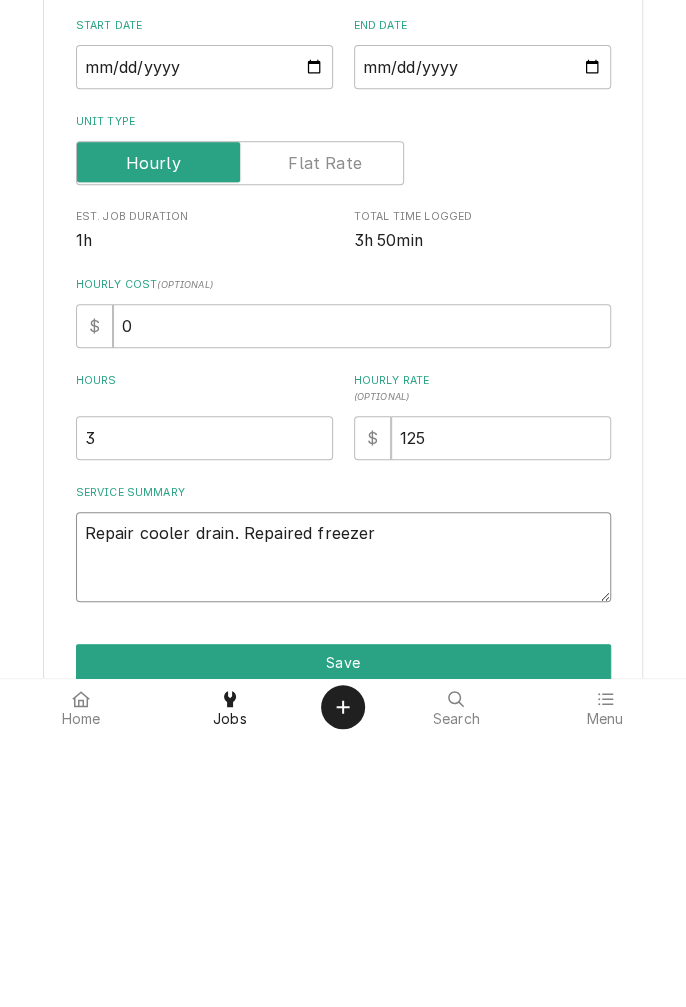 type on "x" 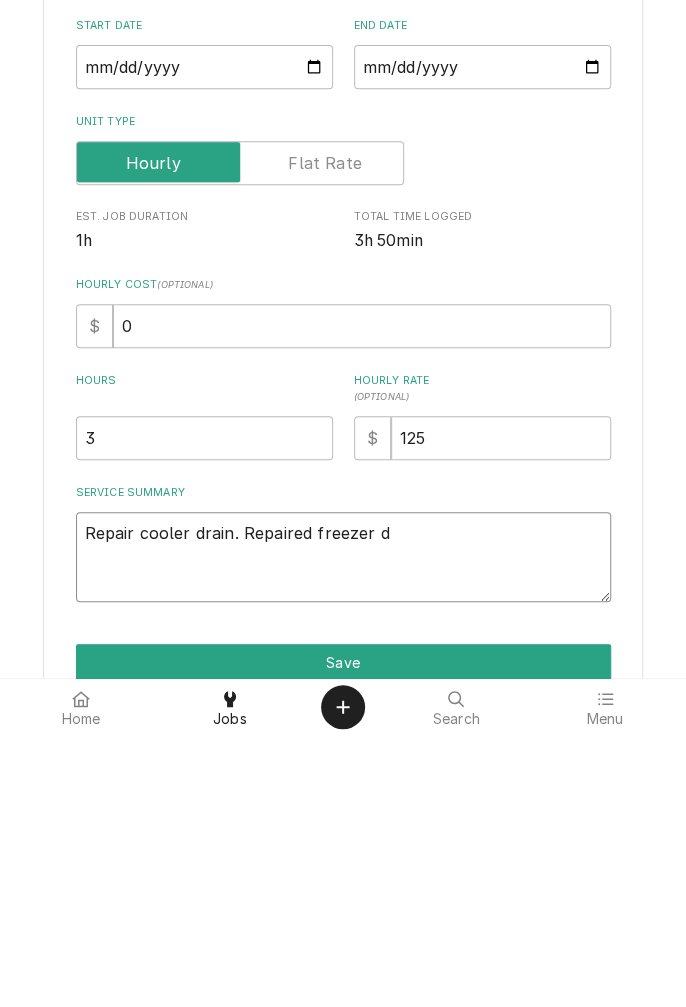 type on "x" 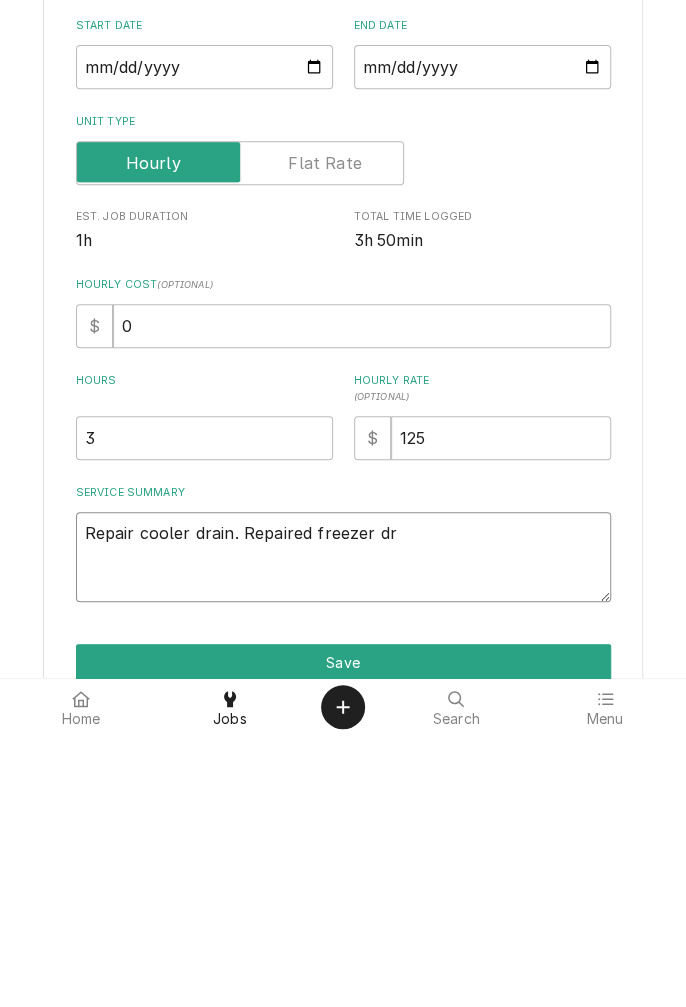 type on "x" 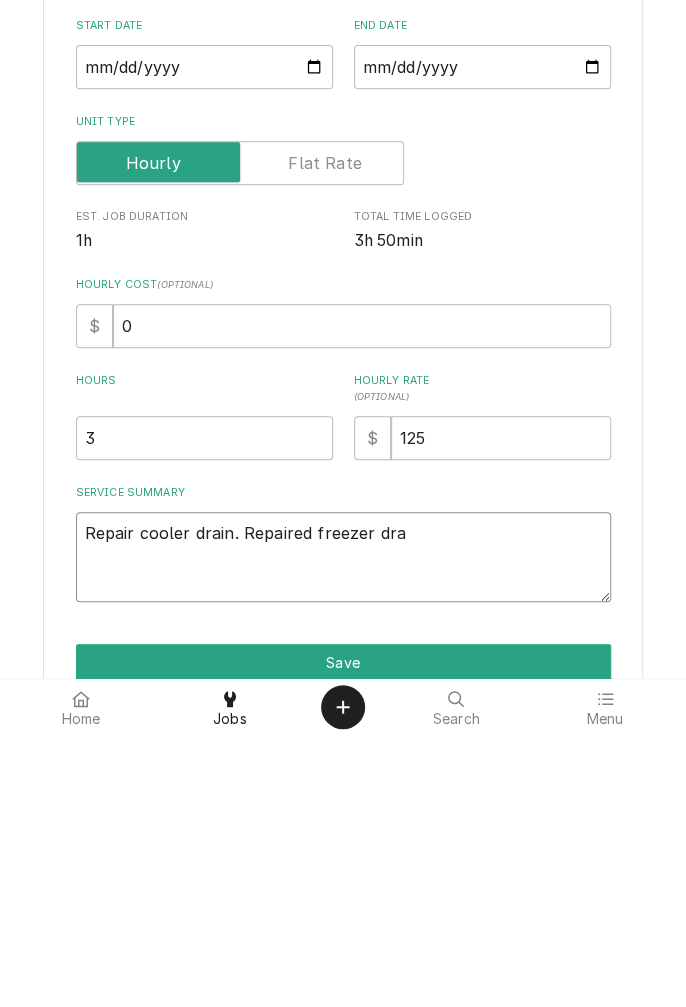 type on "x" 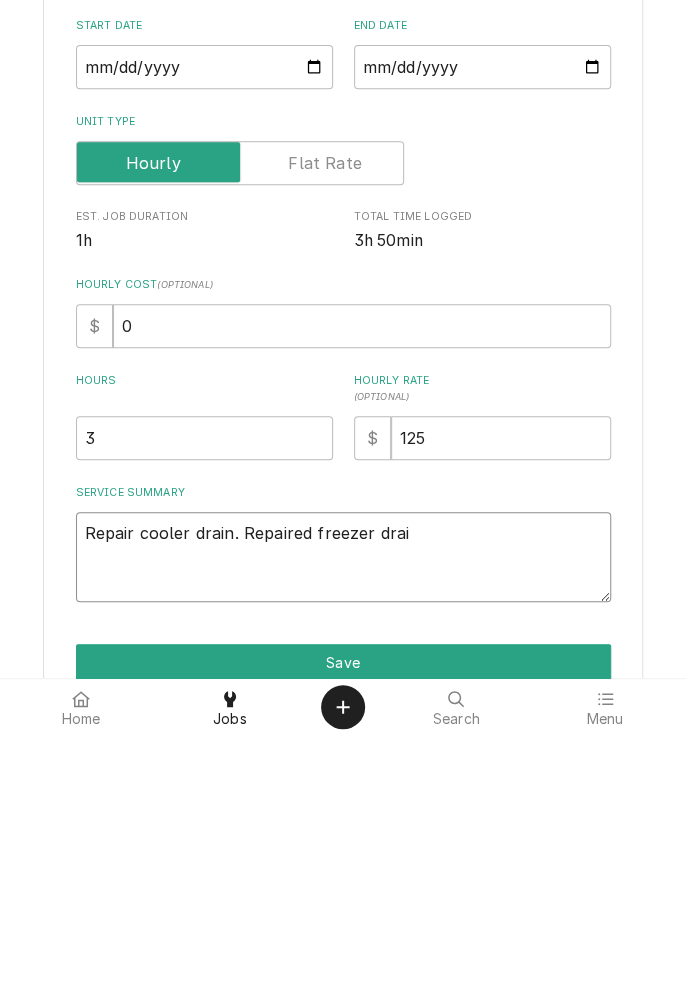type on "x" 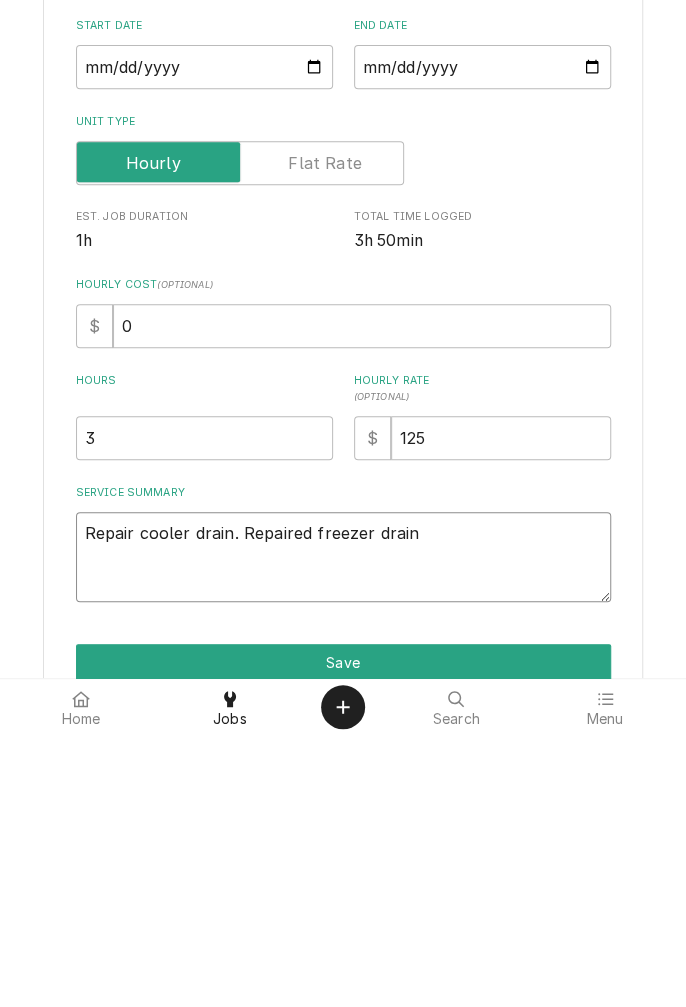 type on "x" 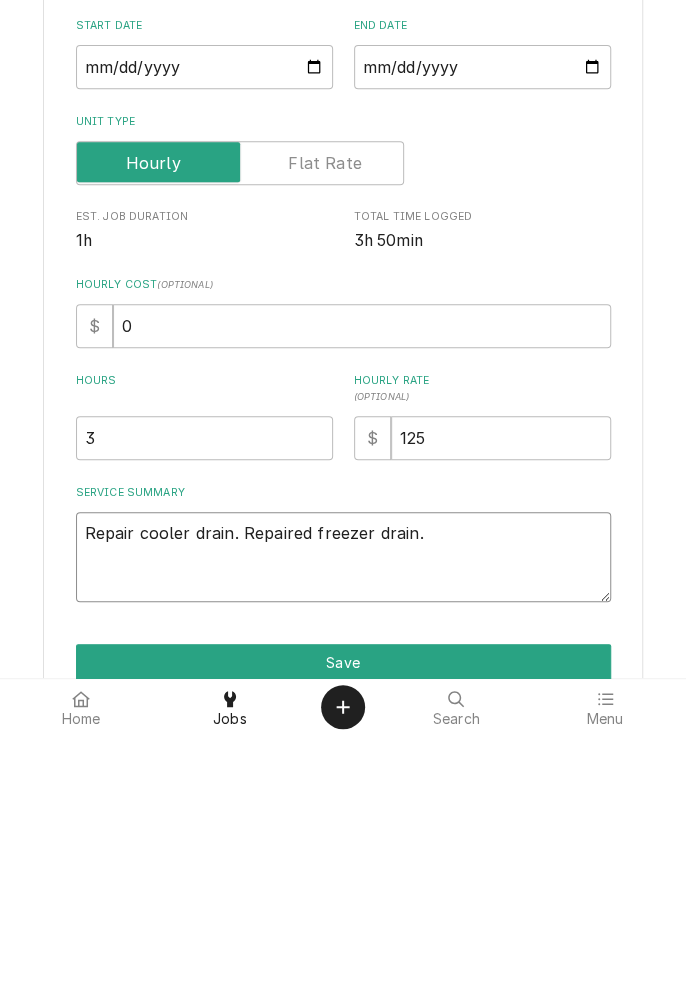 type on "x" 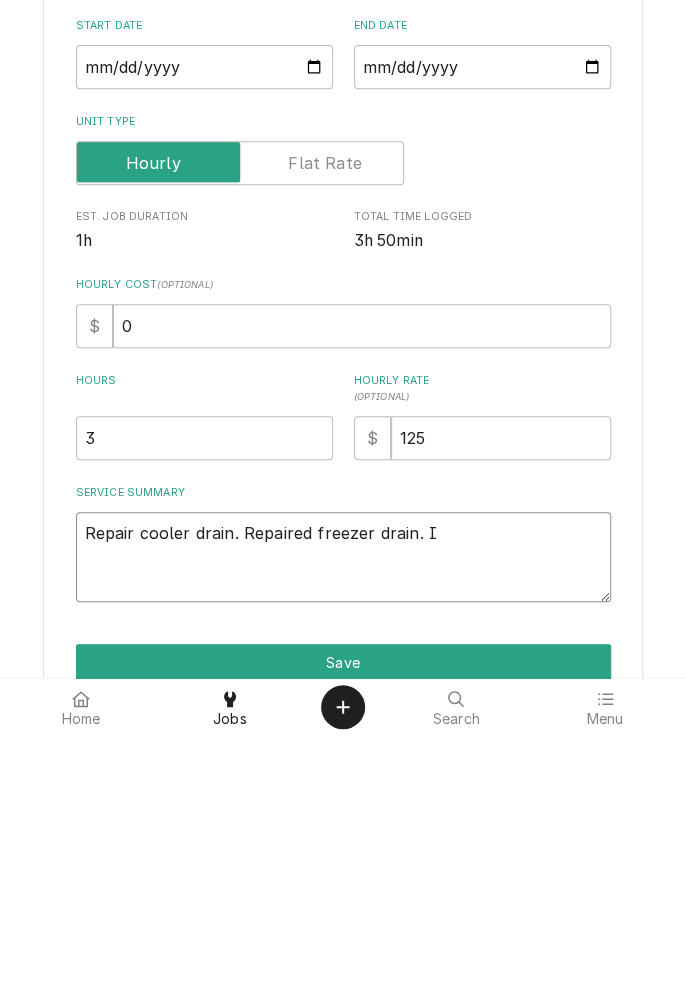type on "x" 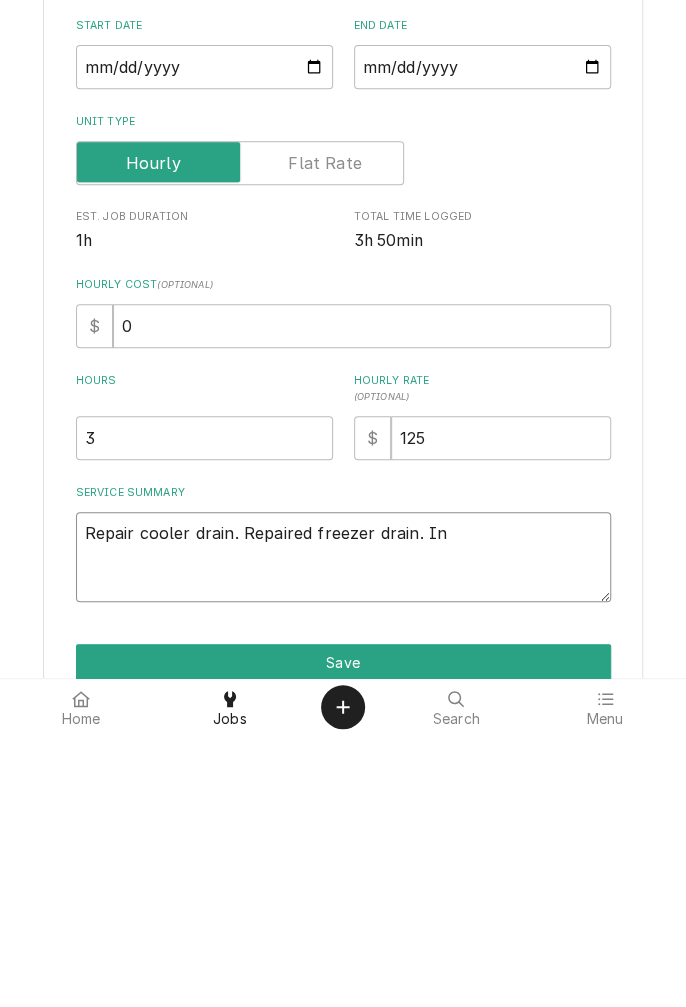 type on "x" 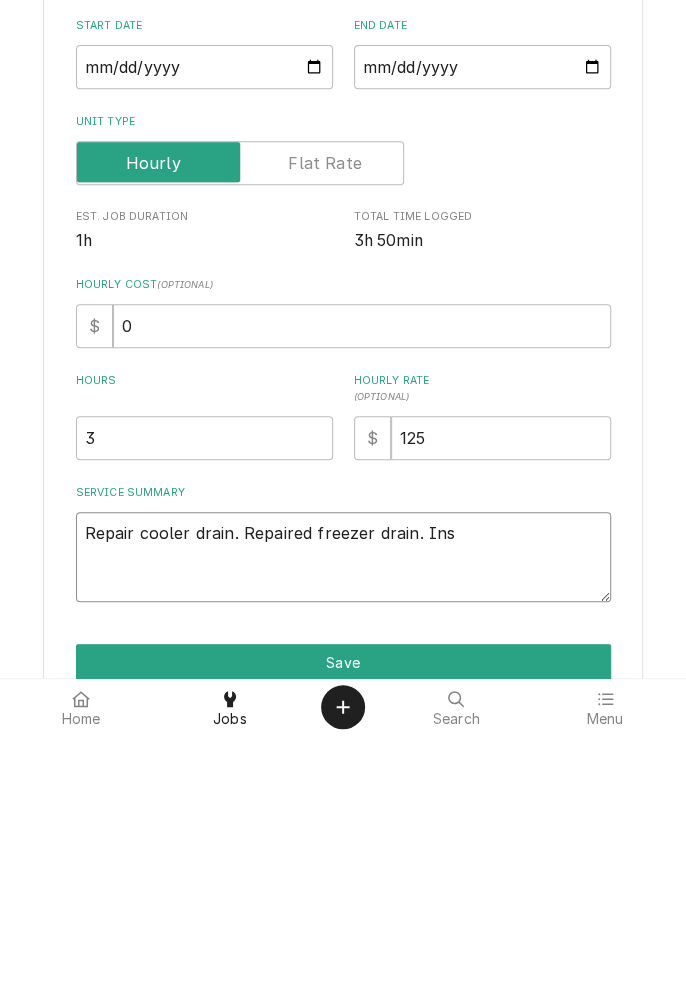 type on "x" 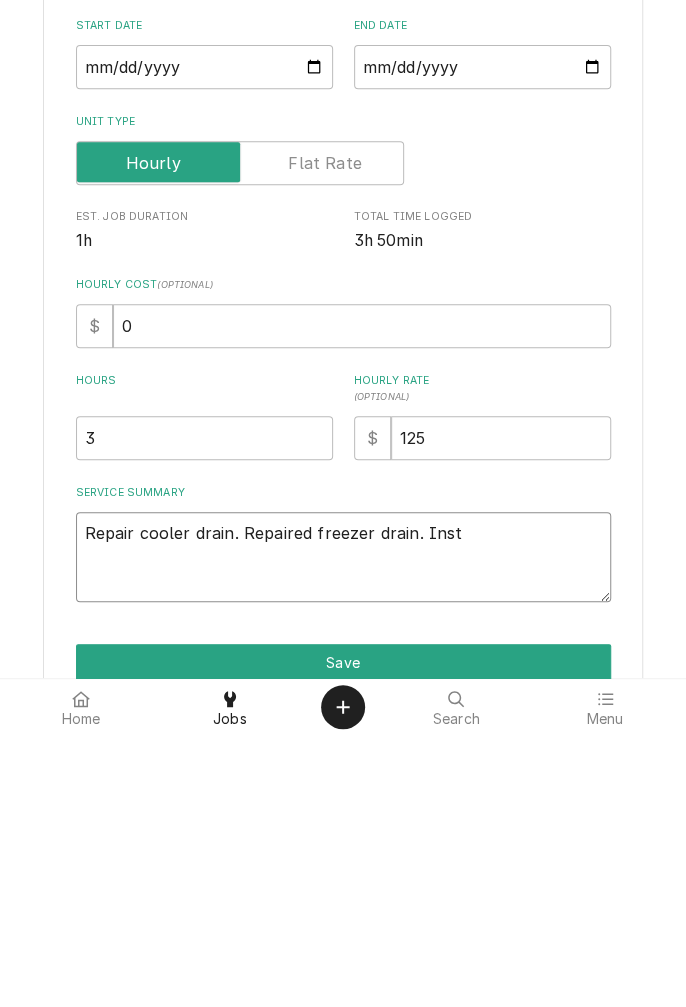type on "x" 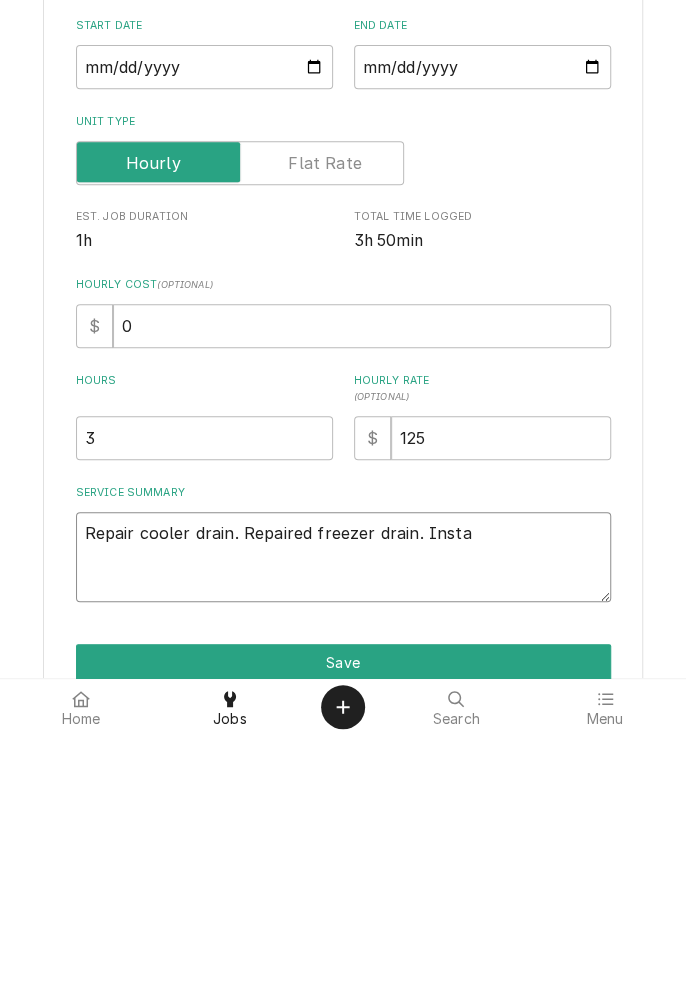 type on "x" 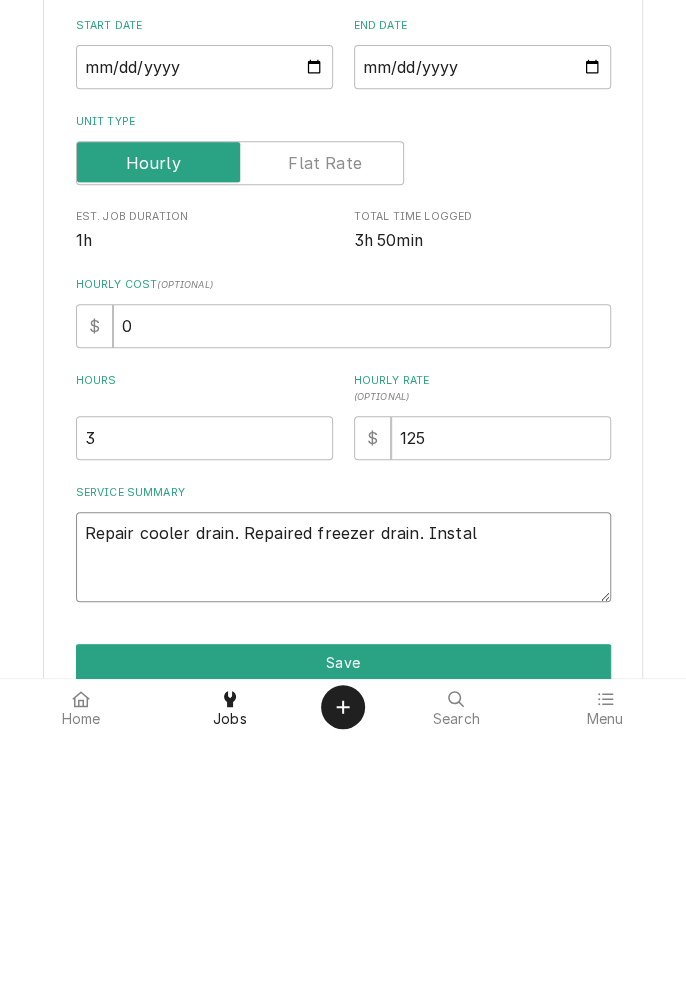type on "x" 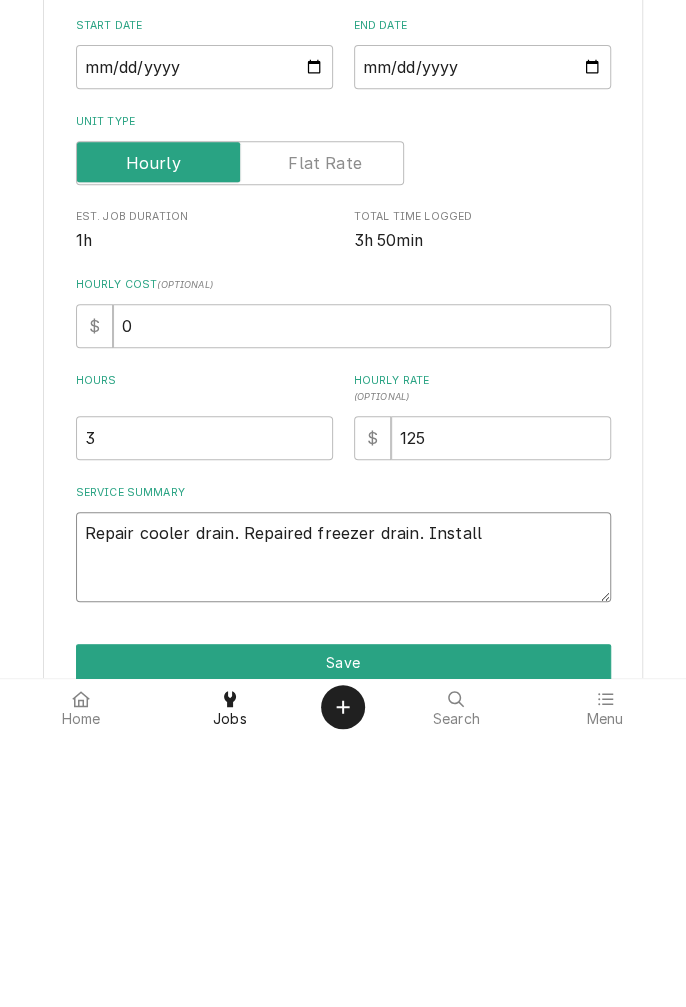 type on "x" 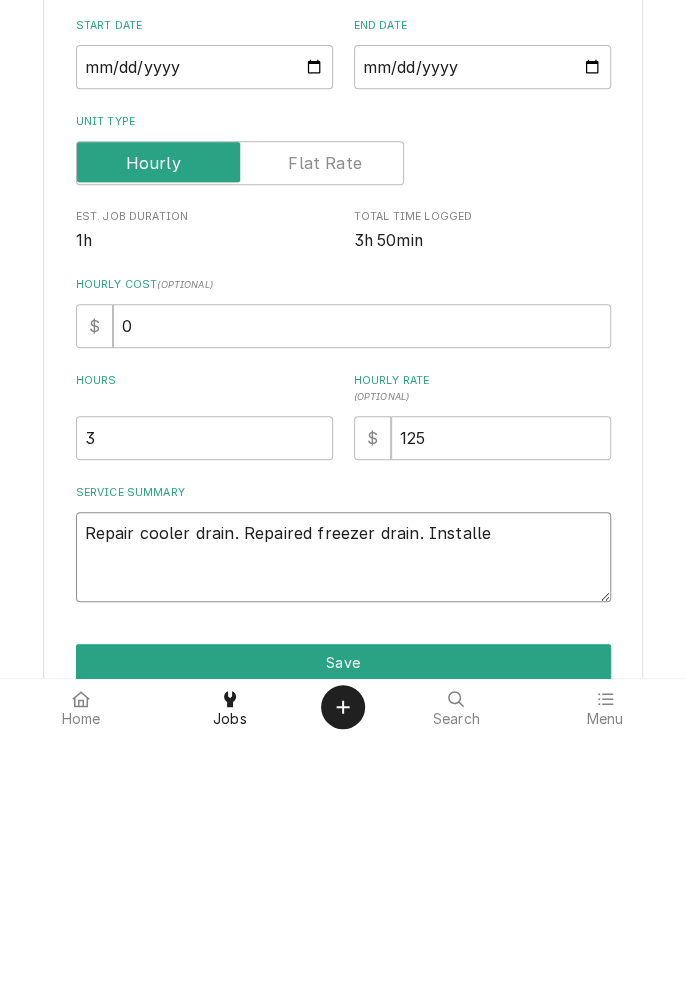 type on "x" 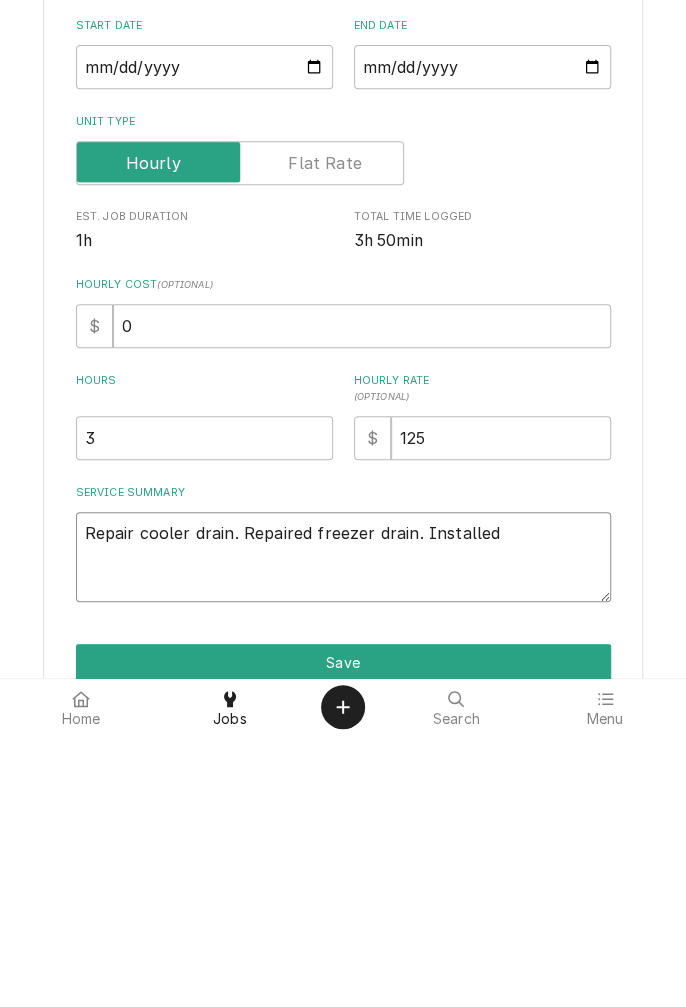 type on "x" 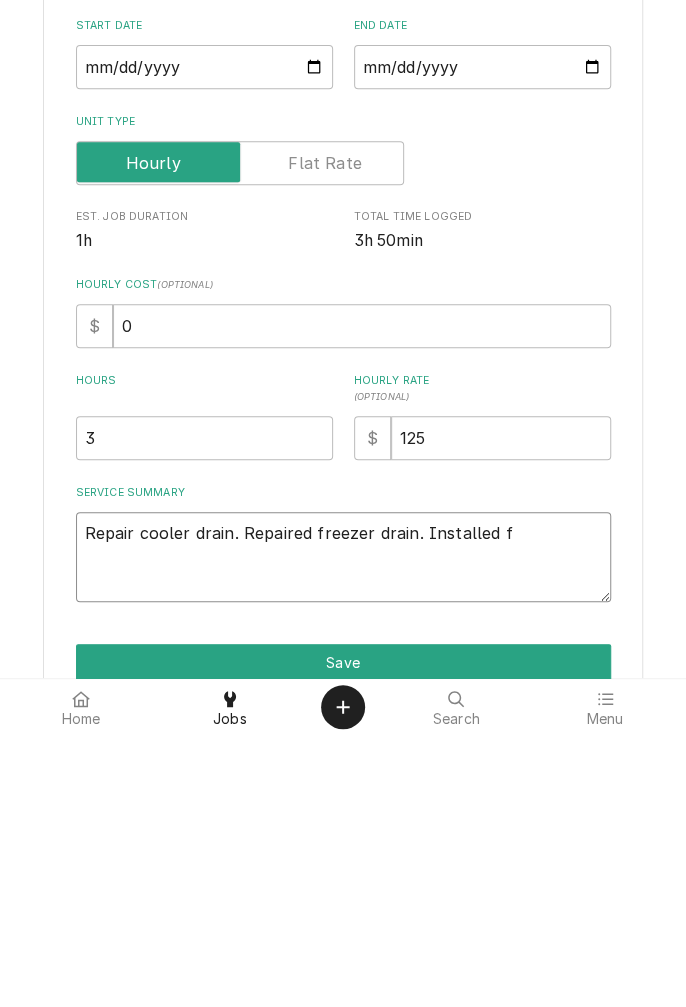 type on "x" 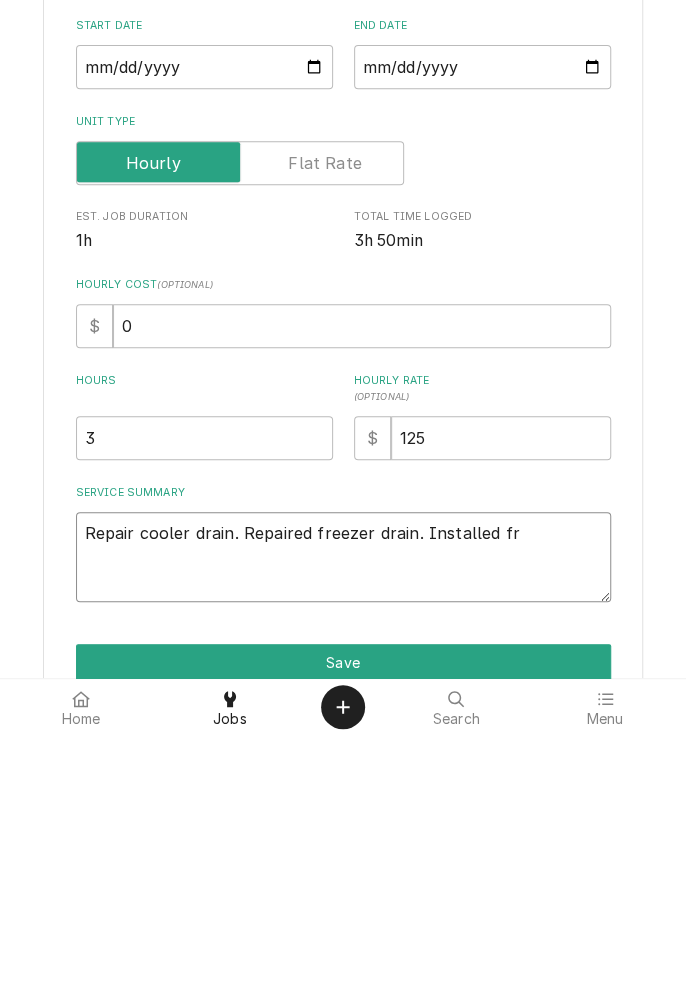 type on "x" 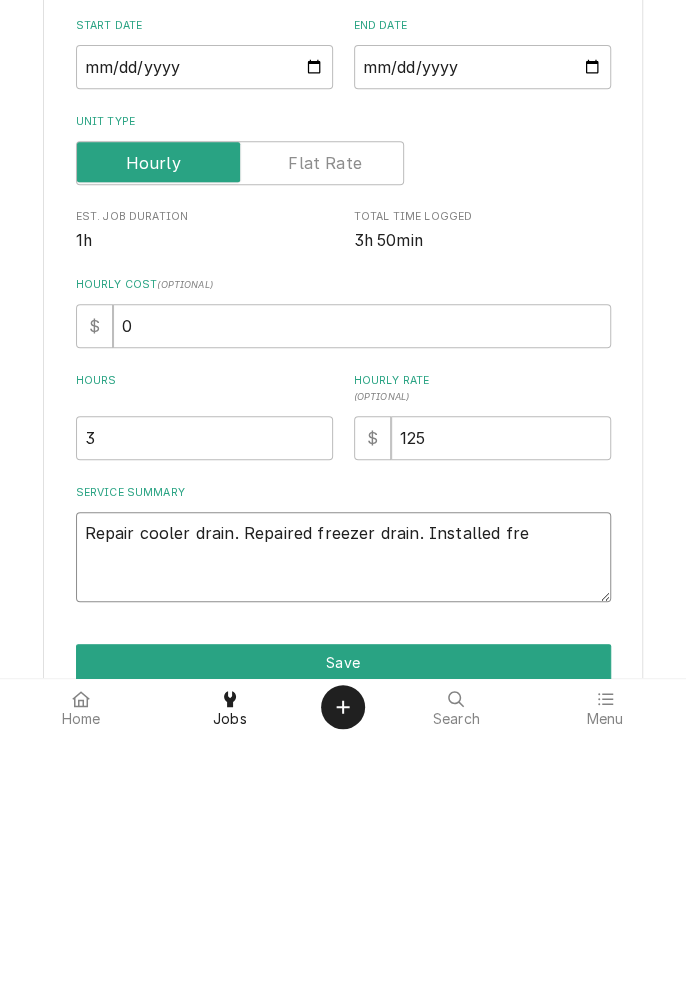 type on "x" 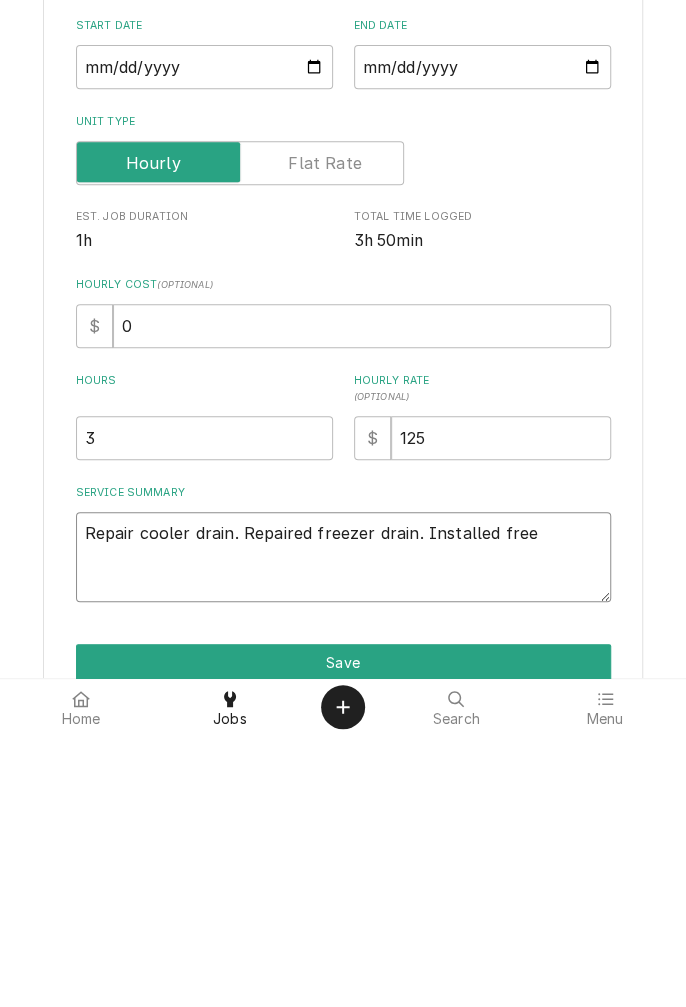 type on "x" 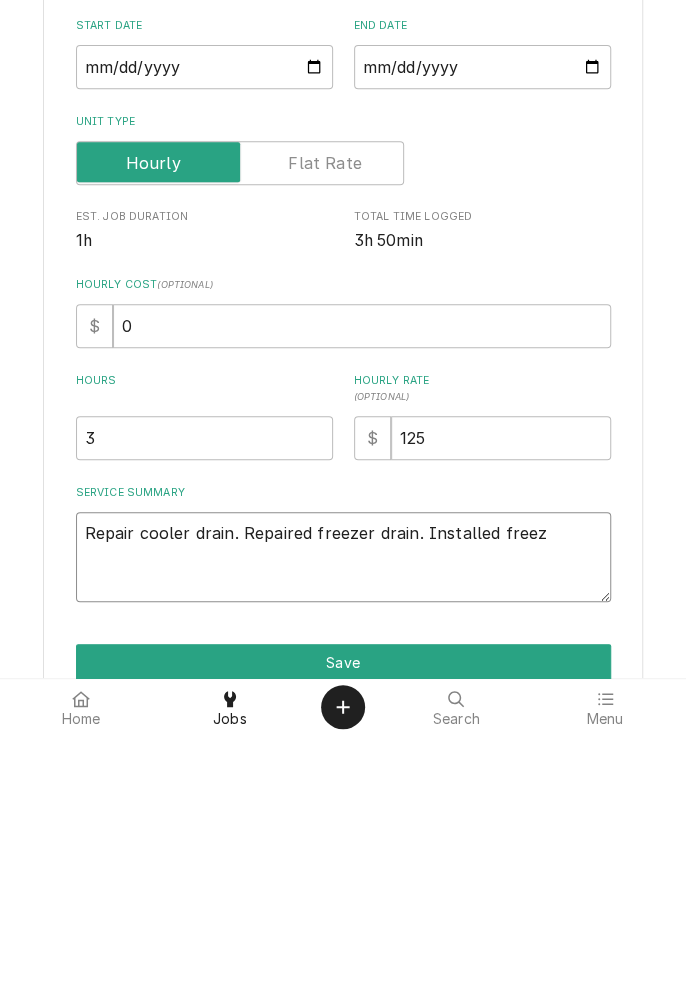 type on "x" 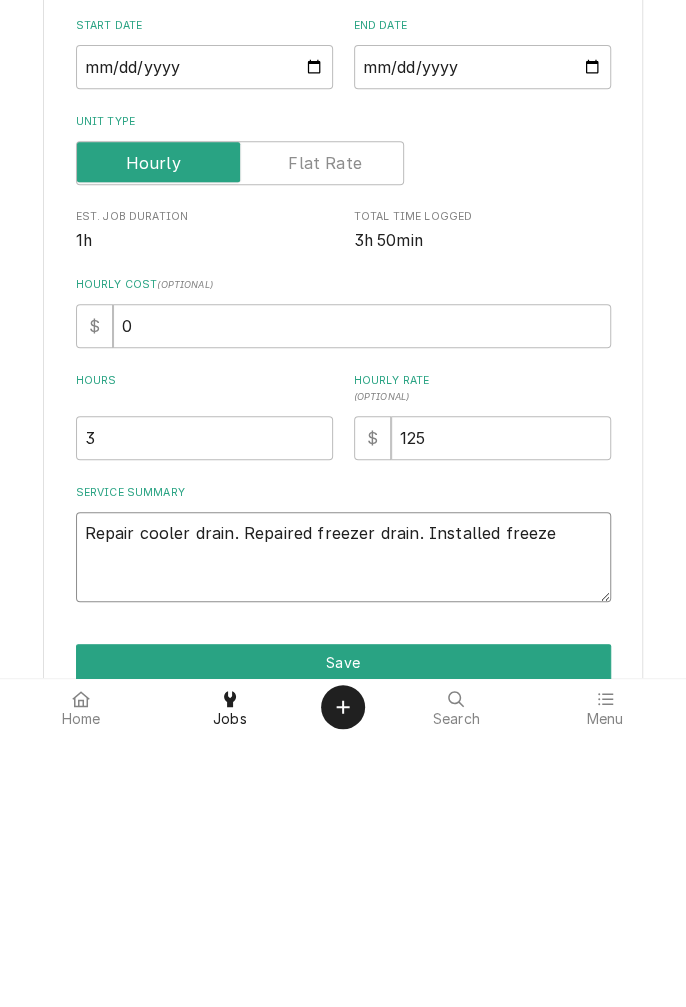 type on "x" 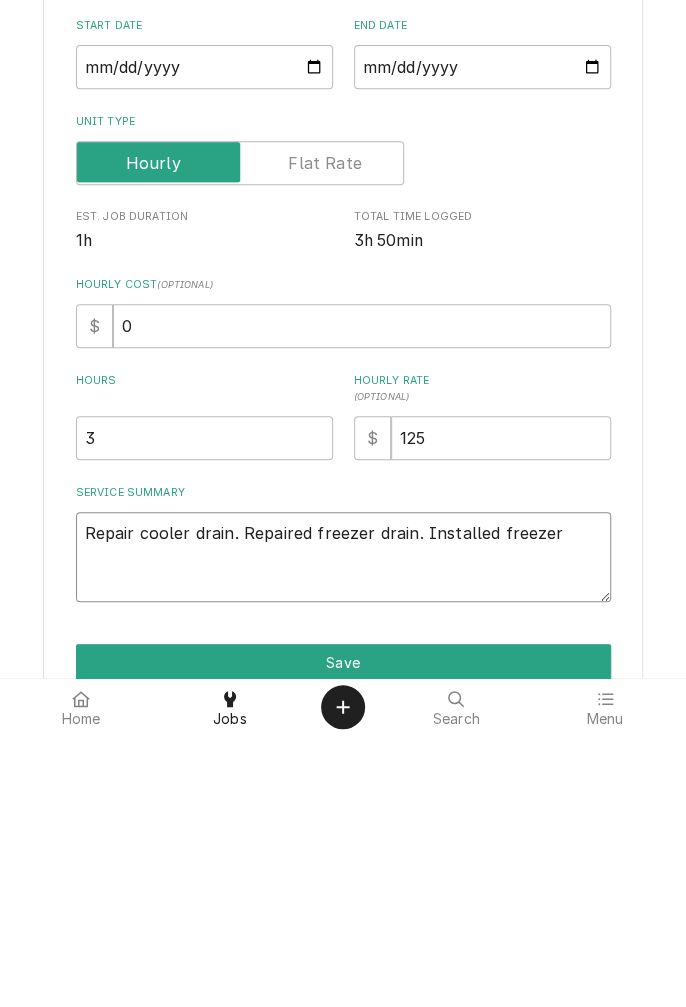 type on "x" 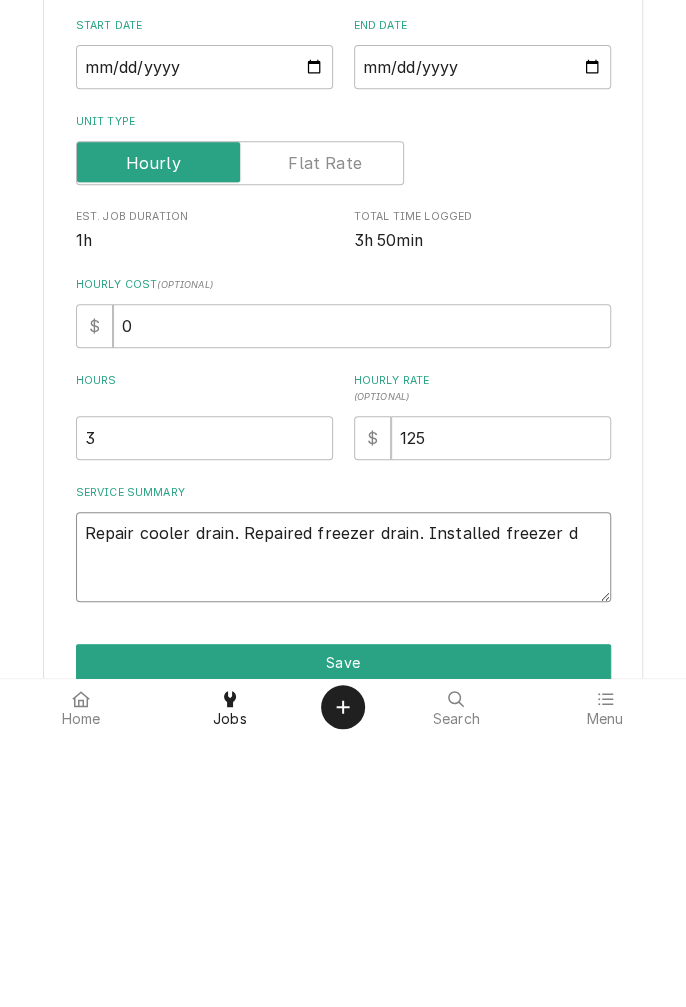 type on "x" 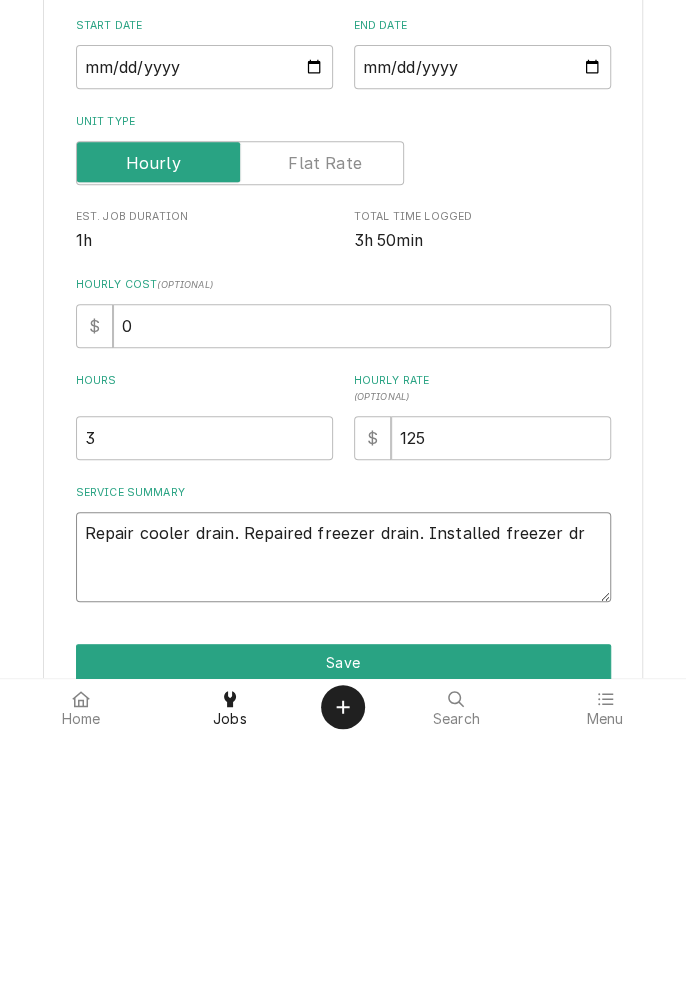 type on "x" 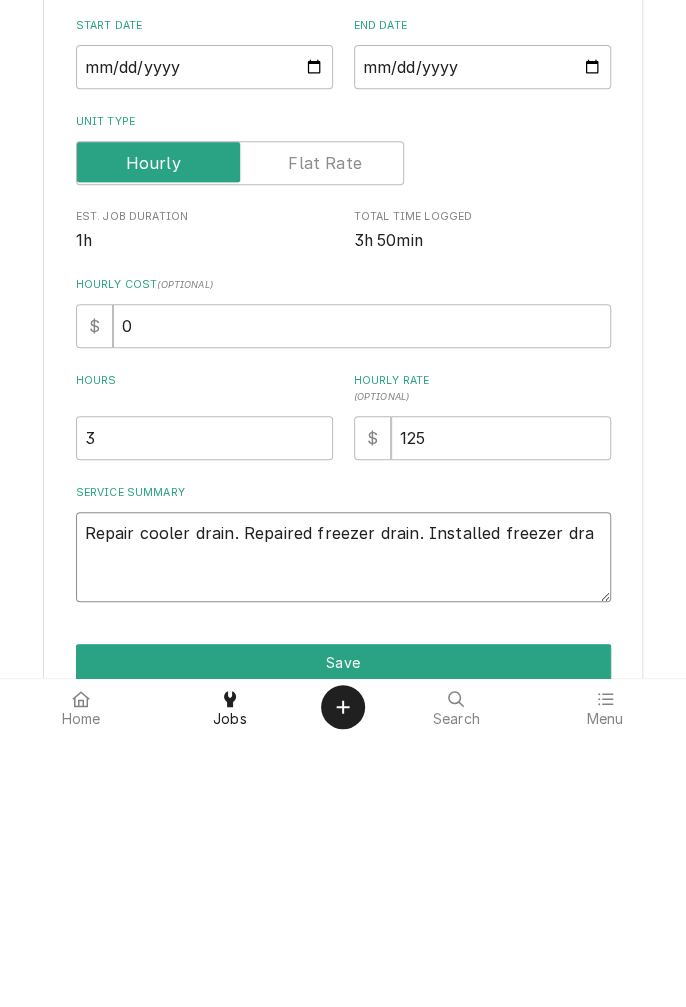 type on "x" 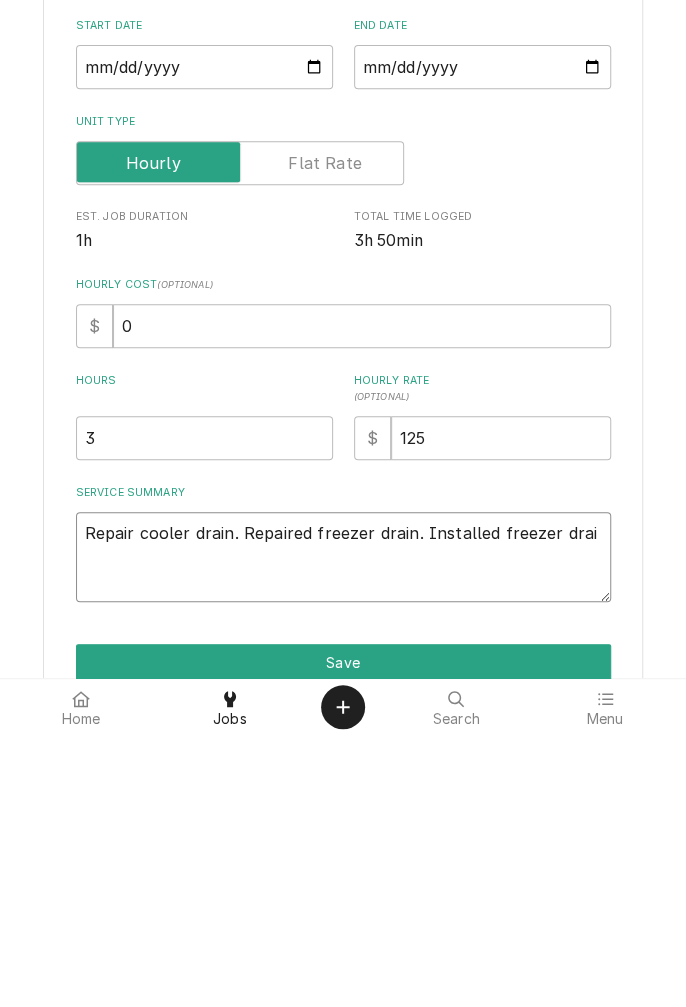 type on "x" 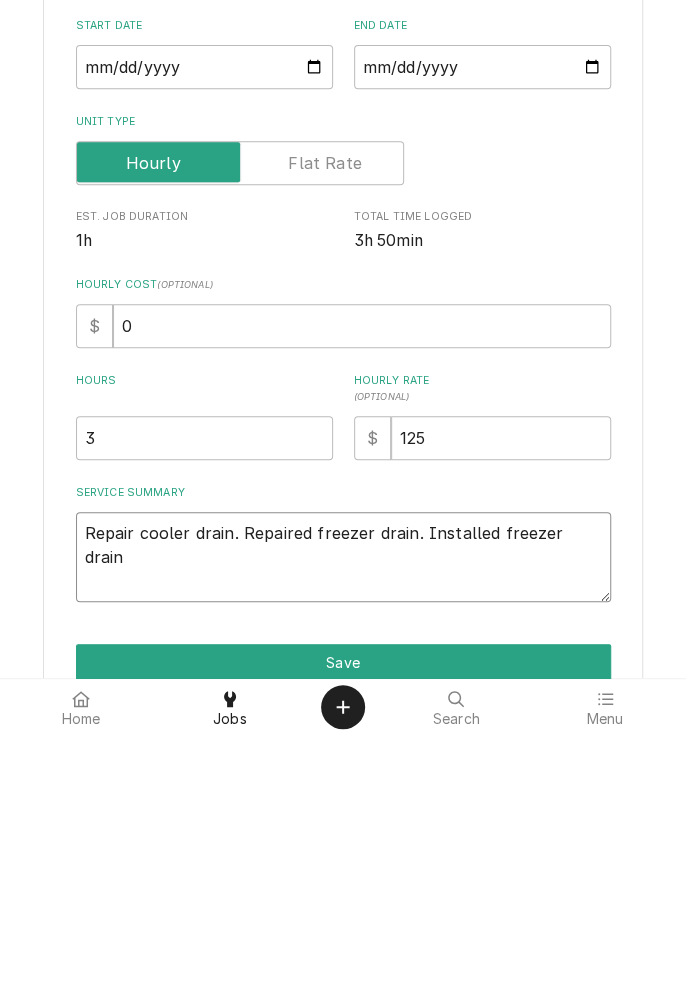 type on "x" 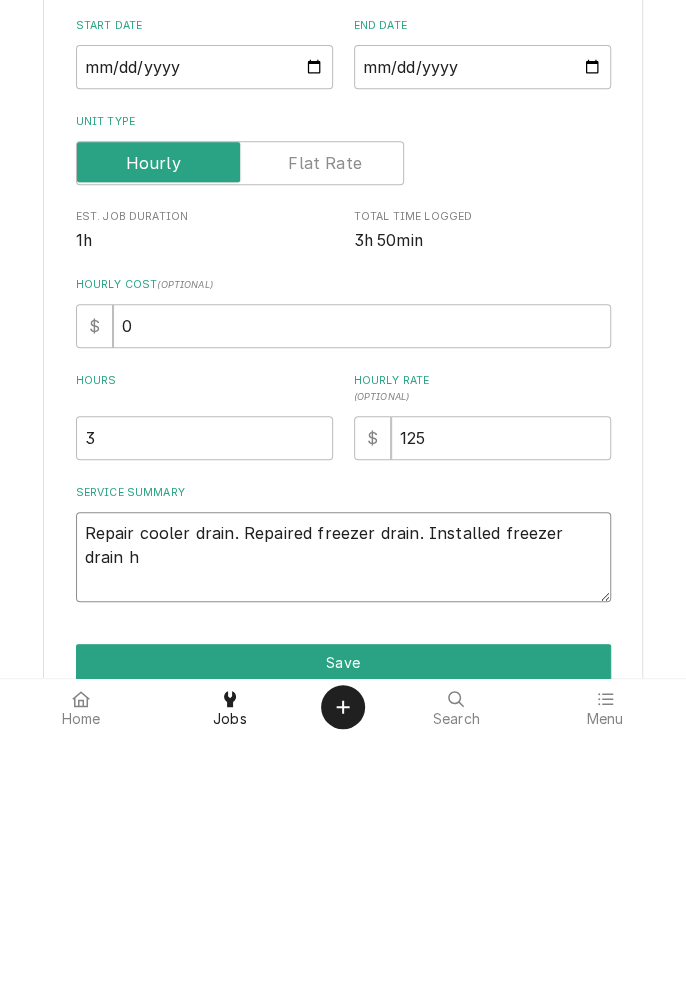 type on "x" 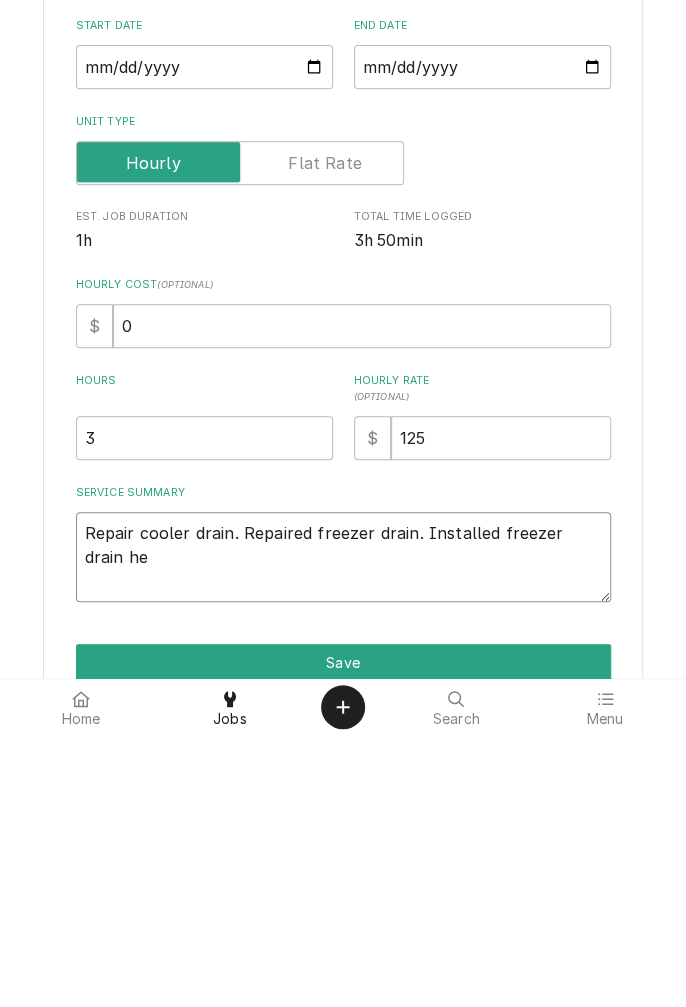 type on "x" 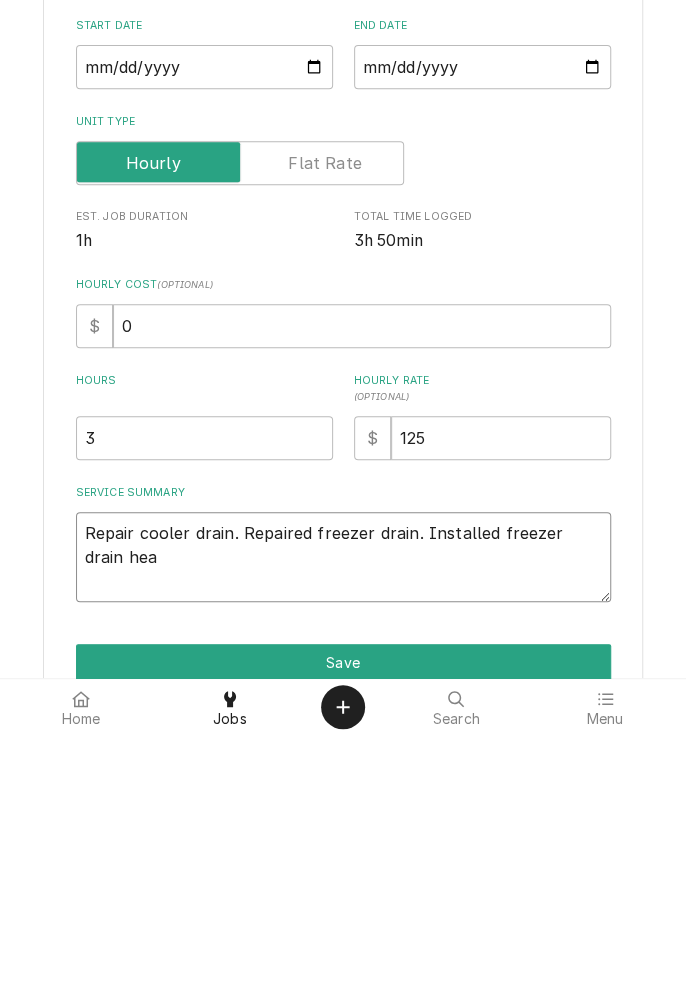 type on "x" 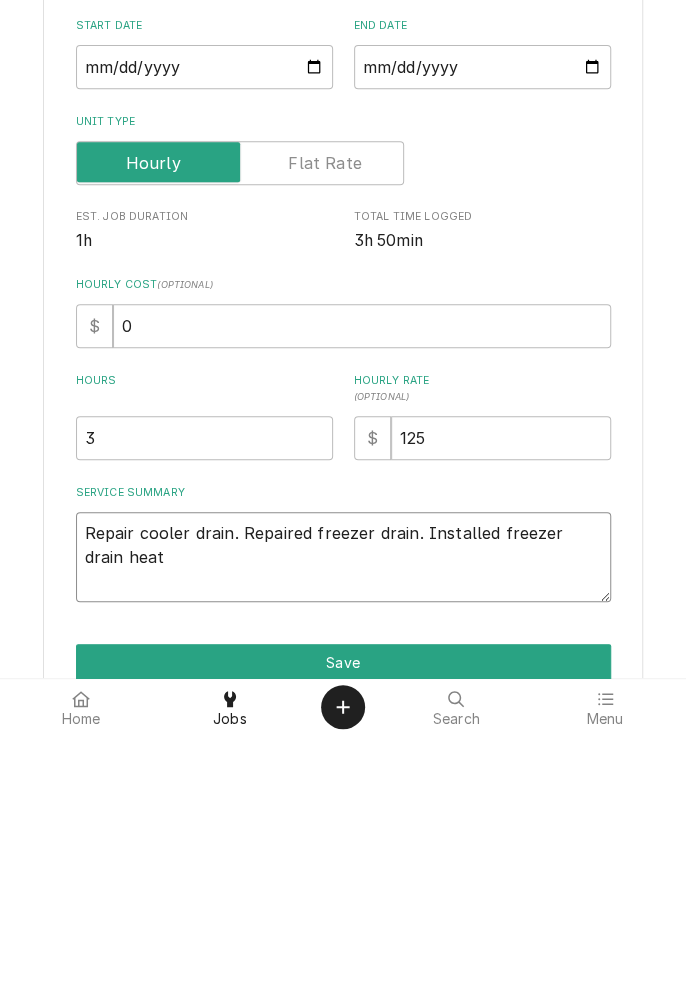 type on "x" 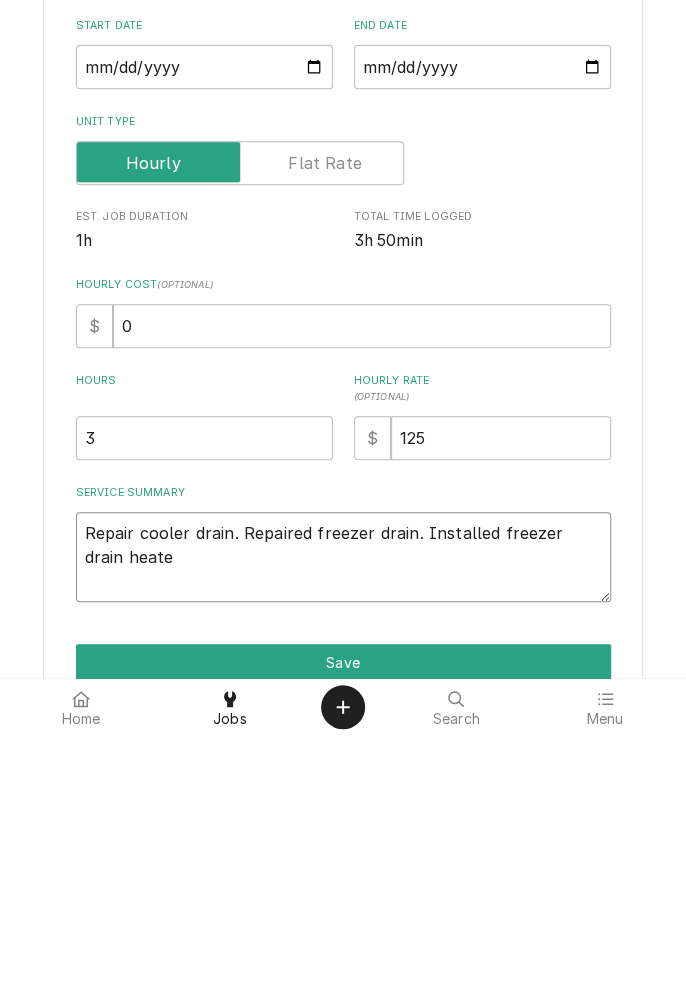 type on "x" 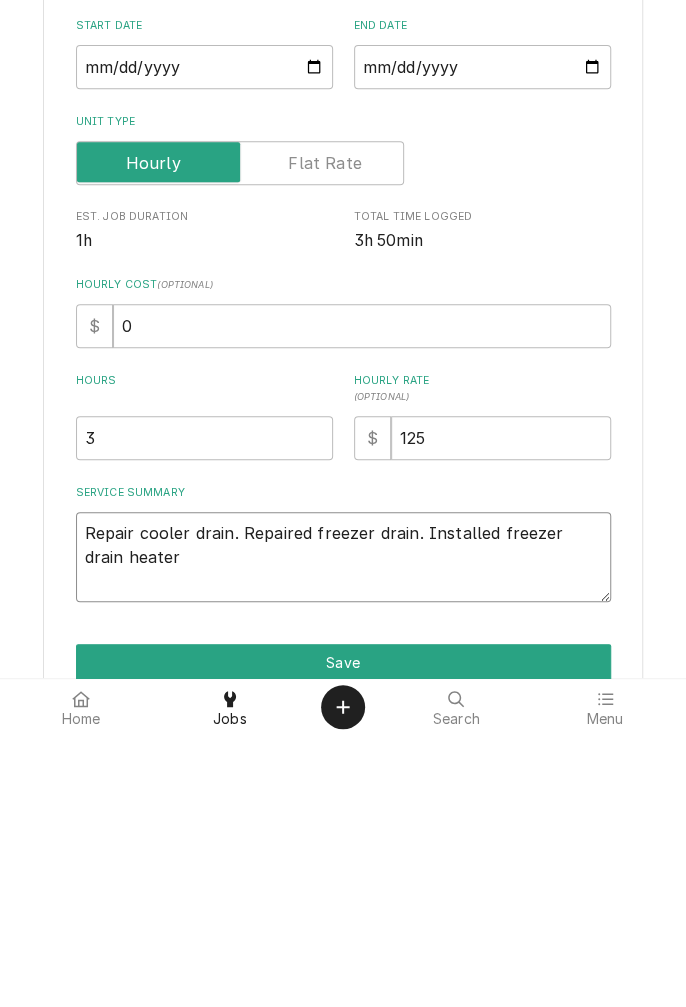 type on "x" 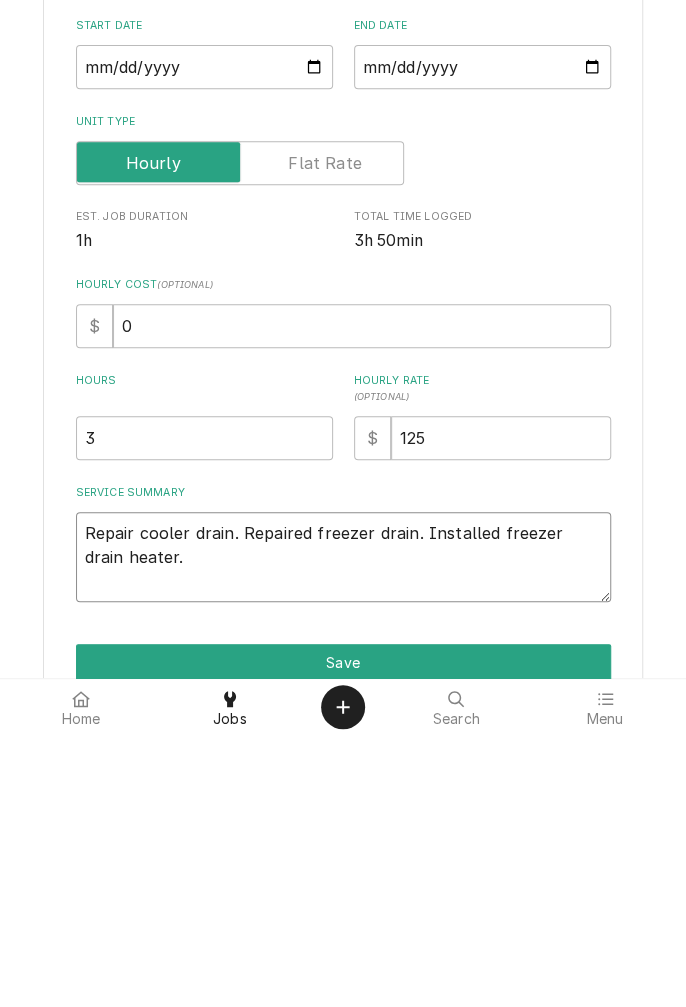 type on "x" 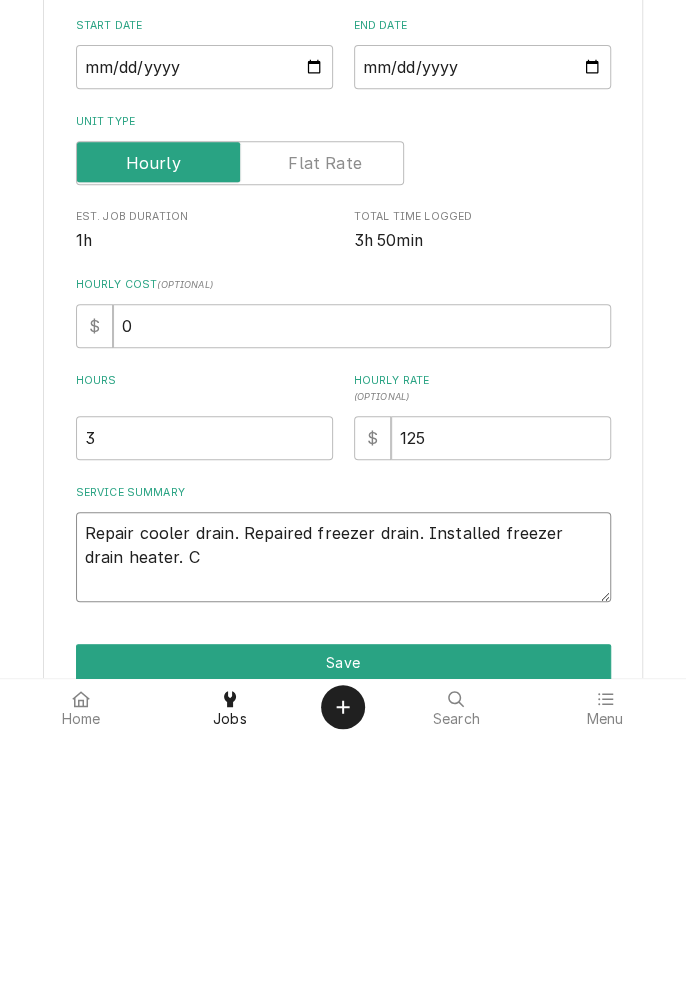 type on "x" 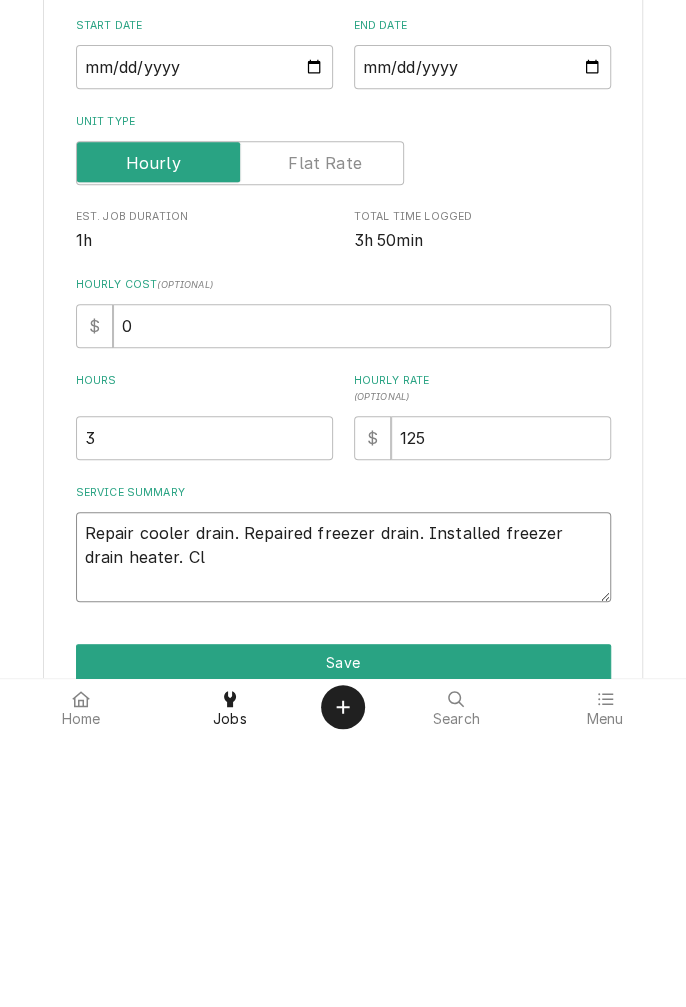 type on "x" 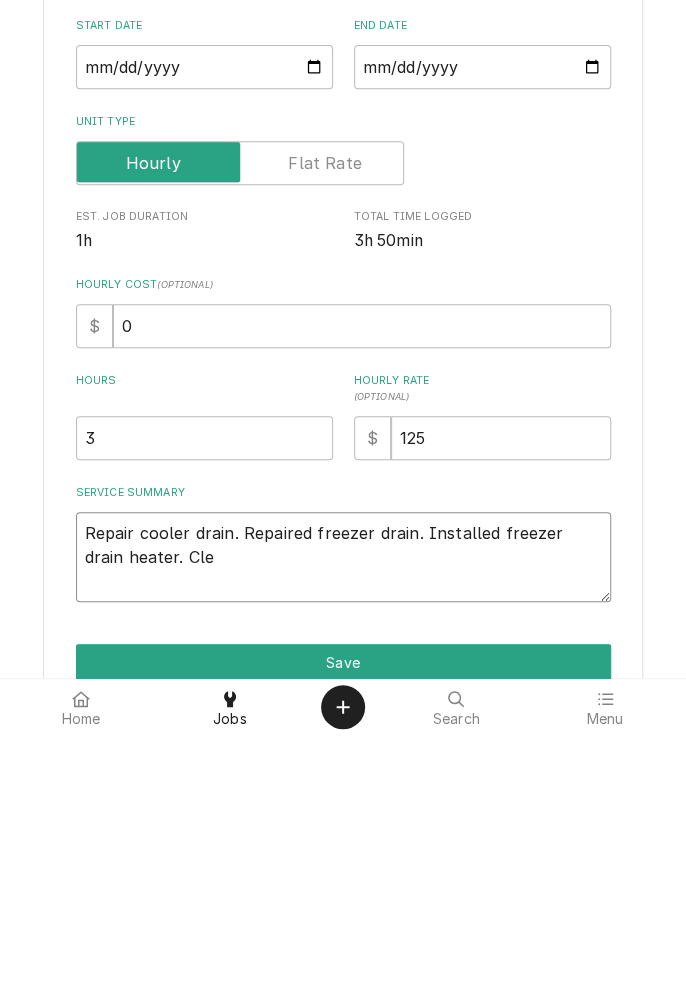 type on "x" 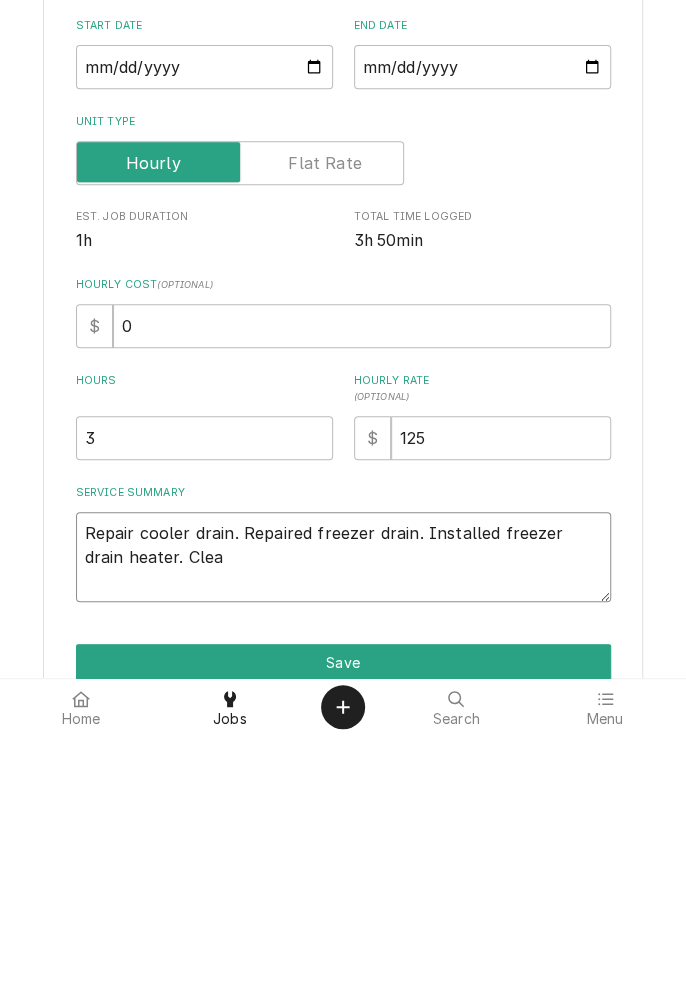 type on "x" 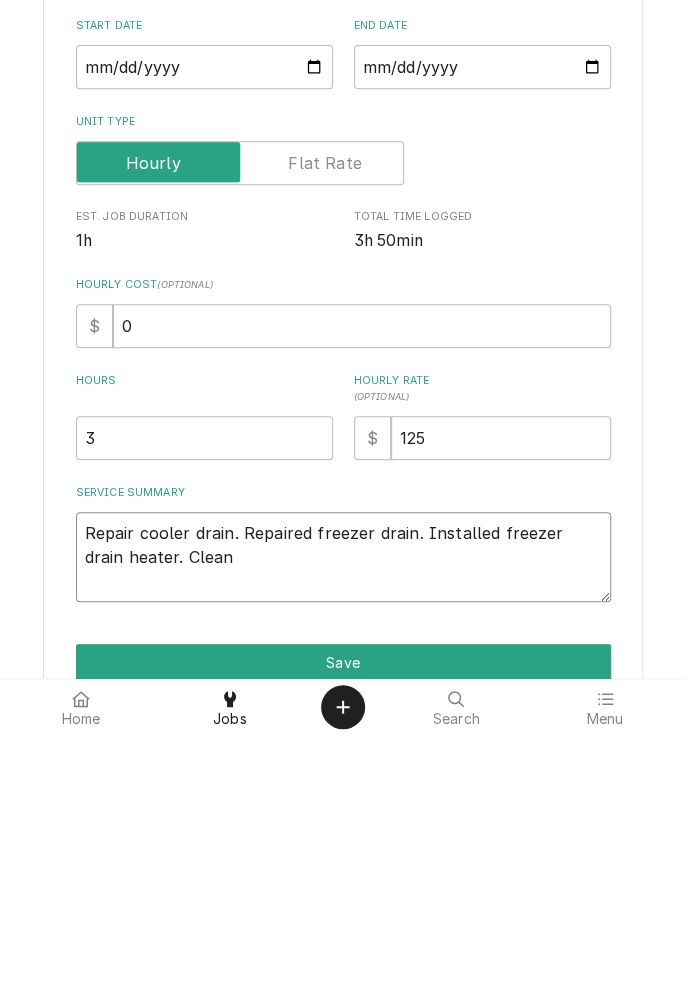 type on "x" 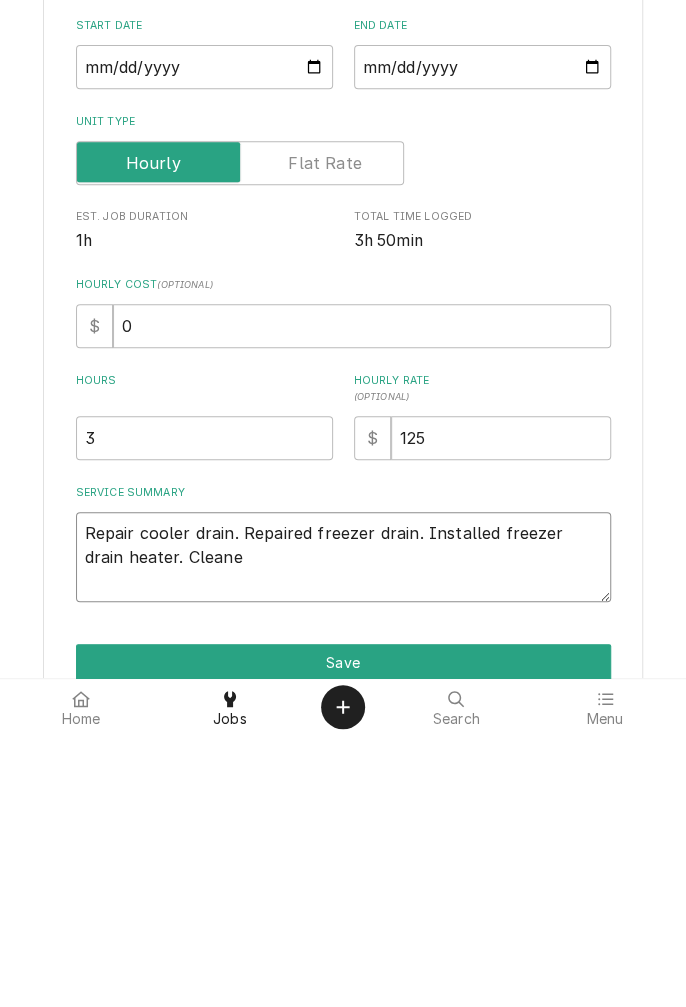 type on "x" 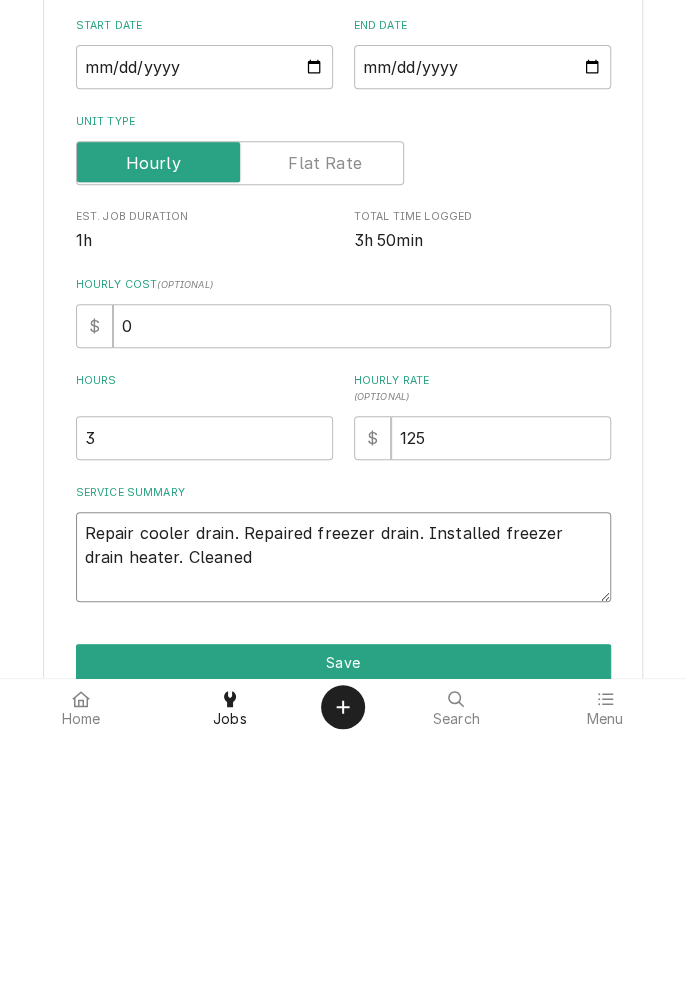 type 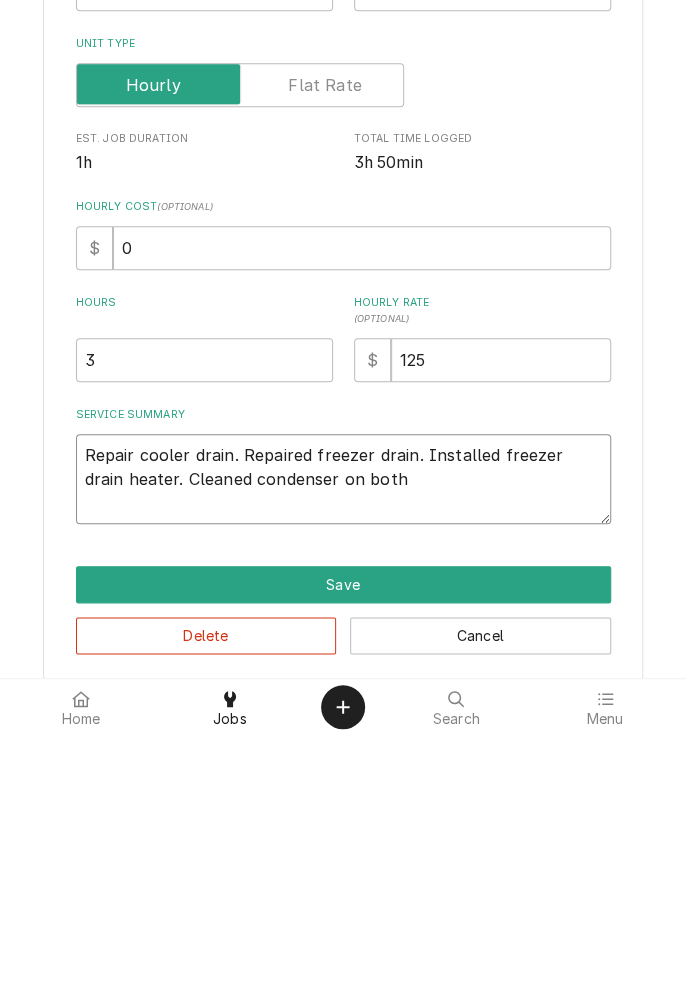 scroll, scrollTop: 97, scrollLeft: 0, axis: vertical 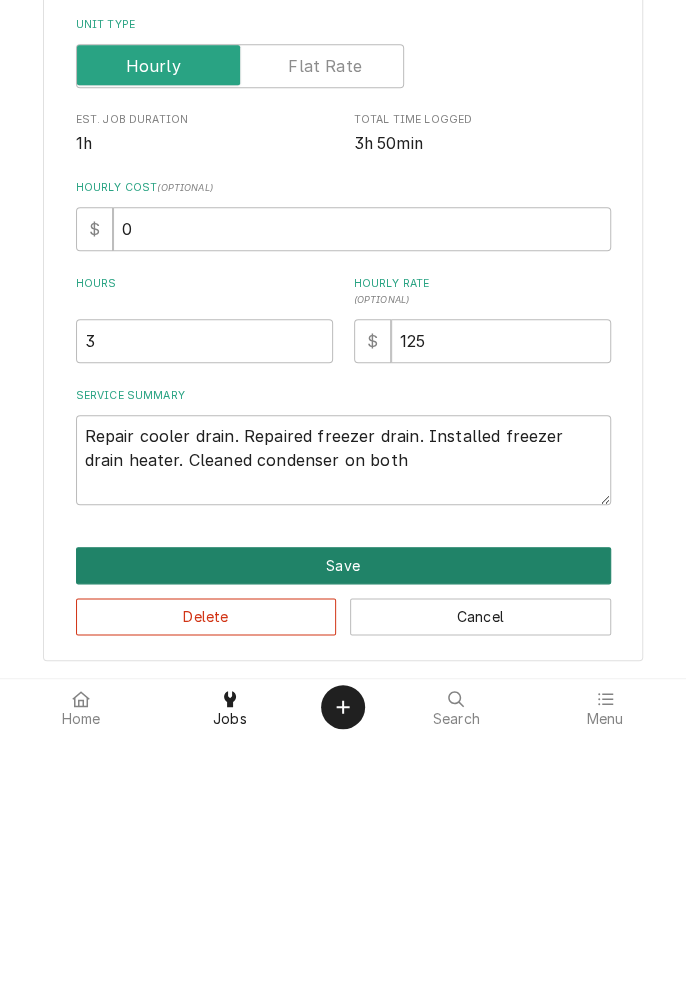 click on "Save" at bounding box center [343, 837] 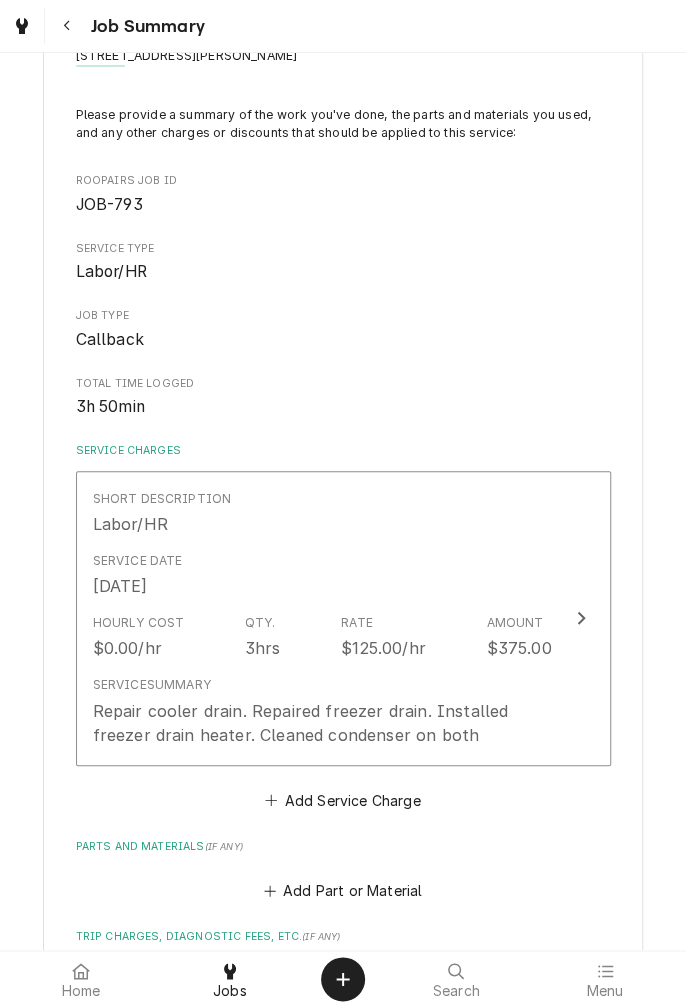 scroll, scrollTop: 312, scrollLeft: 0, axis: vertical 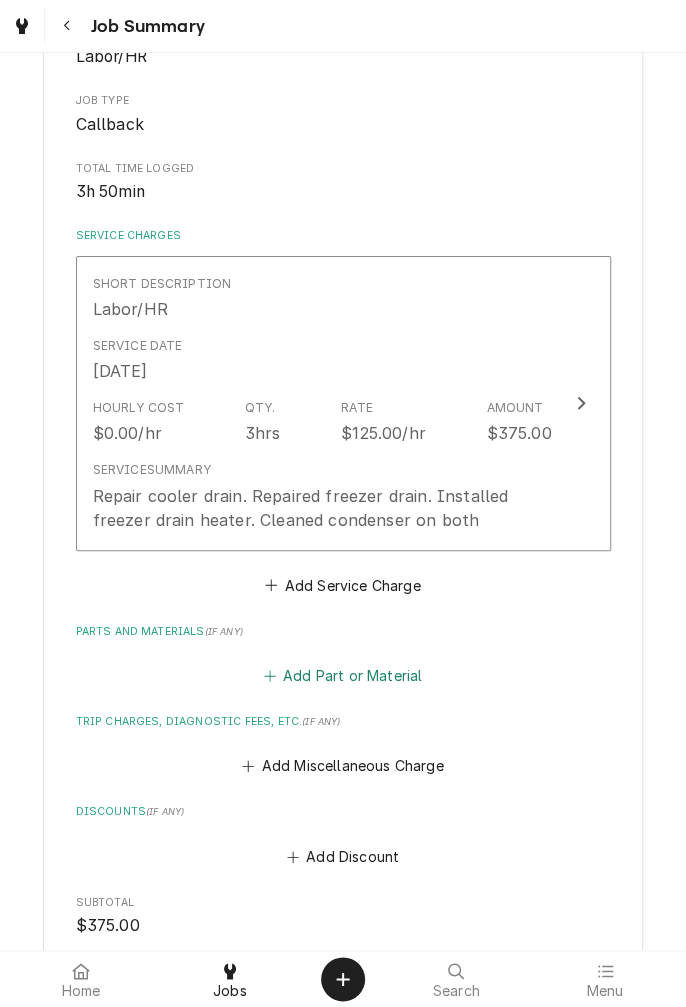 click on "Add Part or Material" at bounding box center [342, 676] 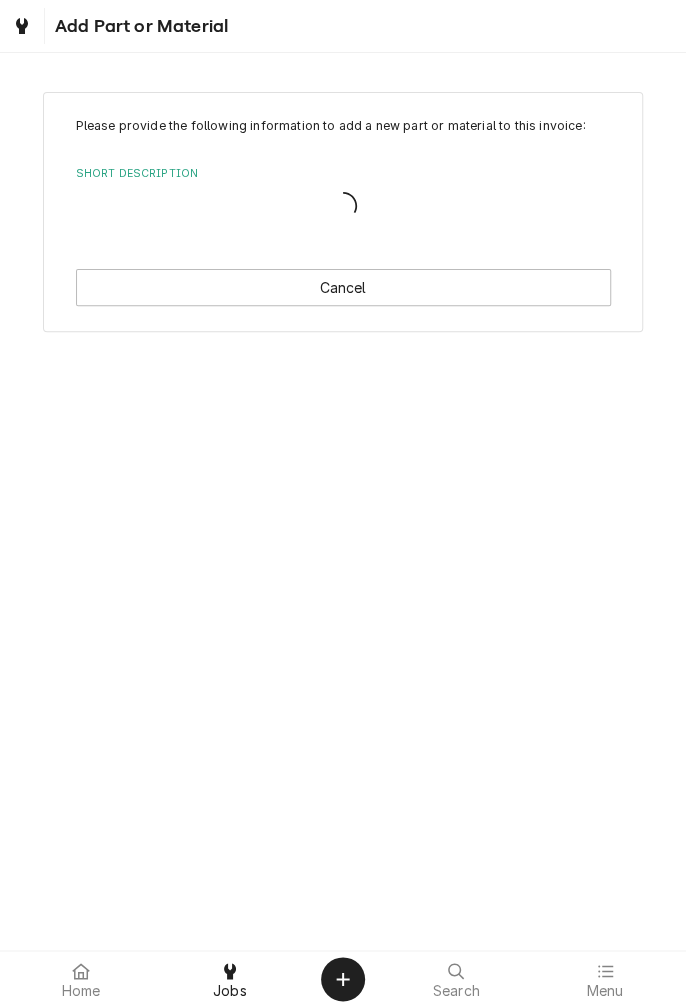 scroll, scrollTop: 0, scrollLeft: 0, axis: both 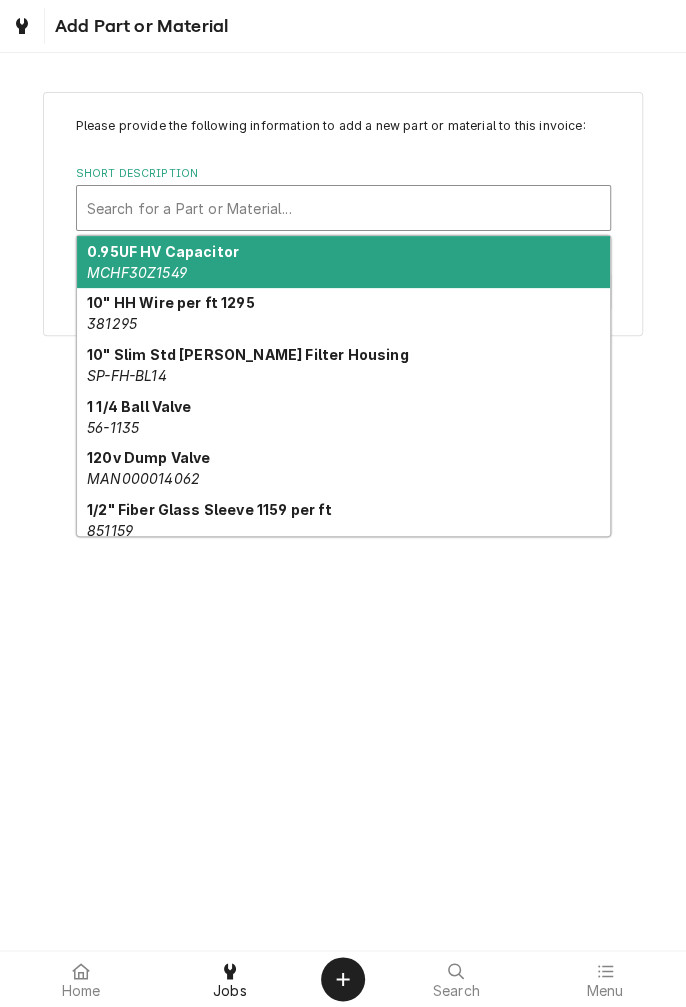 click on "Please provide the following information to add a new part or material to this invoice: Short Description 10 results available. Use Up and Down to choose options, press Enter to select the currently focused option, press Escape to exit the menu, press Tab to select the option and exit the menu. Search for a Part or Material... 0.95UF HV Capacitor MCHF30Z1549 10" HH Wire per ft 1295 381295 10" Slim Std Walter Filter Housing SP-FH-BL14 1 1/4 Ball Valve 56-1135 120v Dump Valve MAN000014062 1/2" Fiber Glass Sleeve 1159 per ft 851159 12" HH Wire per ft 1296 381296 1/2 hp Motor 8200 1/2 LP Reg 521150 1/2" LP Regulator 521010 Cancel" at bounding box center (343, 501) 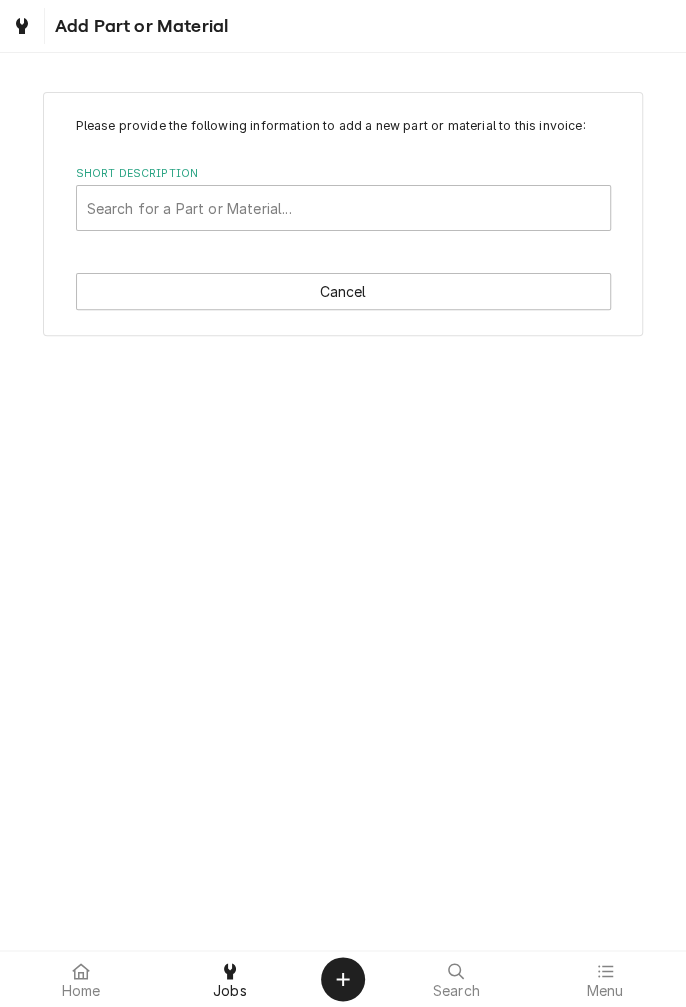 click on "Add Part or Material" at bounding box center [116, 26] 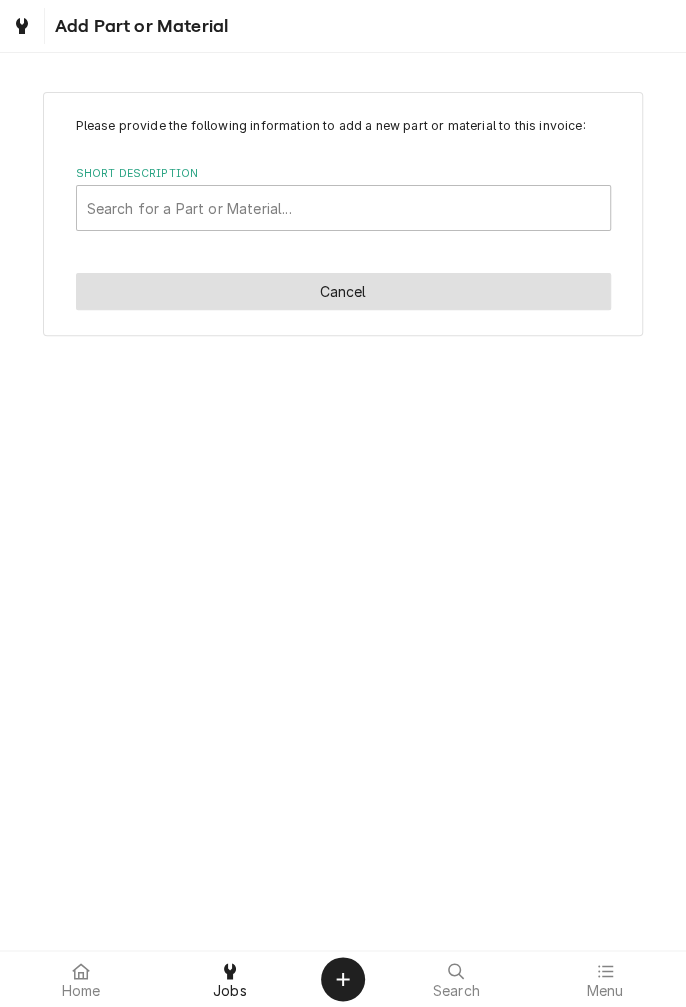 click on "Cancel" at bounding box center (343, 291) 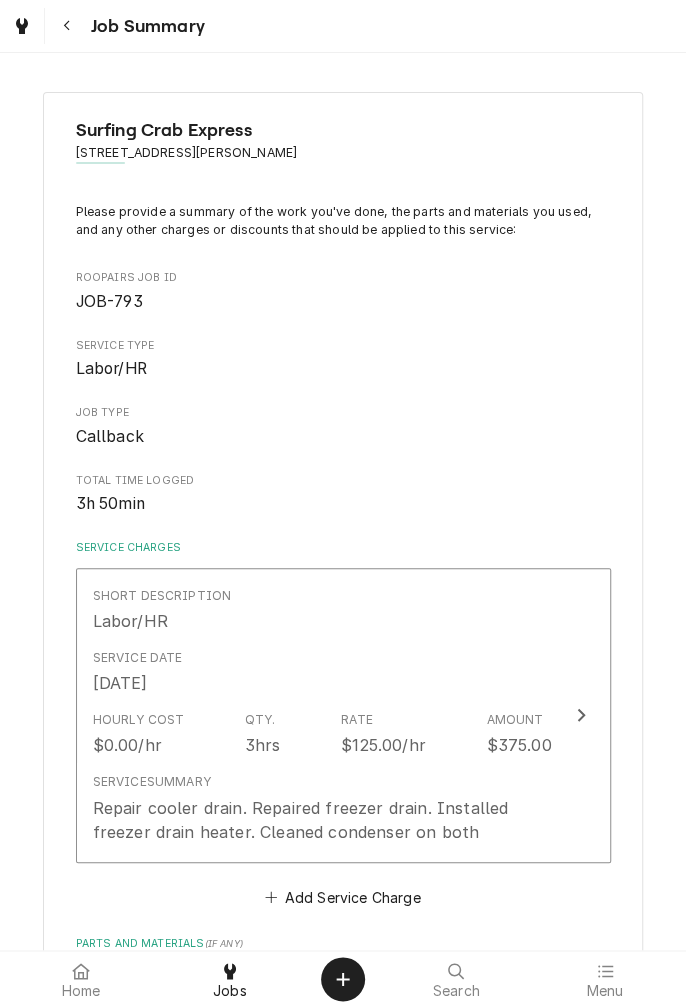 scroll, scrollTop: 312, scrollLeft: 0, axis: vertical 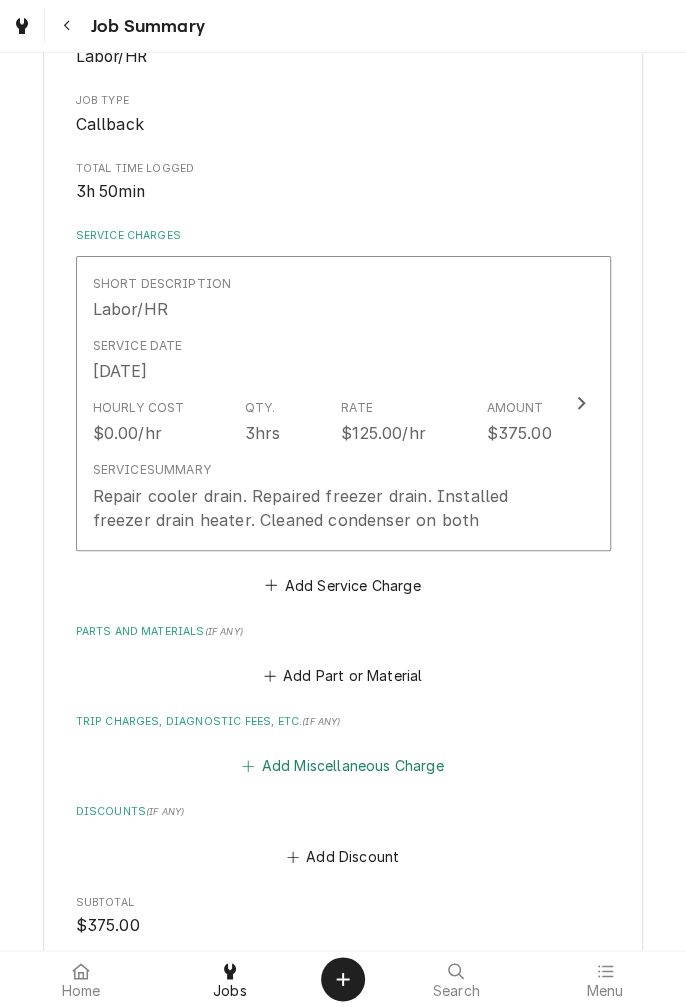 click on "Add Miscellaneous Charge" at bounding box center (343, 766) 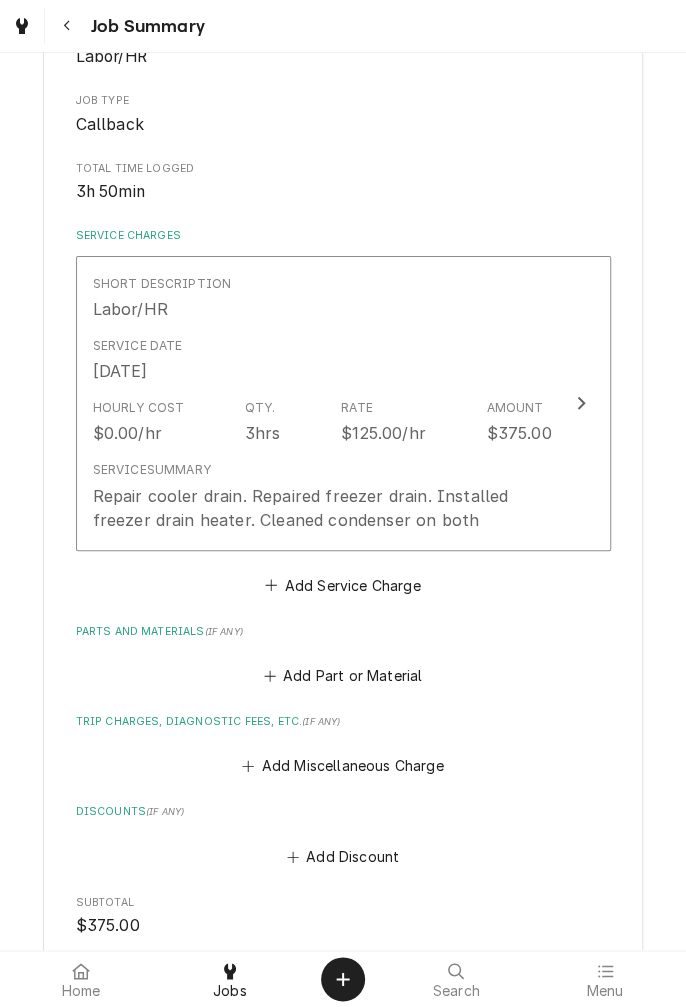 scroll, scrollTop: 0, scrollLeft: 0, axis: both 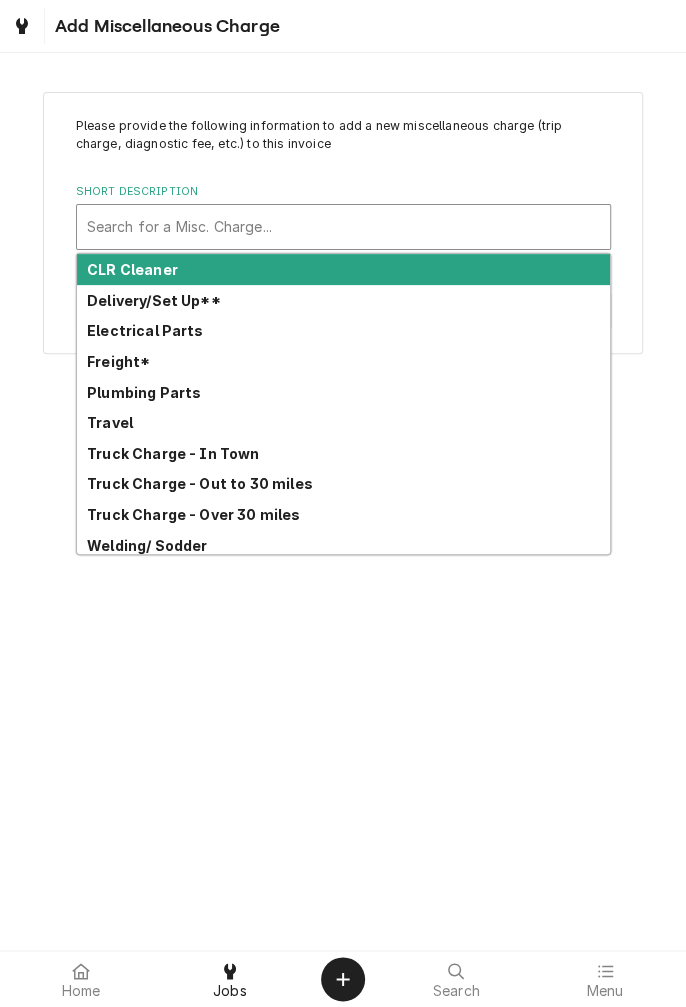 click on "Plumbing Parts" at bounding box center (343, 392) 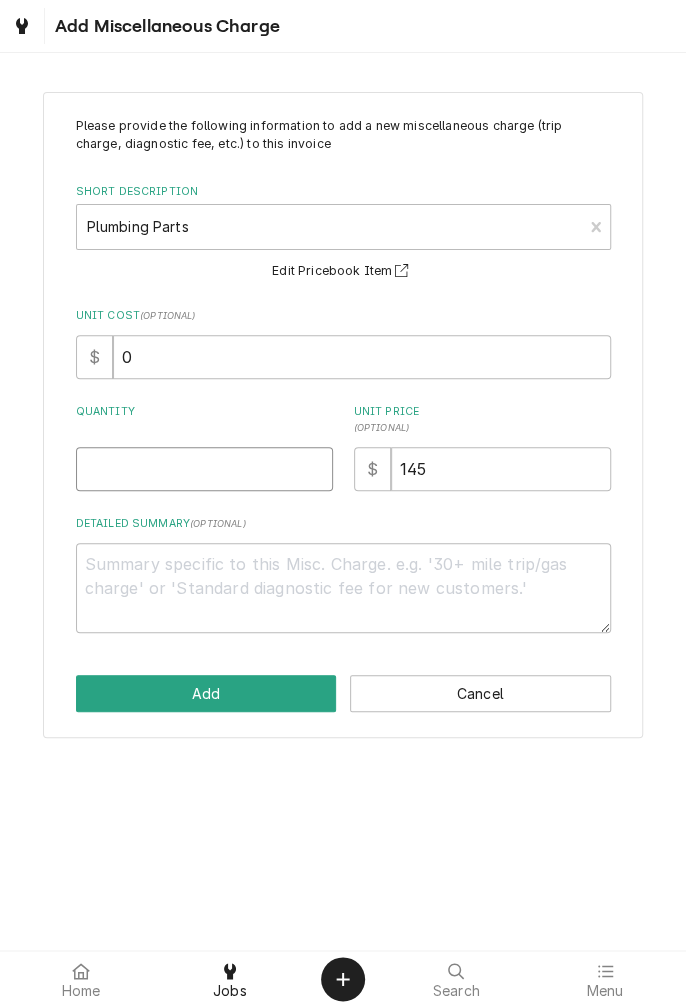 click on "Quantity" at bounding box center [204, 469] 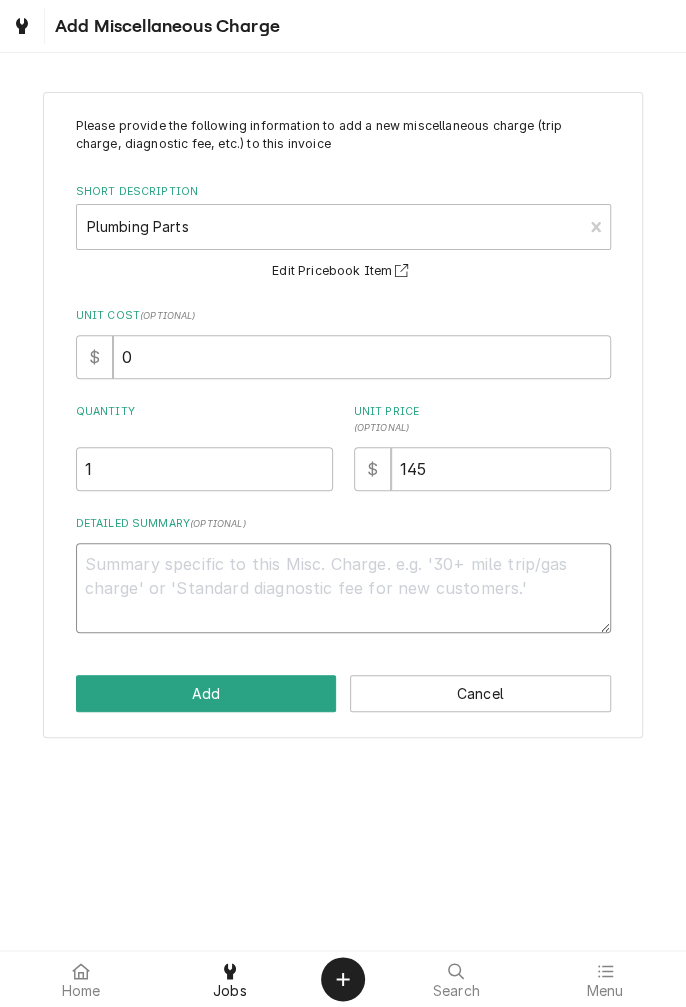 click on "Detailed Summary  ( optional )" at bounding box center [343, 588] 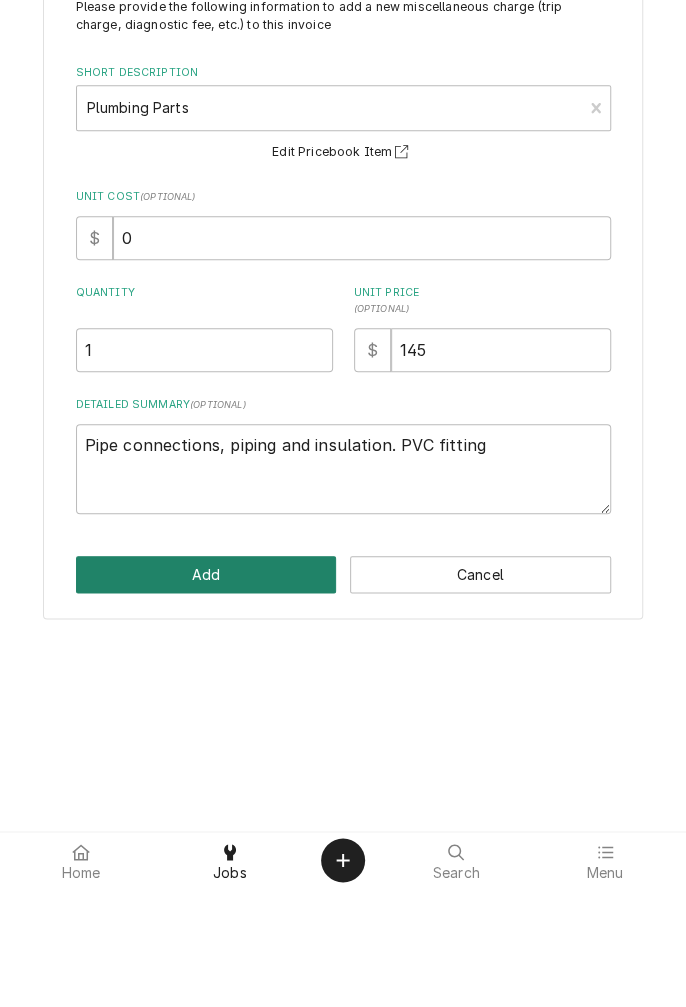 click on "Add" at bounding box center [206, 693] 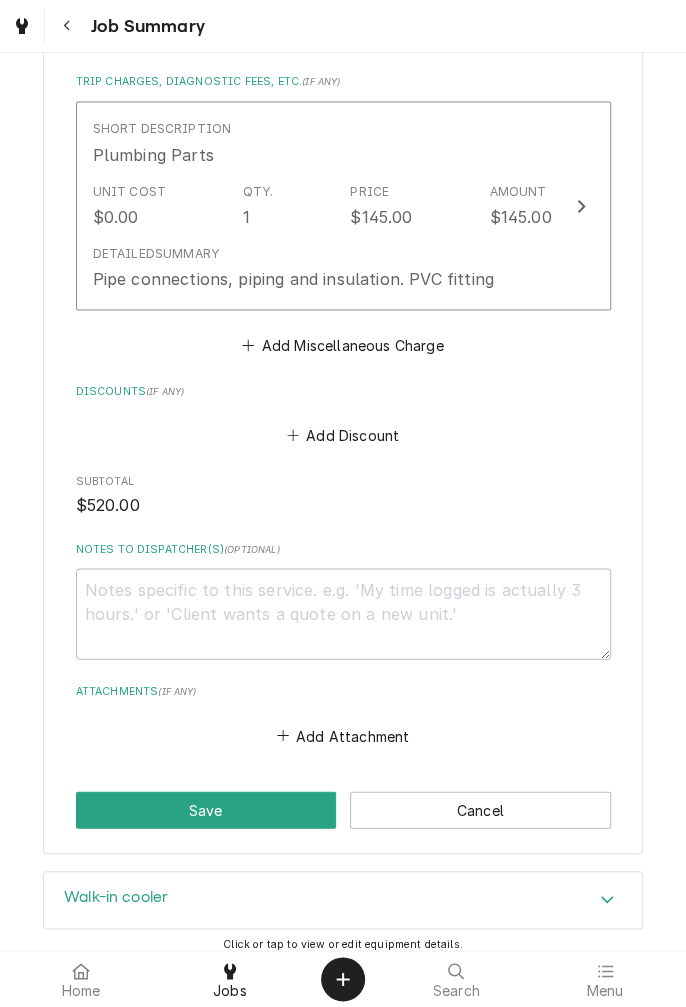 scroll, scrollTop: 1060, scrollLeft: 0, axis: vertical 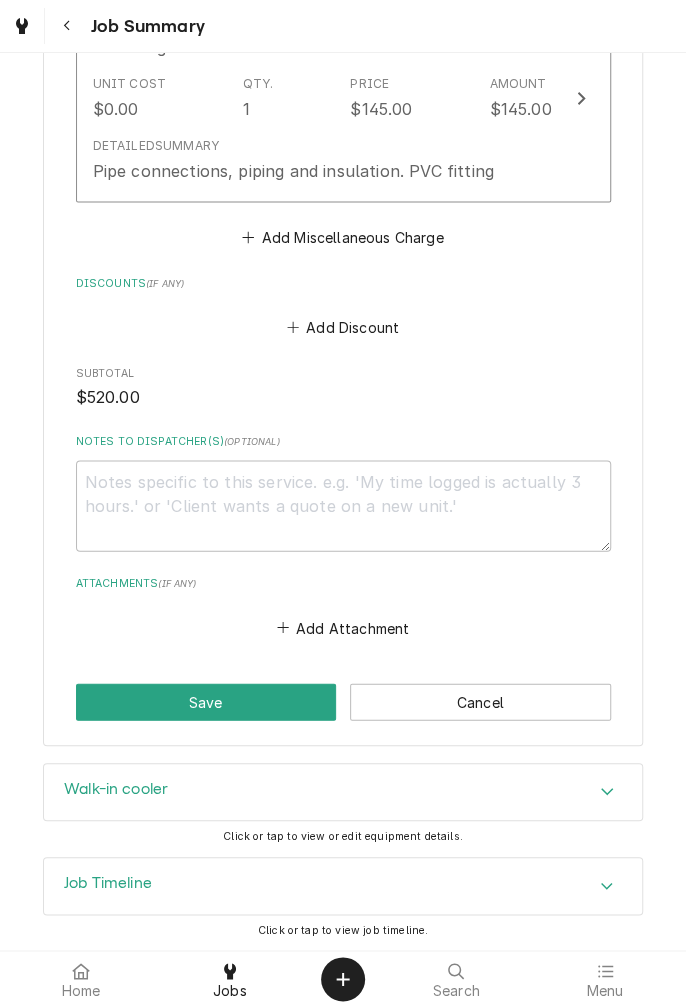click on "Save" at bounding box center (206, 701) 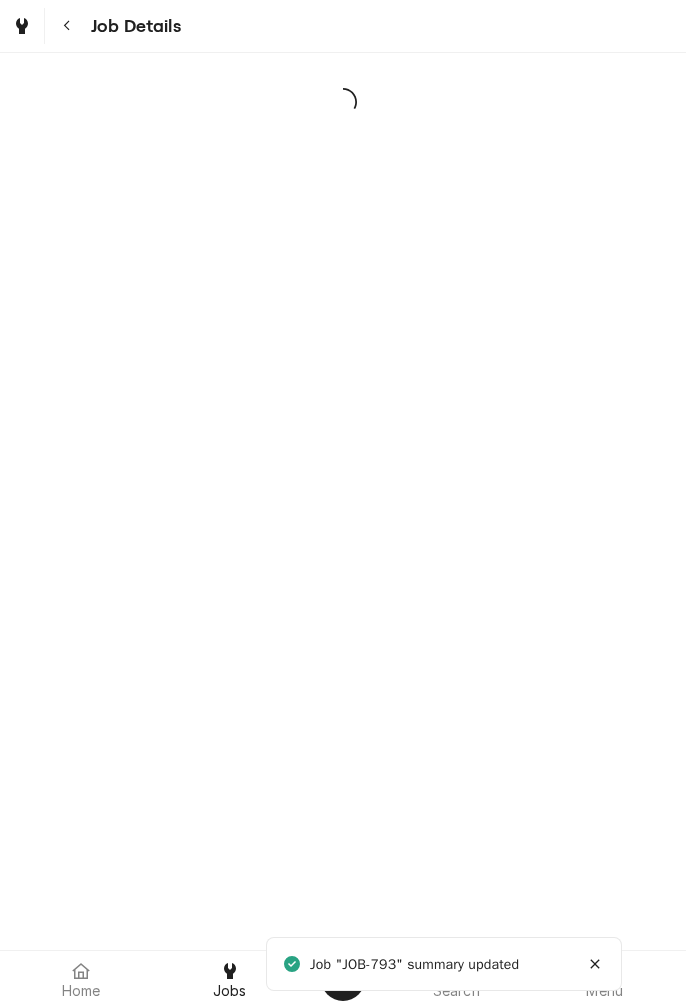 scroll, scrollTop: 0, scrollLeft: 0, axis: both 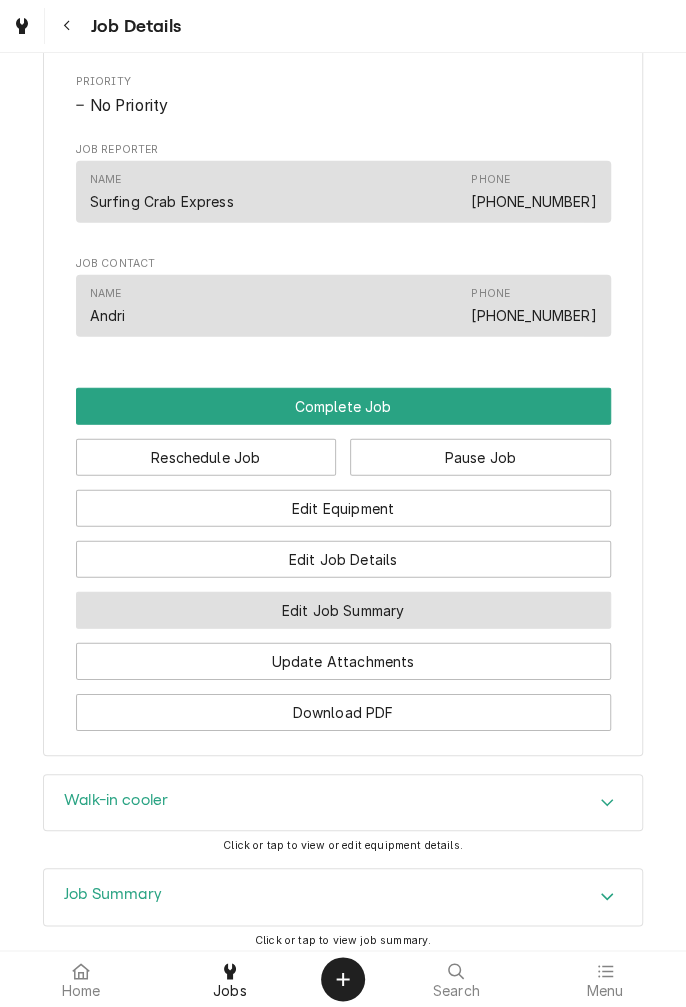 click on "Edit Job Summary" at bounding box center [343, 610] 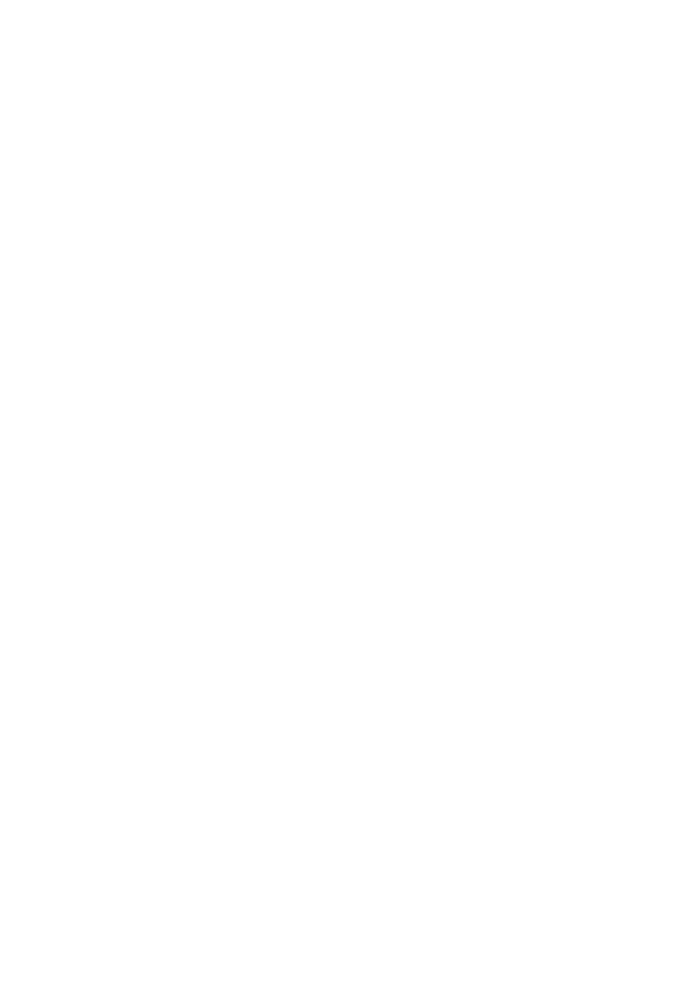 scroll, scrollTop: 0, scrollLeft: 0, axis: both 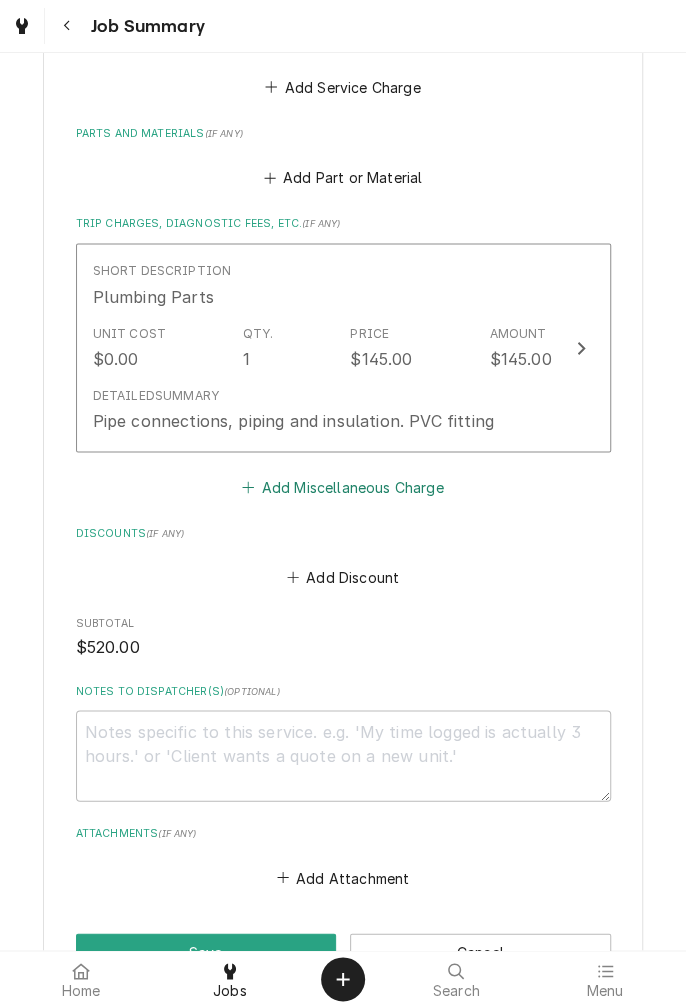 click on "Add Miscellaneous Charge" at bounding box center (343, 487) 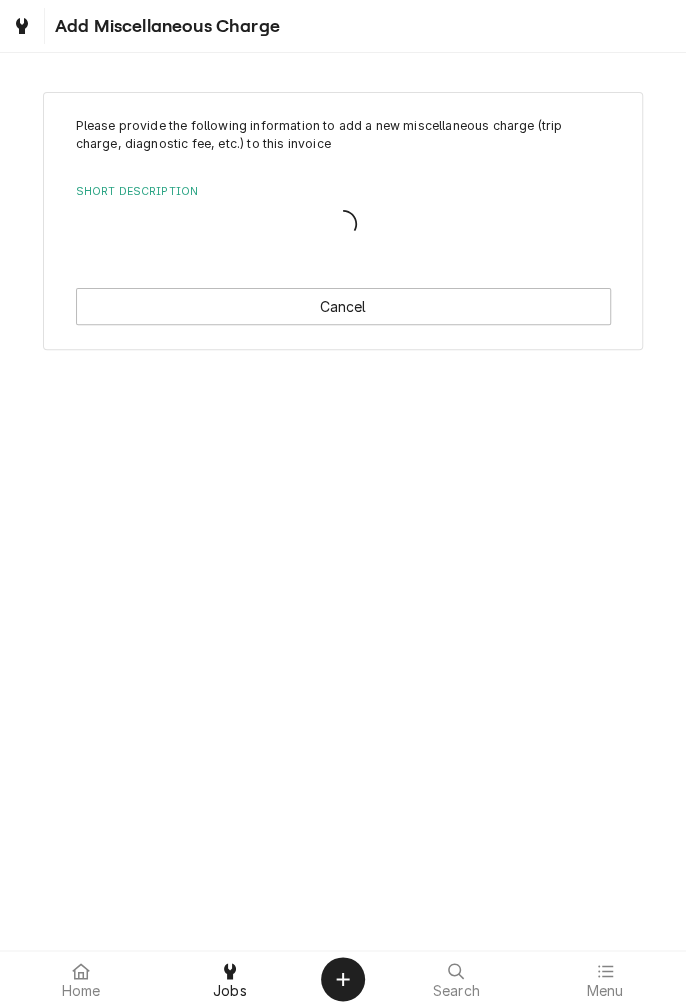 scroll, scrollTop: 0, scrollLeft: 0, axis: both 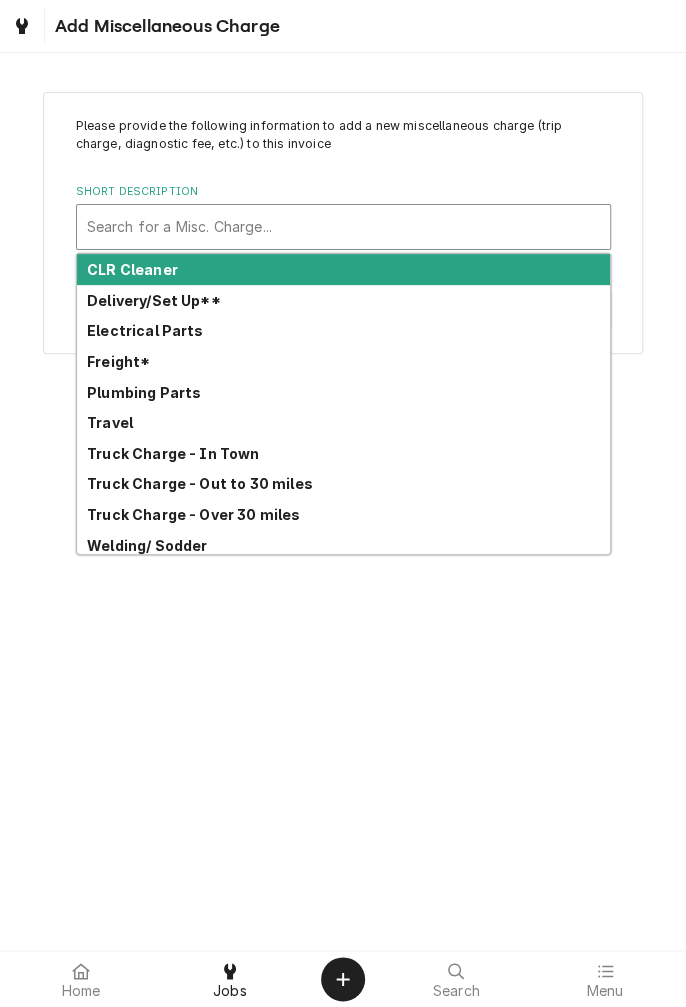 click on "Electrical Parts" at bounding box center (343, 331) 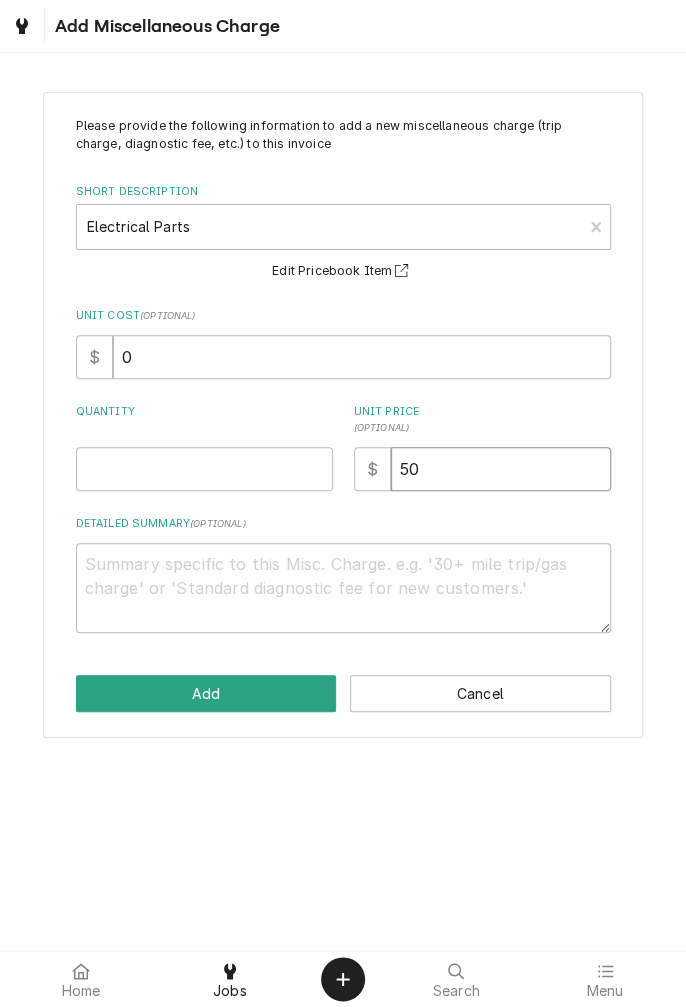click on "50" at bounding box center (501, 469) 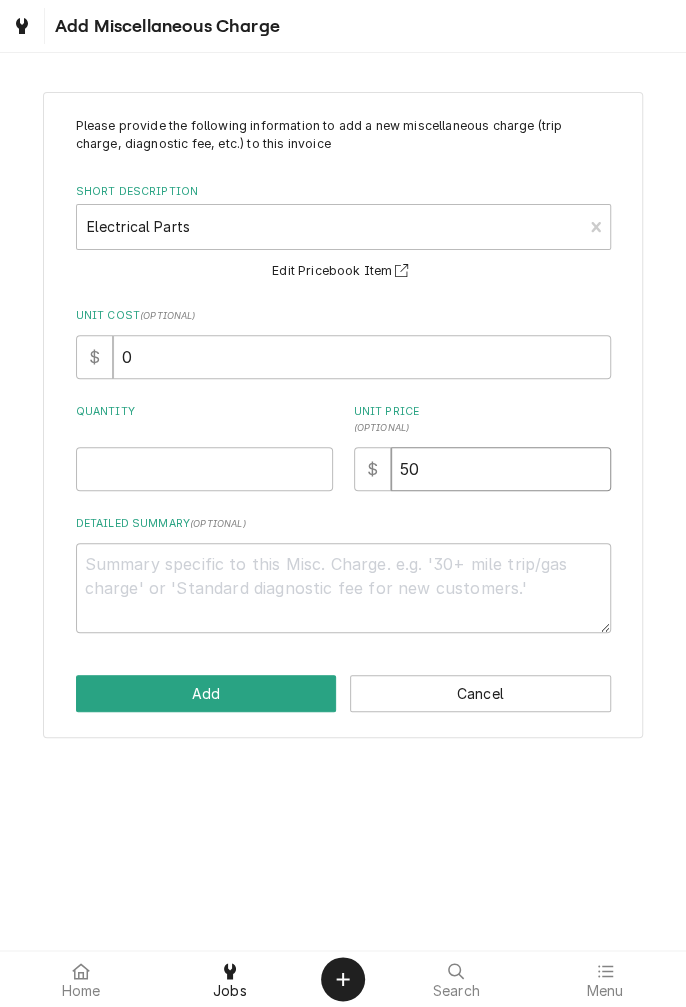 type on "5" 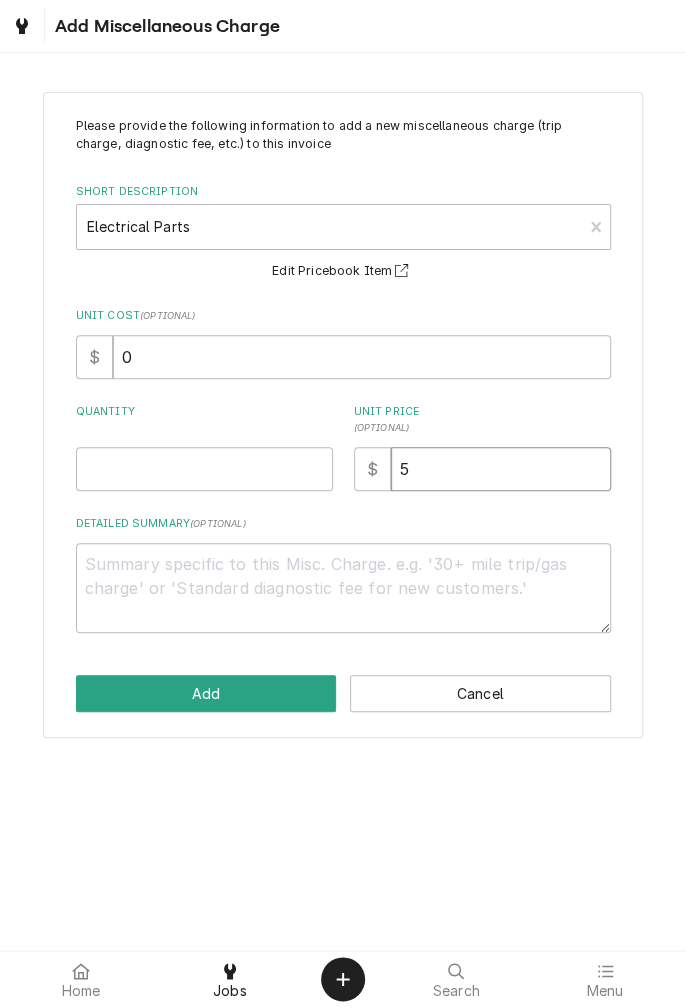 type on "x" 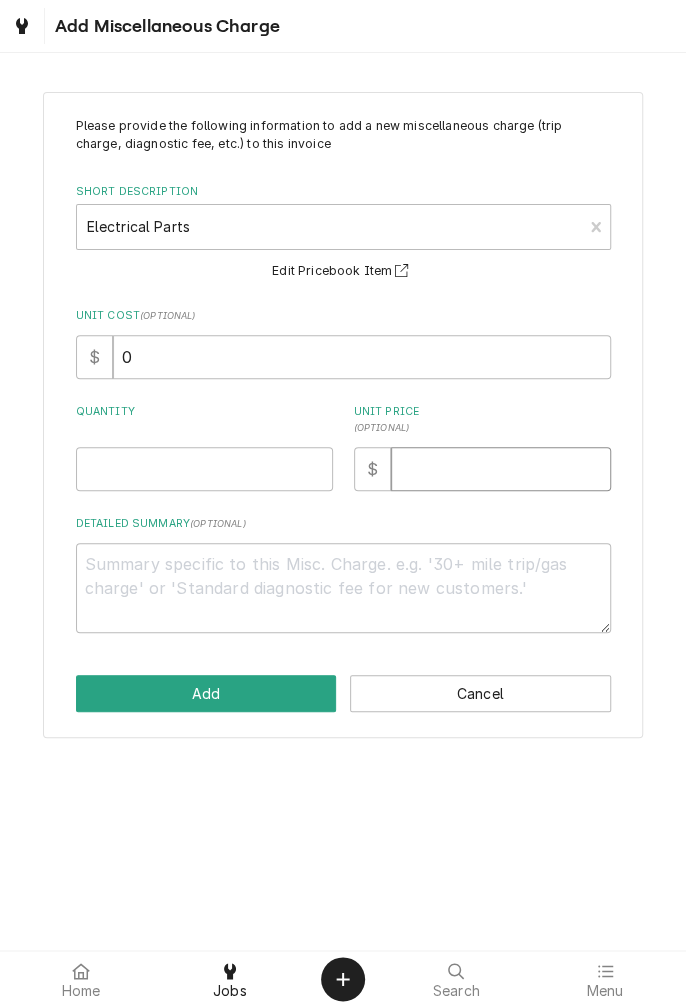 type on "x" 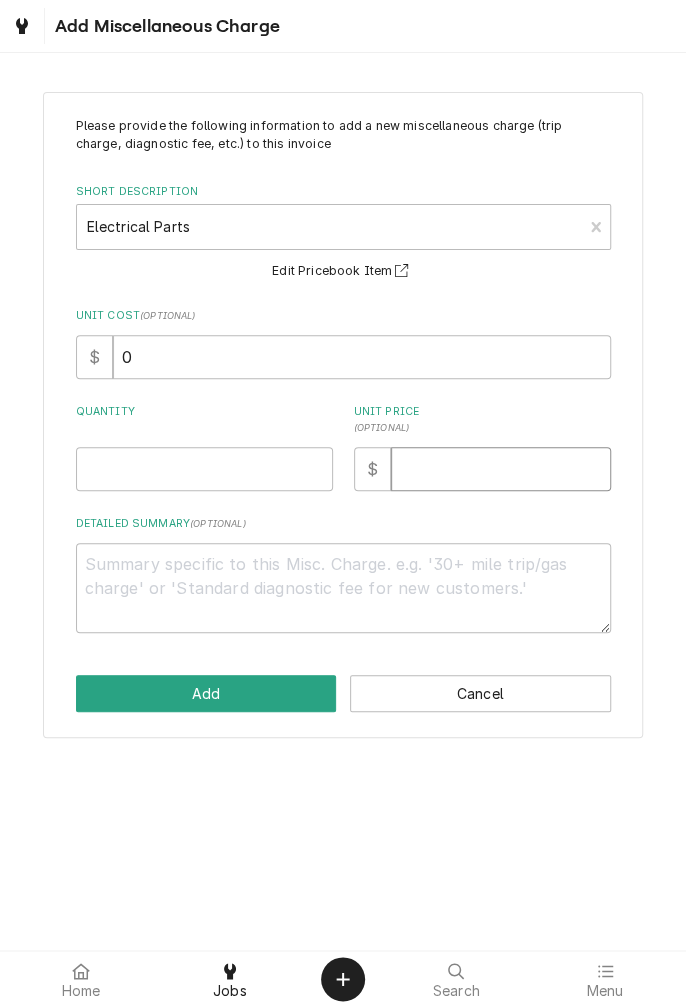 type on "1" 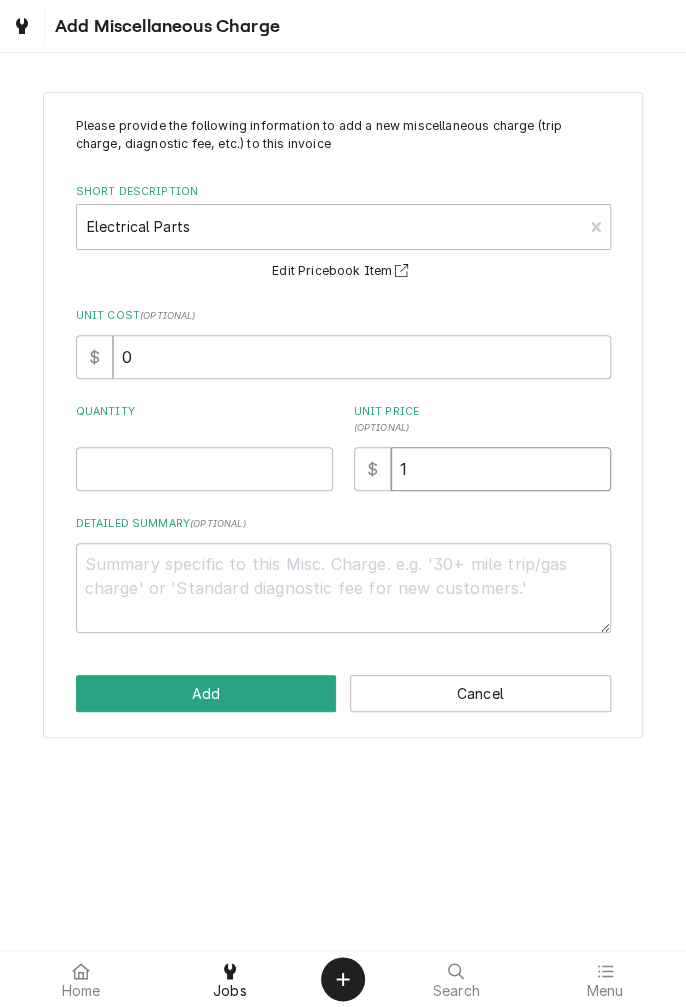 type on "x" 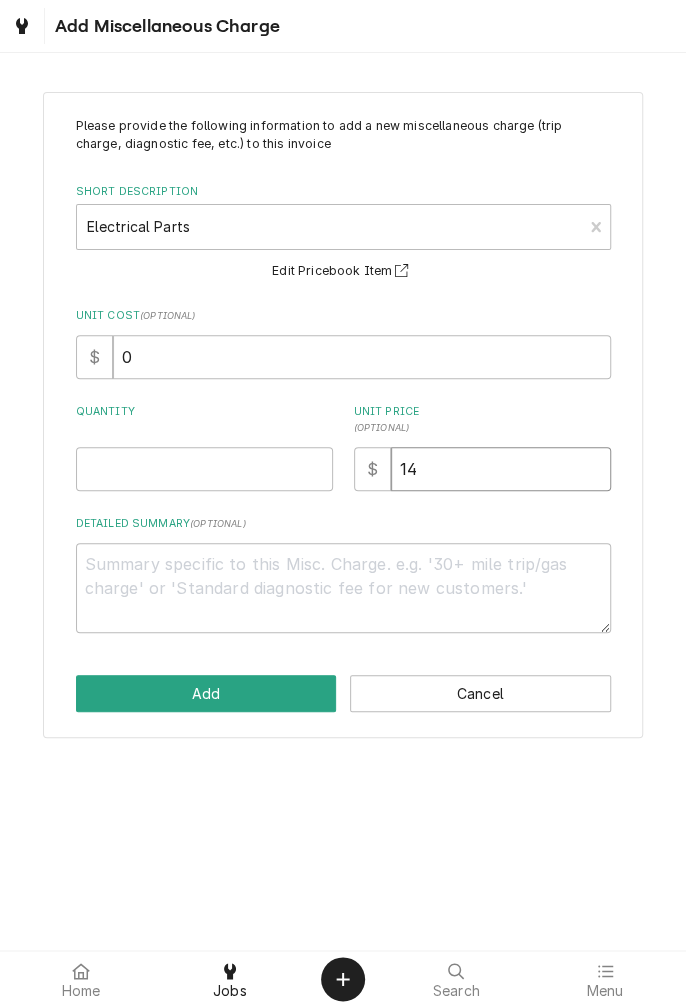 type on "x" 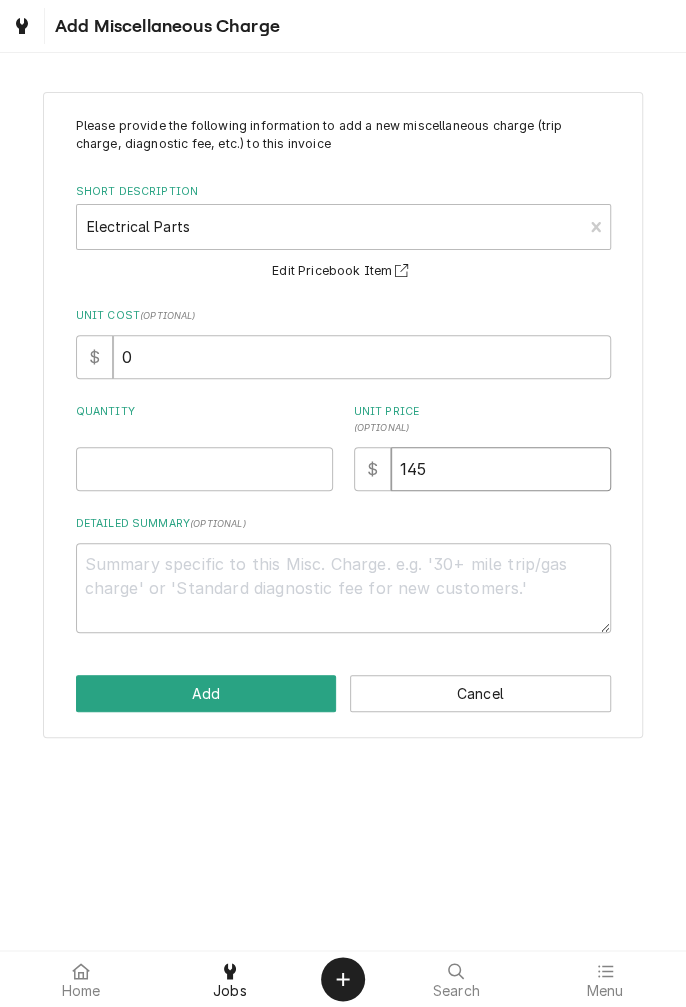 type on "x" 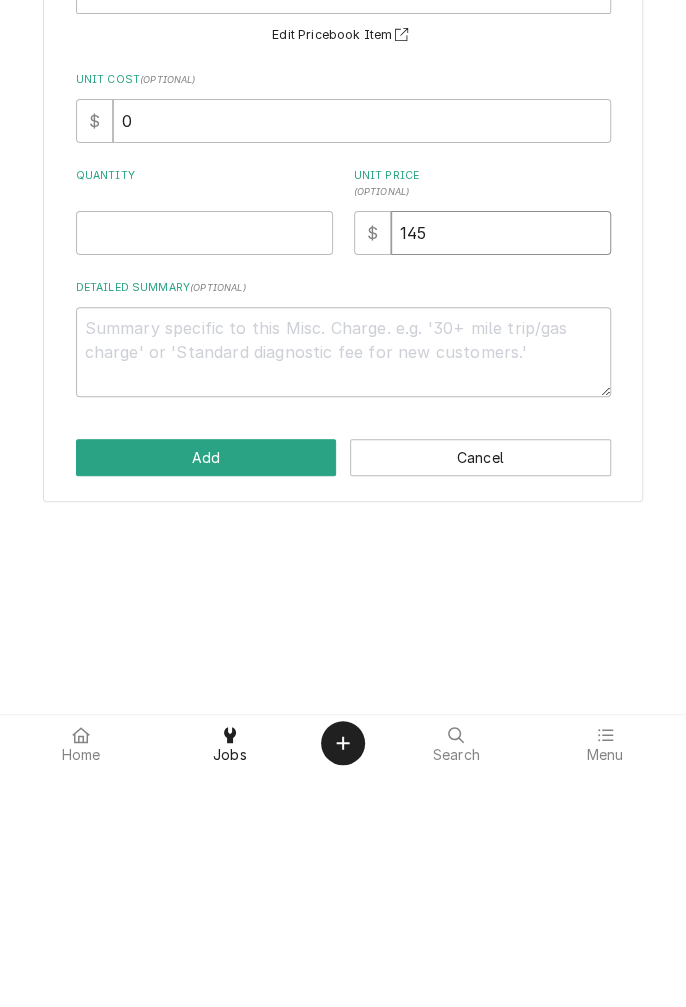 type on "145" 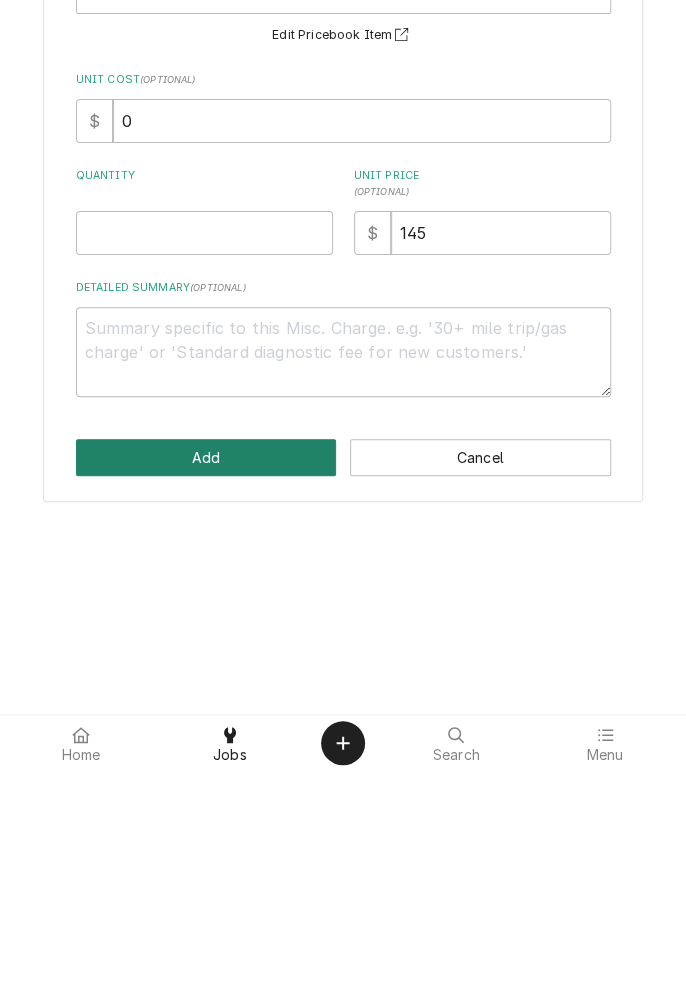 click on "Add" at bounding box center [206, 693] 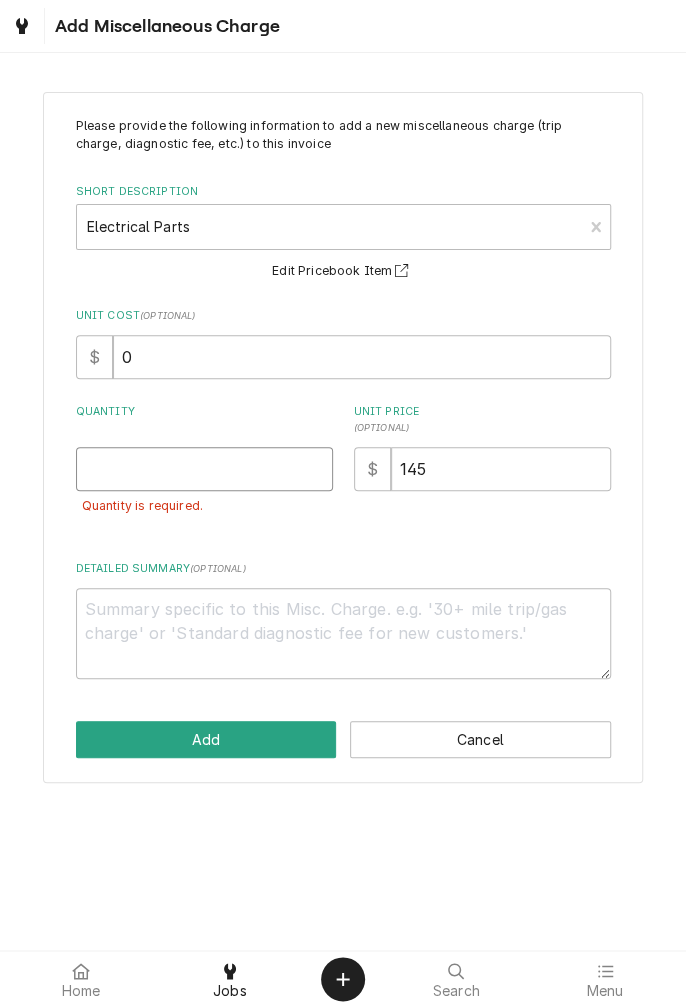 click on "Quantity" at bounding box center (204, 469) 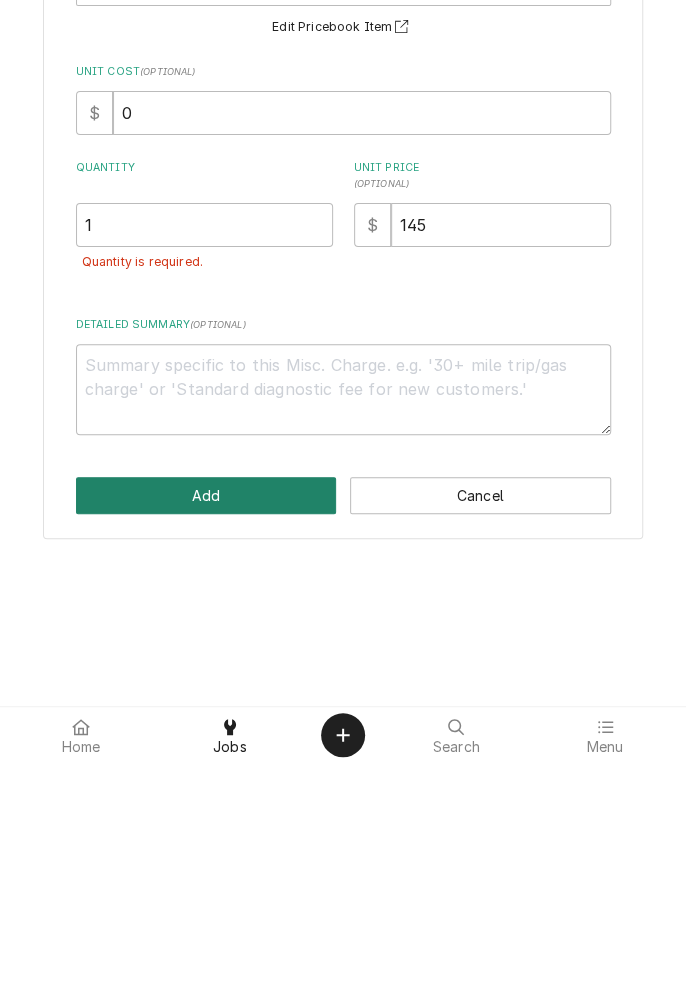 click on "Add" at bounding box center [206, 739] 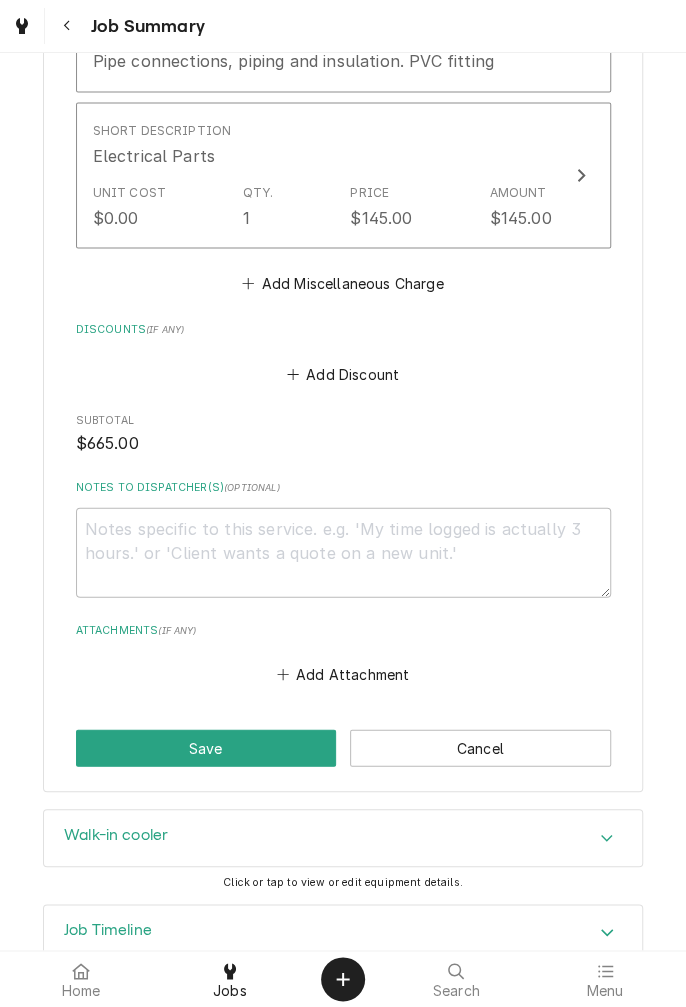 scroll, scrollTop: 1216, scrollLeft: 0, axis: vertical 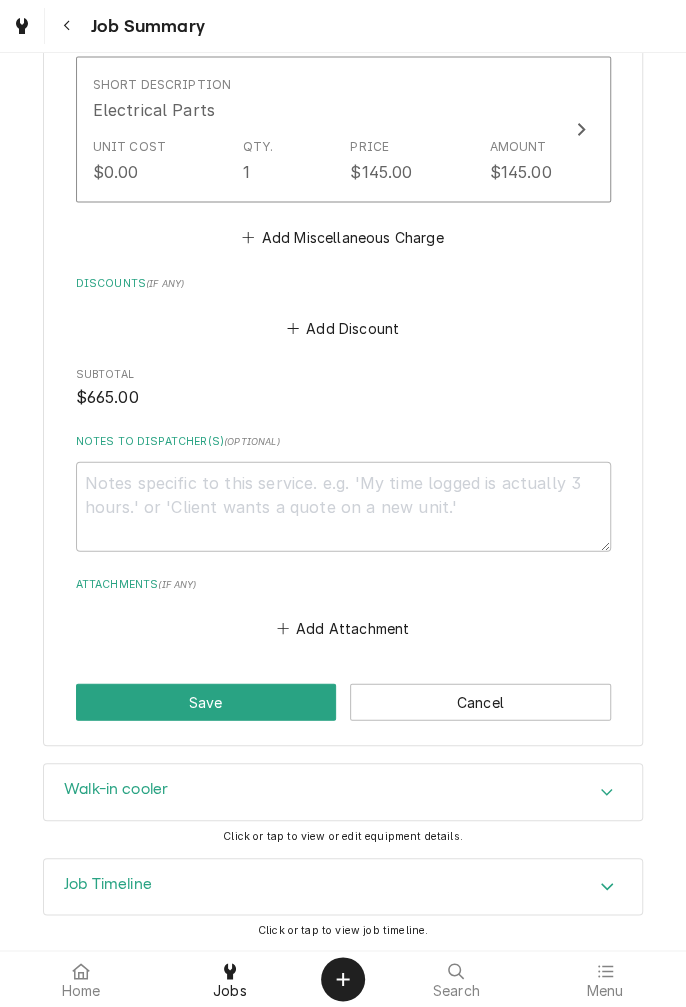 click on "Save" at bounding box center (206, 701) 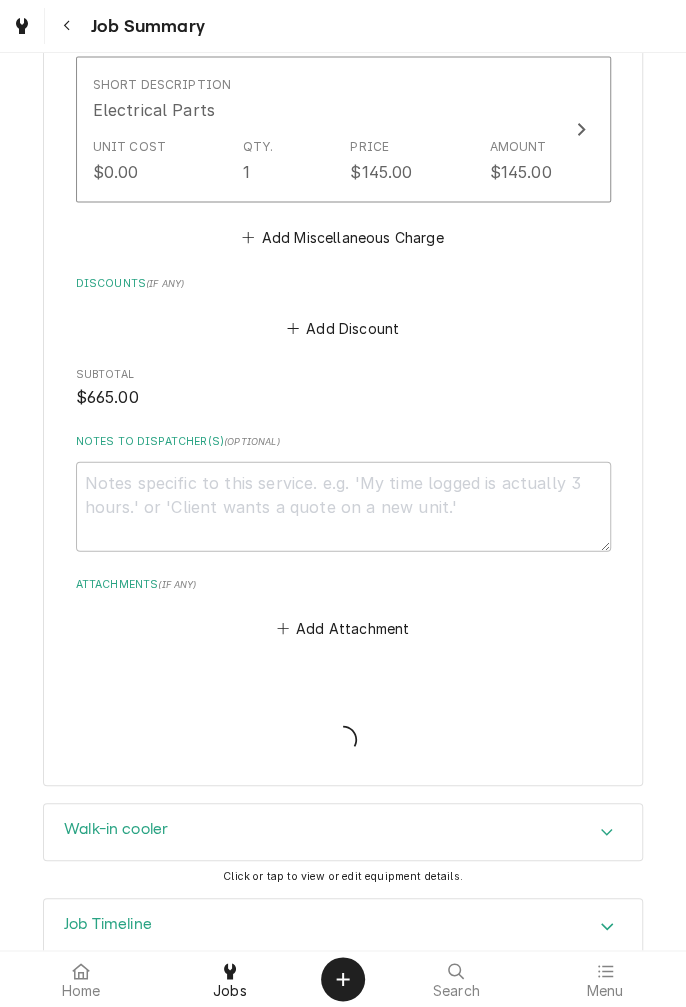 type on "x" 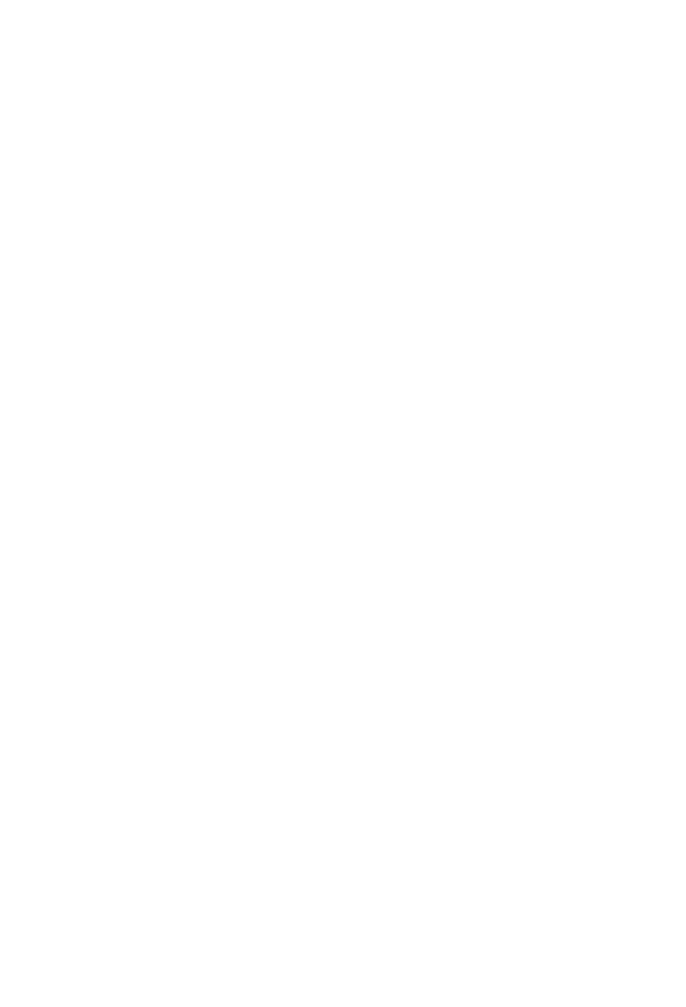 scroll, scrollTop: 0, scrollLeft: 0, axis: both 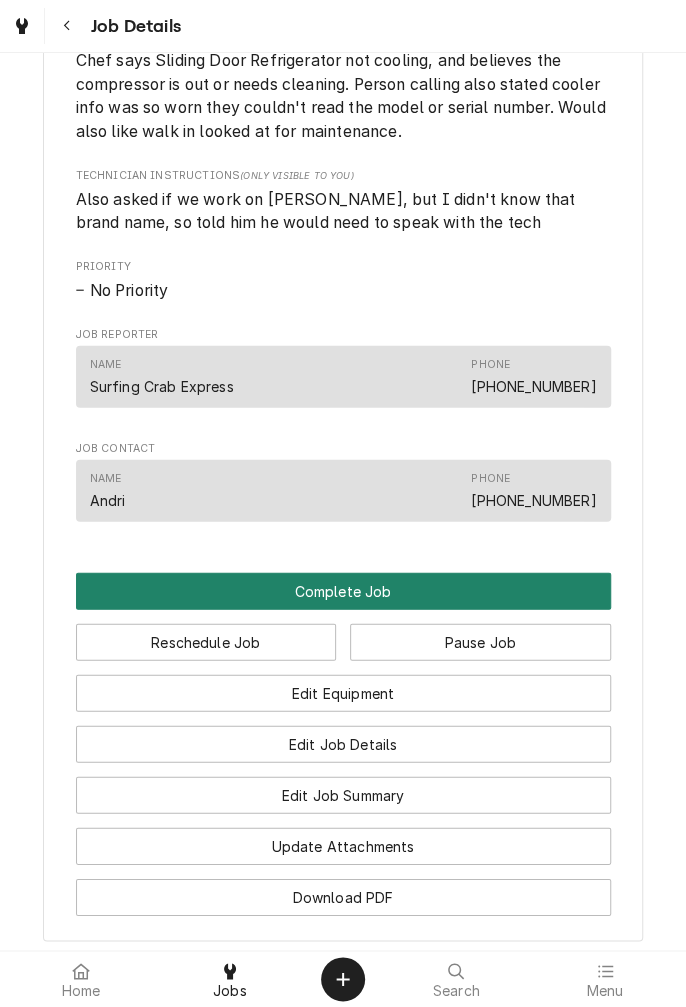 click on "Complete Job" at bounding box center (343, 591) 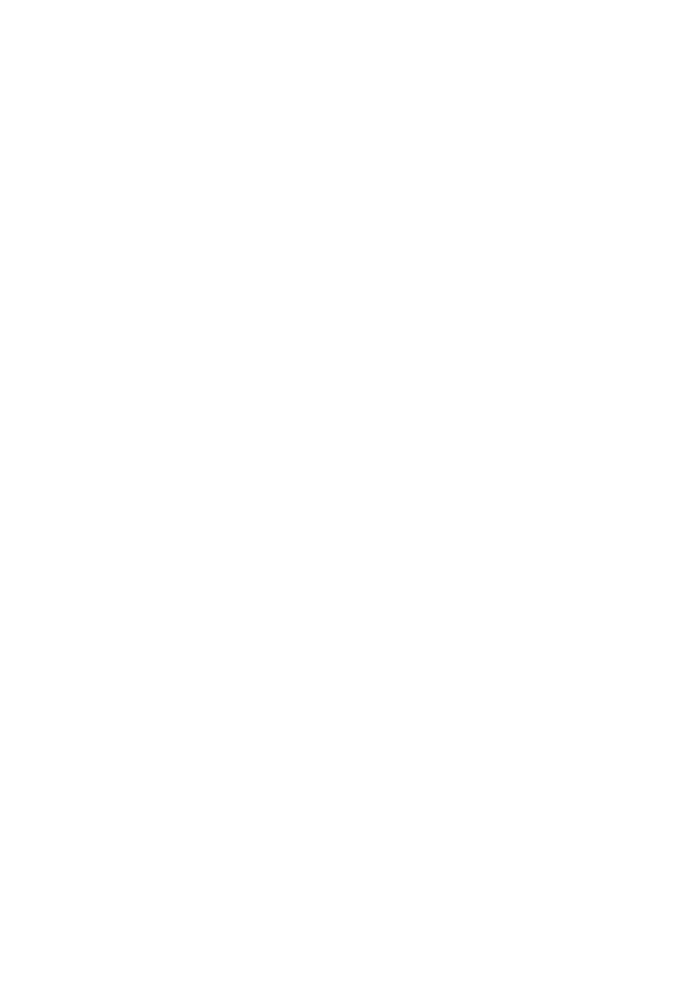 scroll, scrollTop: 0, scrollLeft: 0, axis: both 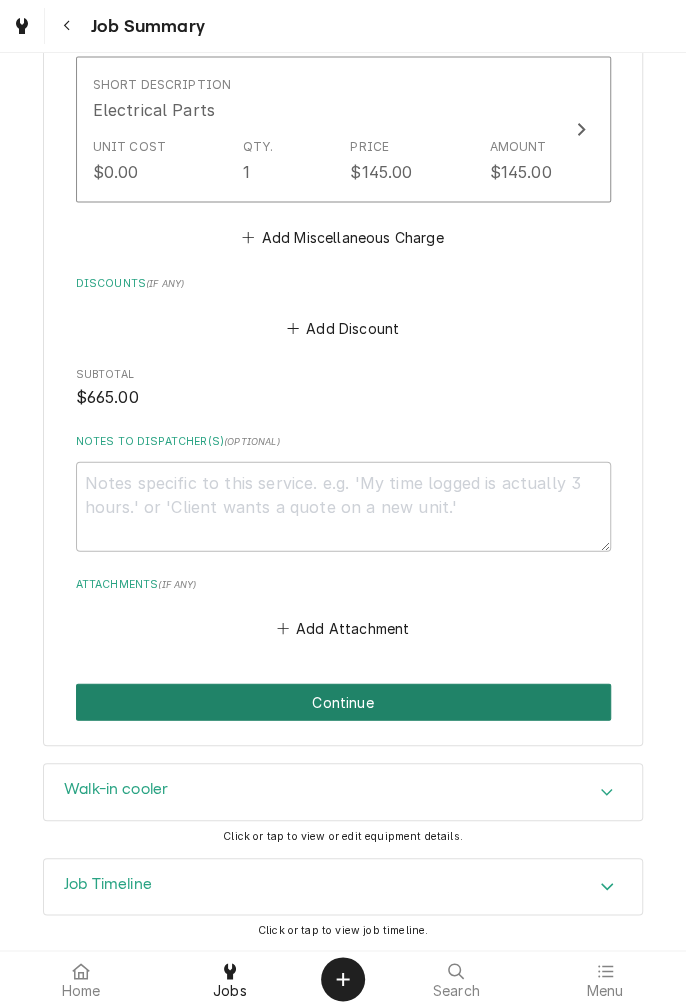 click on "Continue" at bounding box center (343, 701) 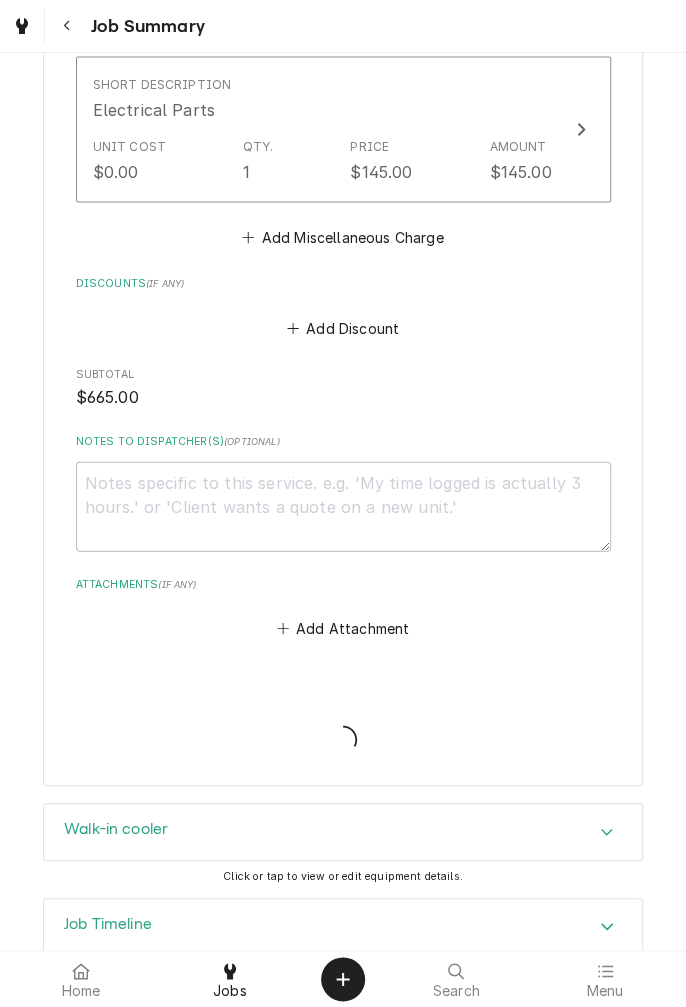 type on "x" 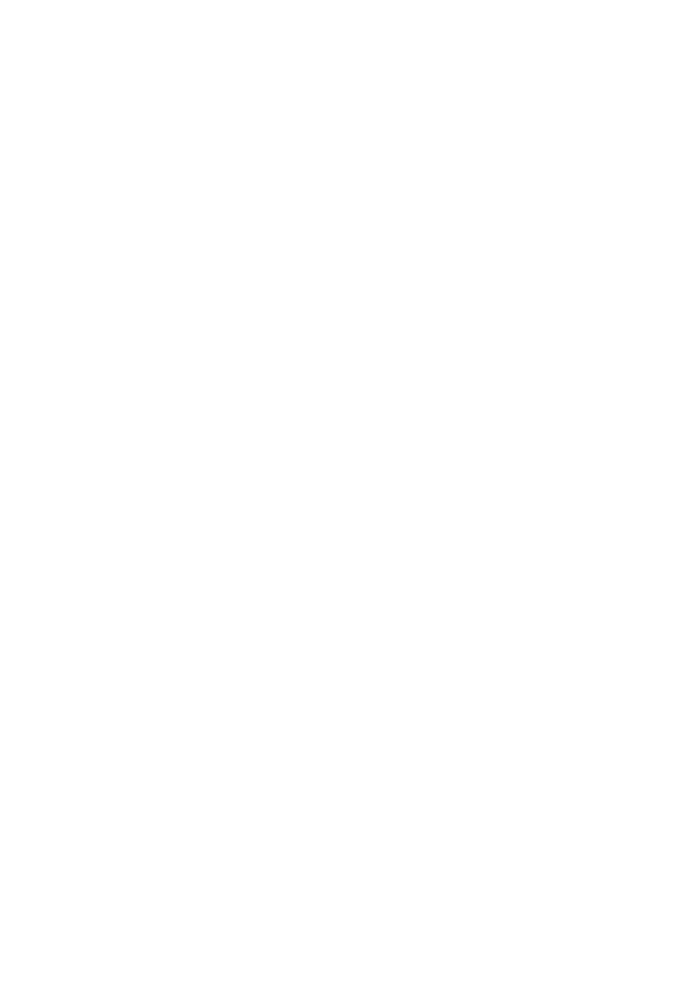 scroll, scrollTop: 0, scrollLeft: 0, axis: both 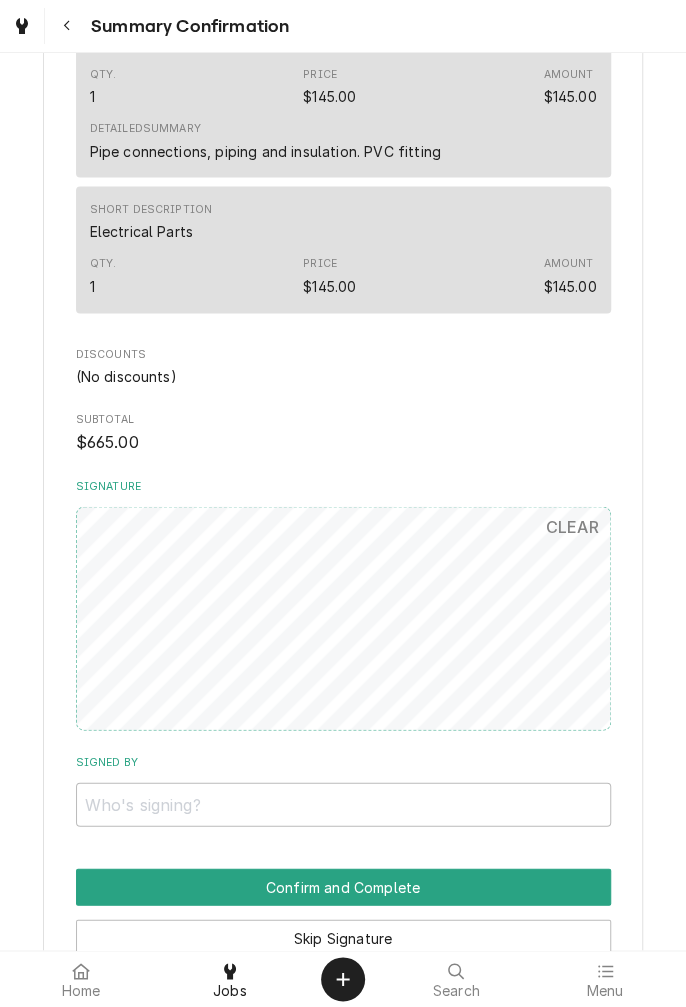 click on "Surfing Crab Express [STREET_ADDRESS][PERSON_NAME] Please have Surfing Crab Express review the work summary and provide a signature to complete this service: Roopairs Job ID JOB-793 Service Type Labor/HR Job Type Callback Total Time Logged 3h 56min Service Charges Short Description Labor/HR Service Date [DATE] Qty. 3hrs Rate $125.00/hr Amount $375.00 Service  Summary Repair cooler drain. Repaired freezer drain. Installed freezer drain heater. Cleaned condenser on both Parts and Materials (No parts and materials charges) Trip Charges, Diagnostic Fees, etc. Short Description Plumbing Parts Qty. 1 Price $145.00 Amount $145.00 Detailed  Summary Pipe connections, piping and insulation. PVC fitting Short Description Electrical Parts Qty. 1 Price $145.00 Amount $145.00 Discounts (No discounts) Subtotal $665.00 Signature CLEAR Signed By Confirm and Complete Skip Signature Update Job Summary" at bounding box center [343, 93] 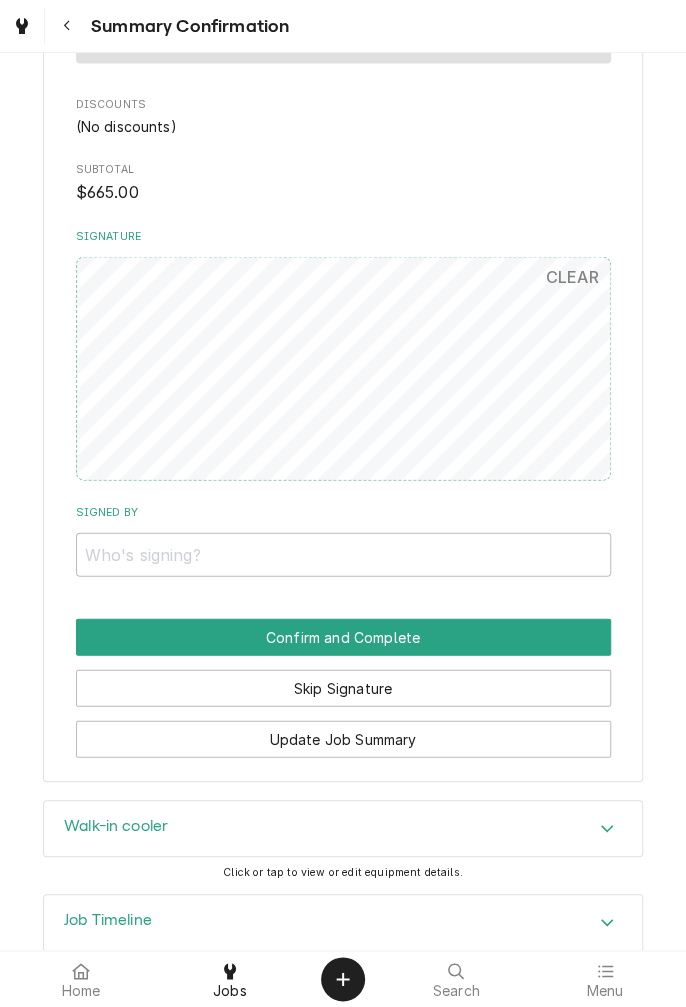 scroll, scrollTop: 1223, scrollLeft: 0, axis: vertical 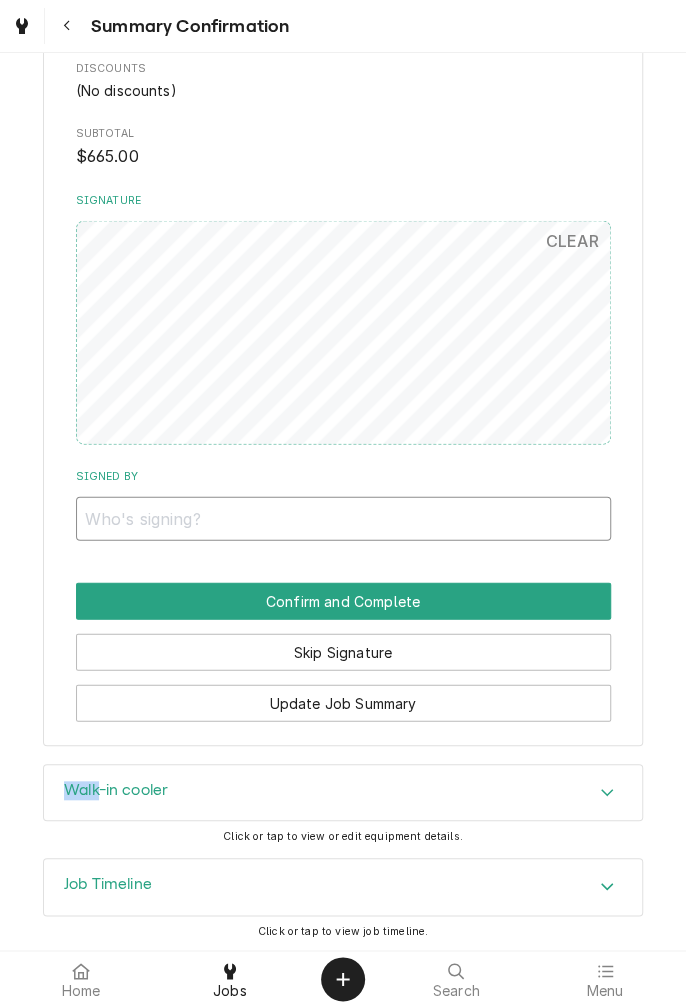 click on "Signed By" at bounding box center (343, 518) 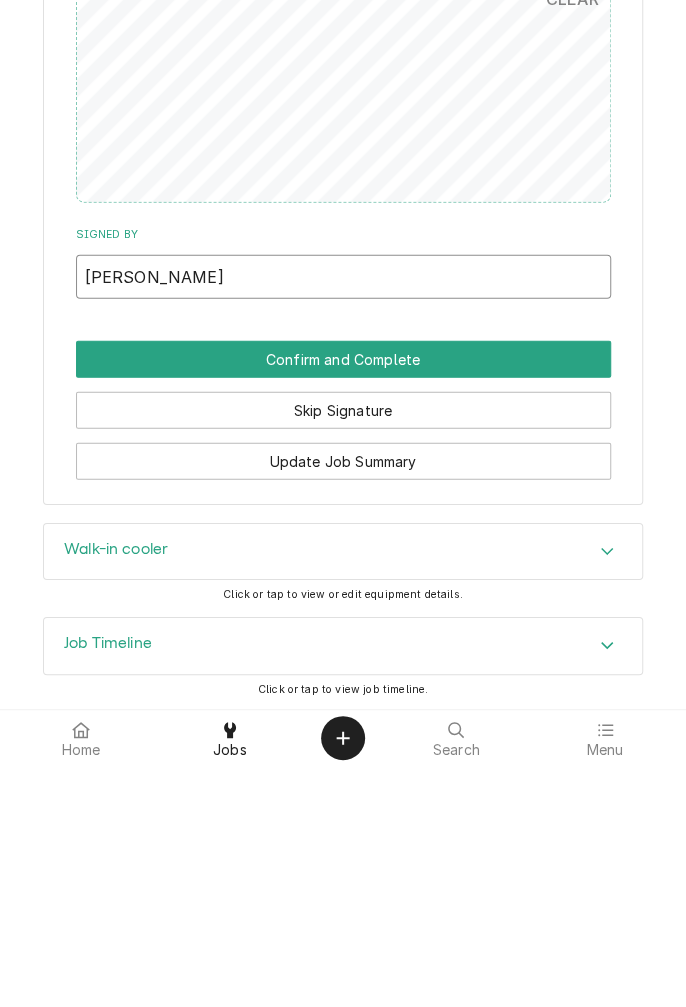 type on "[PERSON_NAME]" 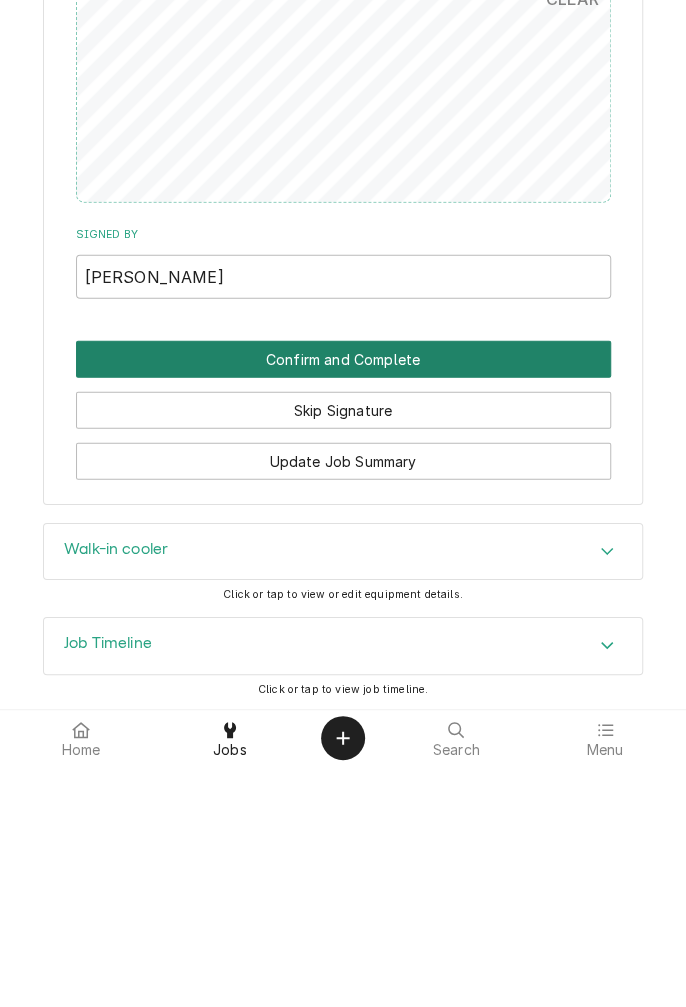 click on "Confirm and Complete" at bounding box center (343, 600) 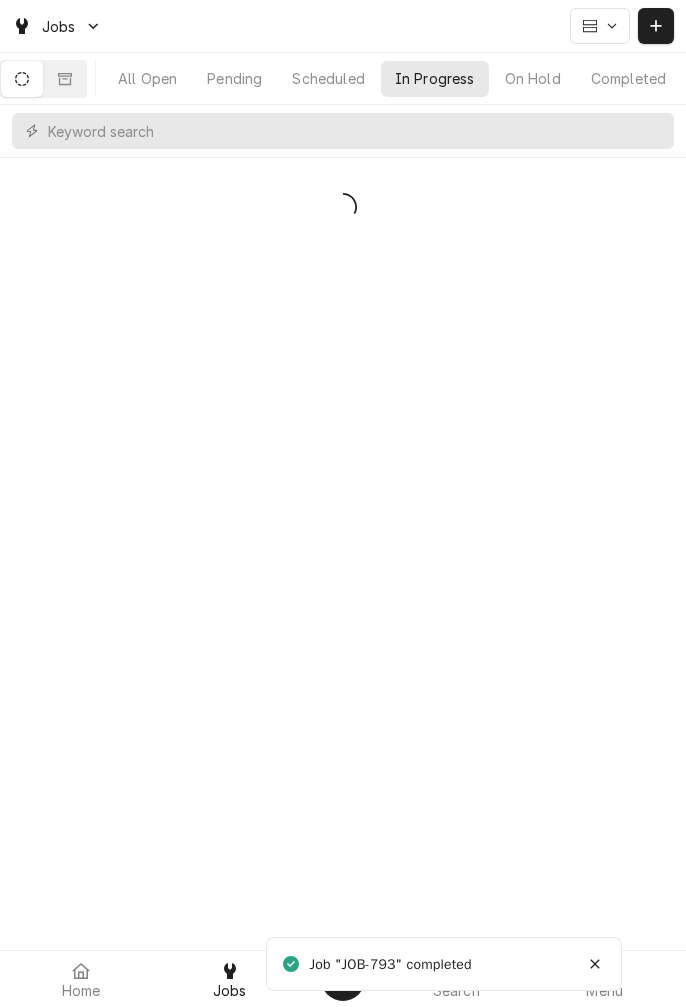 scroll, scrollTop: 0, scrollLeft: 0, axis: both 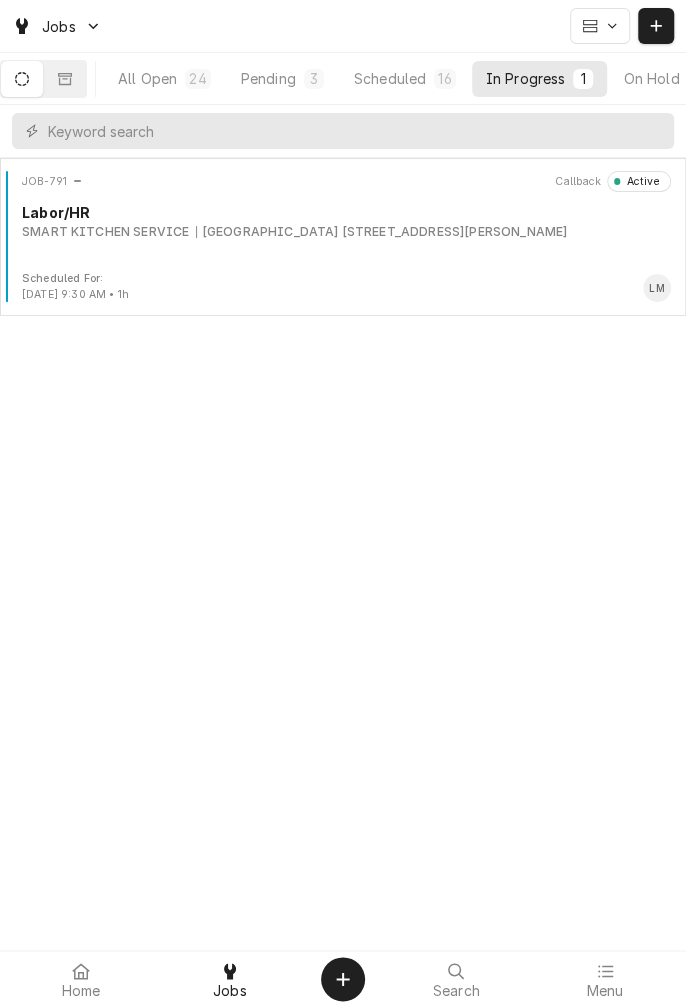 click on "All Open" at bounding box center (147, 78) 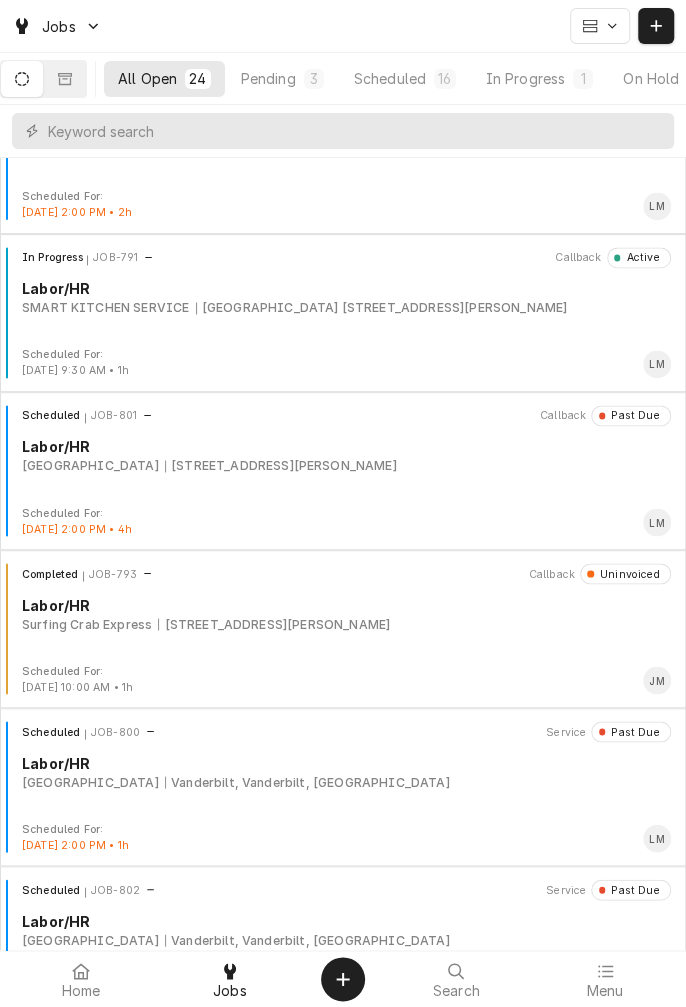 scroll, scrollTop: 877, scrollLeft: 0, axis: vertical 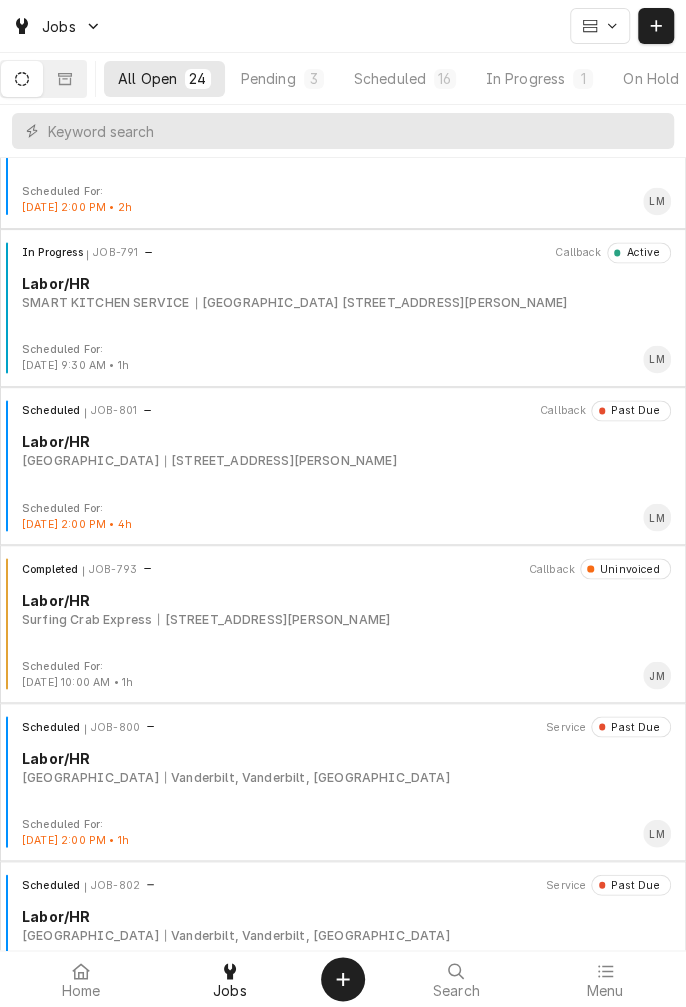 click on "Completed JOB-793 Callback Uninvoiced Labor/HR Surfing Crab Express [STREET_ADDRESS][PERSON_NAME]" at bounding box center (343, 608) 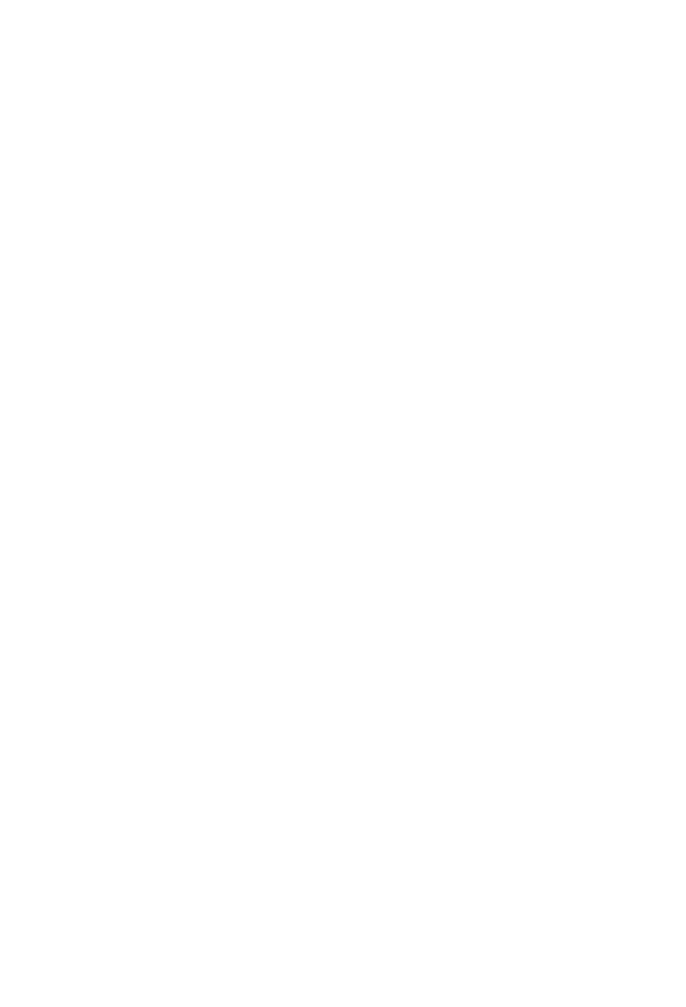 scroll, scrollTop: 0, scrollLeft: 0, axis: both 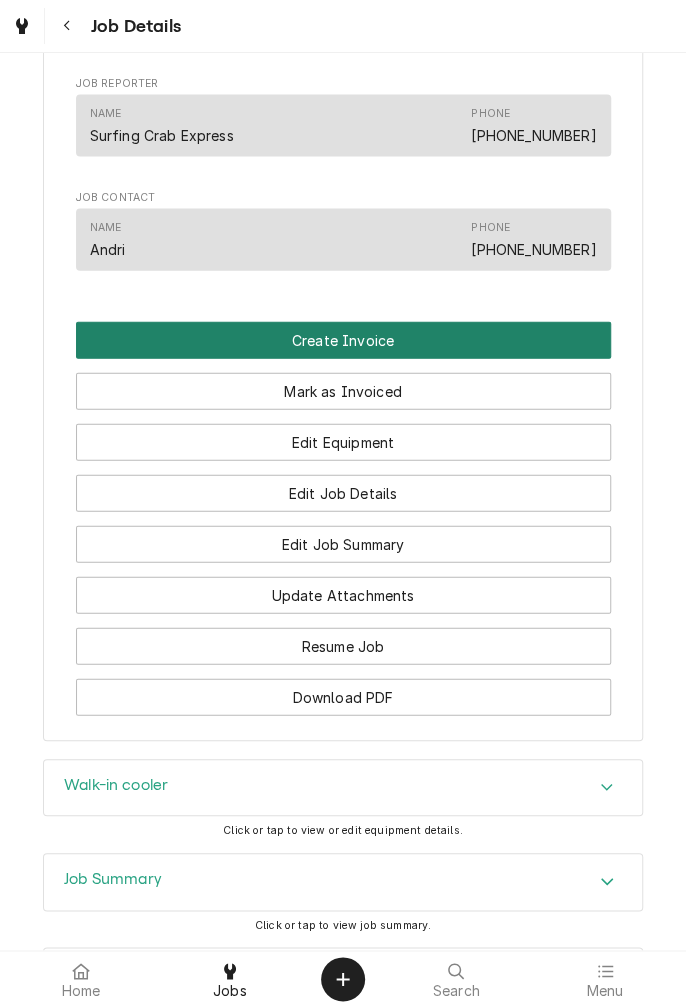 click on "Create Invoice" at bounding box center (343, 340) 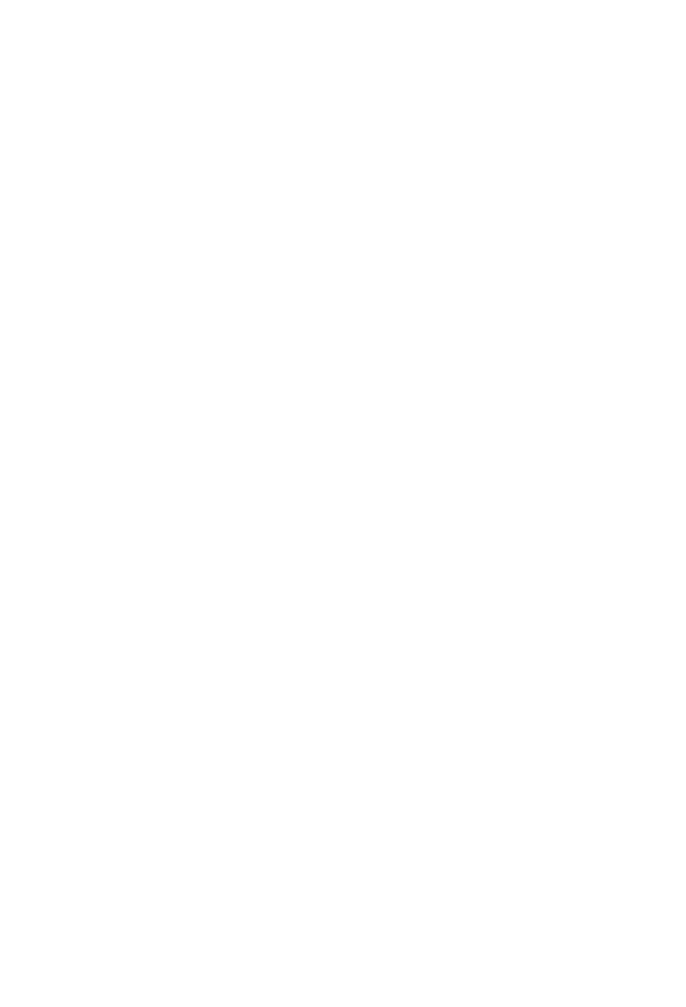 scroll, scrollTop: 0, scrollLeft: 0, axis: both 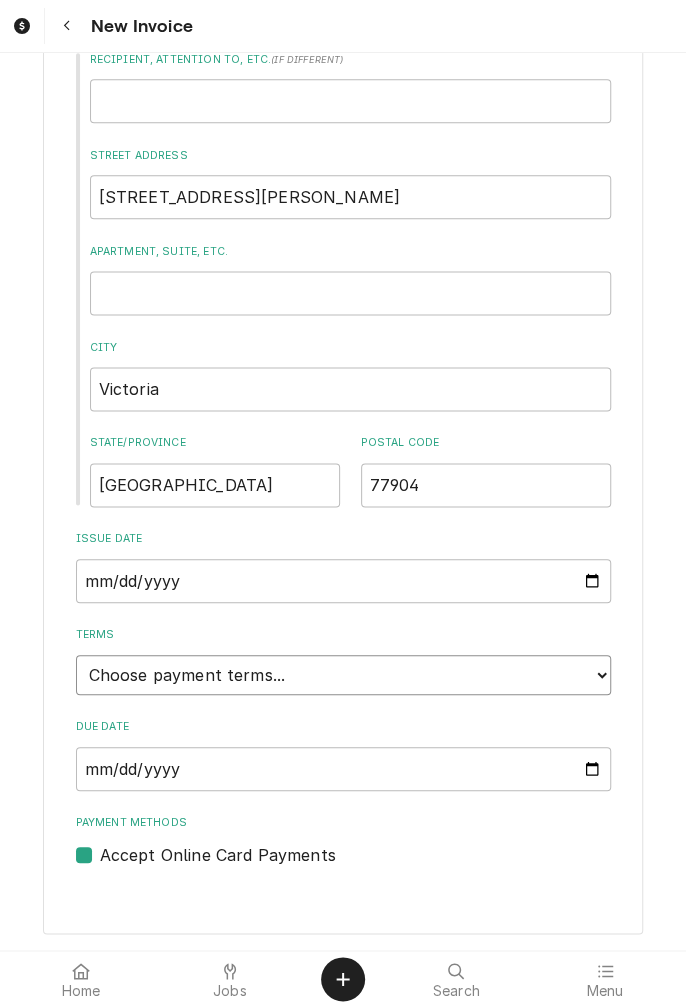 click on "Choose payment terms... Same Day Net 7 Net 14 Net 21 Net 30 Net 45 Net 60 Net 90" at bounding box center [343, 675] 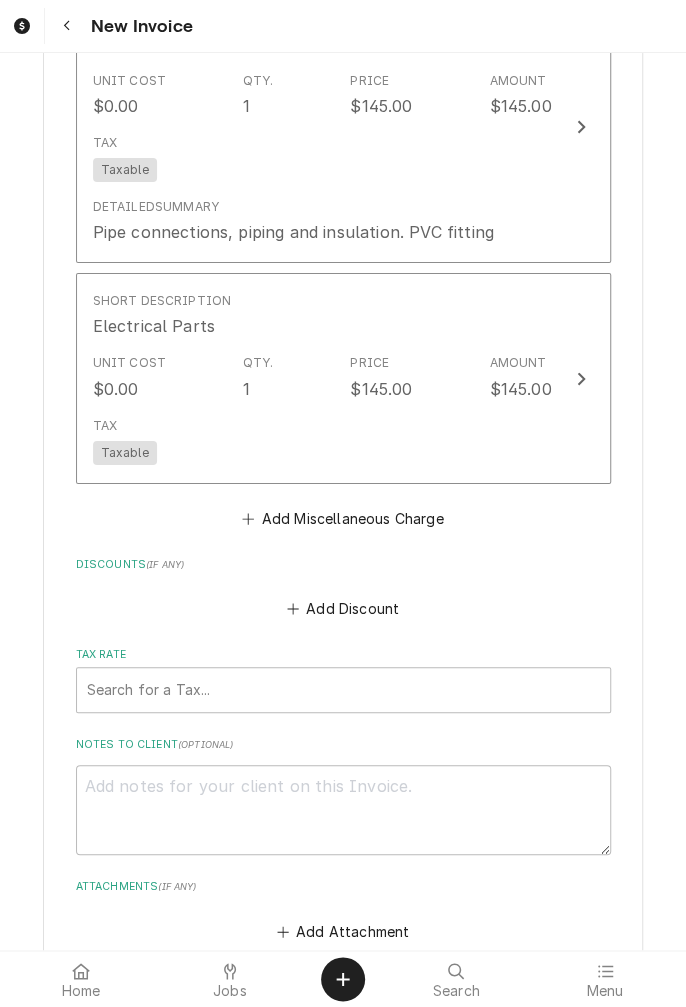 scroll, scrollTop: 2254, scrollLeft: 0, axis: vertical 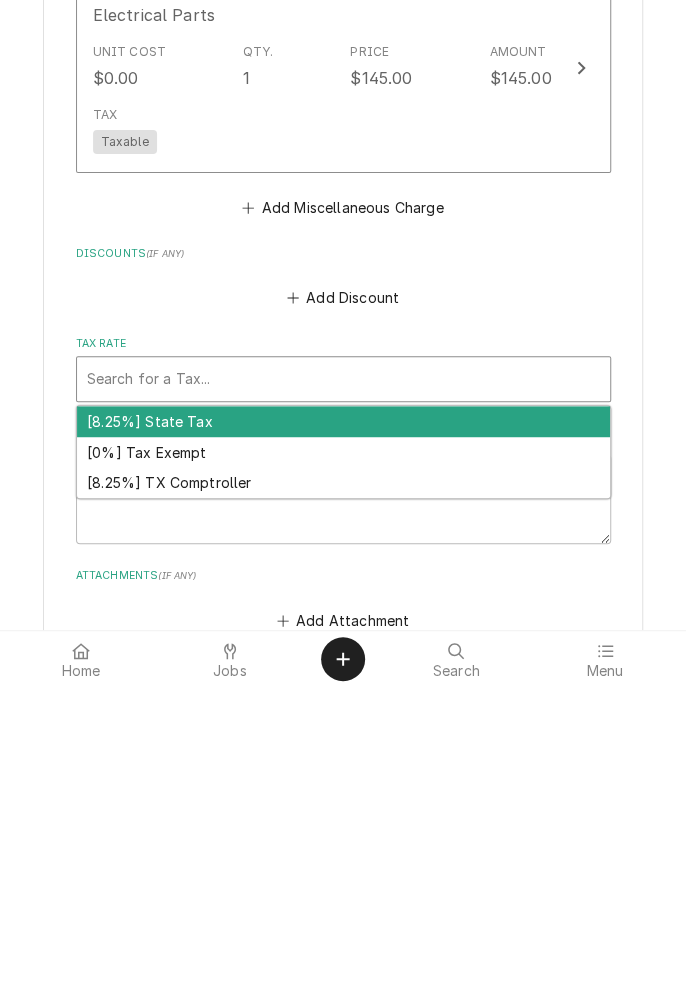 click on "[8.25%] State Tax" at bounding box center [343, 741] 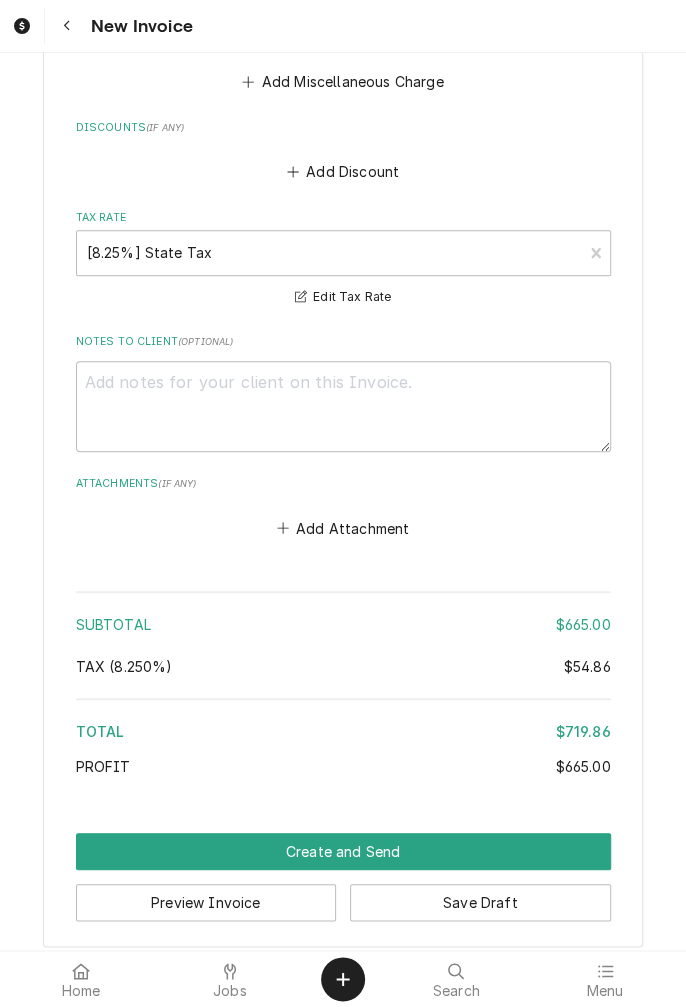 scroll, scrollTop: 2715, scrollLeft: 0, axis: vertical 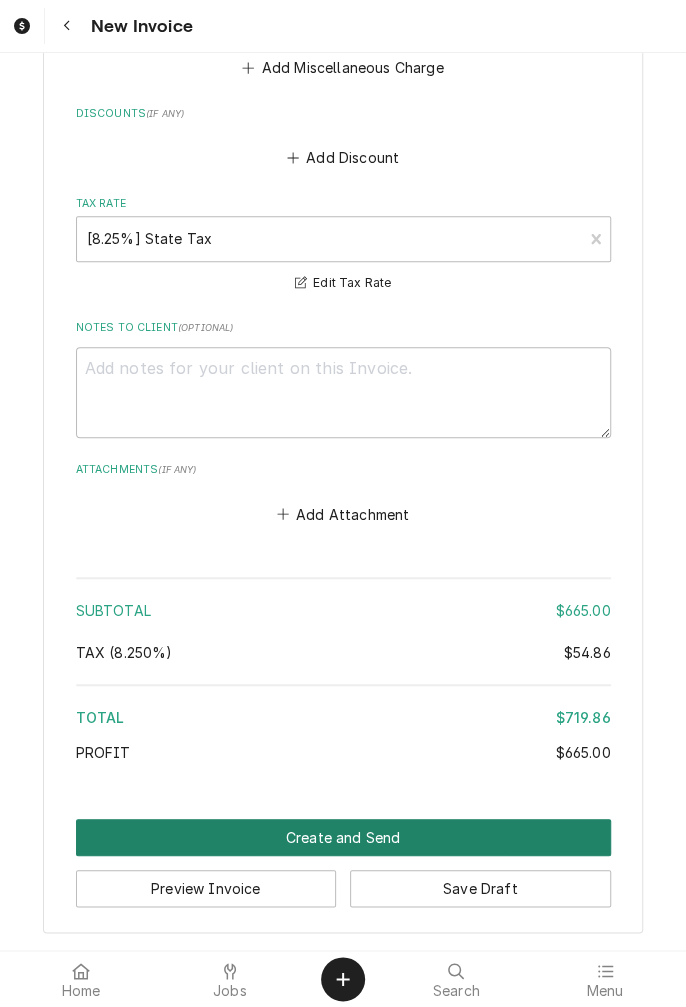 click on "Create and Send" at bounding box center (343, 837) 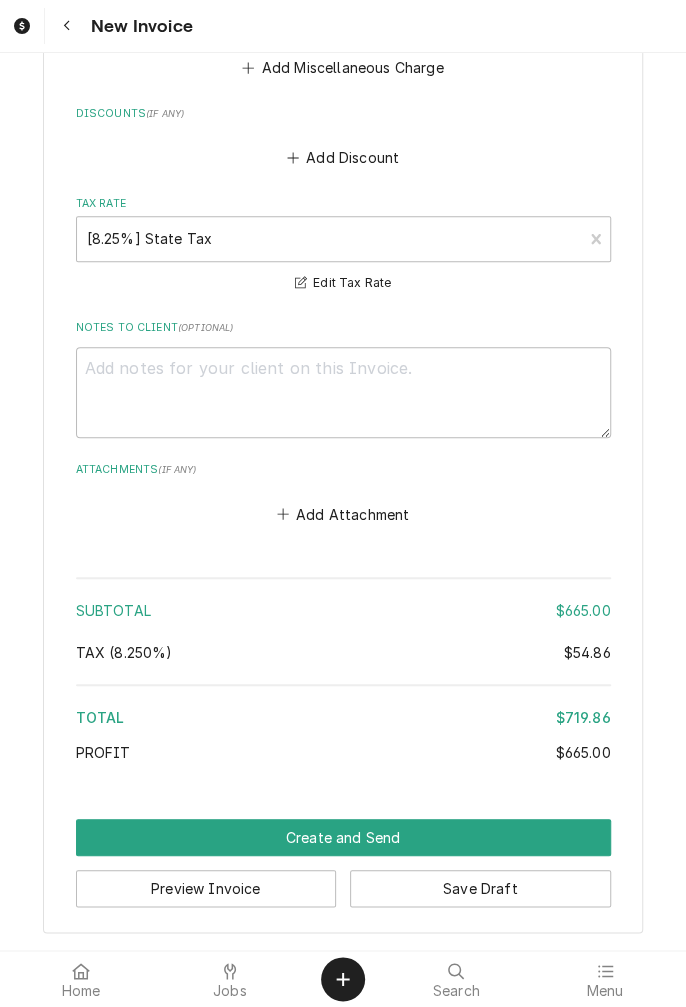 scroll, scrollTop: 2704, scrollLeft: 0, axis: vertical 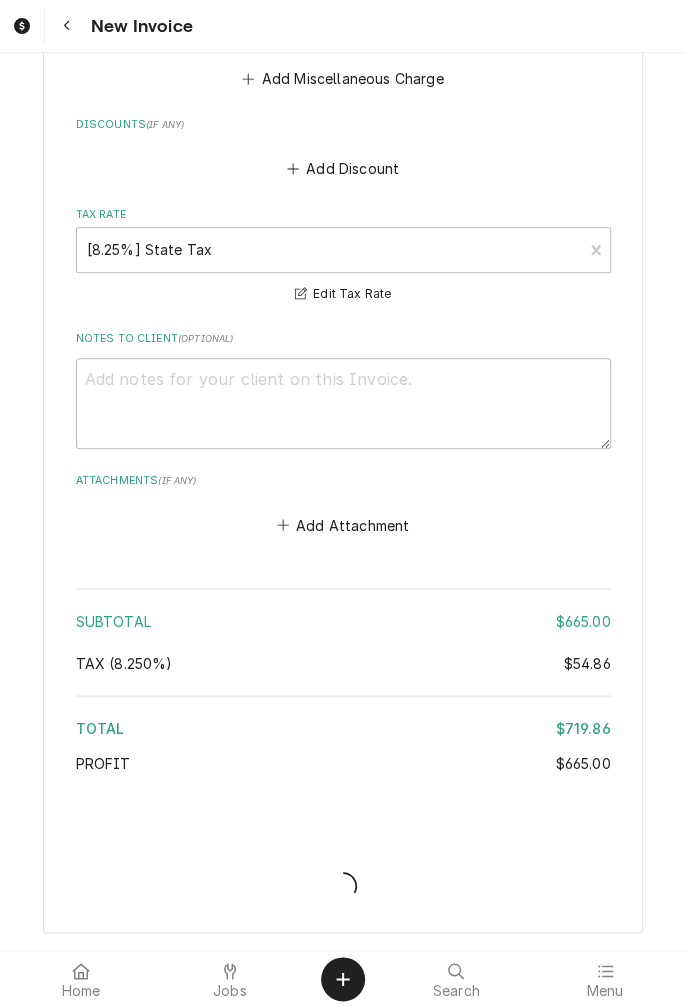 type on "x" 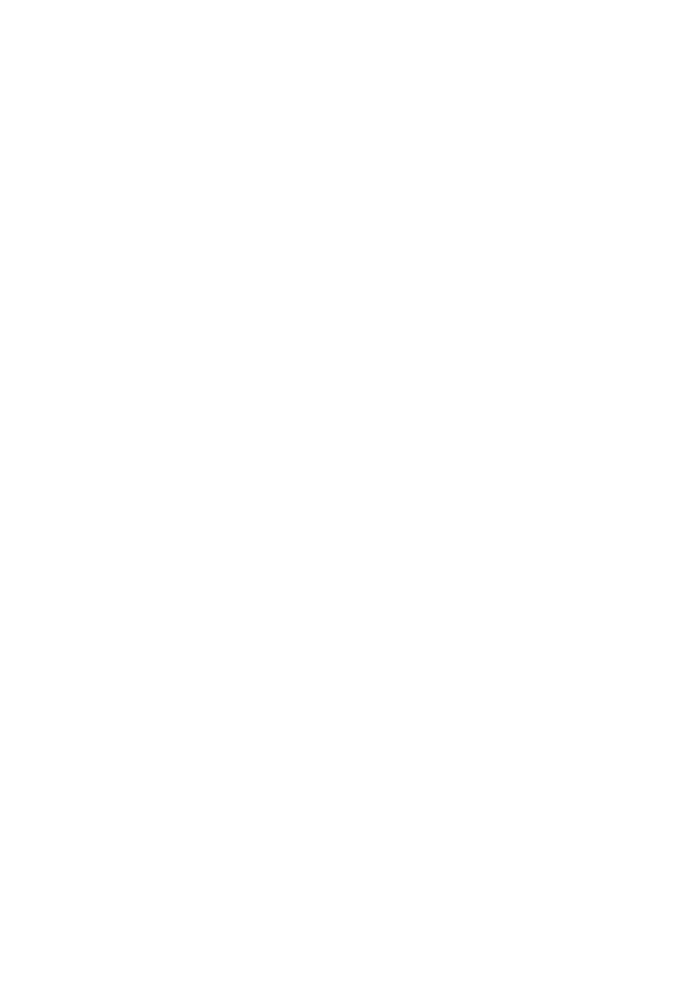 scroll, scrollTop: 0, scrollLeft: 0, axis: both 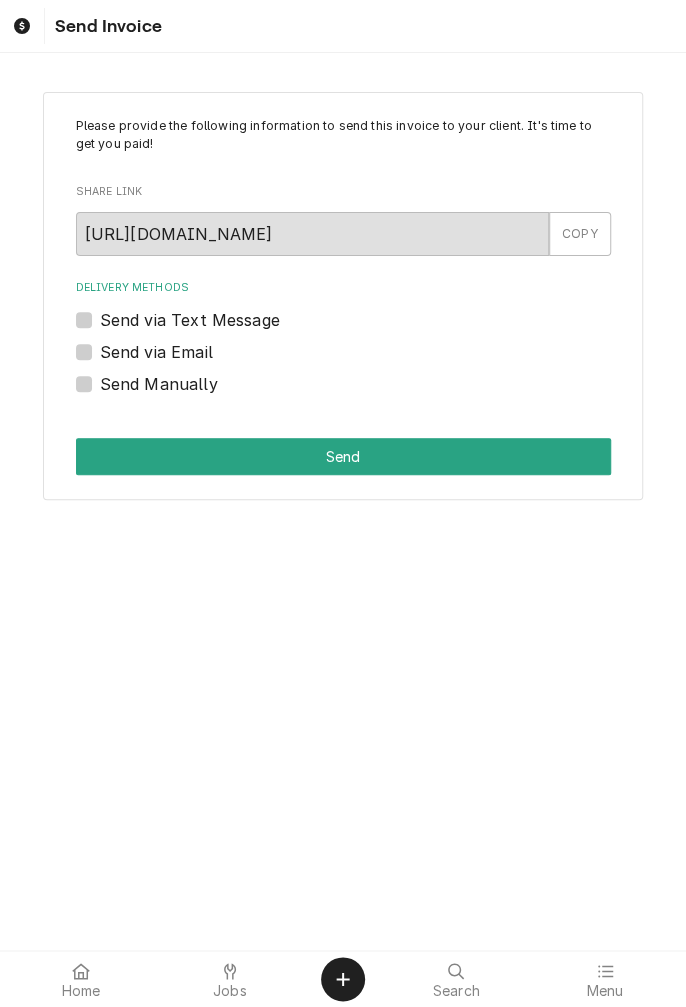 click on "Send via Text Message" at bounding box center [190, 320] 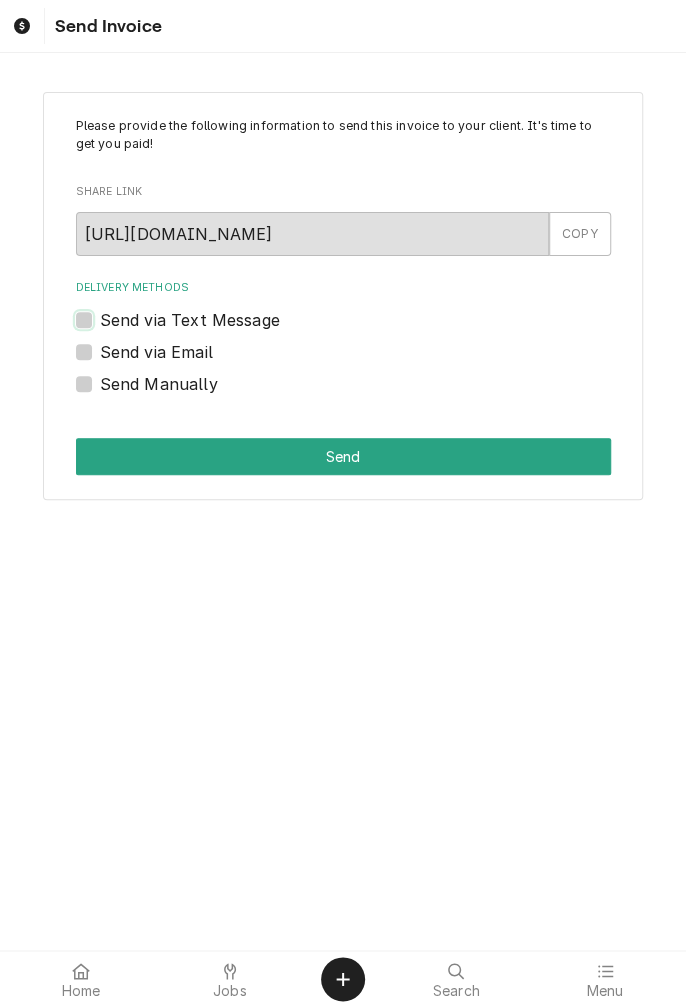 click on "Send via Text Message" at bounding box center [367, 330] 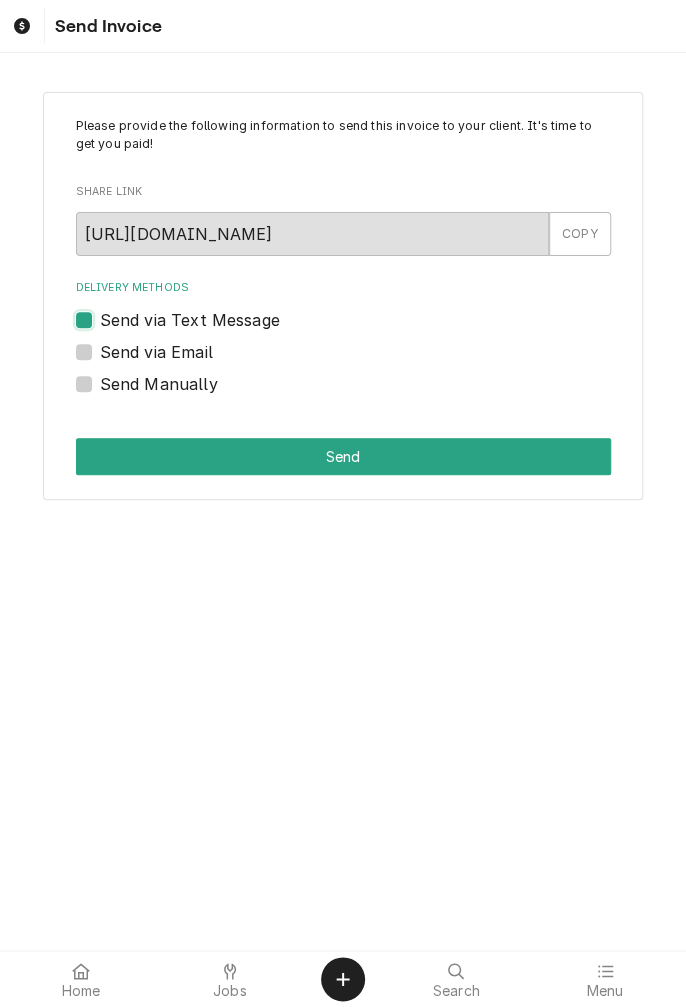 checkbox on "true" 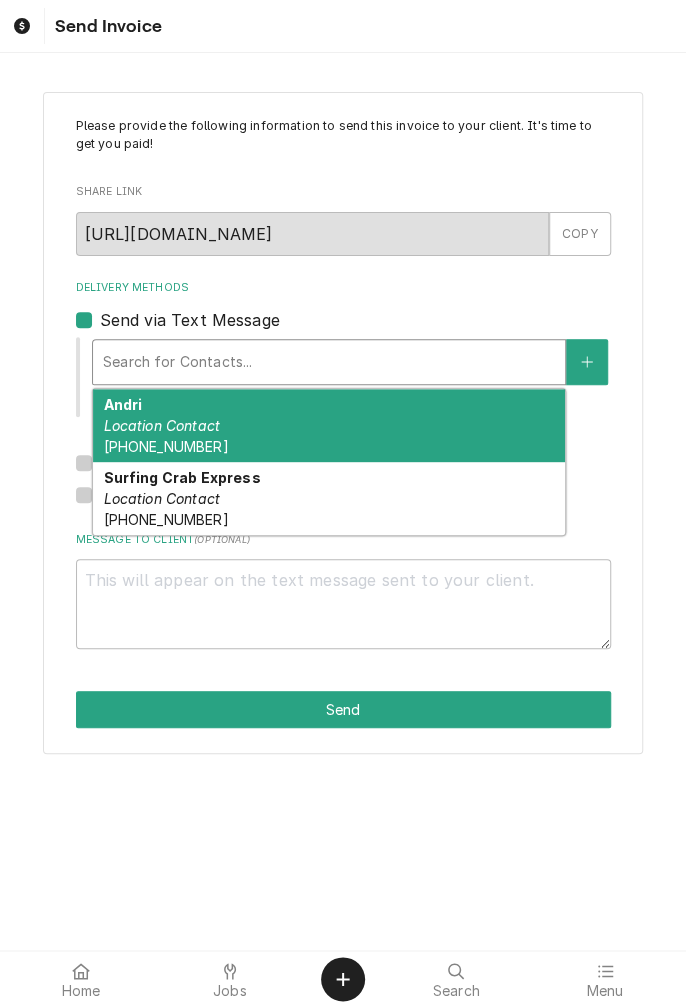 type on "x" 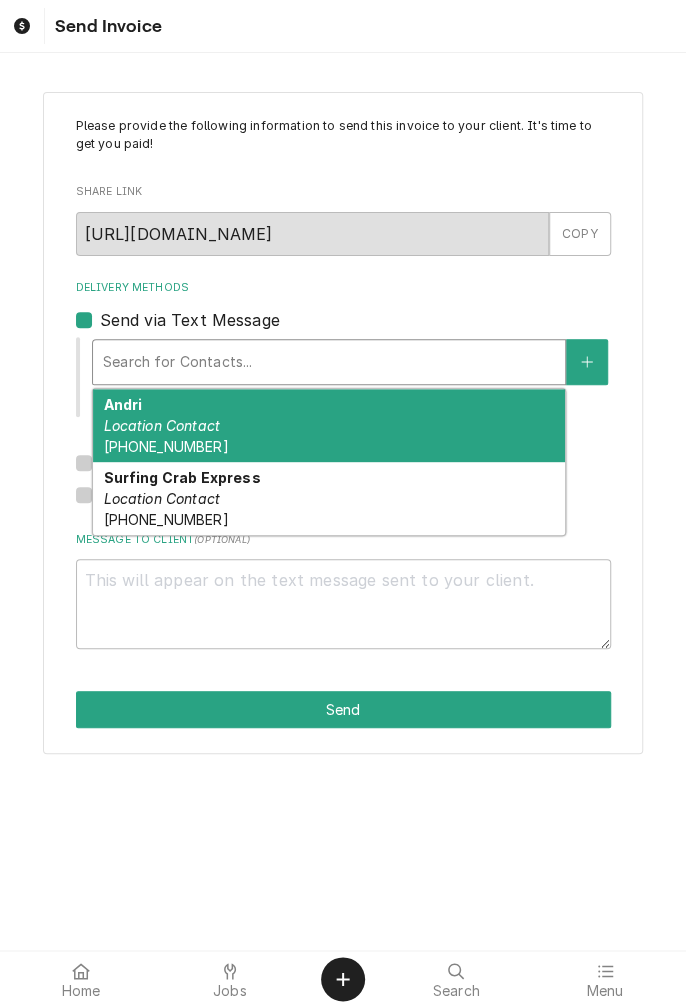 type on "7" 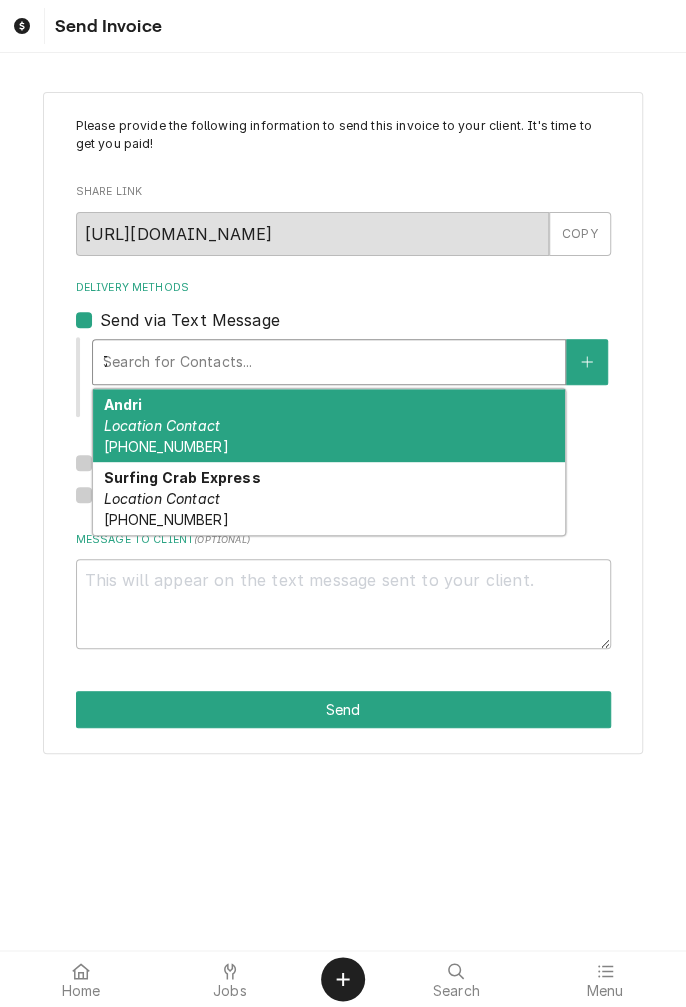 type on "x" 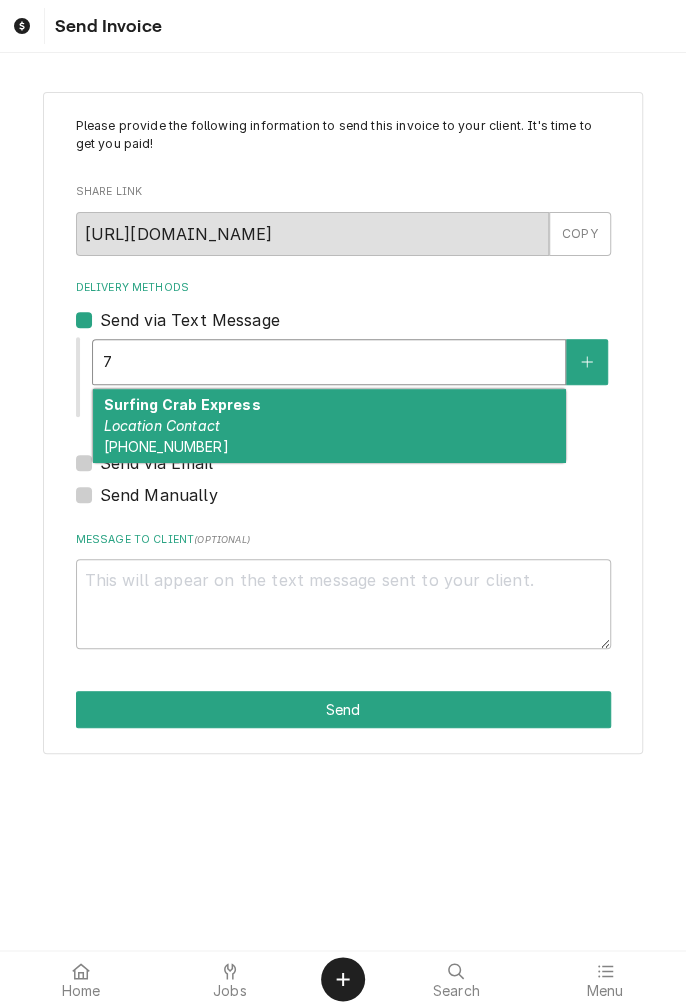 type on "71" 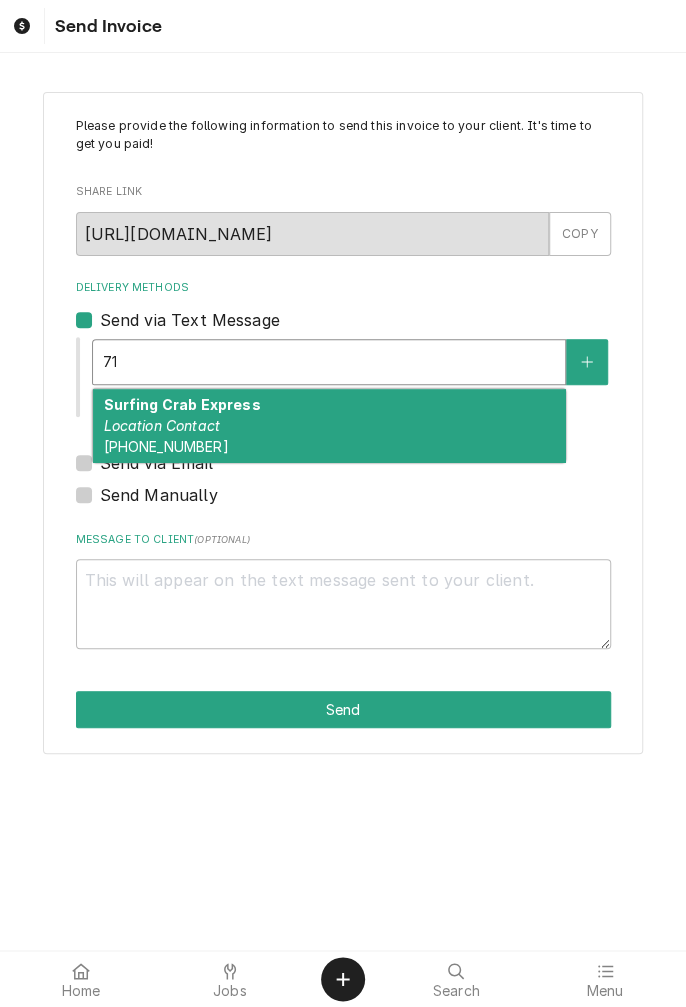 type on "x" 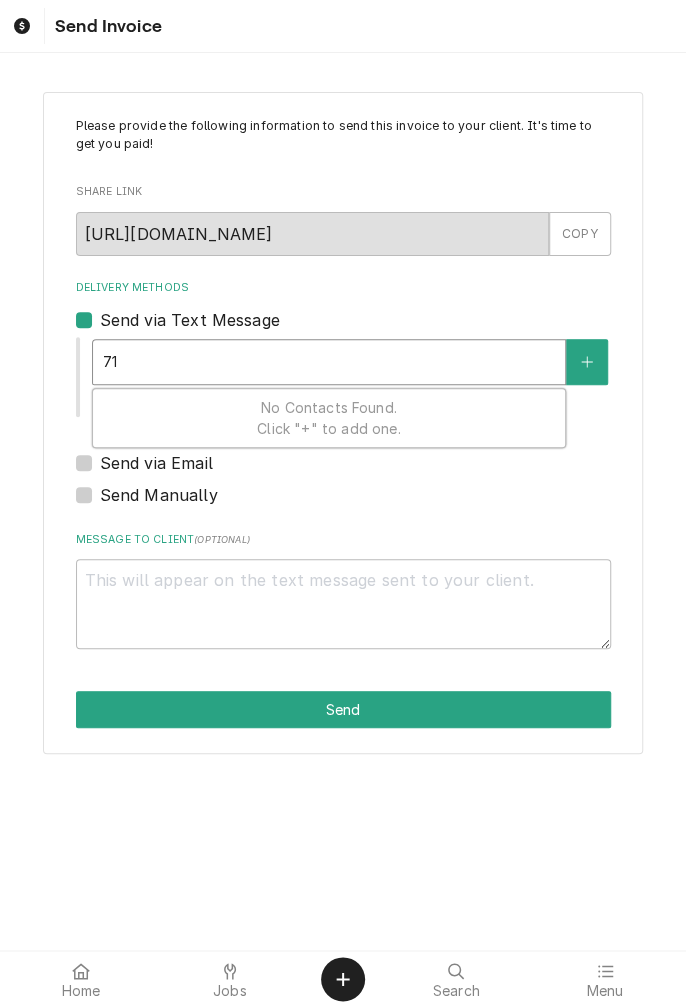 type on "718" 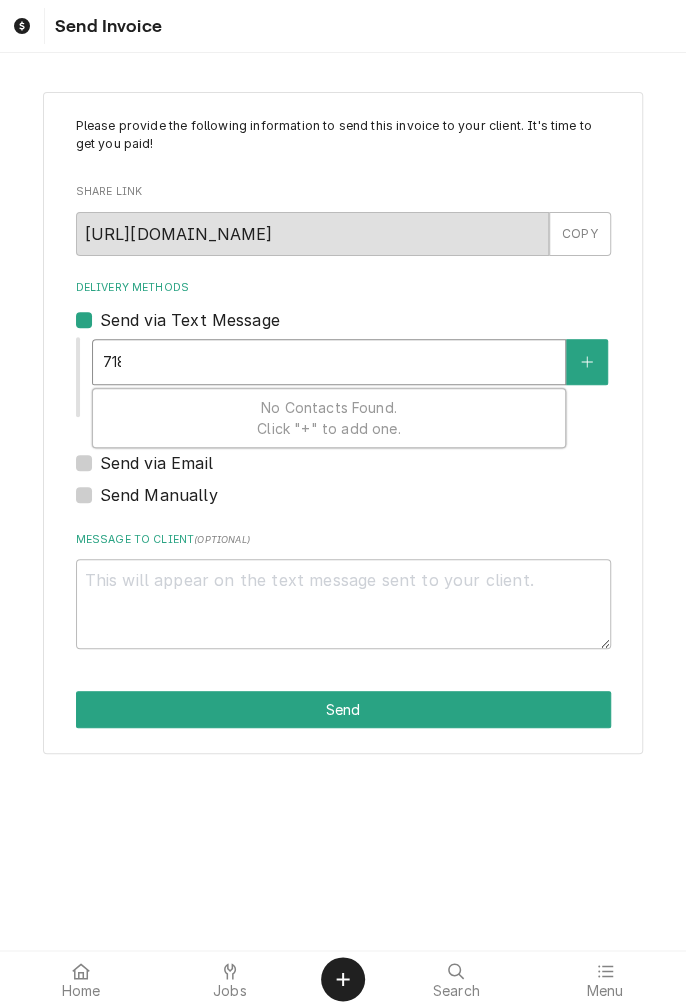 type on "x" 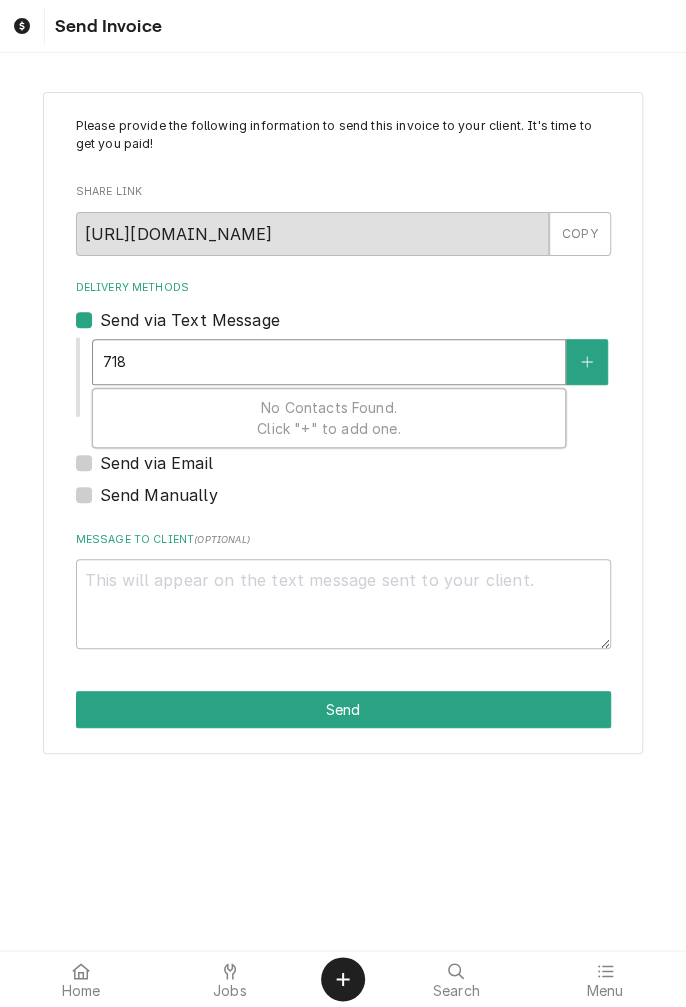 type on "7187" 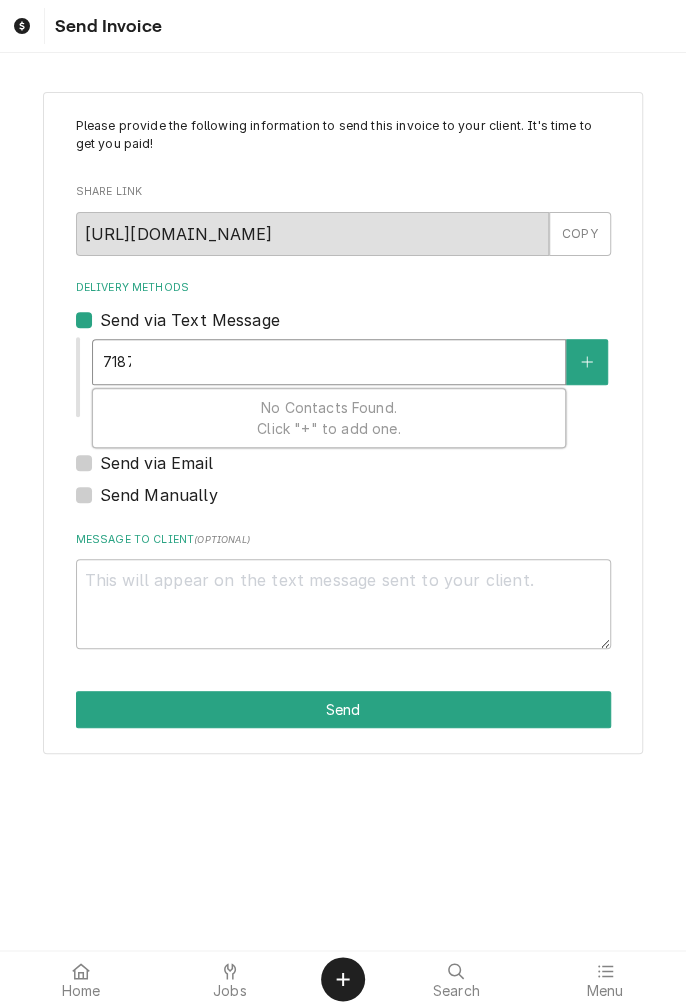 type on "x" 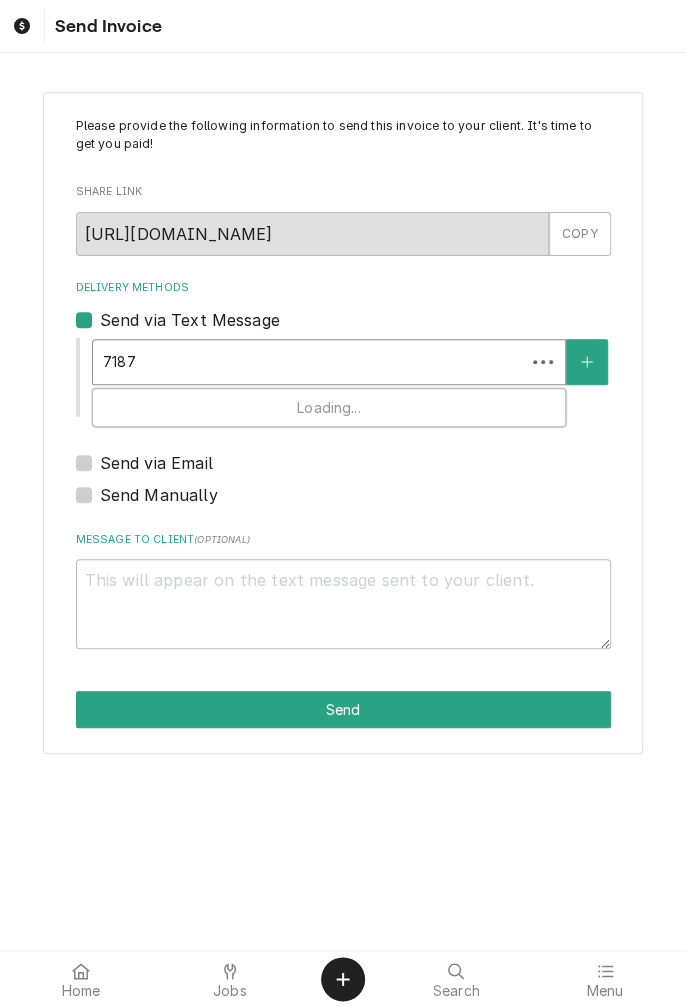 type on "71873" 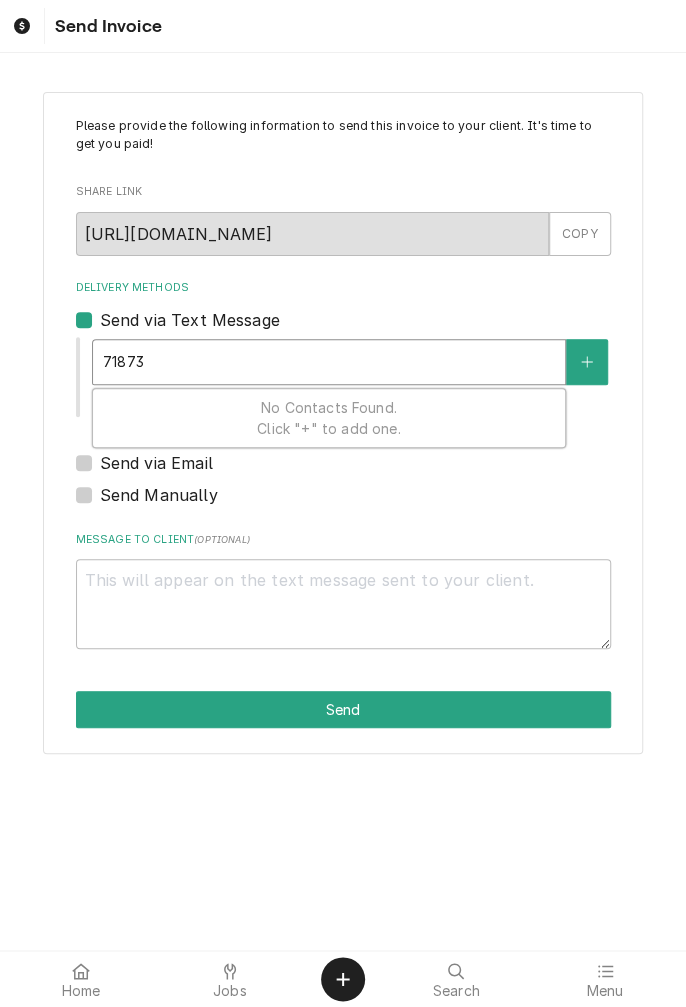 type on "x" 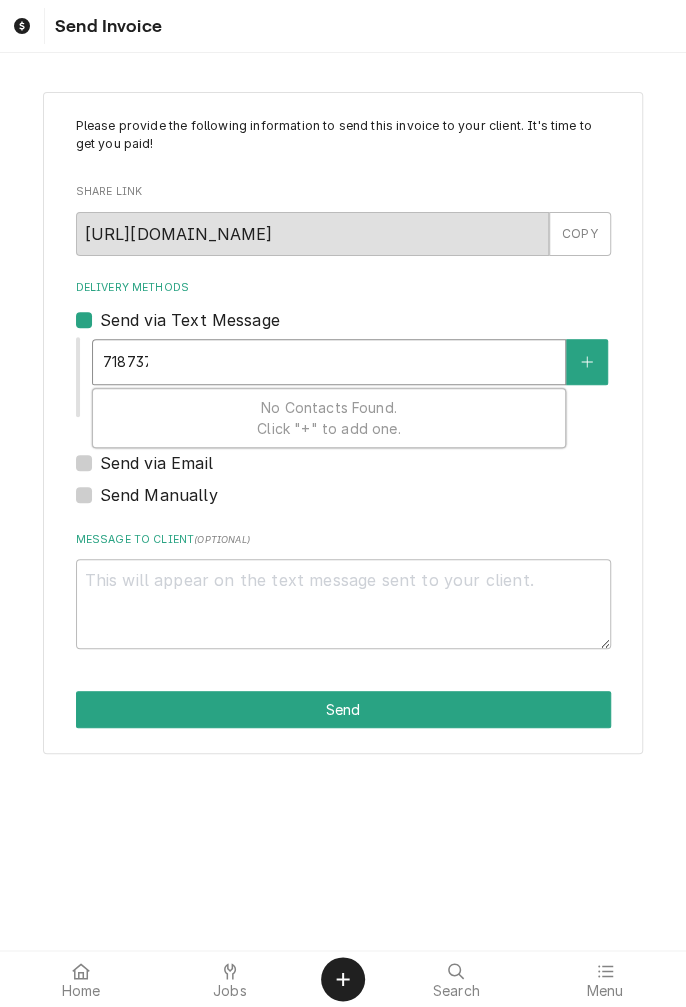 type on "x" 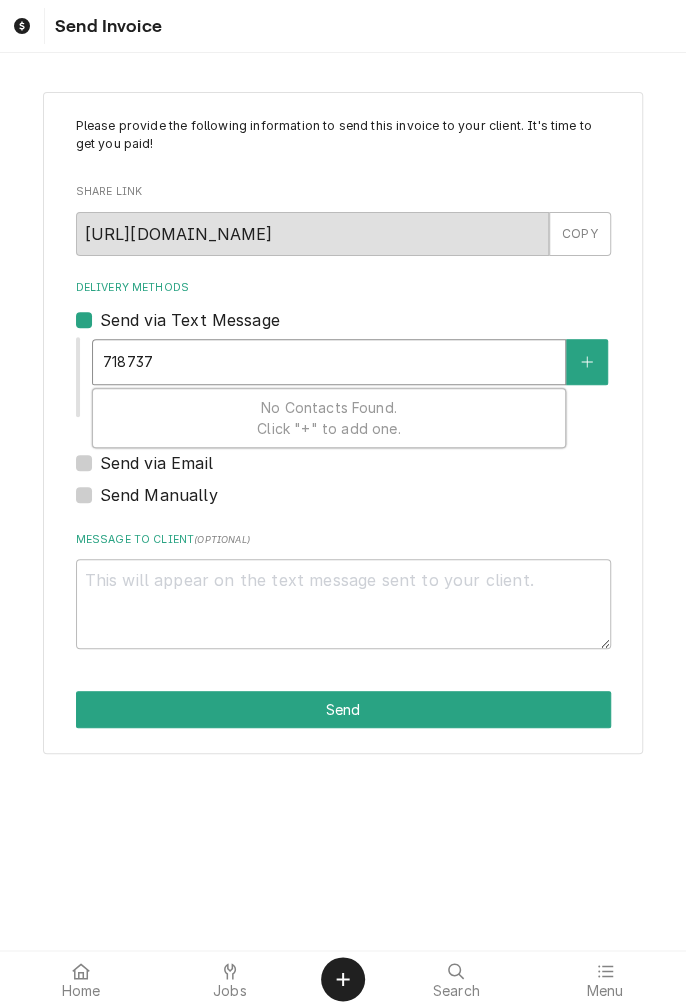 type on "7187373" 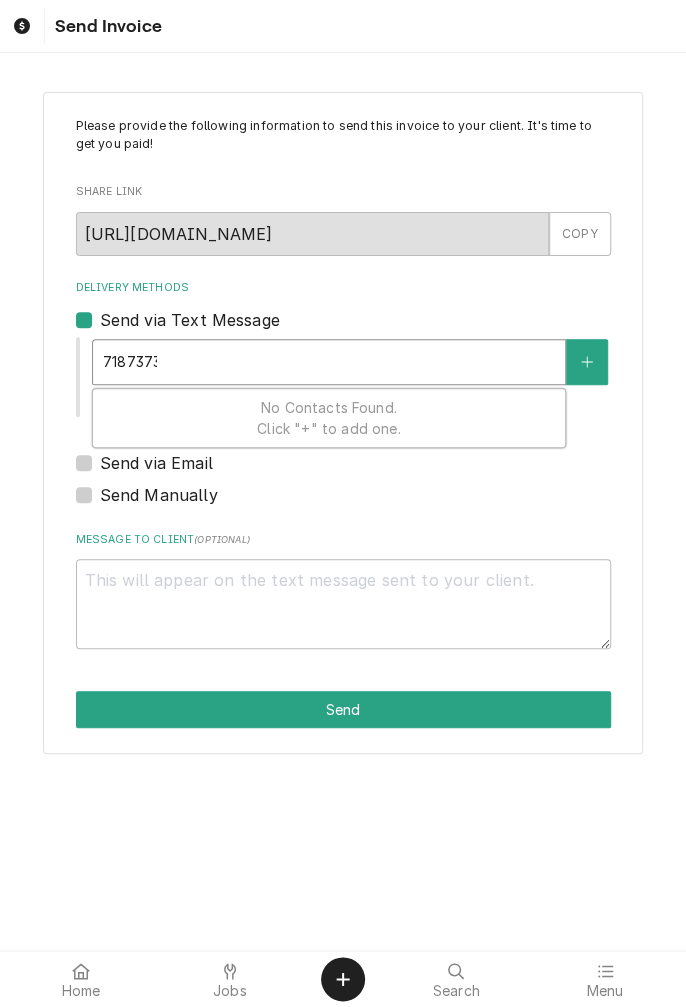 type on "x" 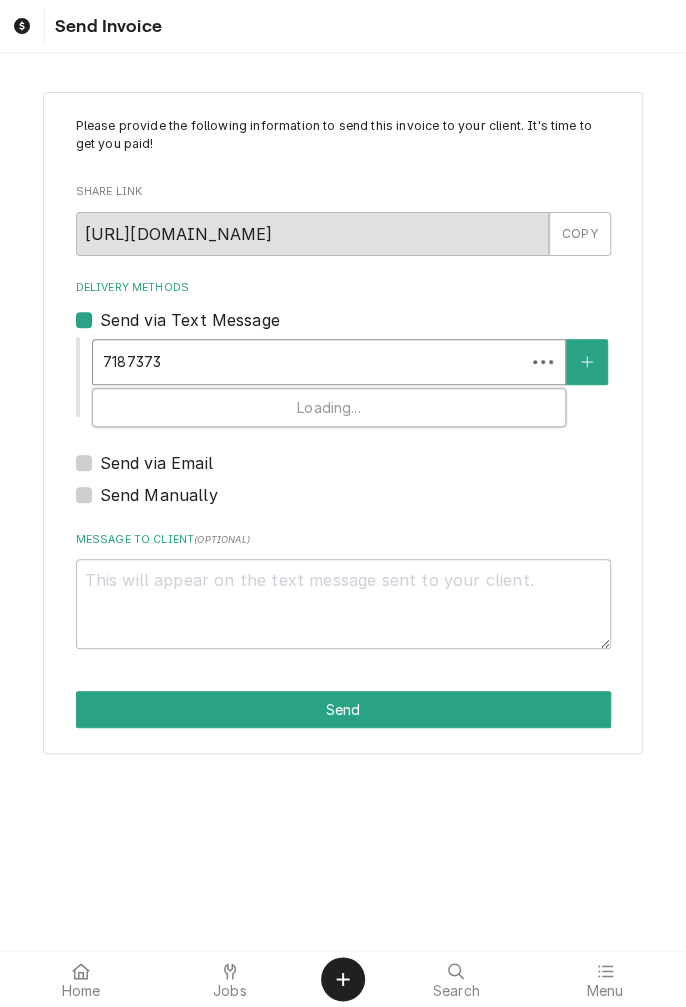 type on "71873736" 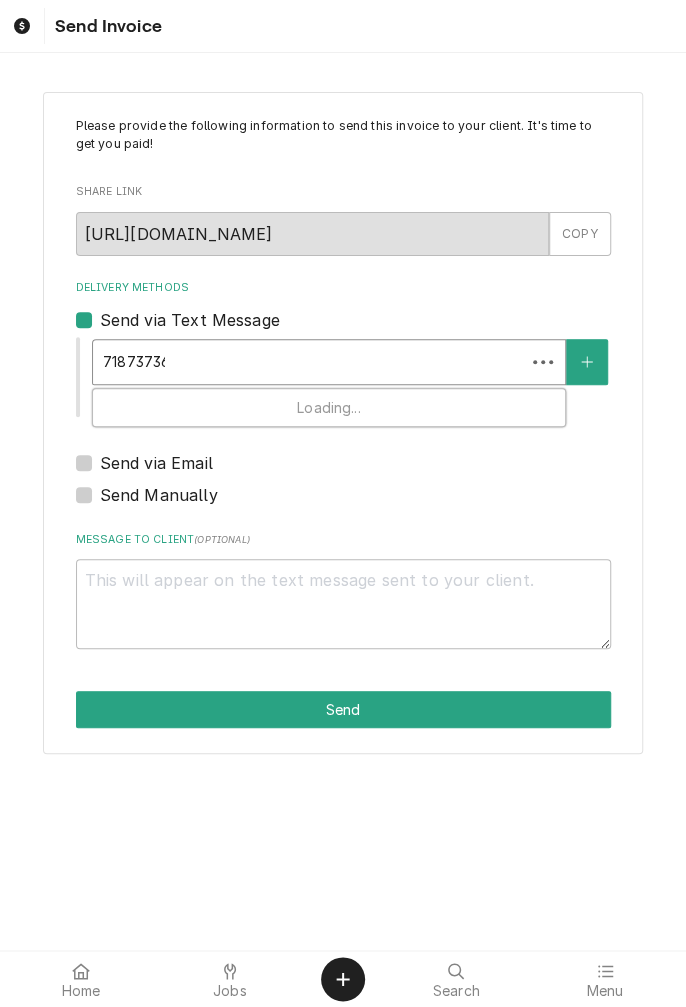 type on "x" 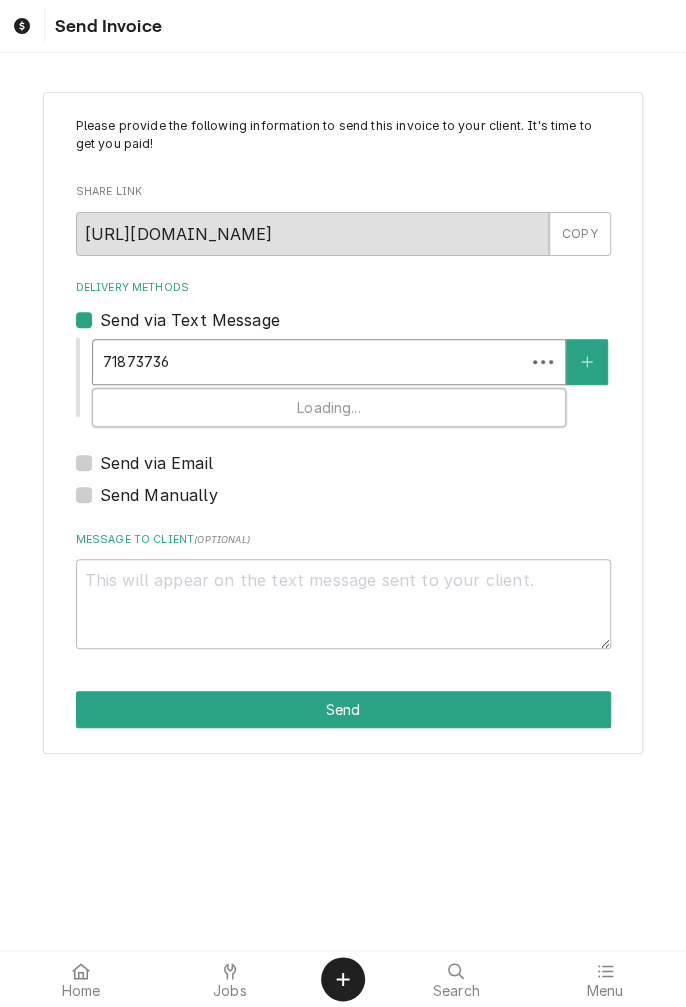 type on "718737360" 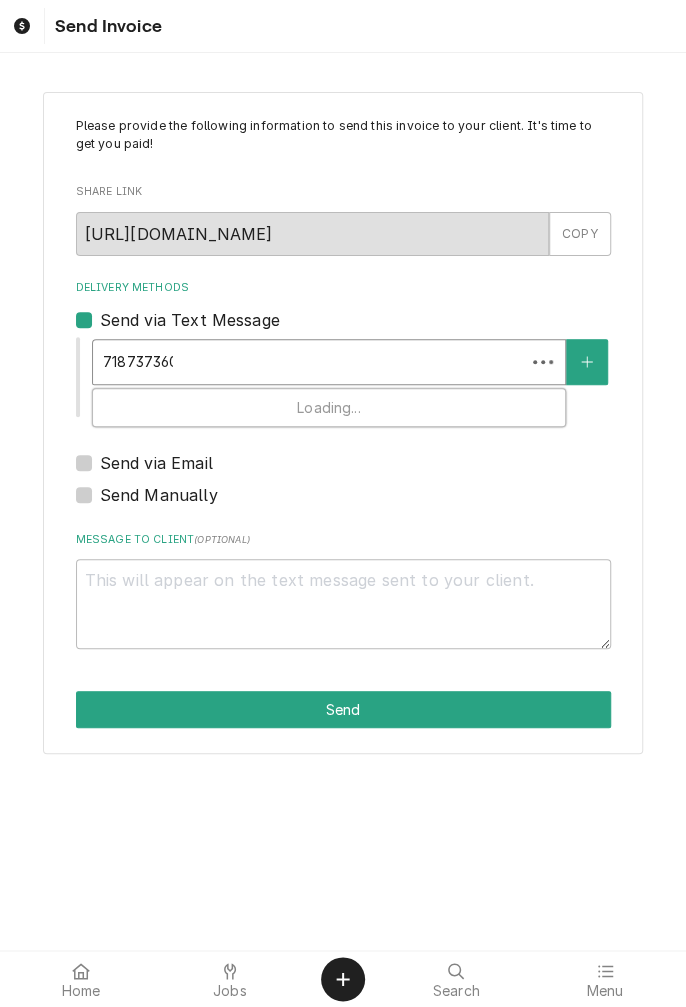 type on "x" 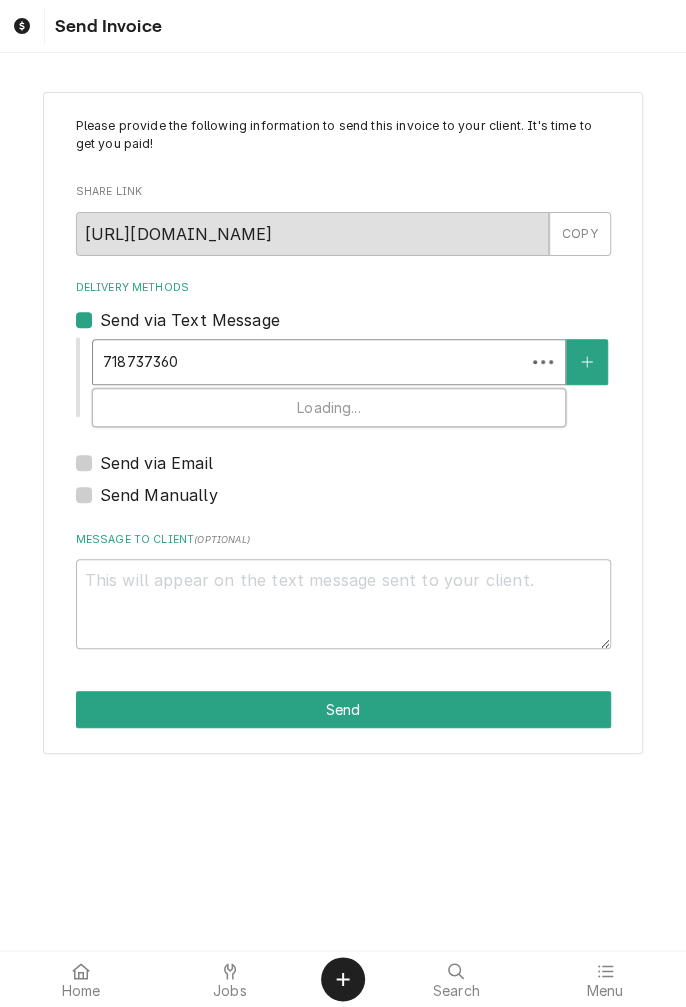 type on "7187373601" 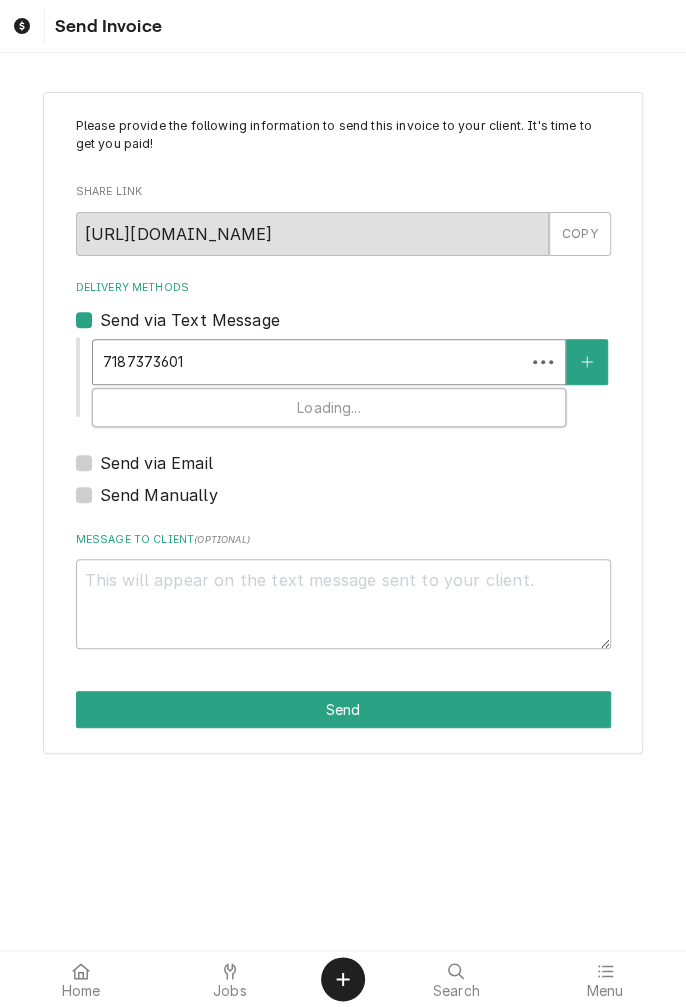 type on "x" 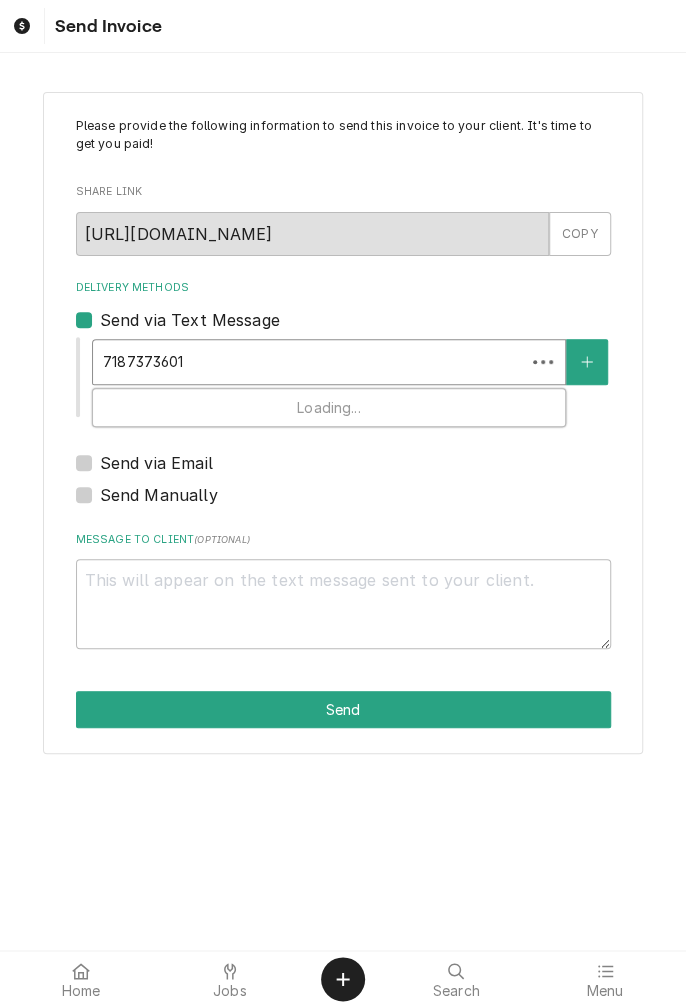 scroll, scrollTop: 0, scrollLeft: 0, axis: both 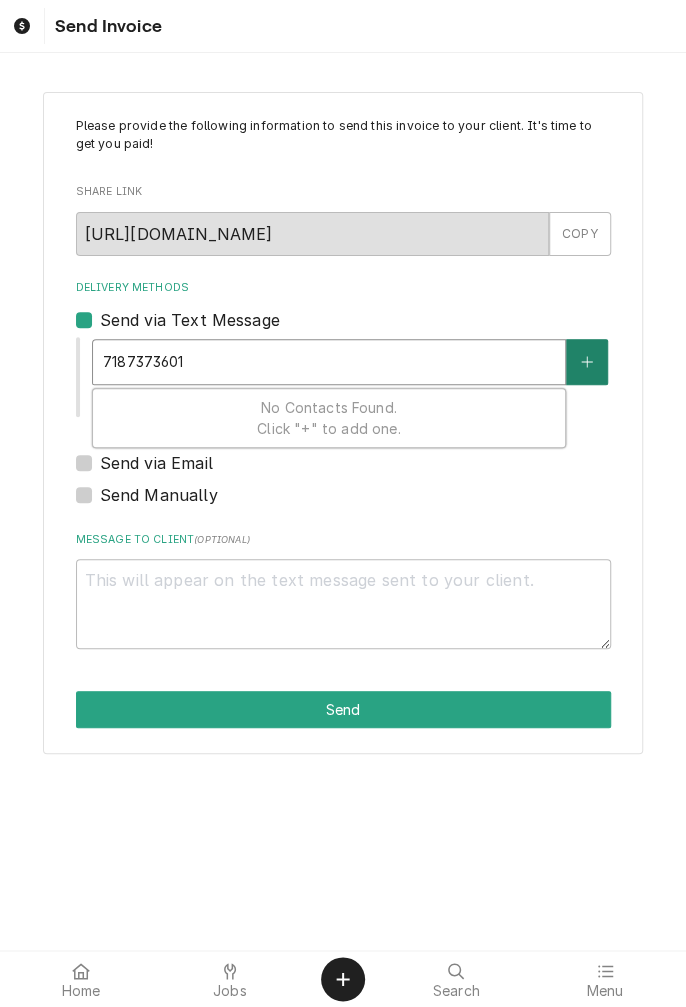 click at bounding box center (587, 362) 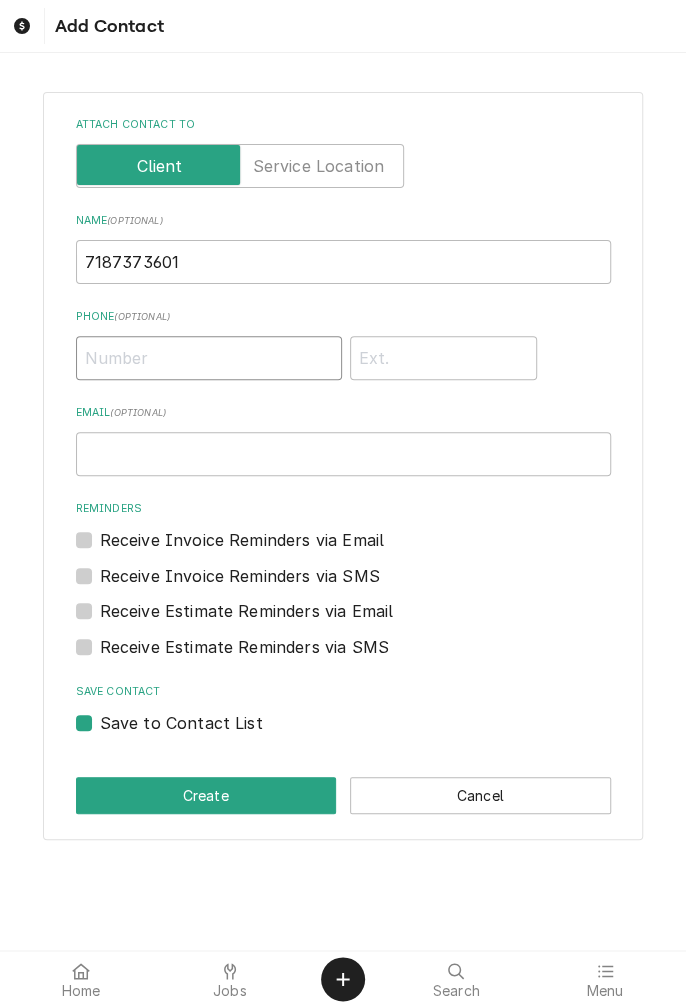 click on "Phone  ( optional )" at bounding box center (209, 358) 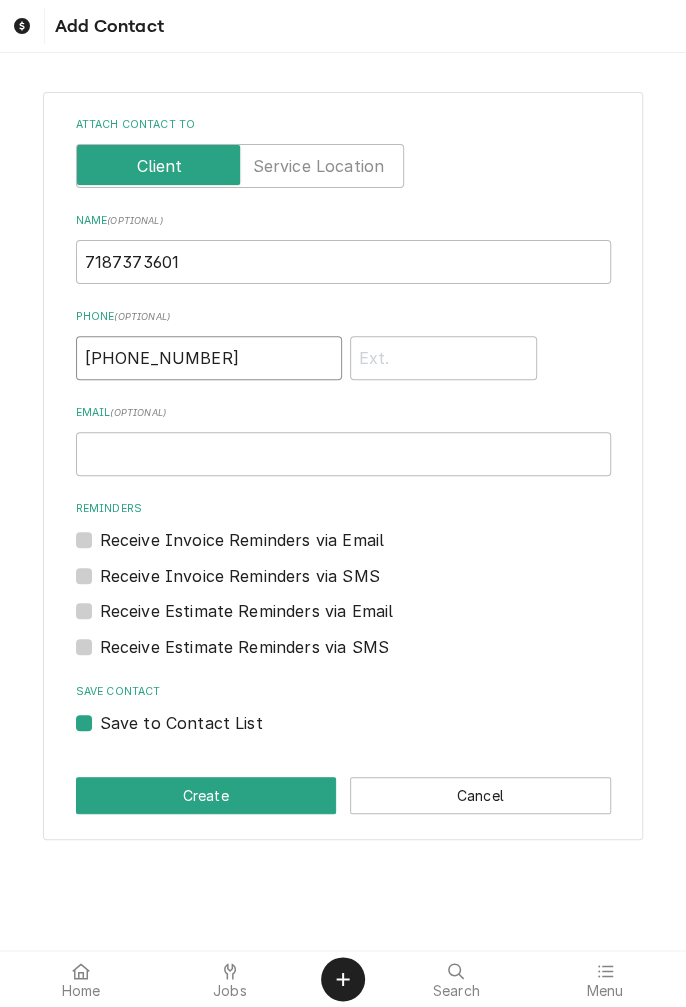 type on "[PHONE_NUMBER]" 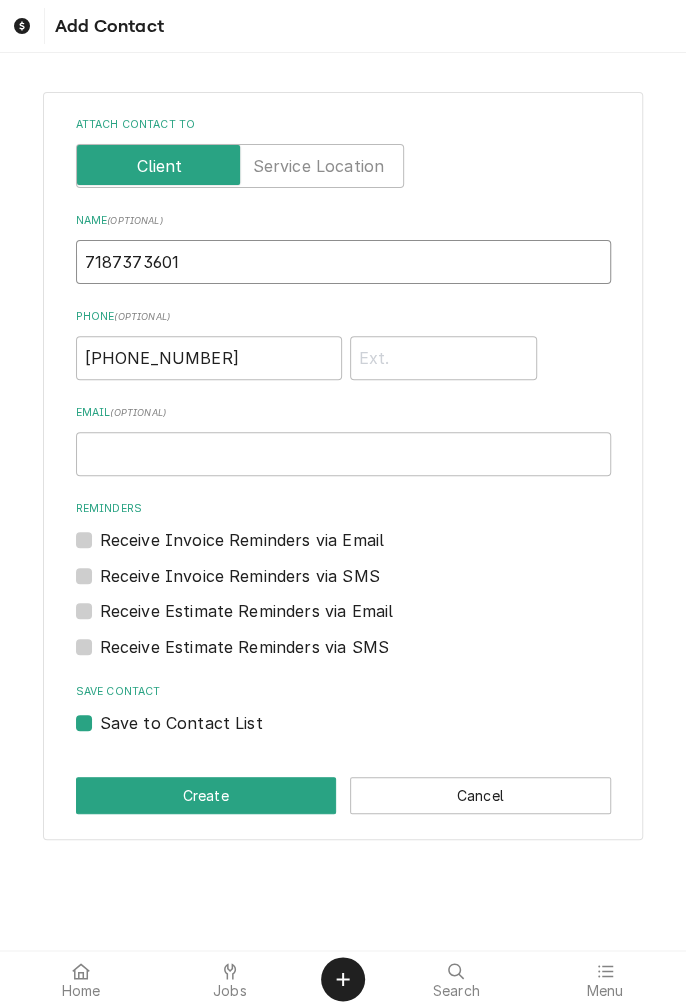 click on "7187373601" at bounding box center (343, 262) 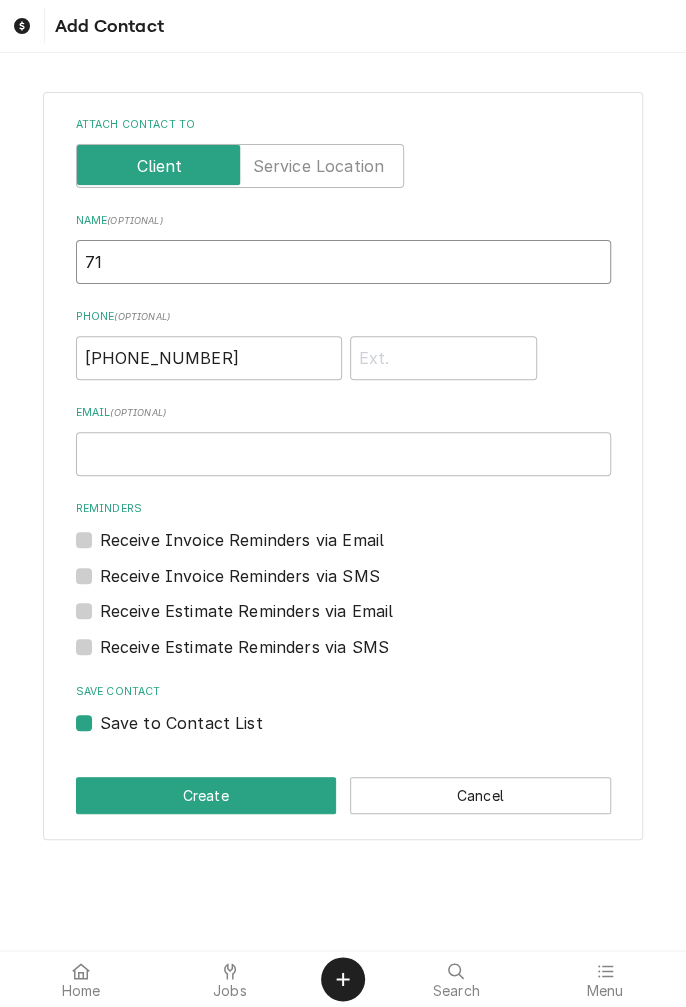 type on "7" 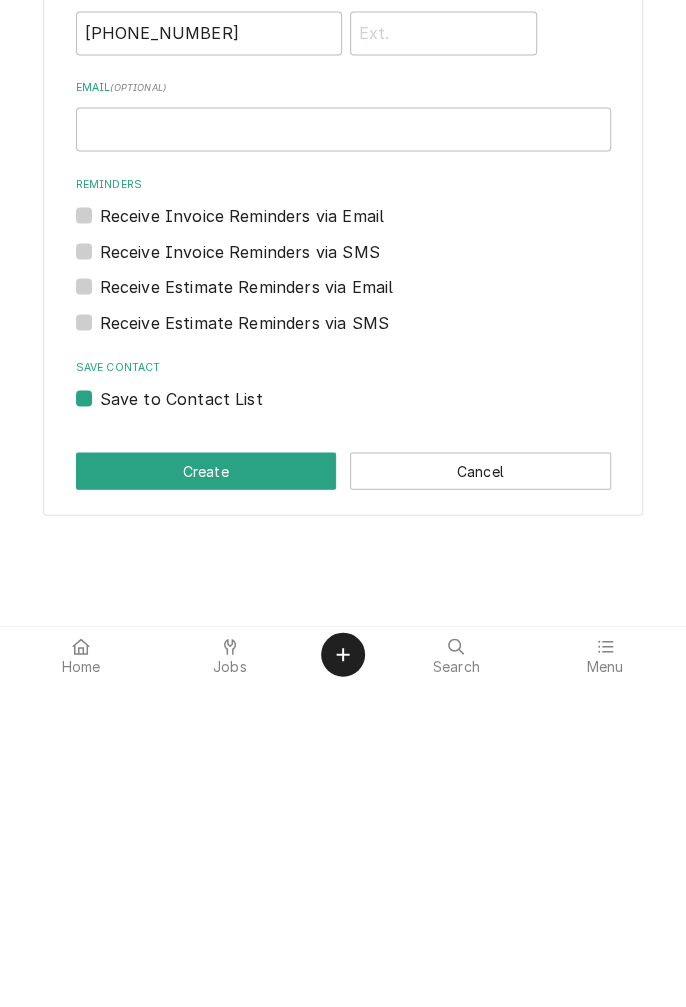 type on "[PERSON_NAME]" 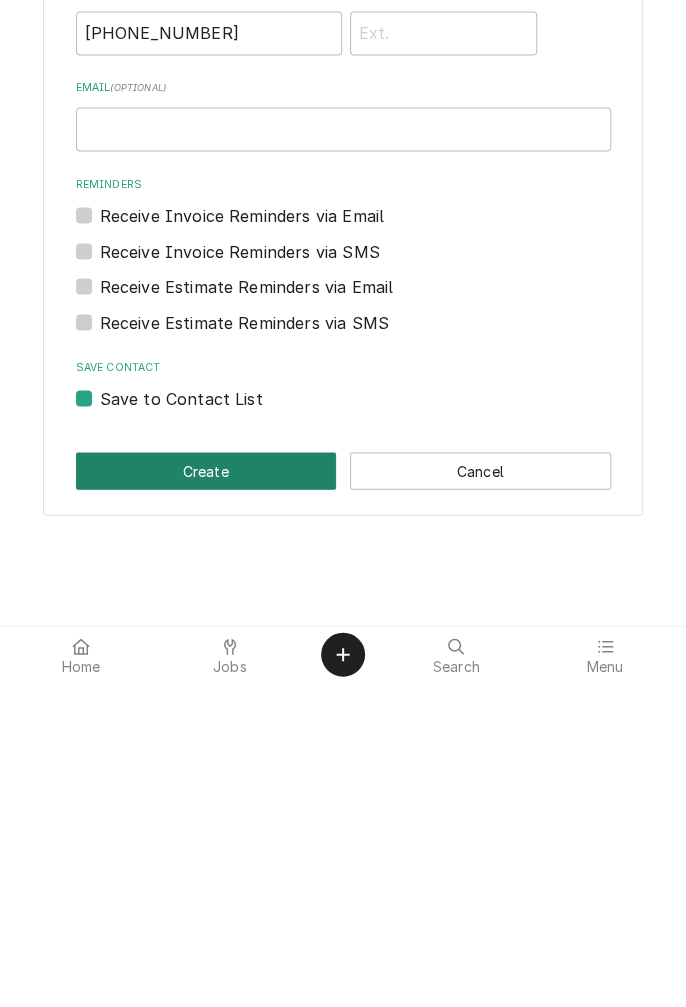 click on "Create" at bounding box center (206, 795) 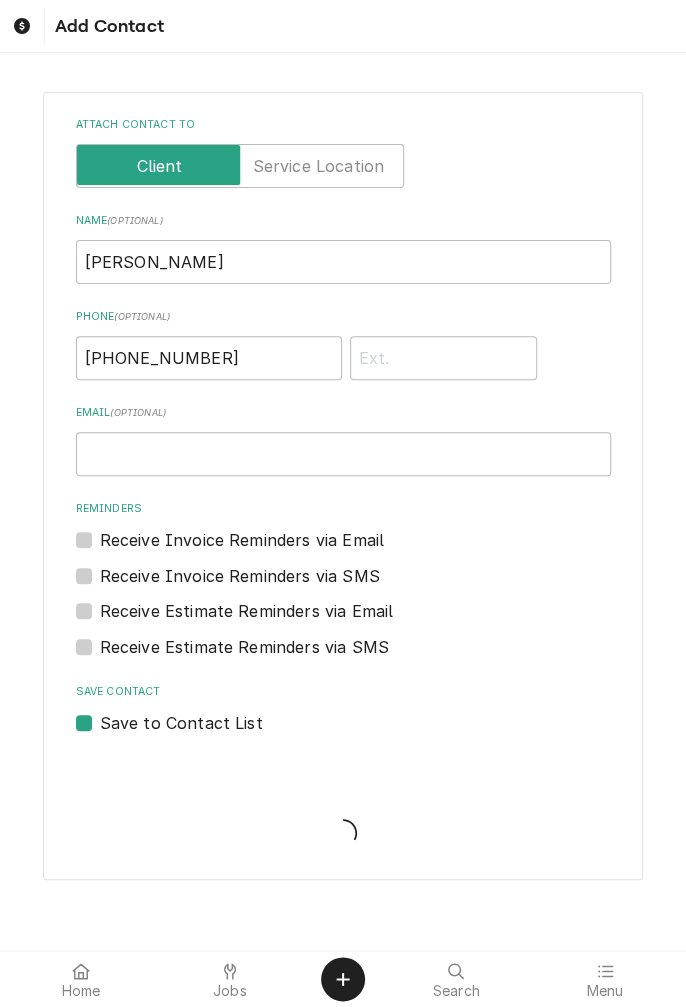 type on "x" 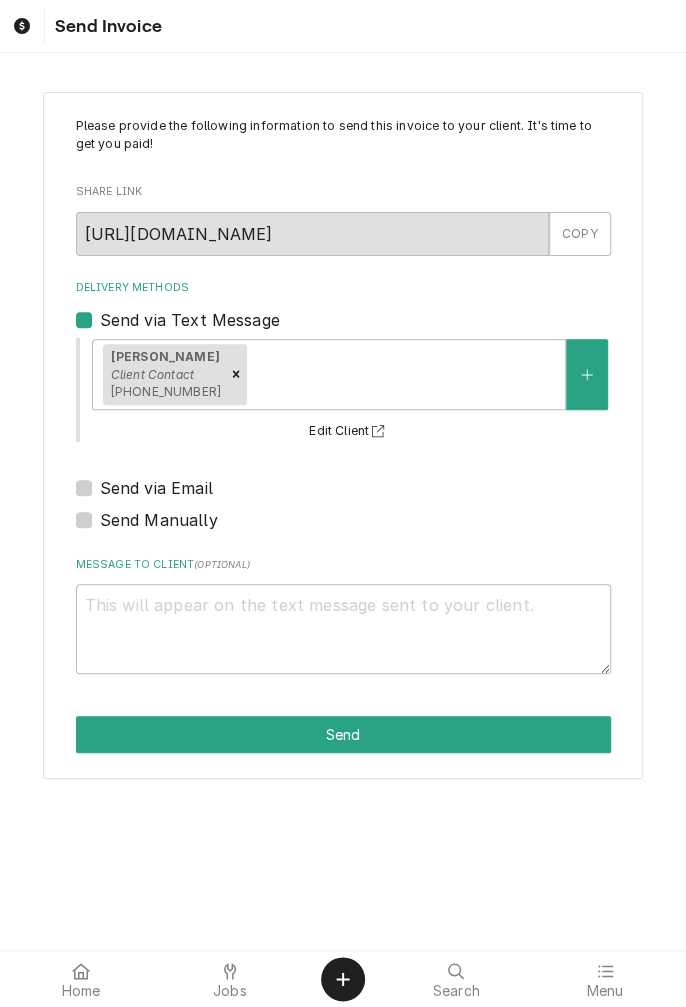 click on "Send via Email" at bounding box center [156, 488] 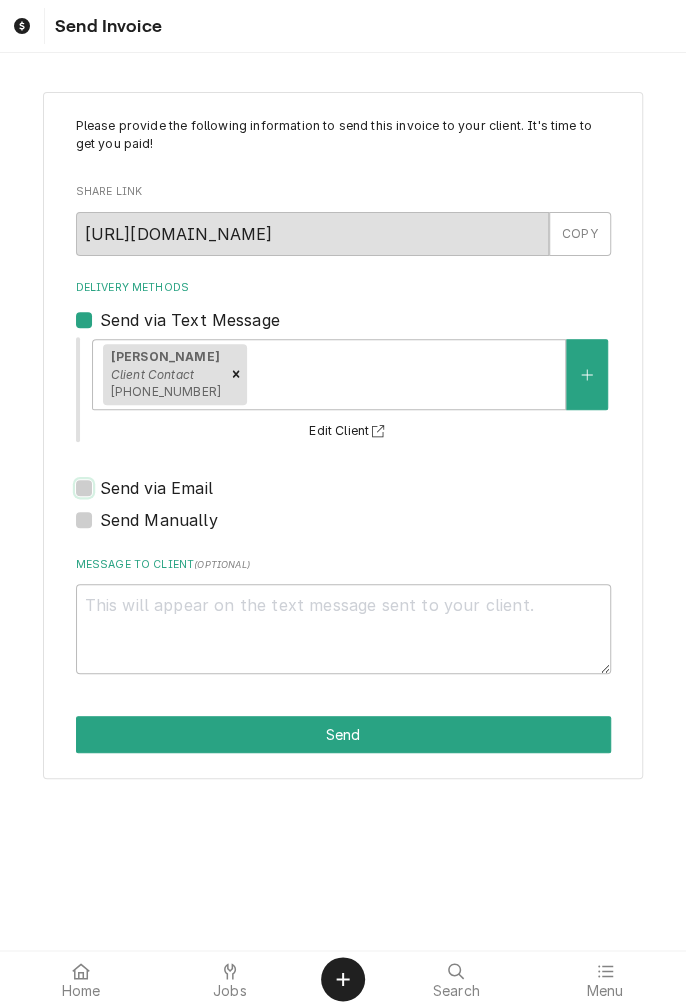 click on "Send via Email" at bounding box center (367, 498) 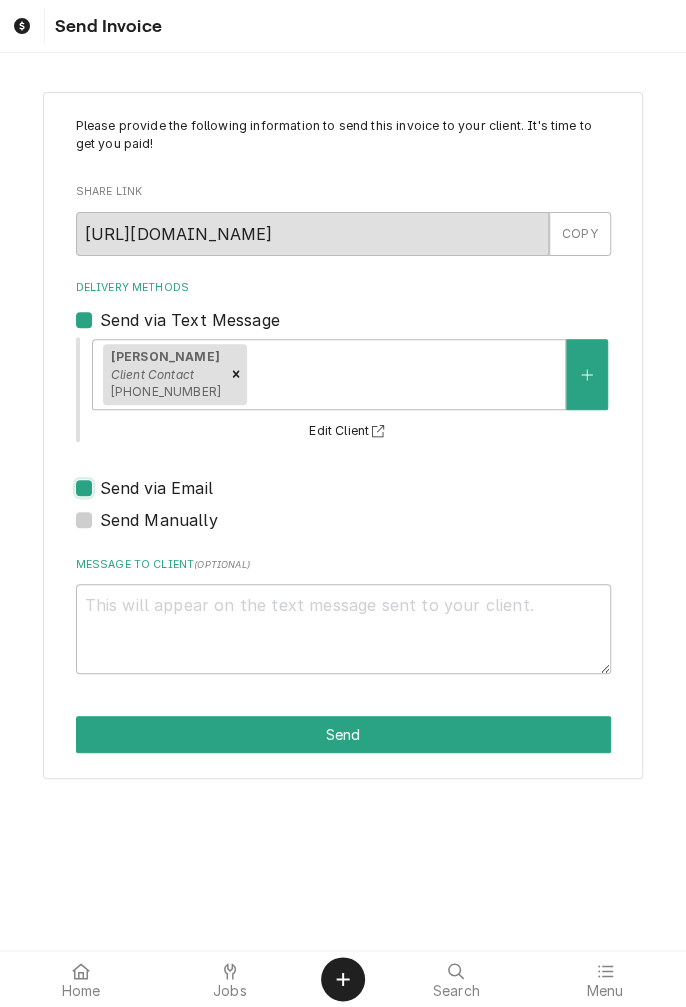checkbox on "true" 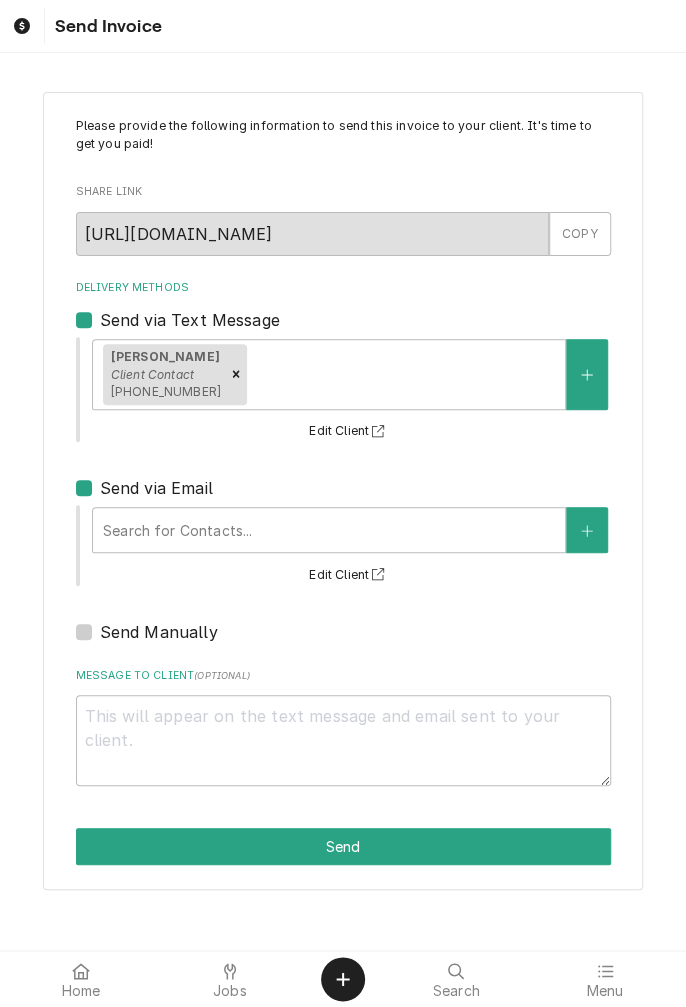 click on "Send via Email" at bounding box center [156, 488] 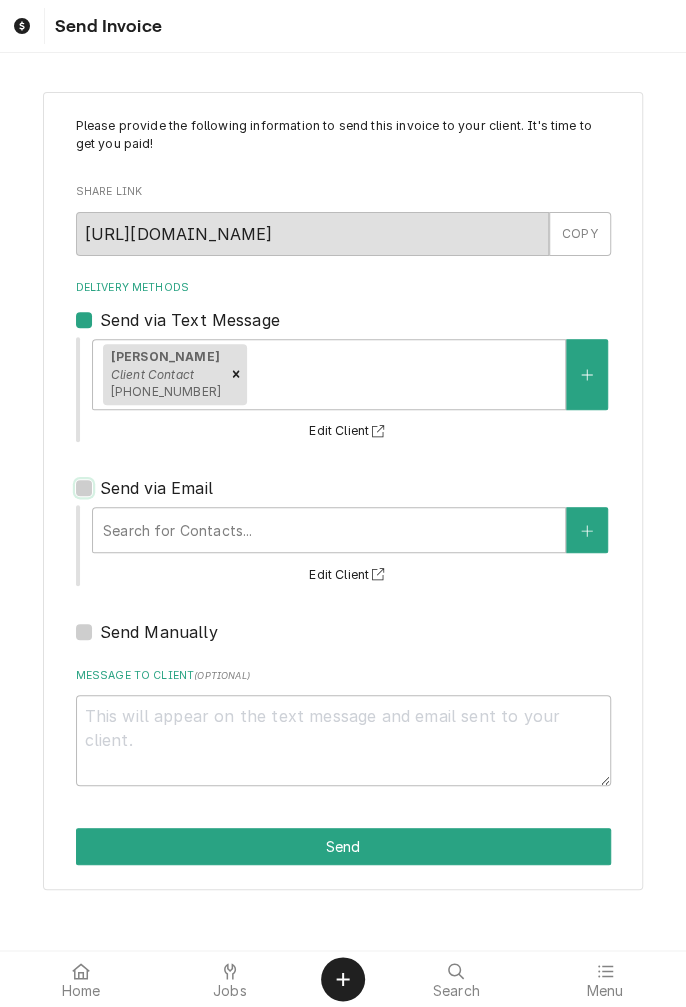 checkbox on "false" 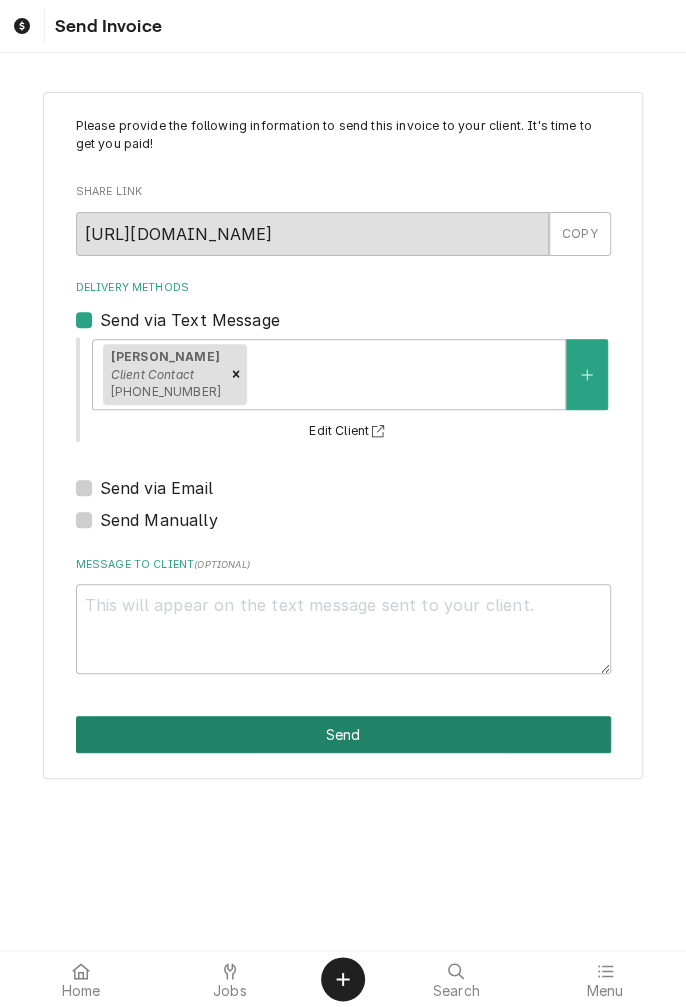 click on "Send" at bounding box center (343, 734) 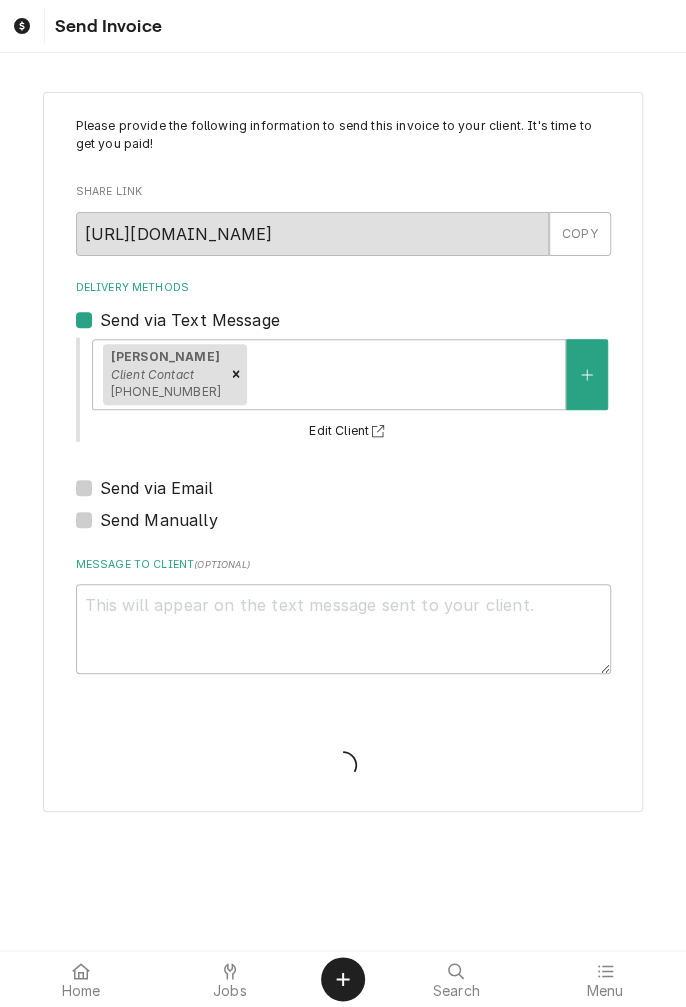 type on "x" 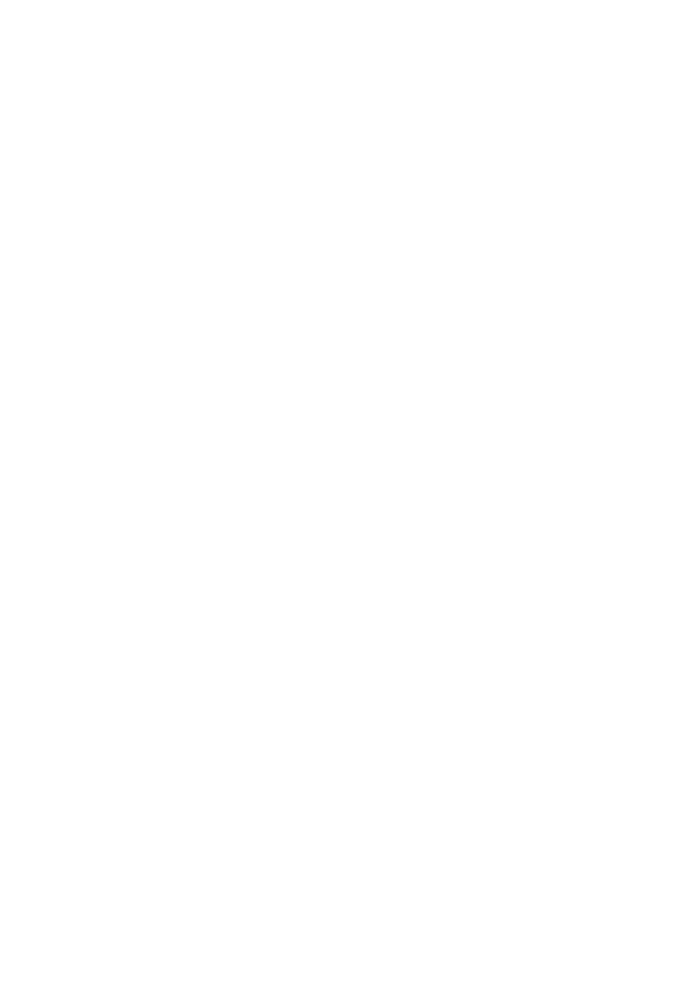 scroll, scrollTop: 0, scrollLeft: 0, axis: both 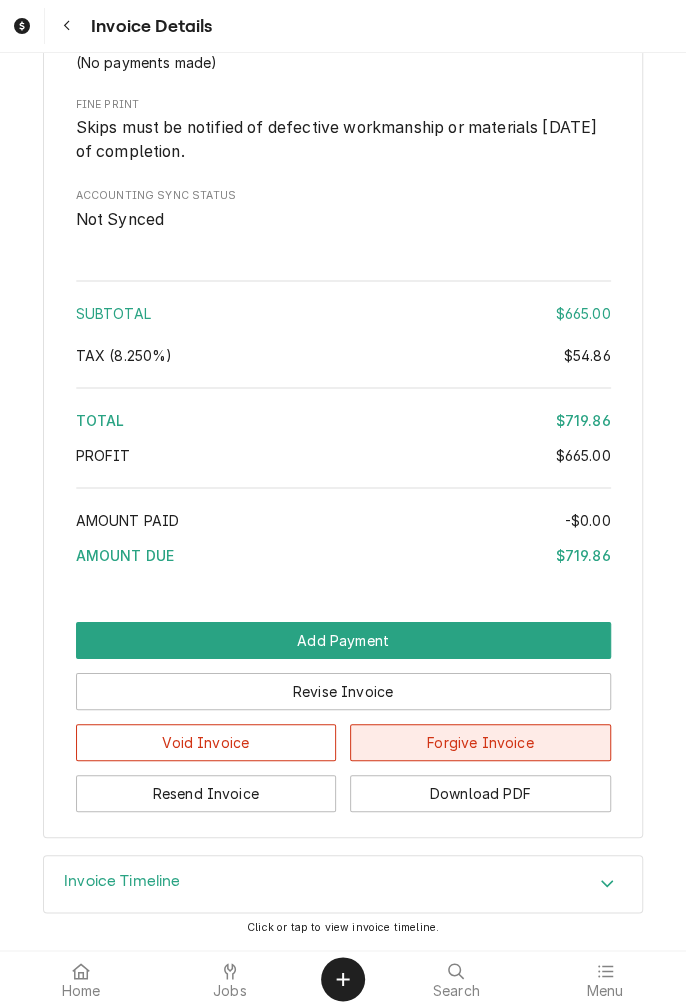 click on "Forgive Invoice" at bounding box center (480, 742) 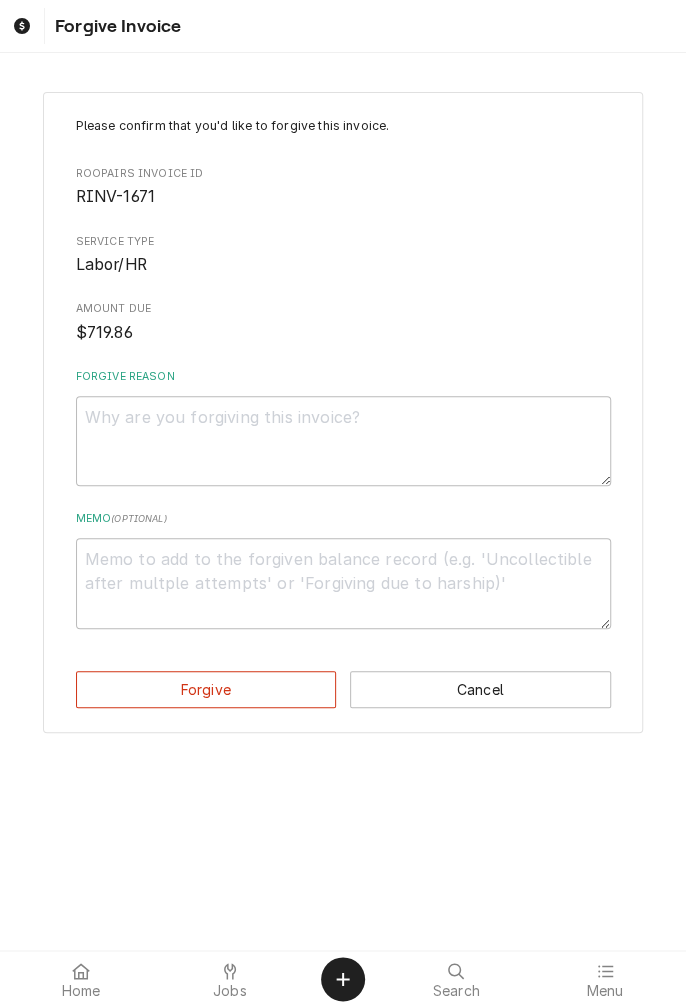 scroll, scrollTop: 0, scrollLeft: 0, axis: both 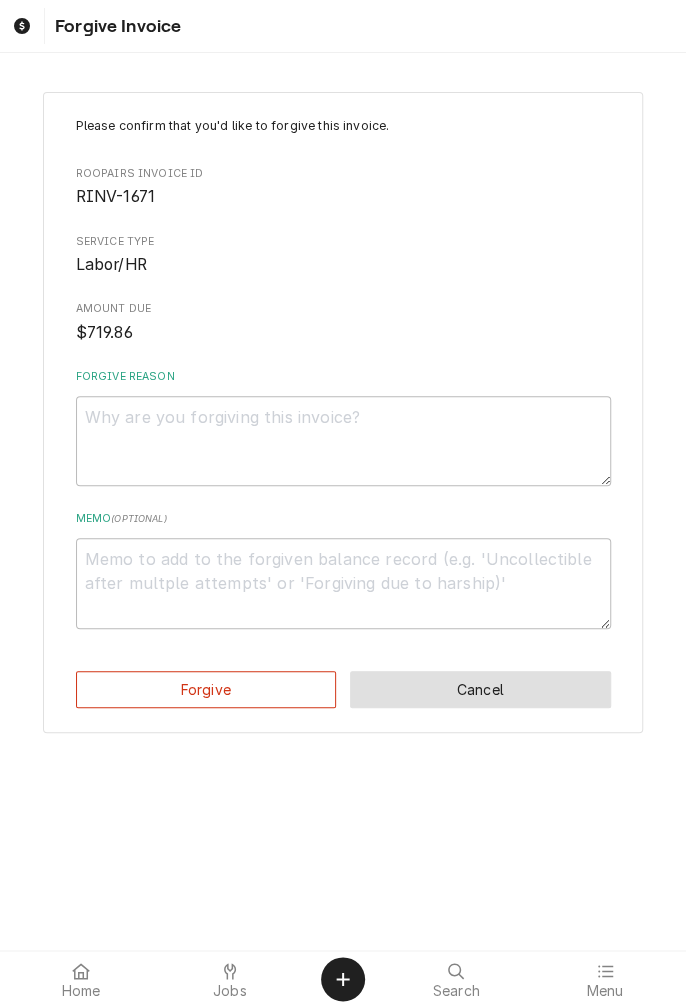 click on "Cancel" at bounding box center [480, 689] 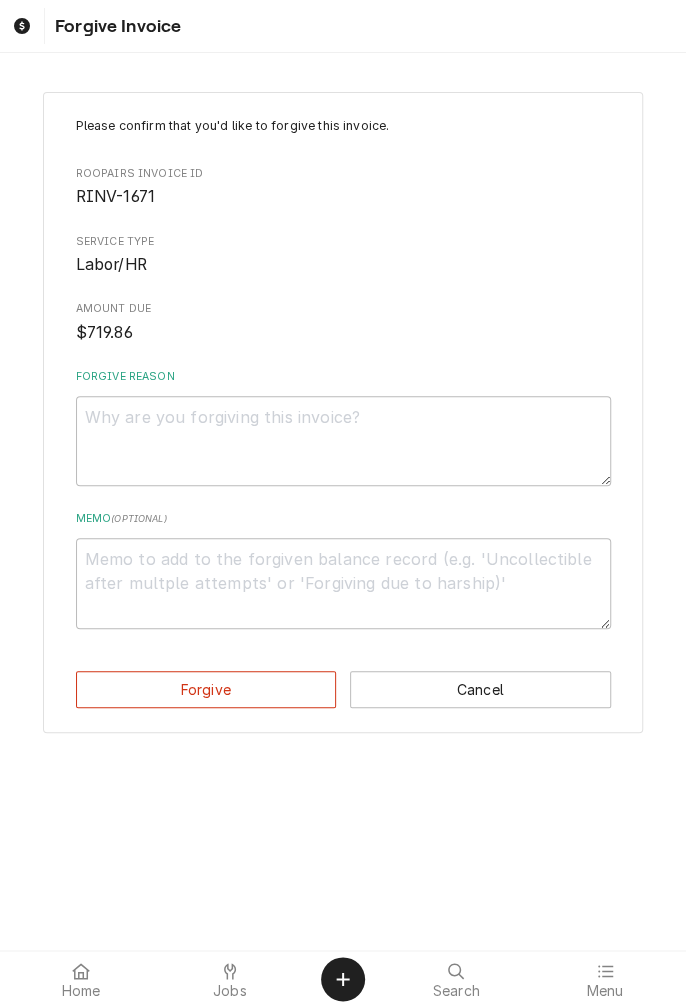 scroll, scrollTop: 2119, scrollLeft: 0, axis: vertical 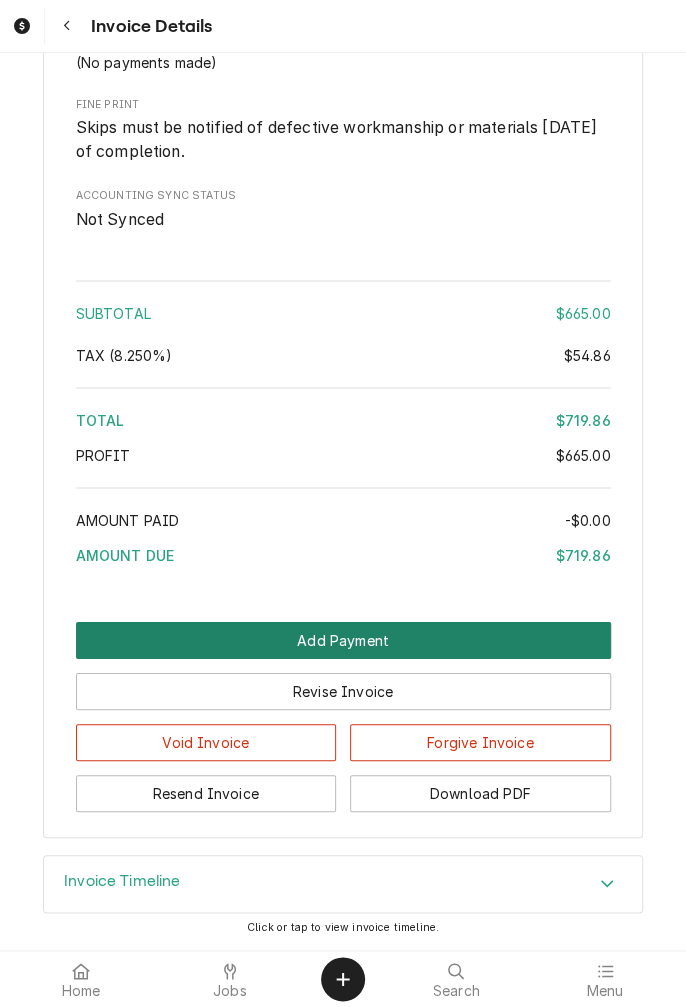 click on "Add Payment" at bounding box center [343, 640] 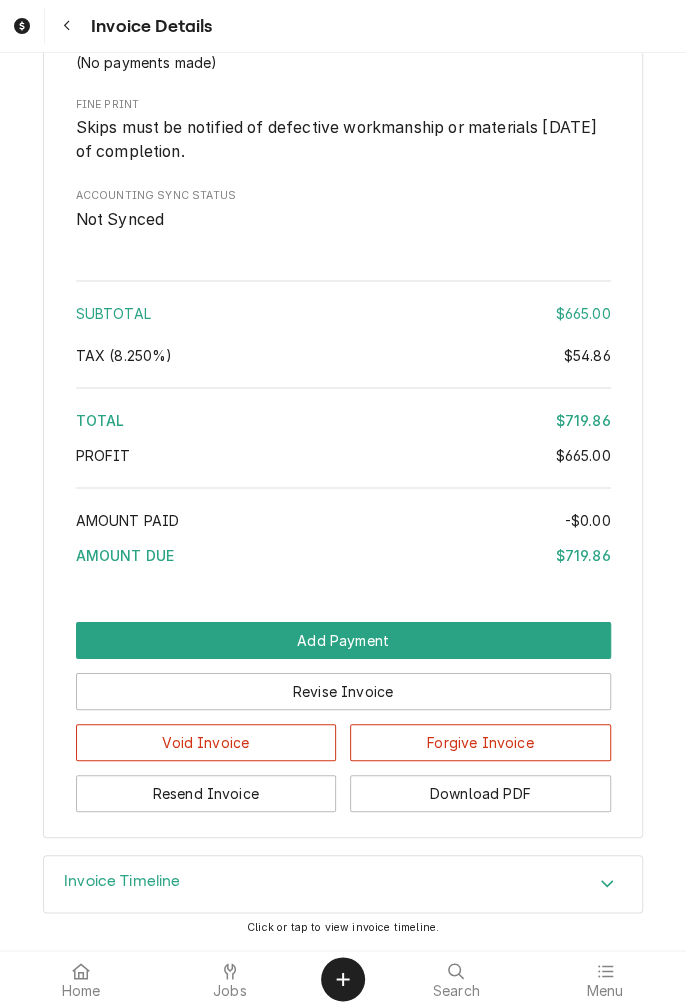 type on "x" 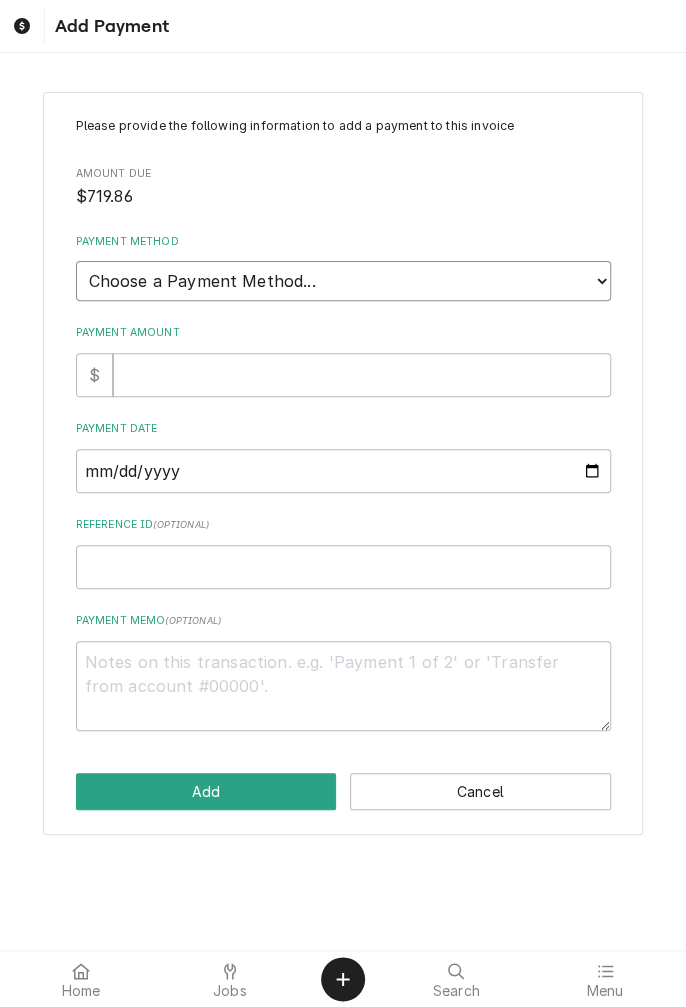 click on "Choose a Payment Method... Cash Check Credit/Debit Card ACH/eCheck Other" at bounding box center (343, 281) 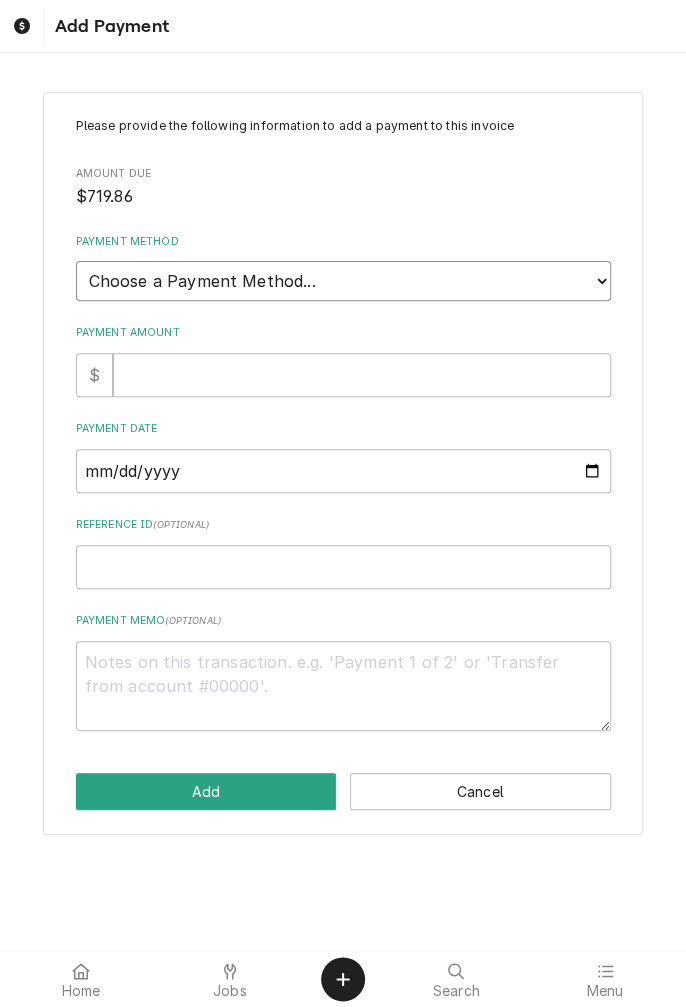 select on "2" 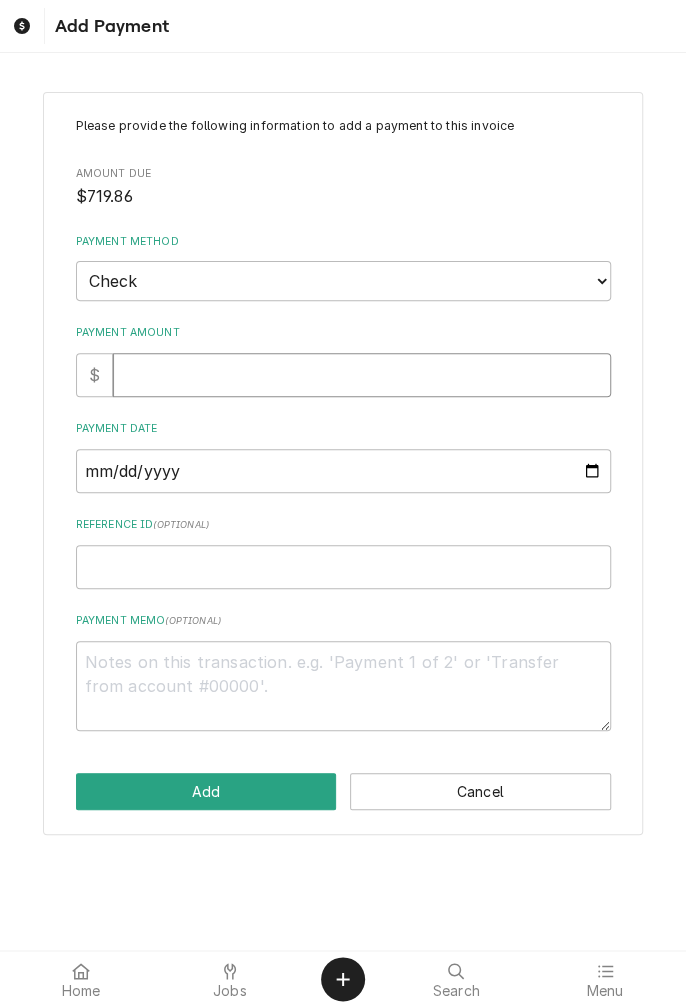 click on "Payment Amount" at bounding box center [362, 375] 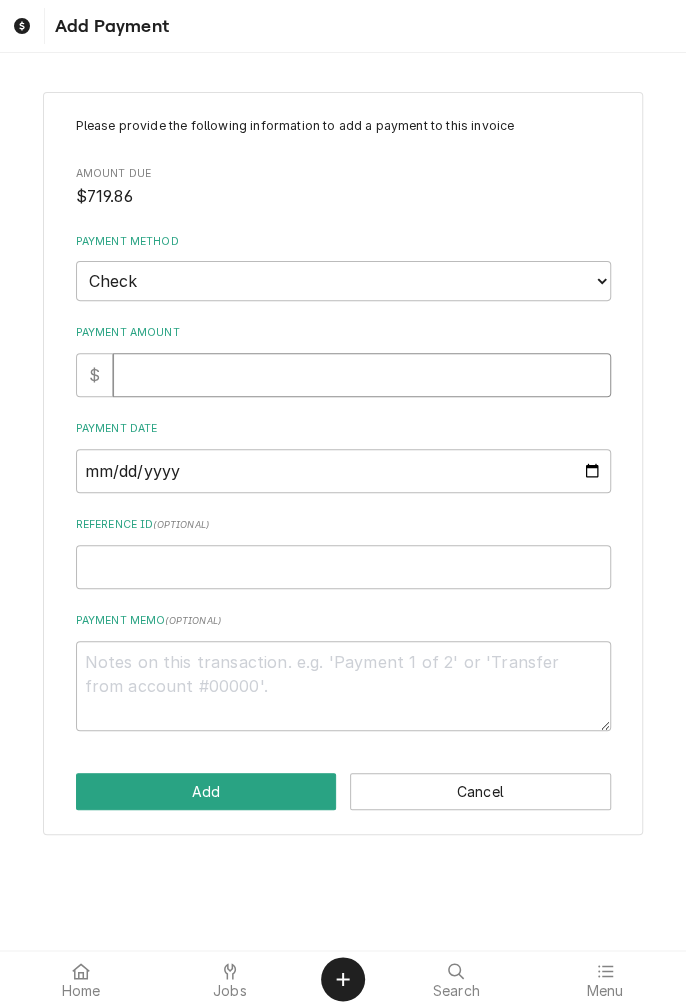 type on "7" 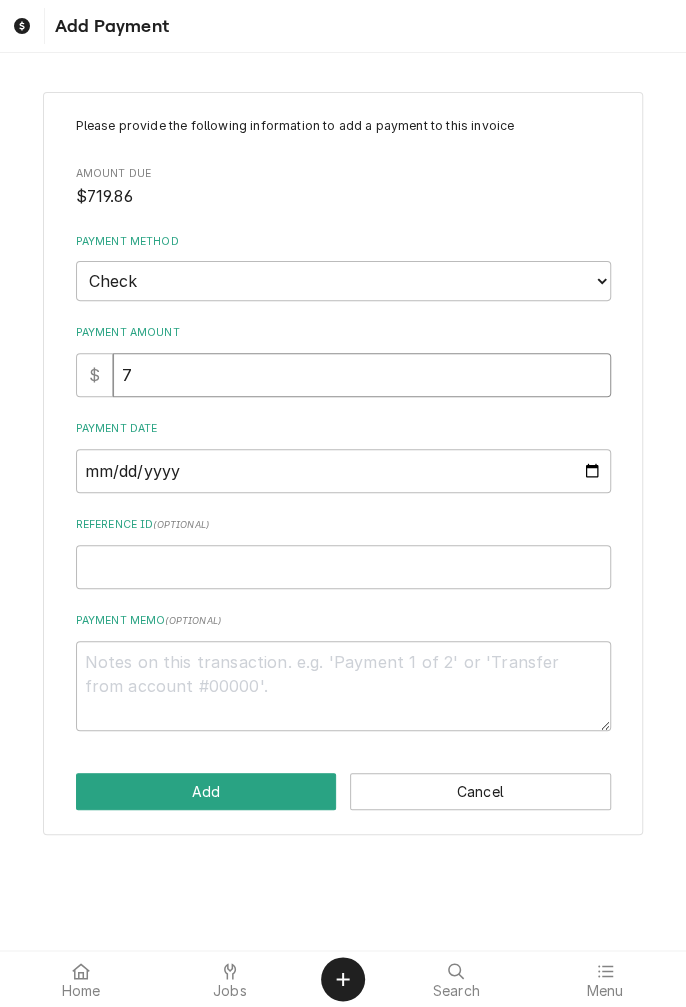 type on "x" 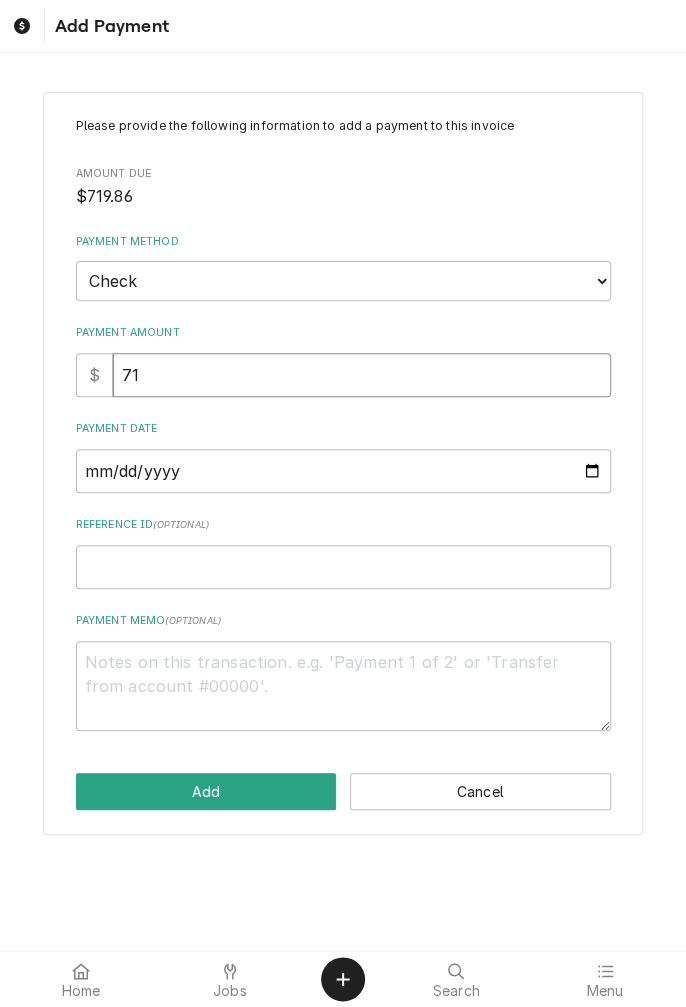 type on "x" 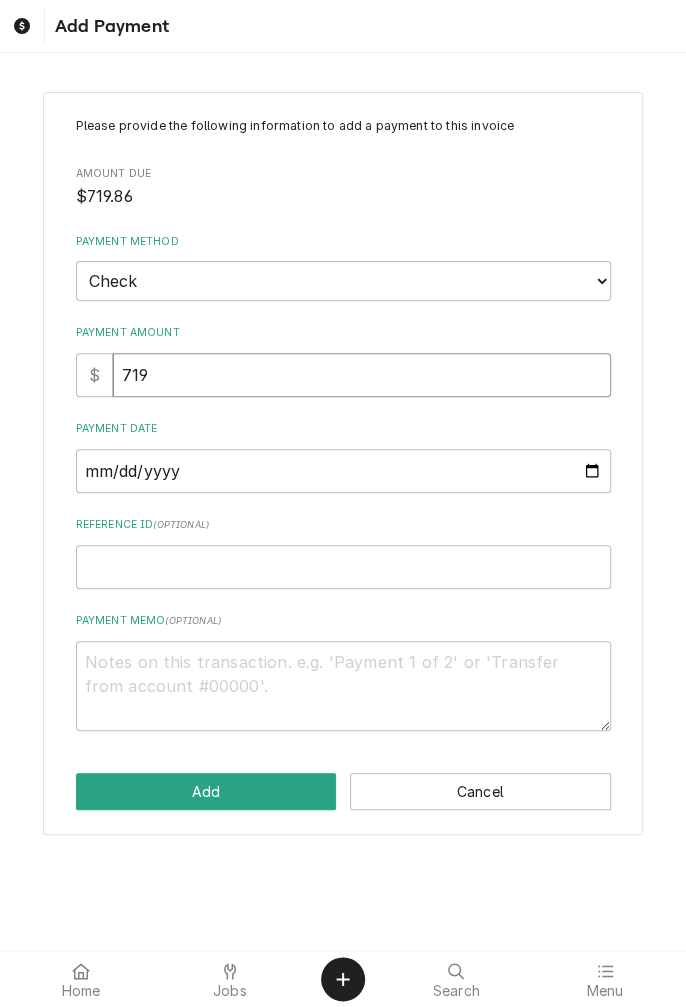 type on "x" 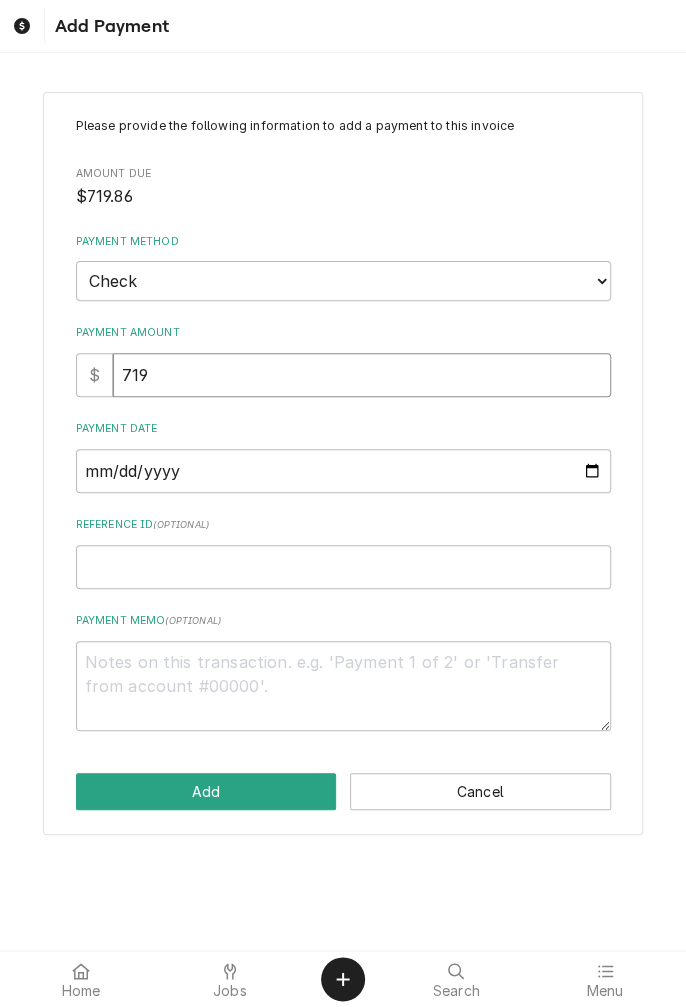 type on "719.8" 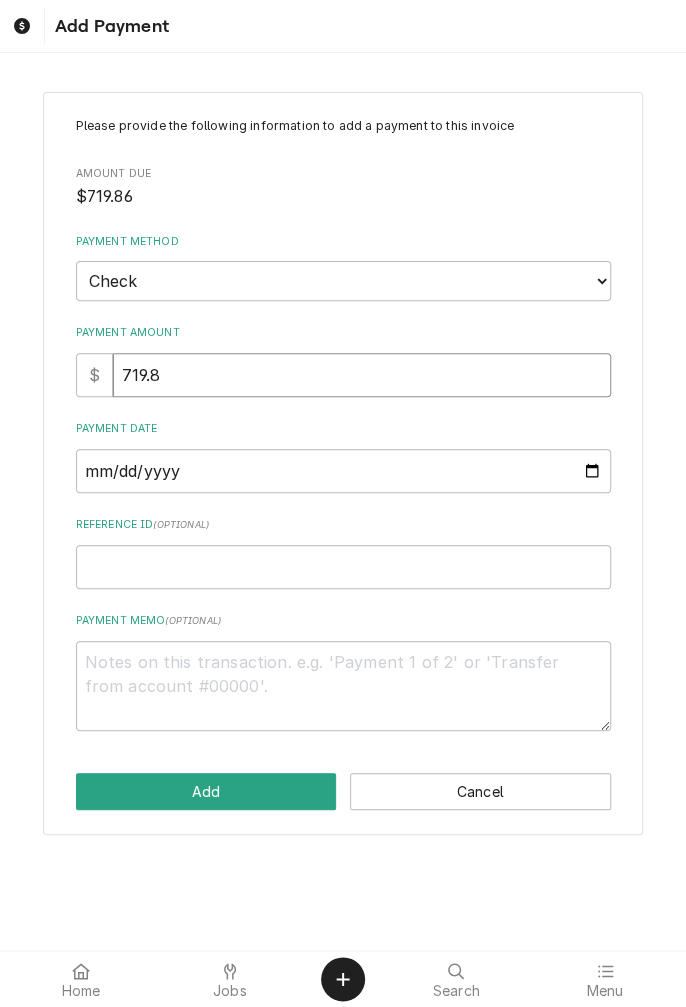 type on "x" 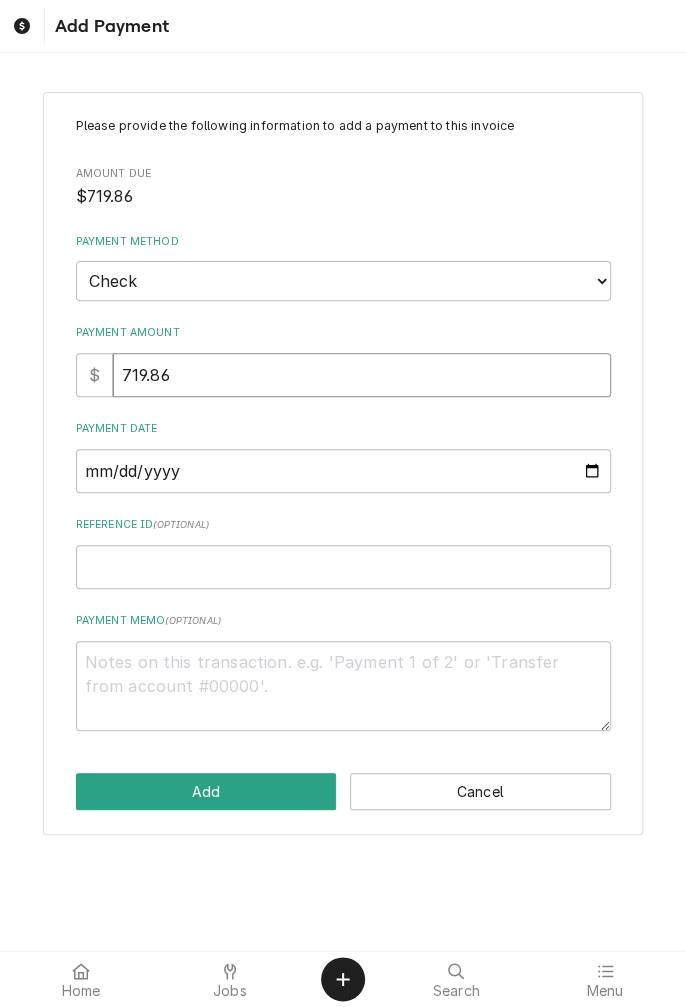 type on "x" 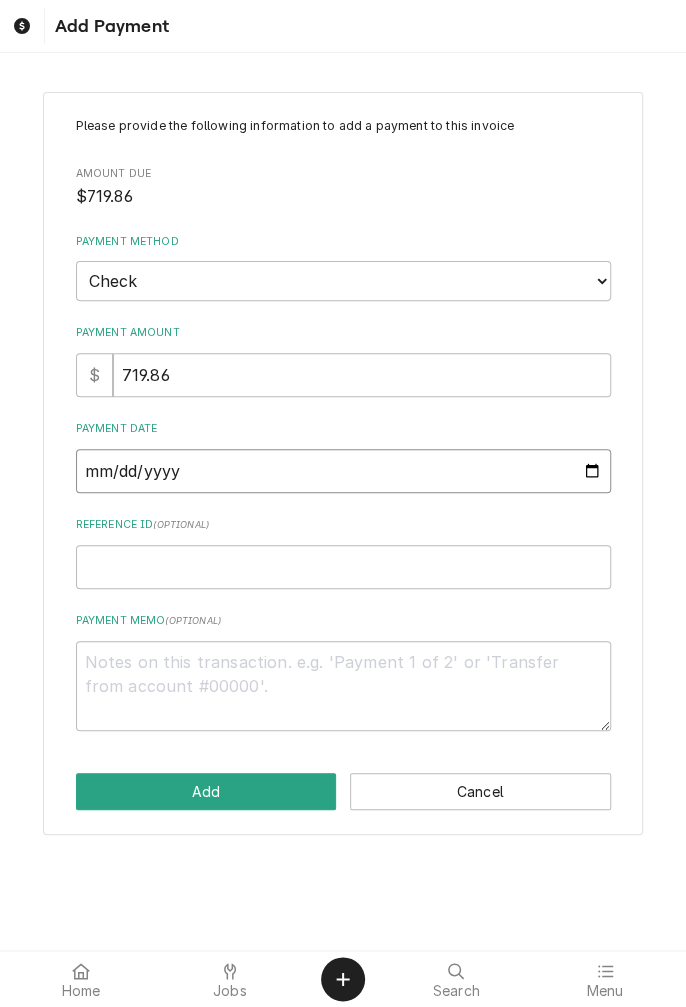 click on "Payment Date" at bounding box center [343, 471] 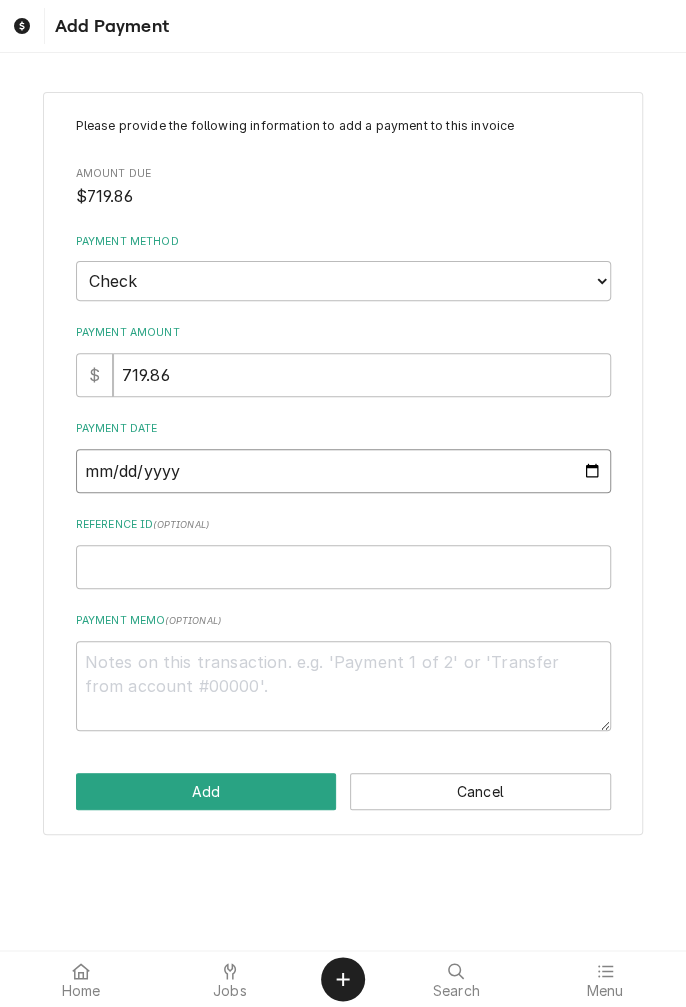 type on "[DATE]" 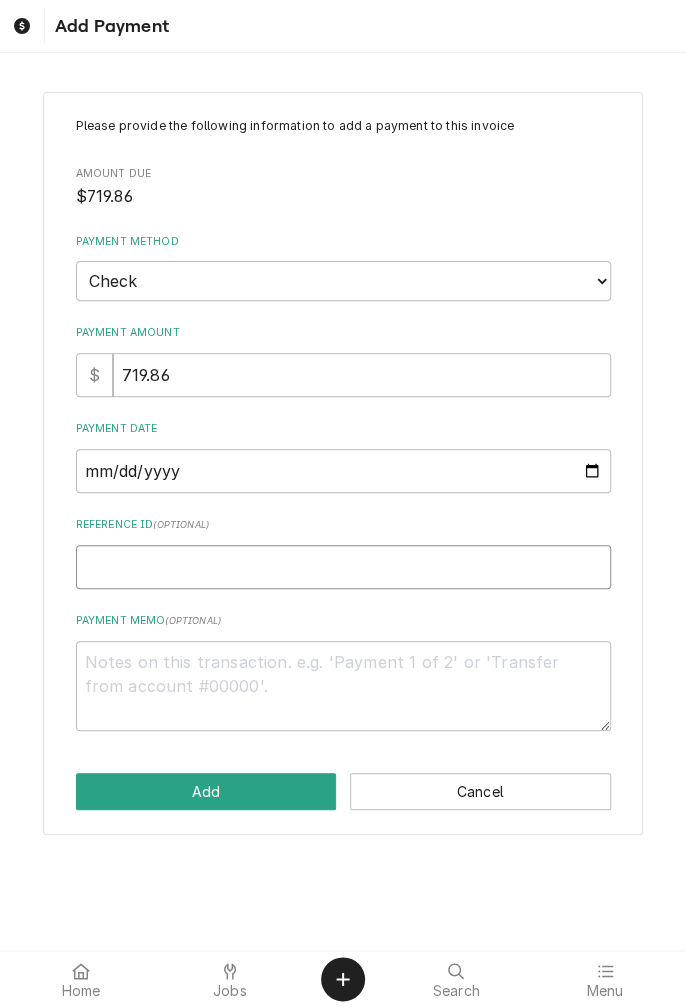 click on "Reference ID  ( optional )" at bounding box center (343, 567) 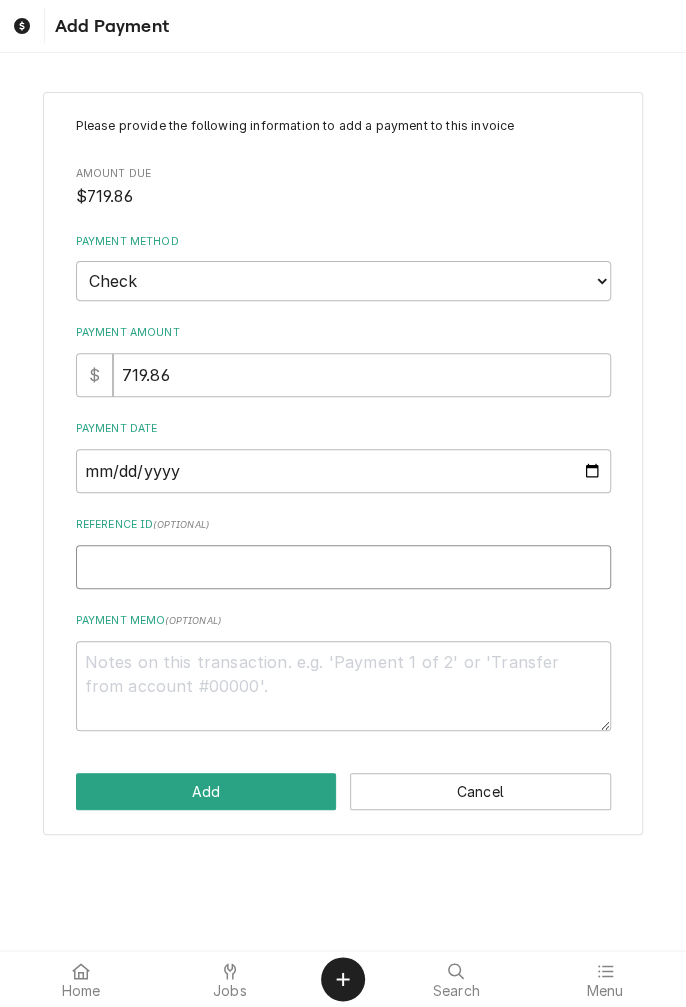 type on "5" 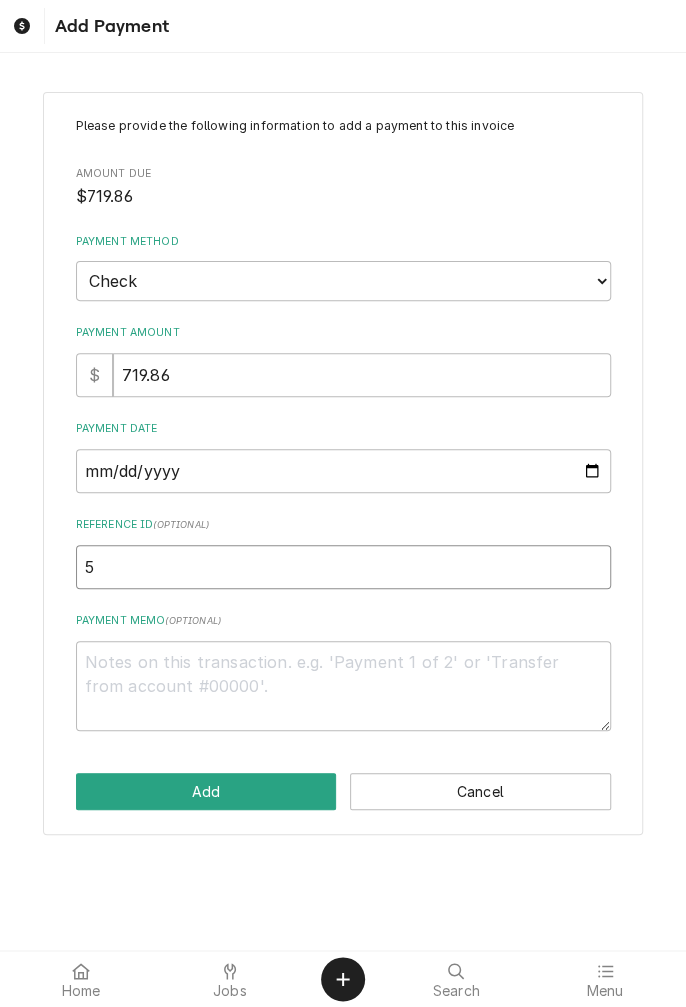 type on "x" 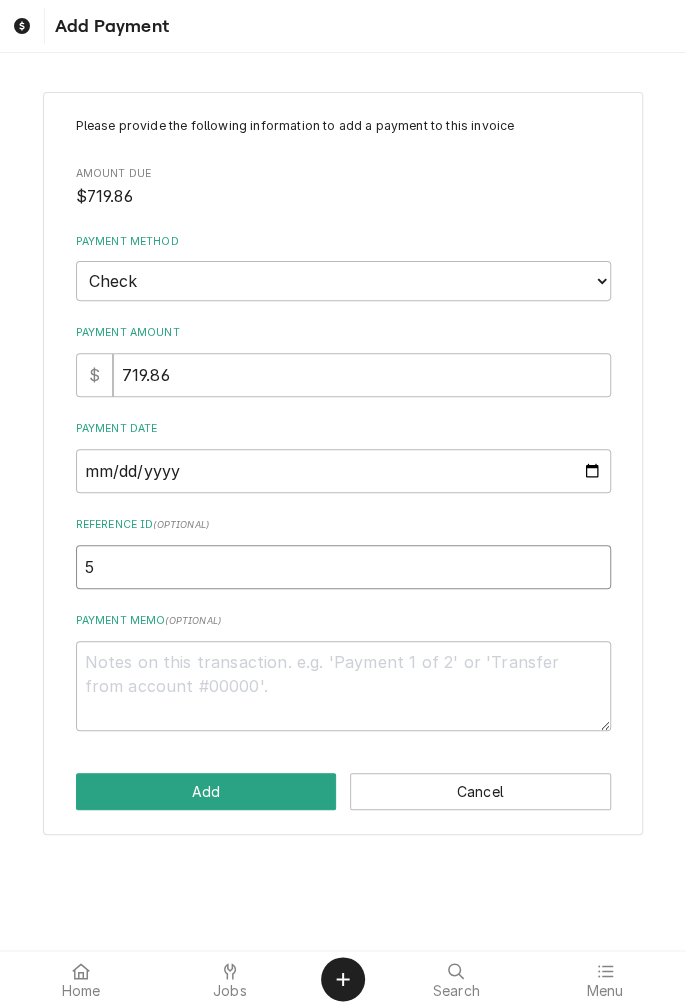 type on "57" 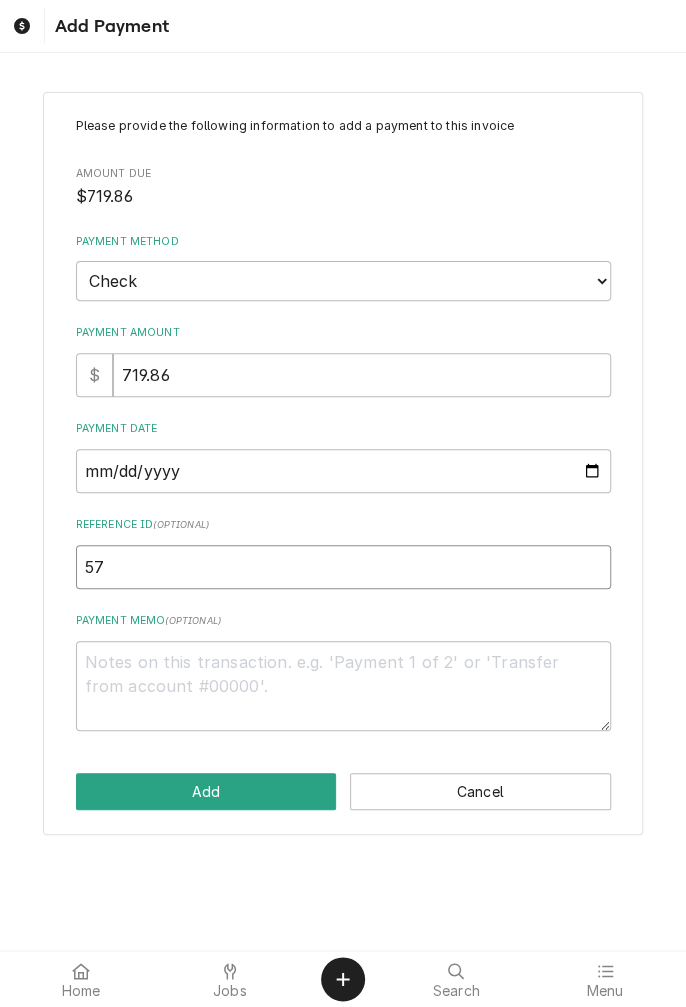 type on "x" 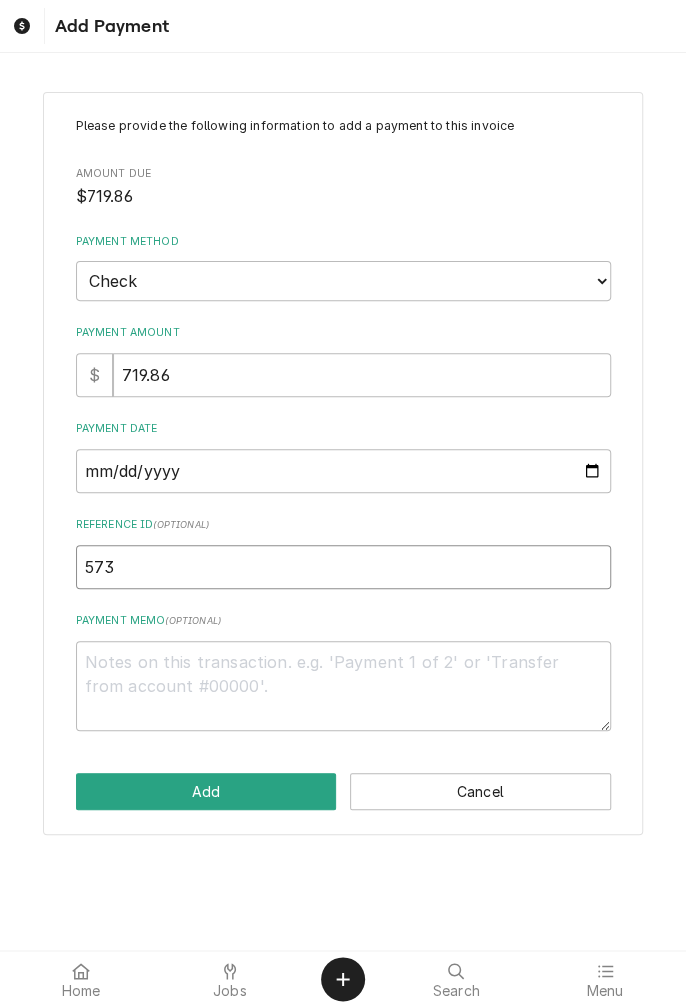 type on "x" 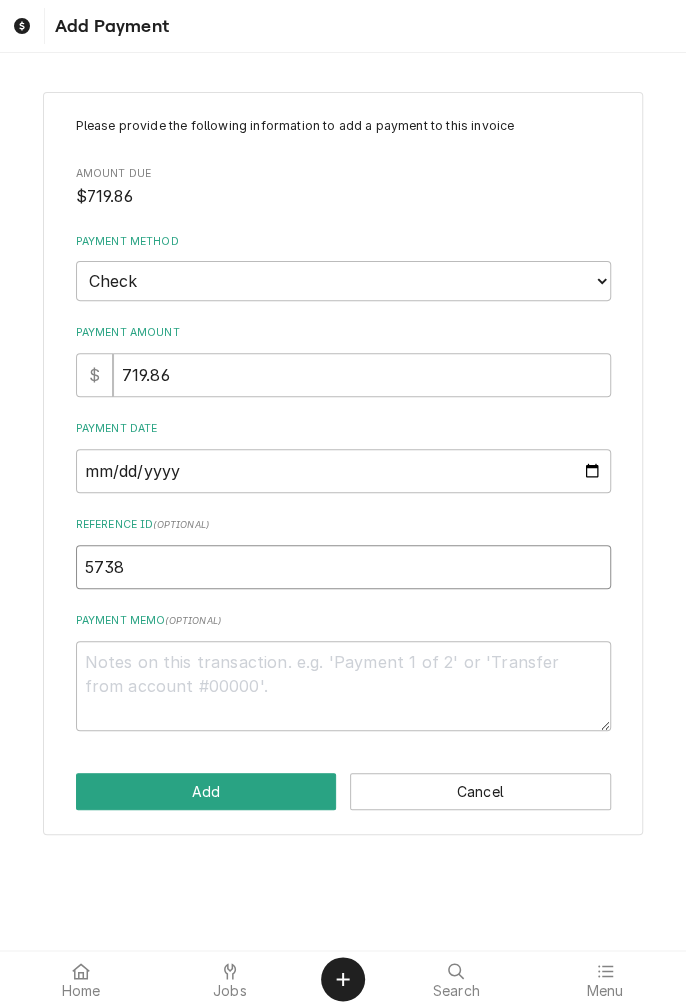 type on "x" 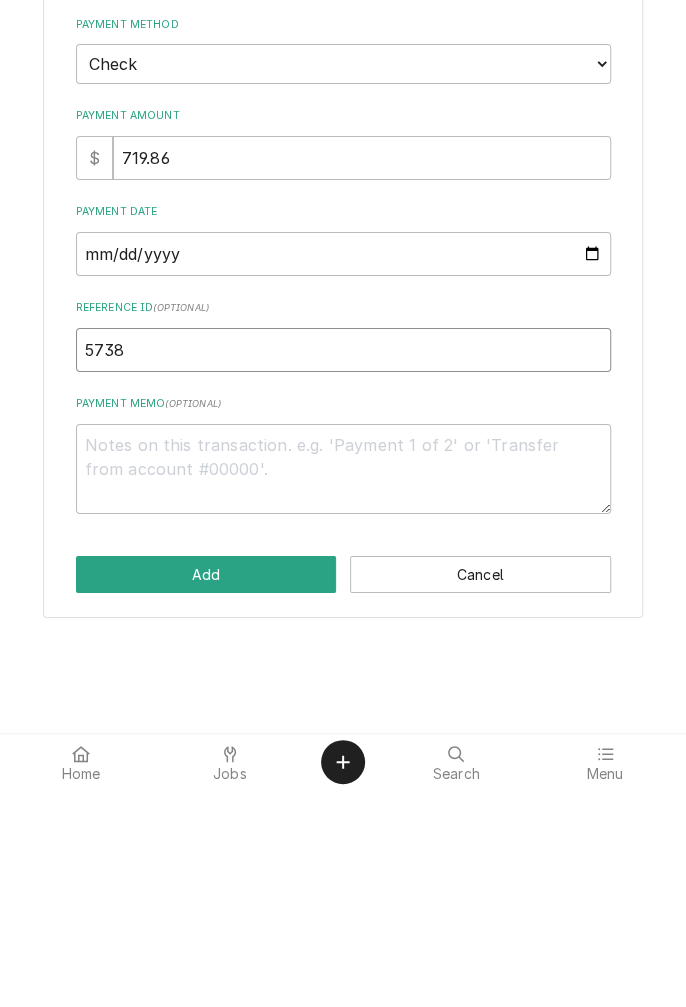 type on "5738" 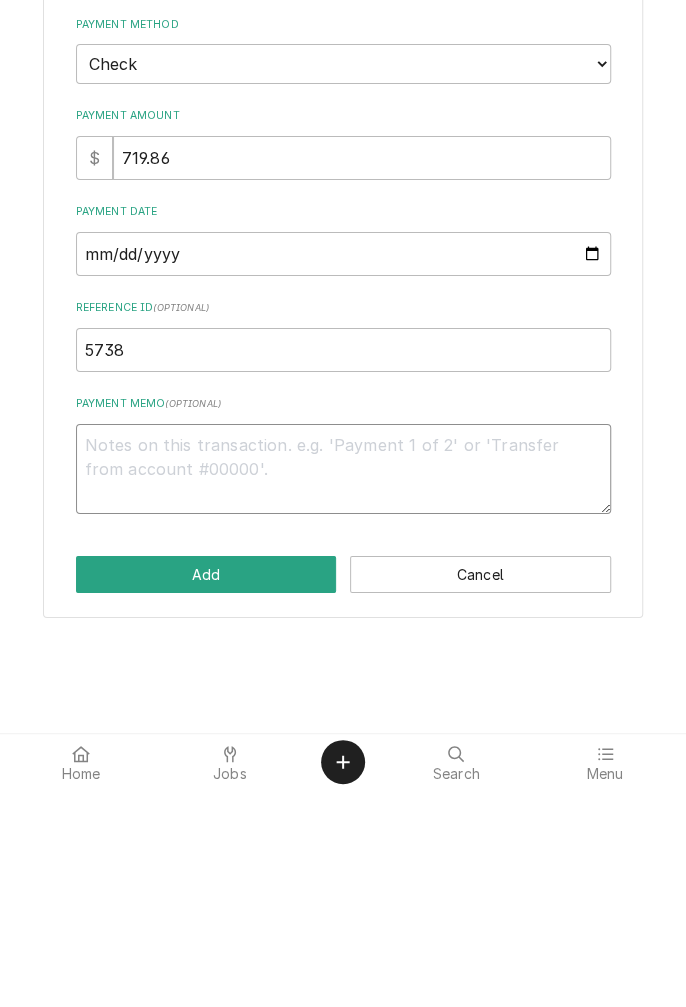 click on "Payment Memo  ( optional )" at bounding box center [343, 686] 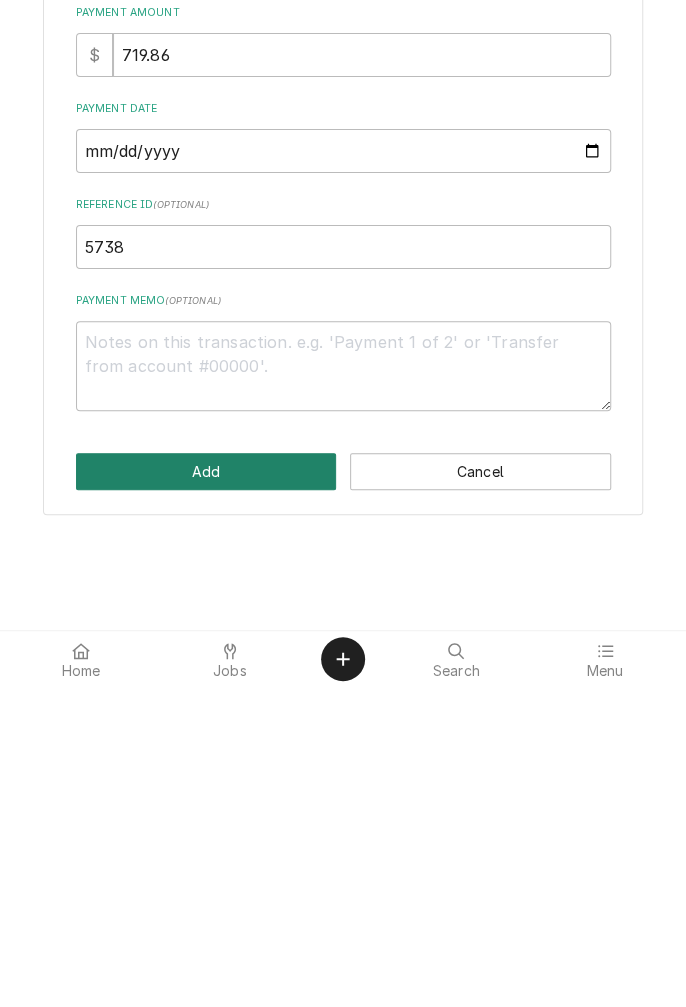 click on "Add" at bounding box center (206, 791) 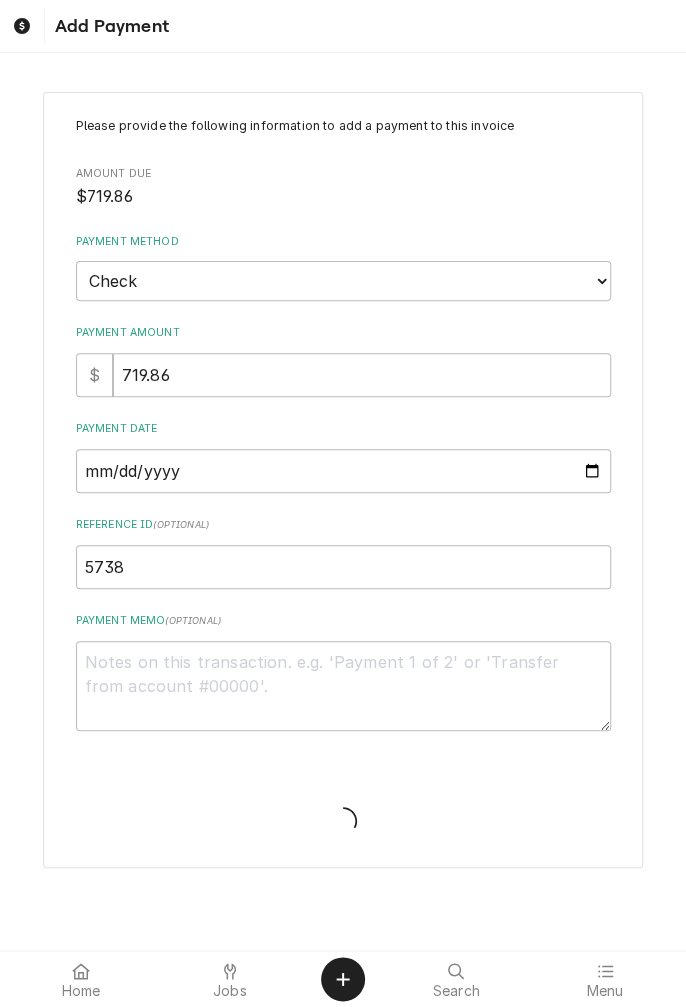 type on "x" 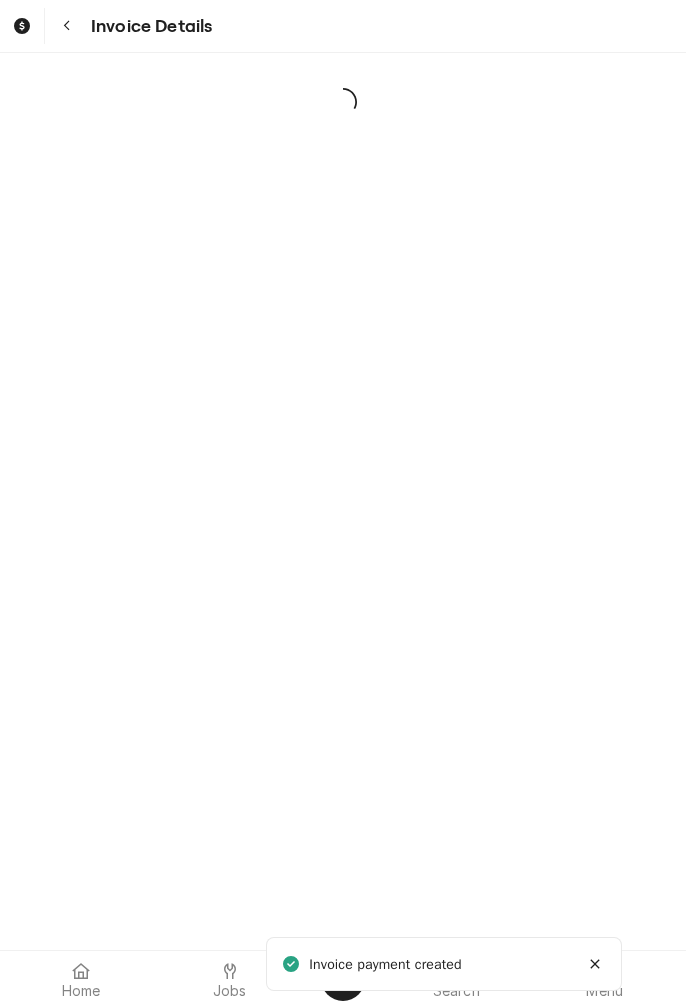 scroll, scrollTop: 0, scrollLeft: 0, axis: both 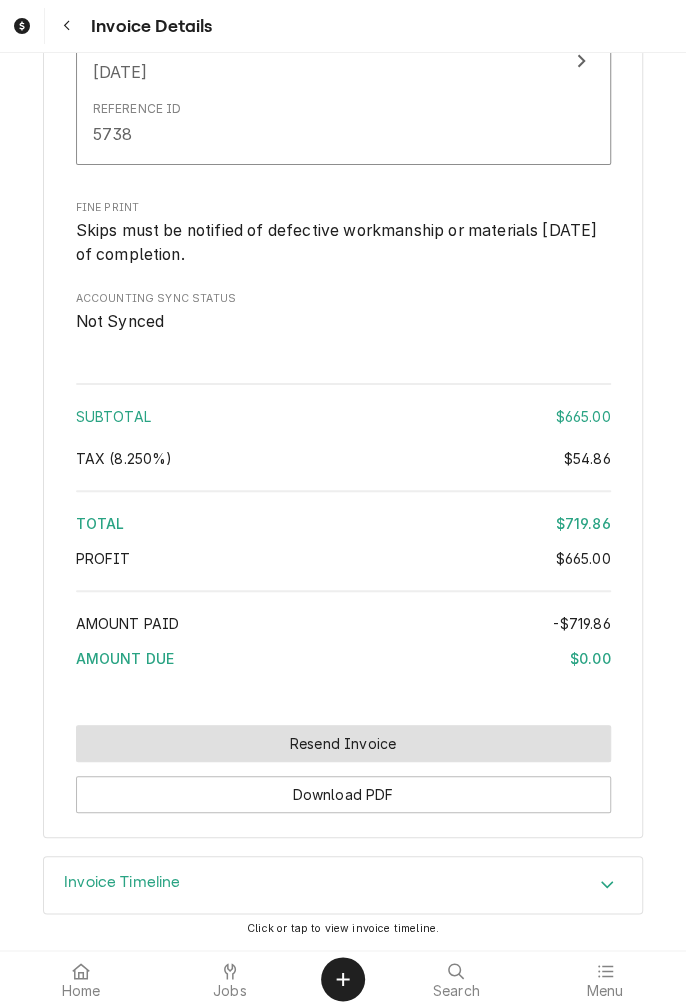click on "Resend Invoice" at bounding box center [343, 743] 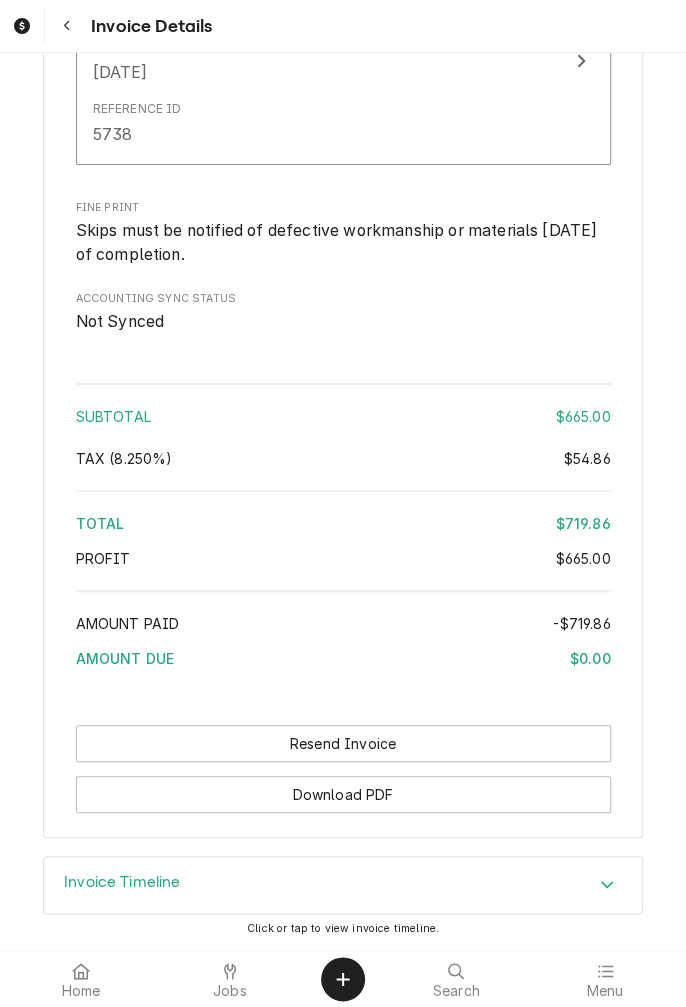 scroll, scrollTop: 0, scrollLeft: 0, axis: both 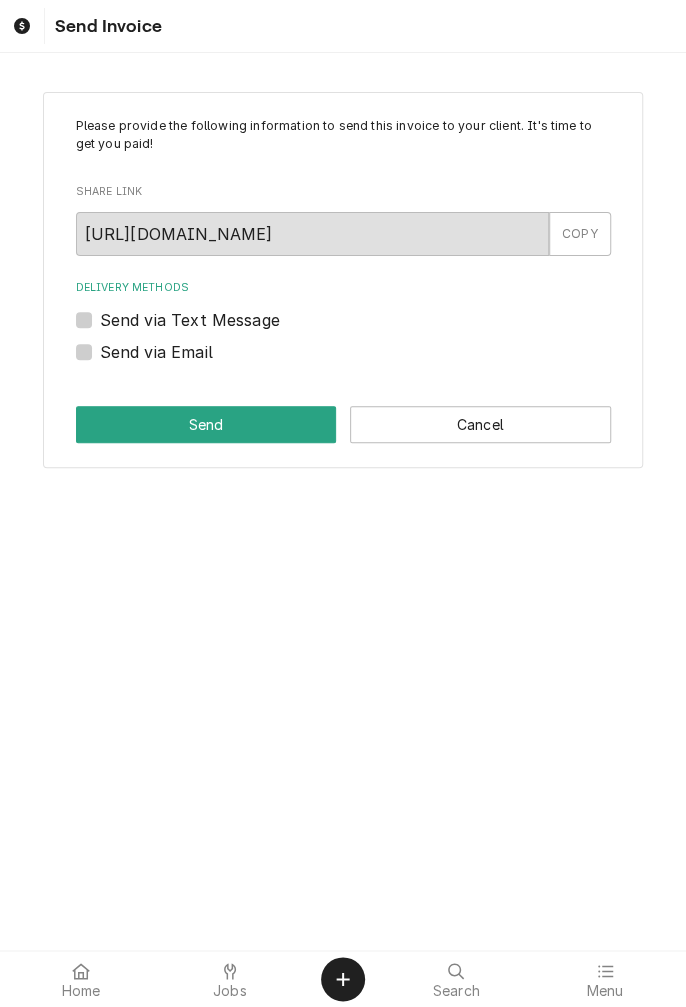 click on "Send via Text Message" at bounding box center (190, 320) 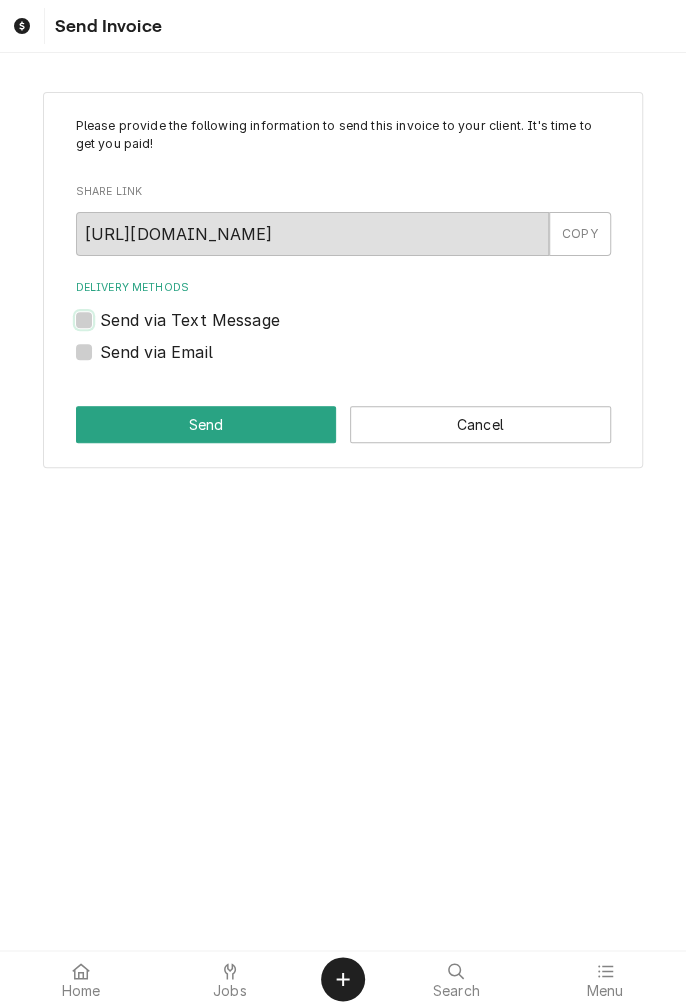 click on "Send via Text Message" at bounding box center (367, 330) 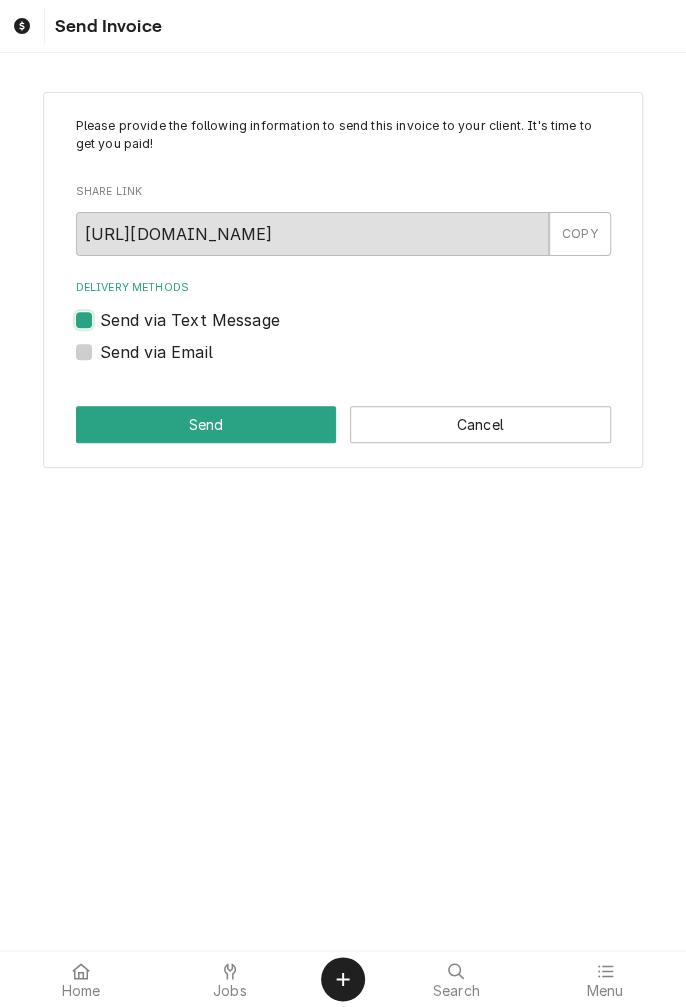 checkbox on "true" 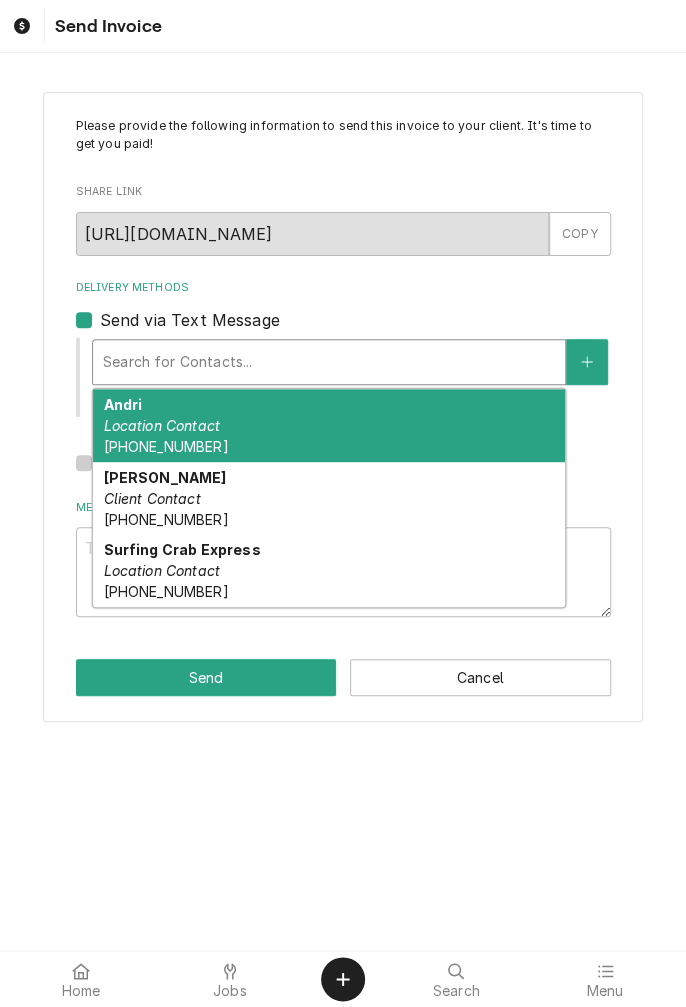 click on "Client Contact" at bounding box center [151, 498] 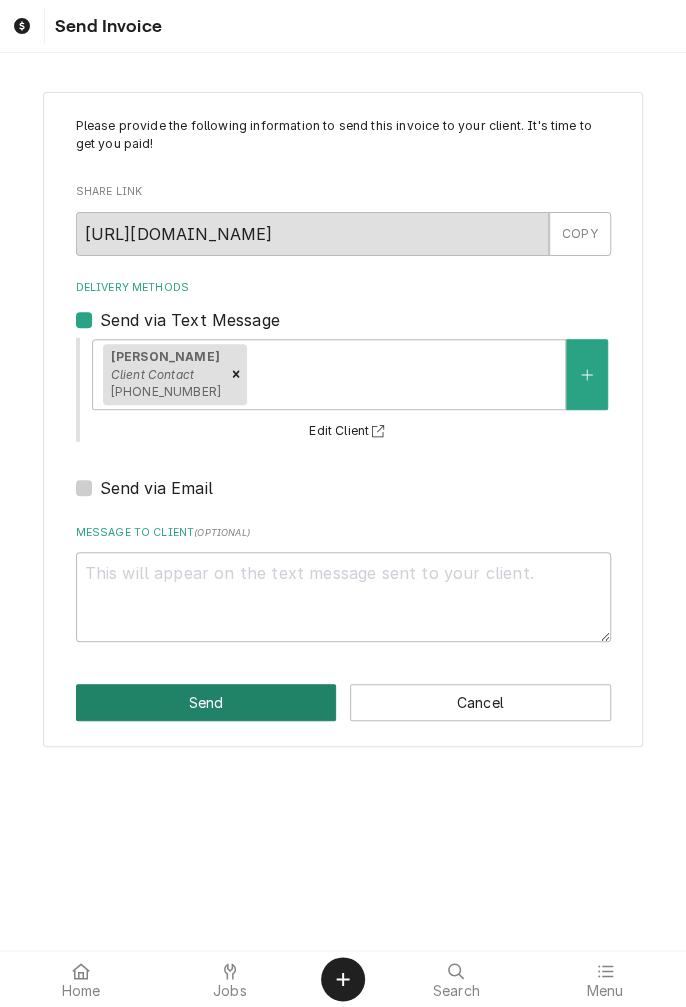 click on "Send" at bounding box center [206, 702] 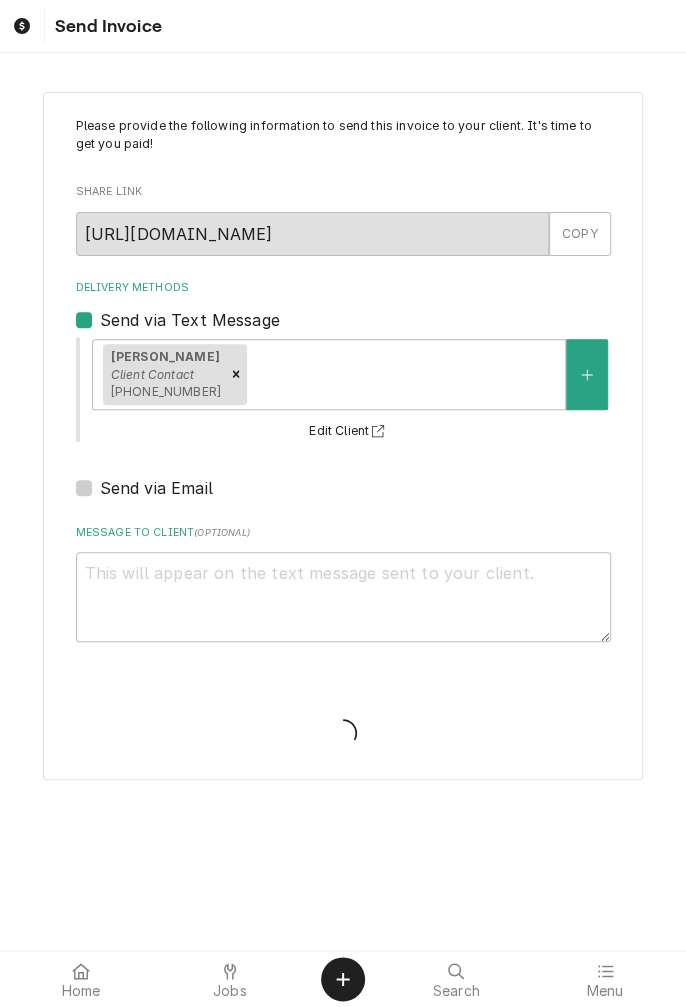 type on "x" 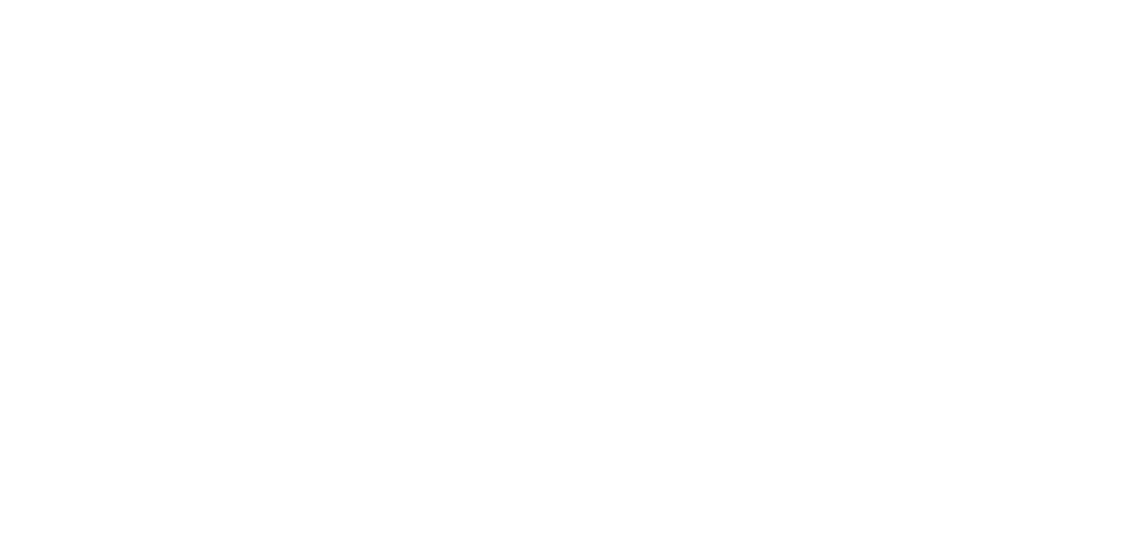 scroll, scrollTop: 0, scrollLeft: 0, axis: both 